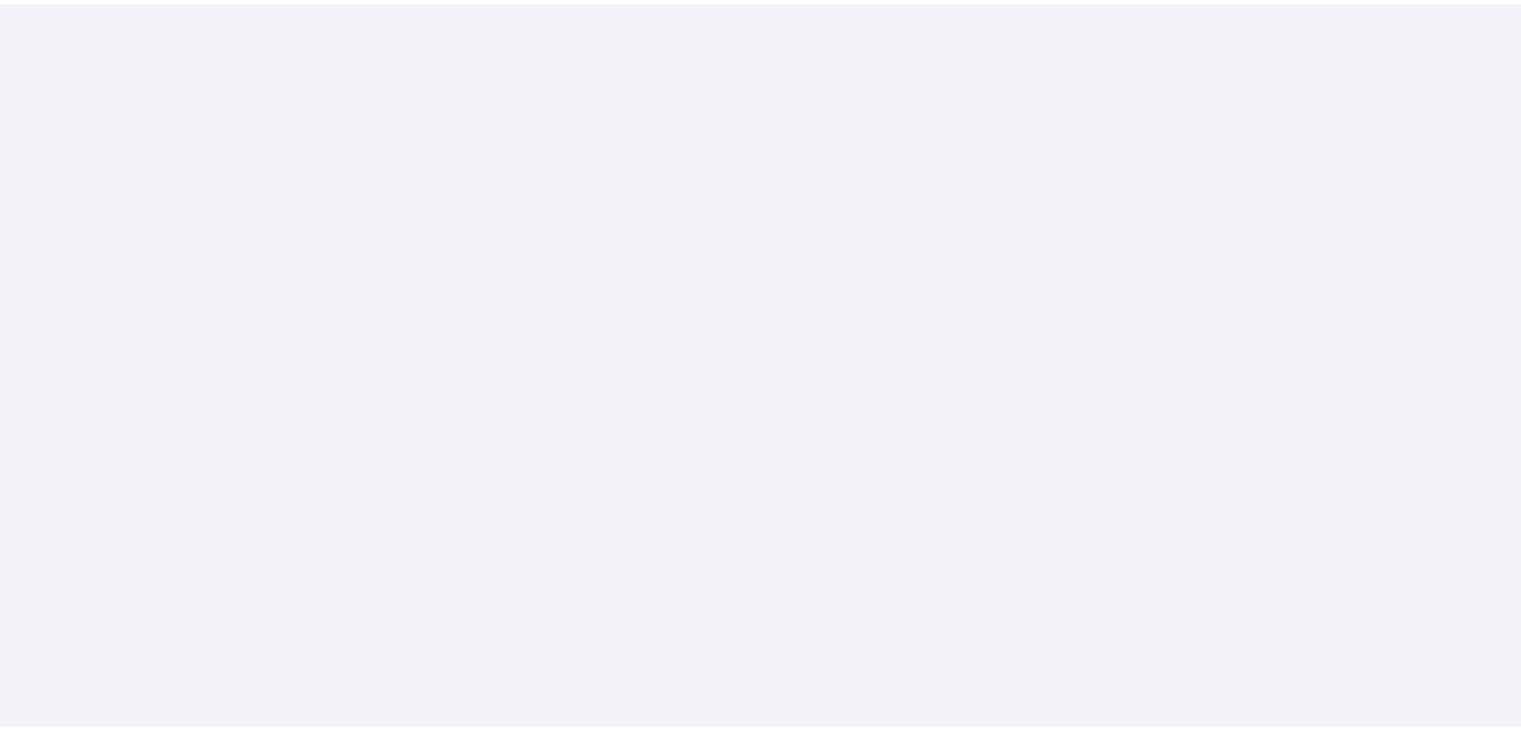 scroll, scrollTop: 0, scrollLeft: 0, axis: both 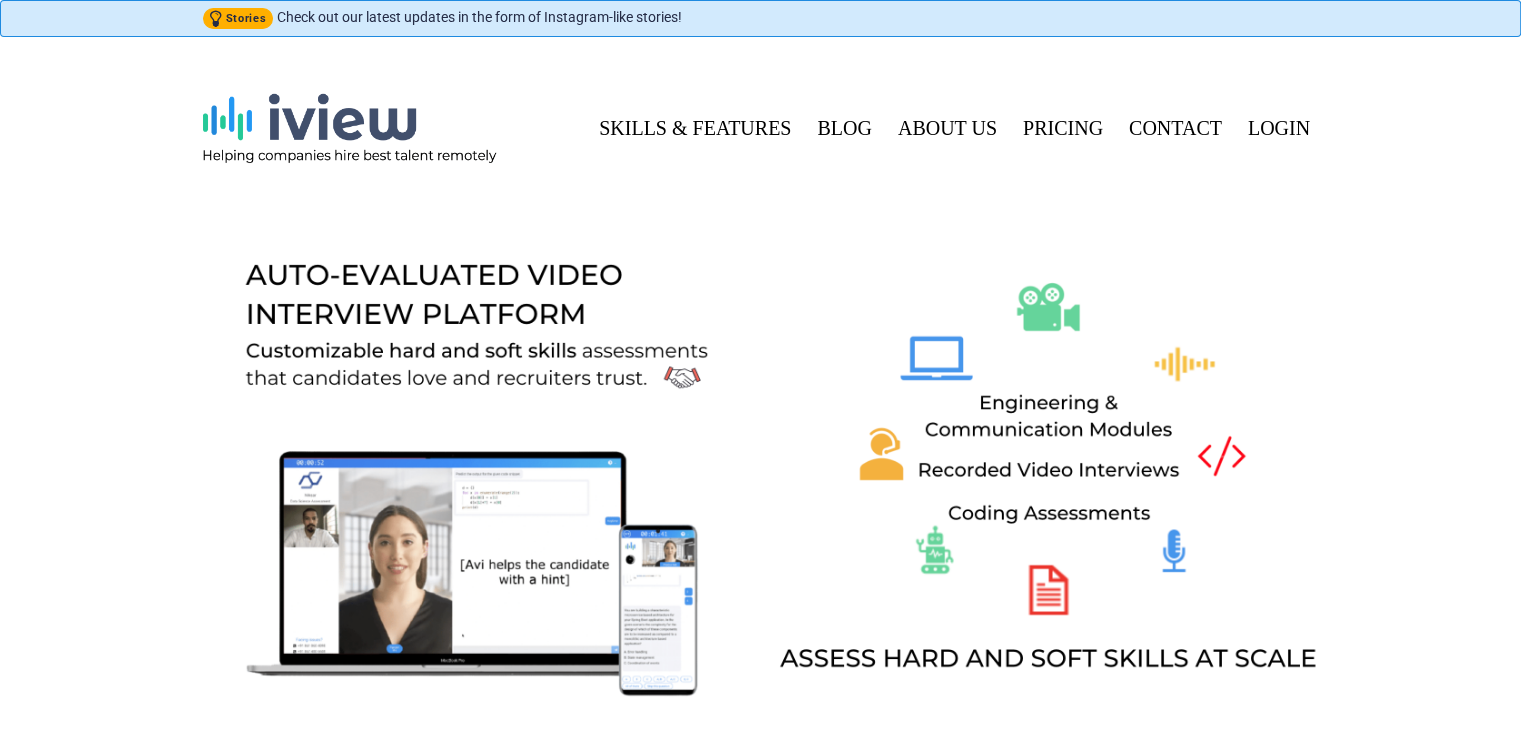 click on "LOGIN" at bounding box center (1274, 128) 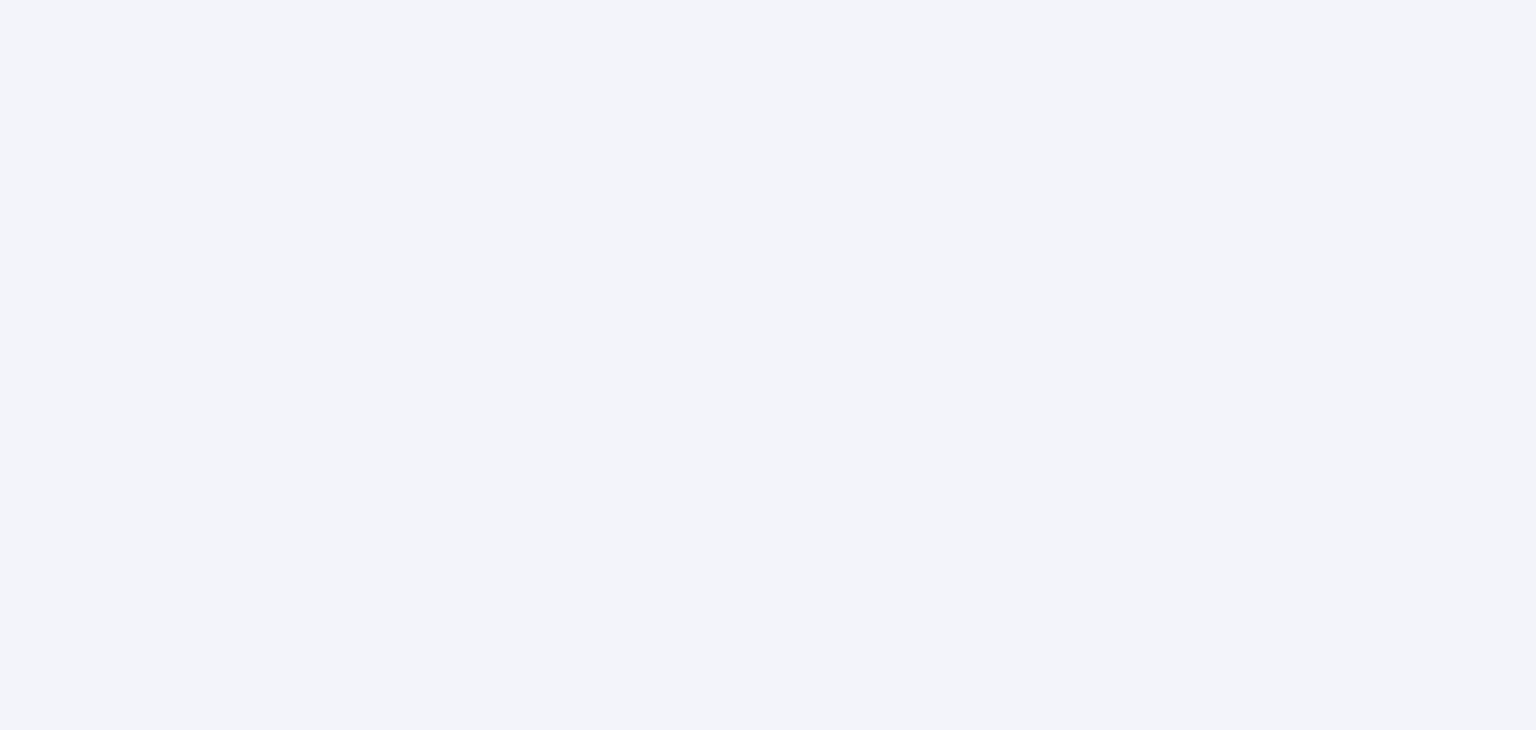 scroll, scrollTop: 0, scrollLeft: 0, axis: both 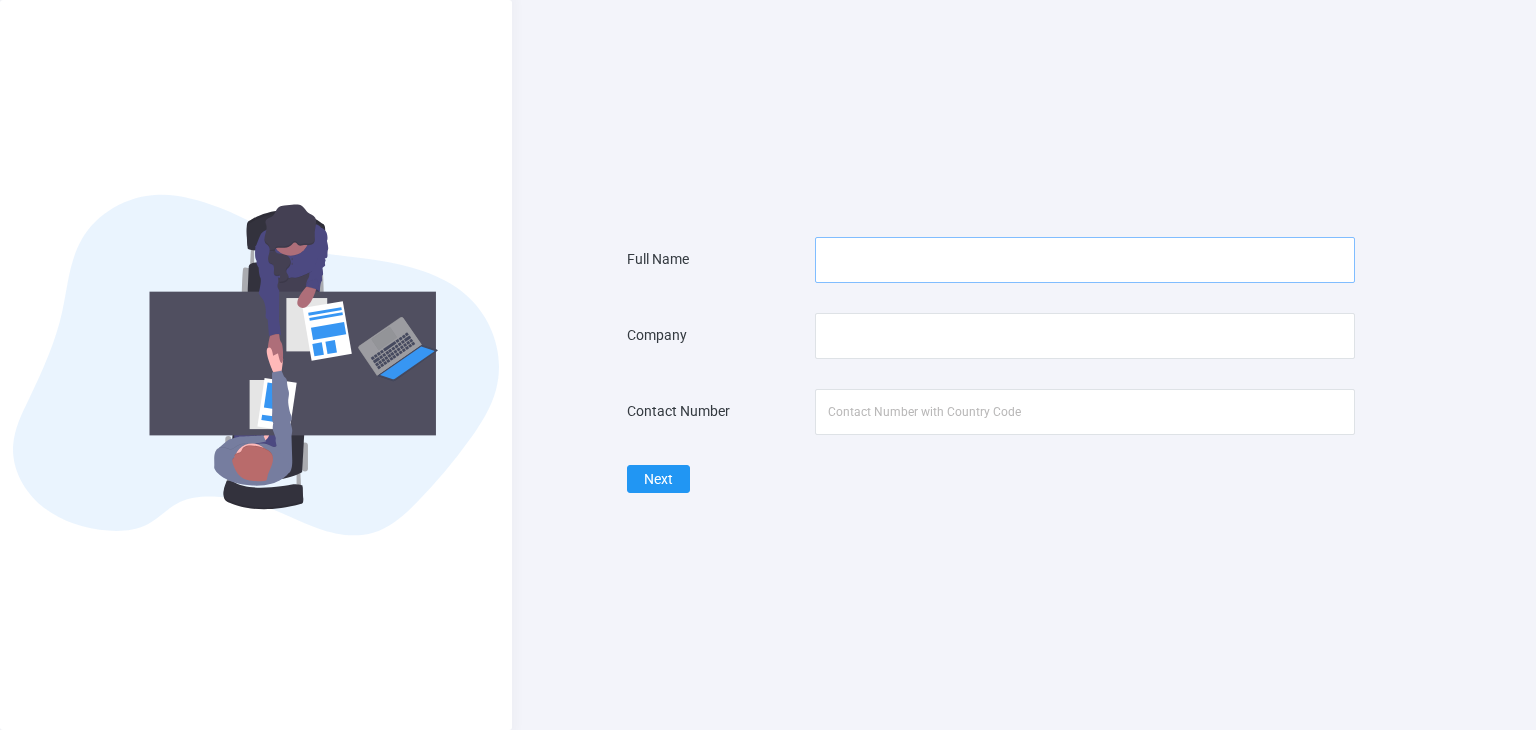 click at bounding box center [1085, 260] 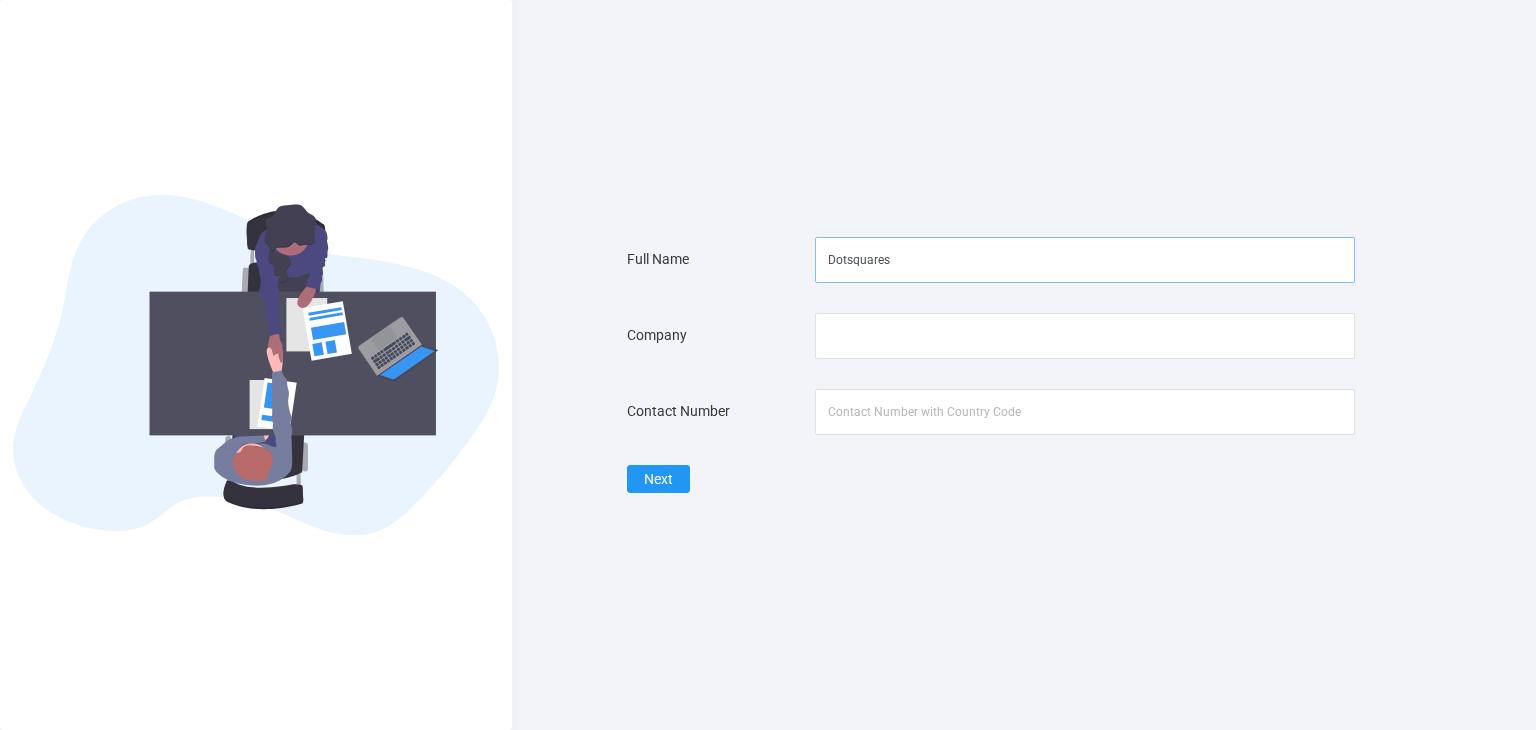 drag, startPoint x: 901, startPoint y: 259, endPoint x: 778, endPoint y: 258, distance: 123.00407 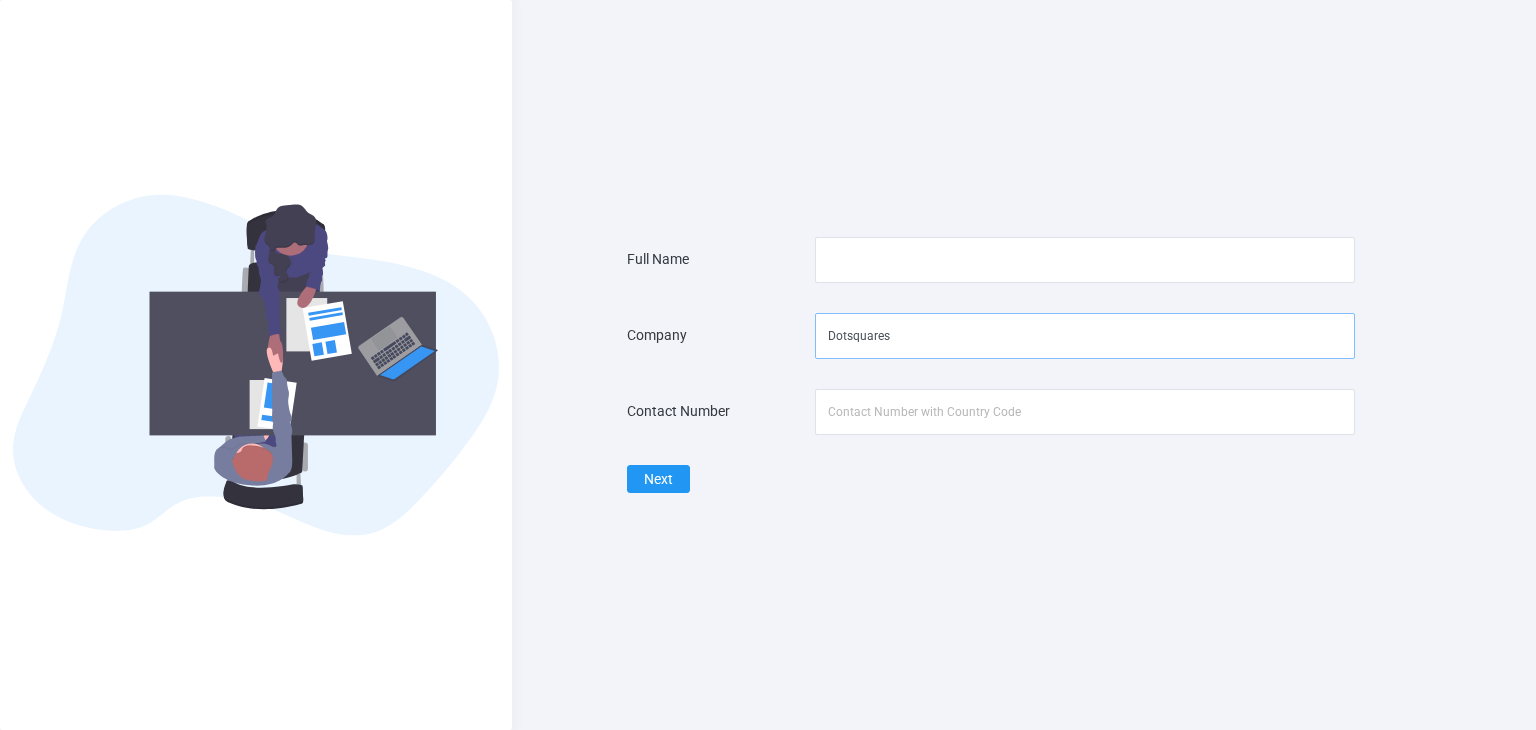type on "Dotsquares" 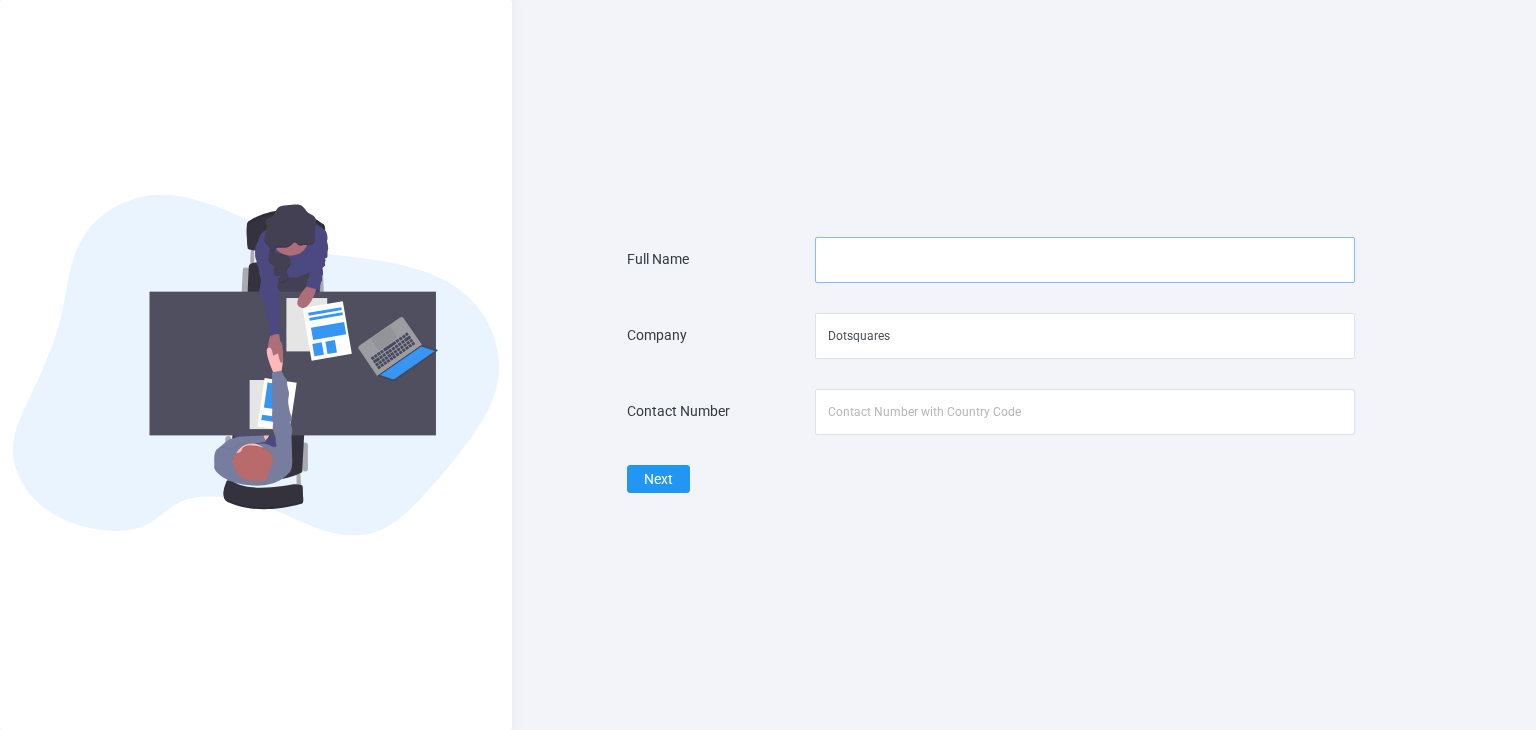click at bounding box center (1085, 260) 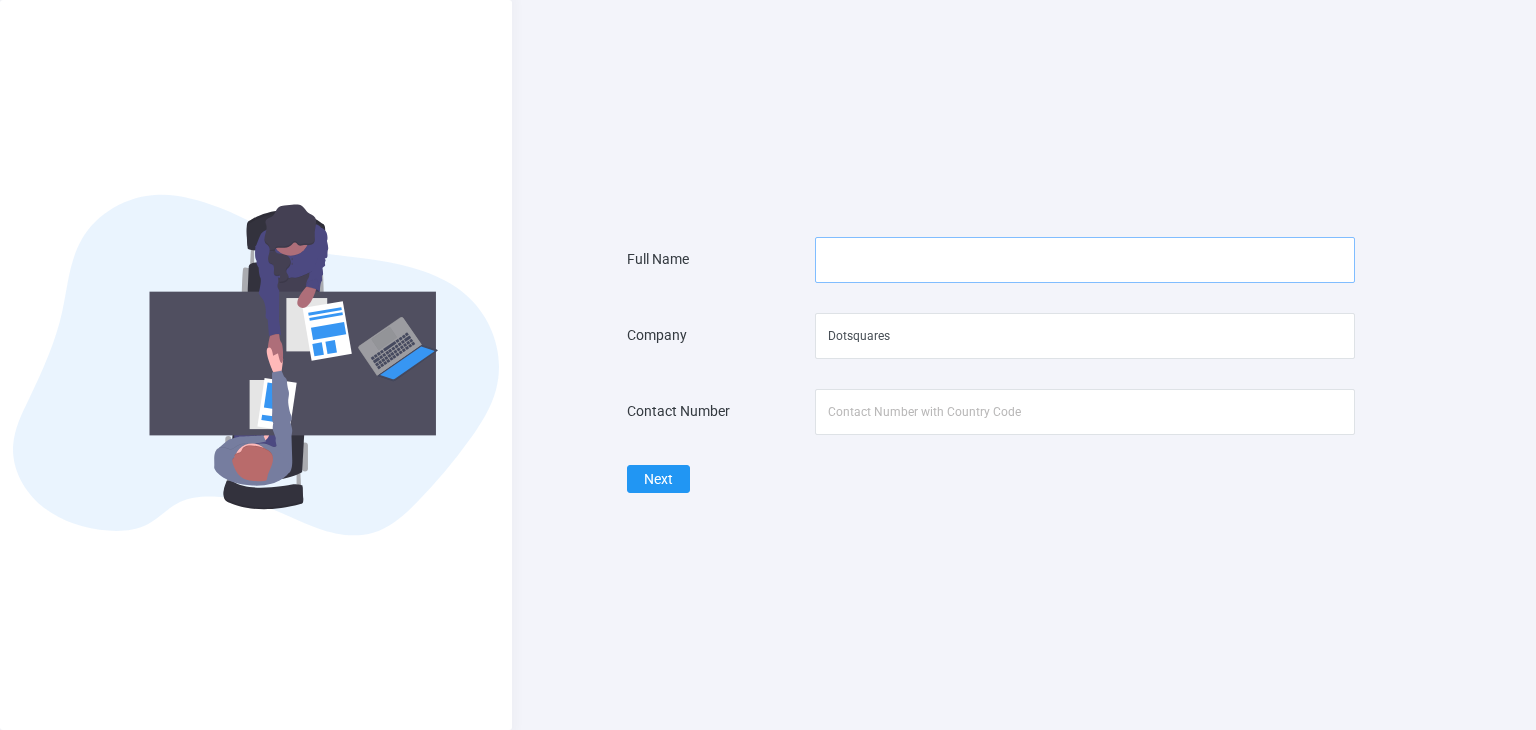 type on "Teena Singh" 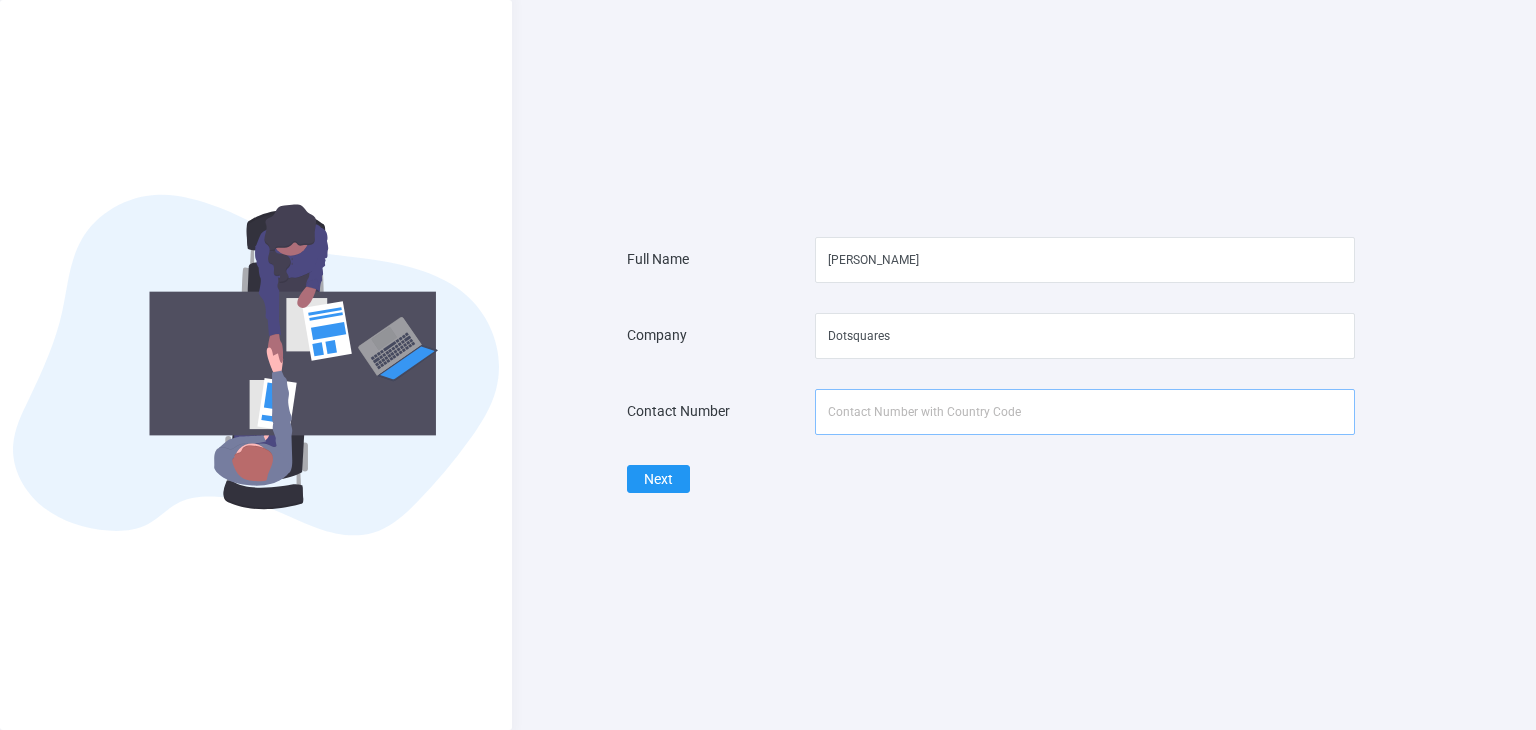 click at bounding box center (1085, 412) 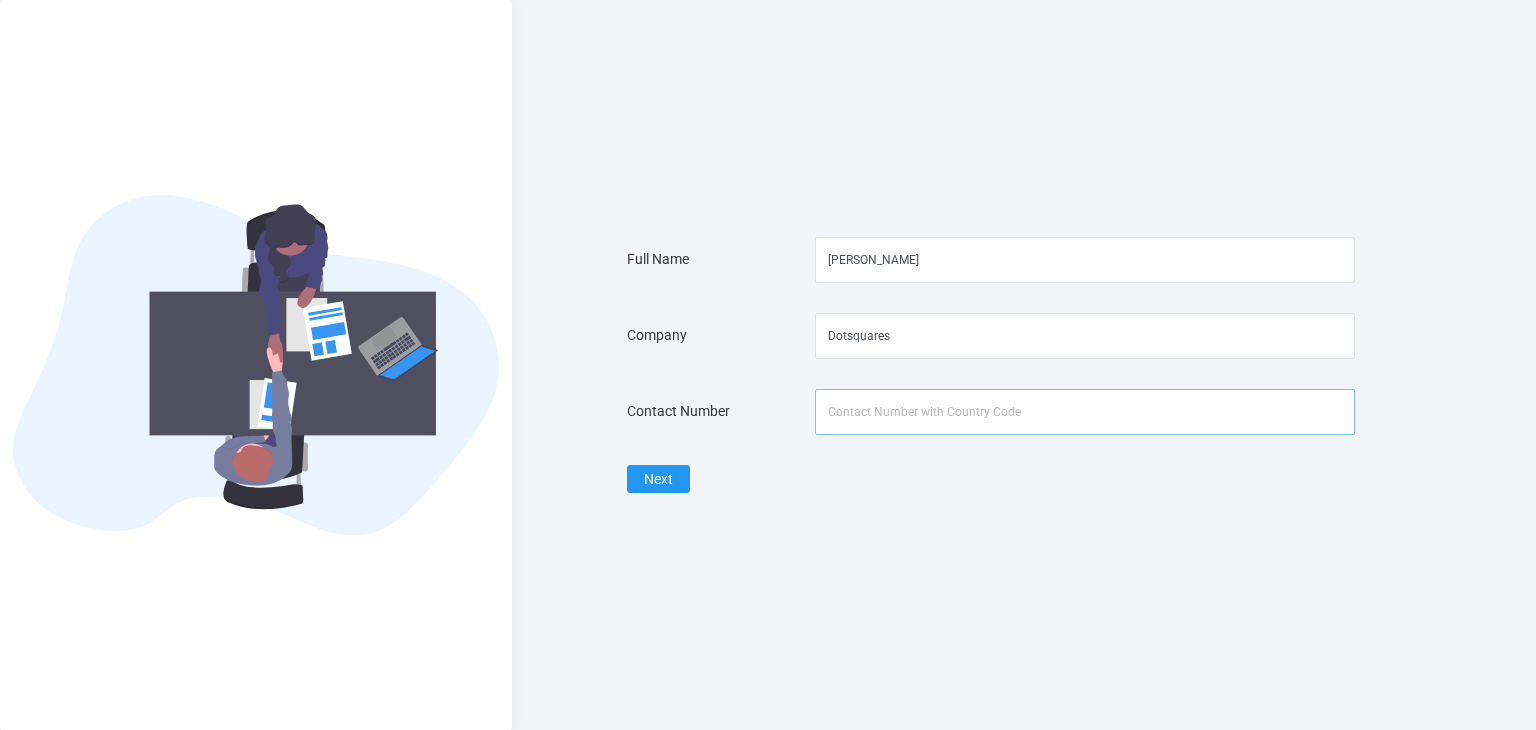 type on "9014381284" 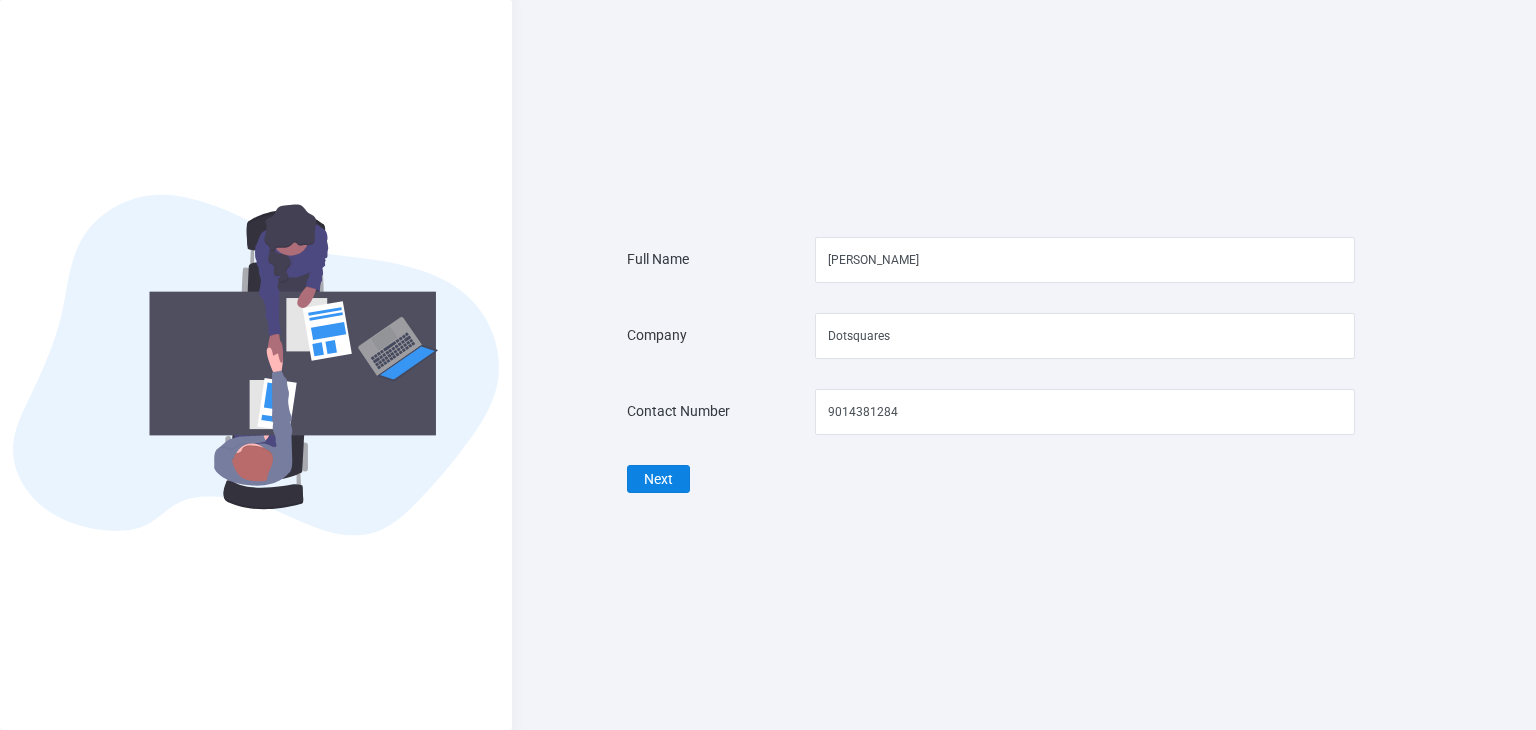 click on "Next" at bounding box center (658, 479) 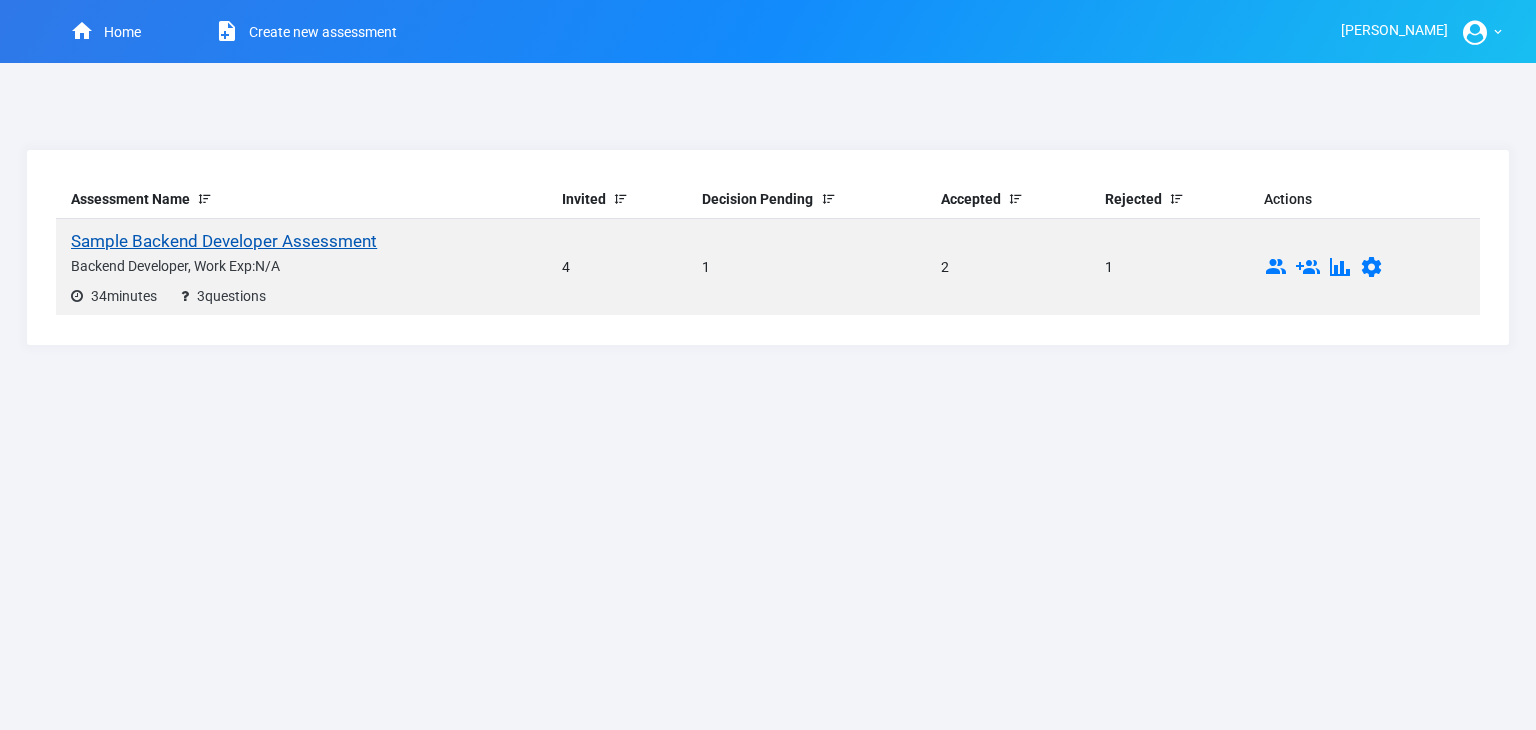 click on "Sample Backend Developer Assessment" at bounding box center (224, 241) 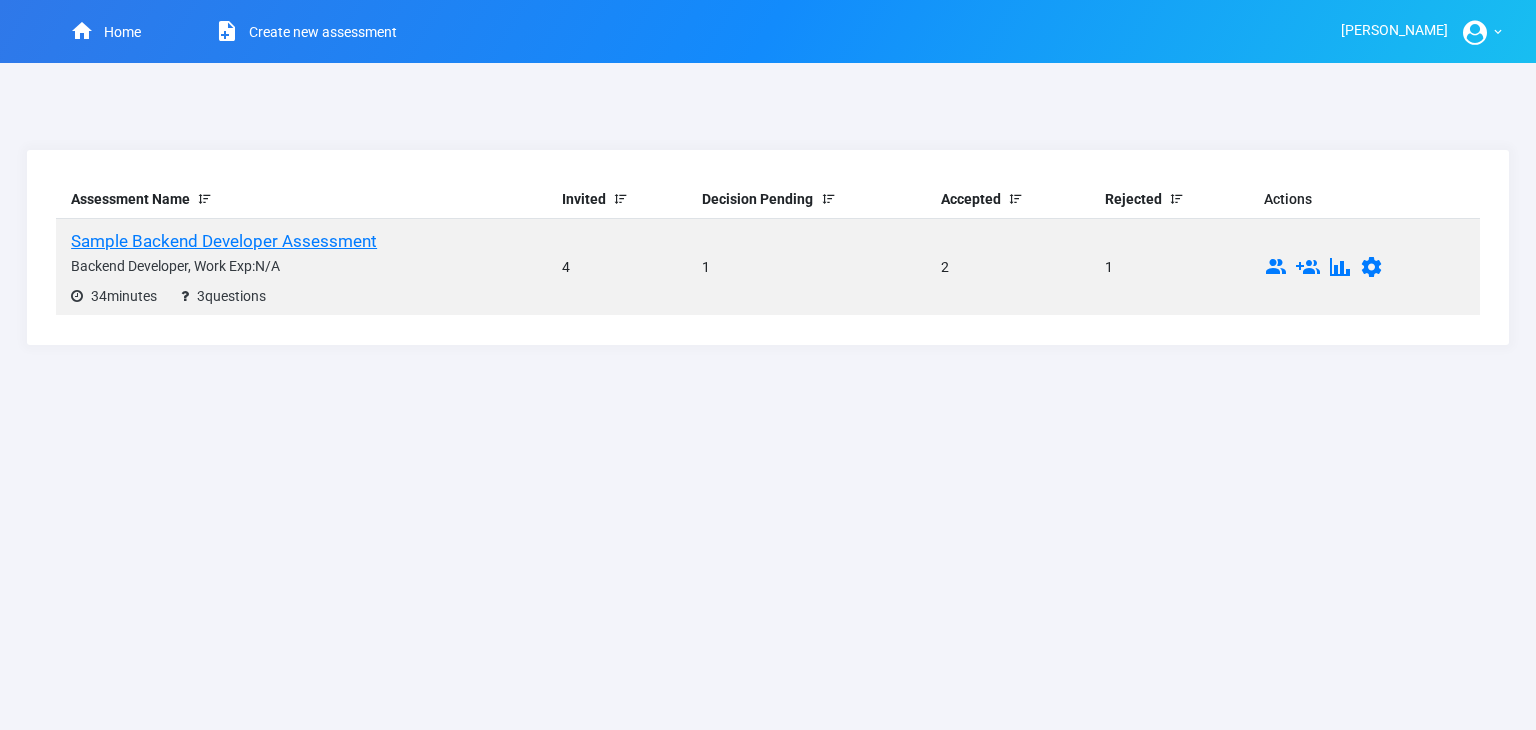click on "Create new assessment" at bounding box center (294, 31) 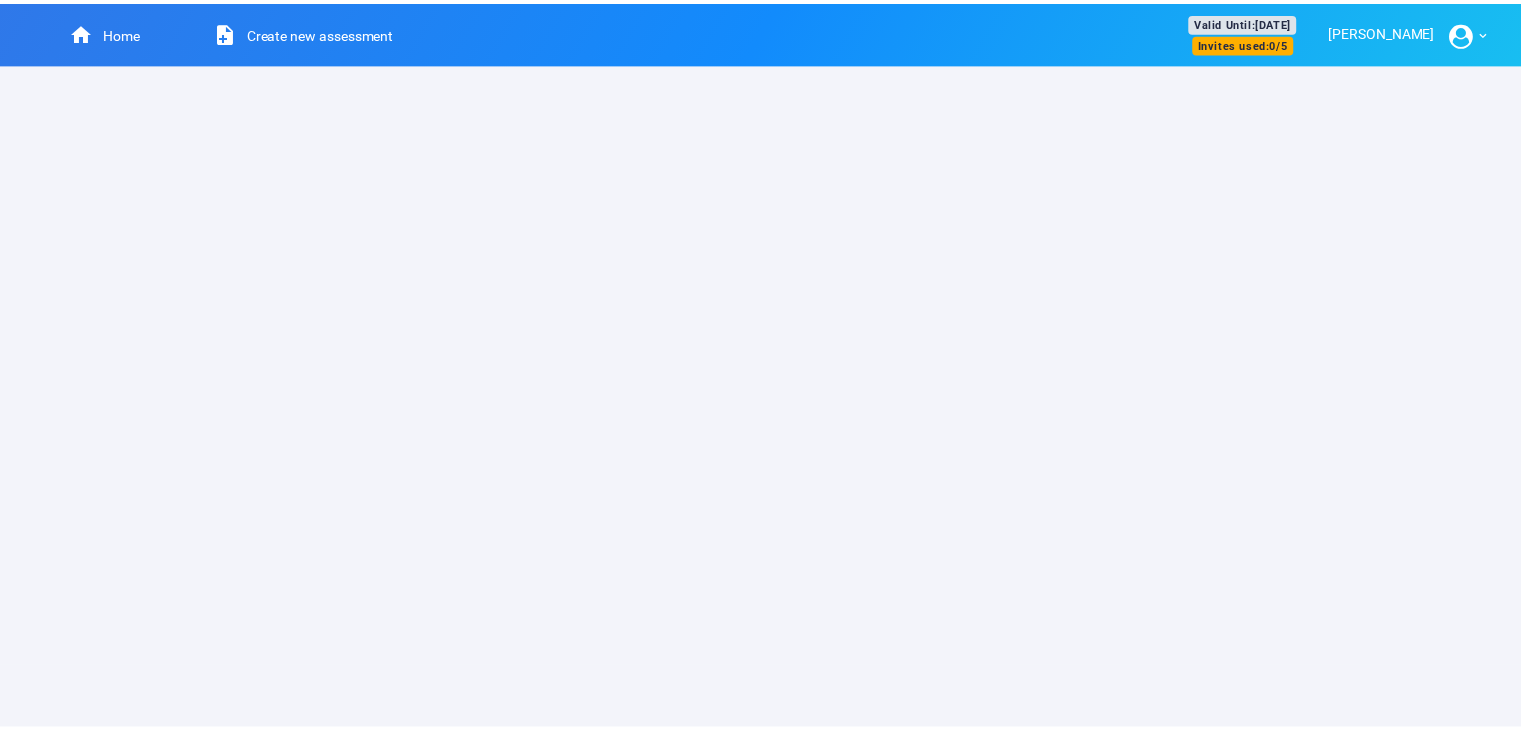 scroll, scrollTop: 0, scrollLeft: 0, axis: both 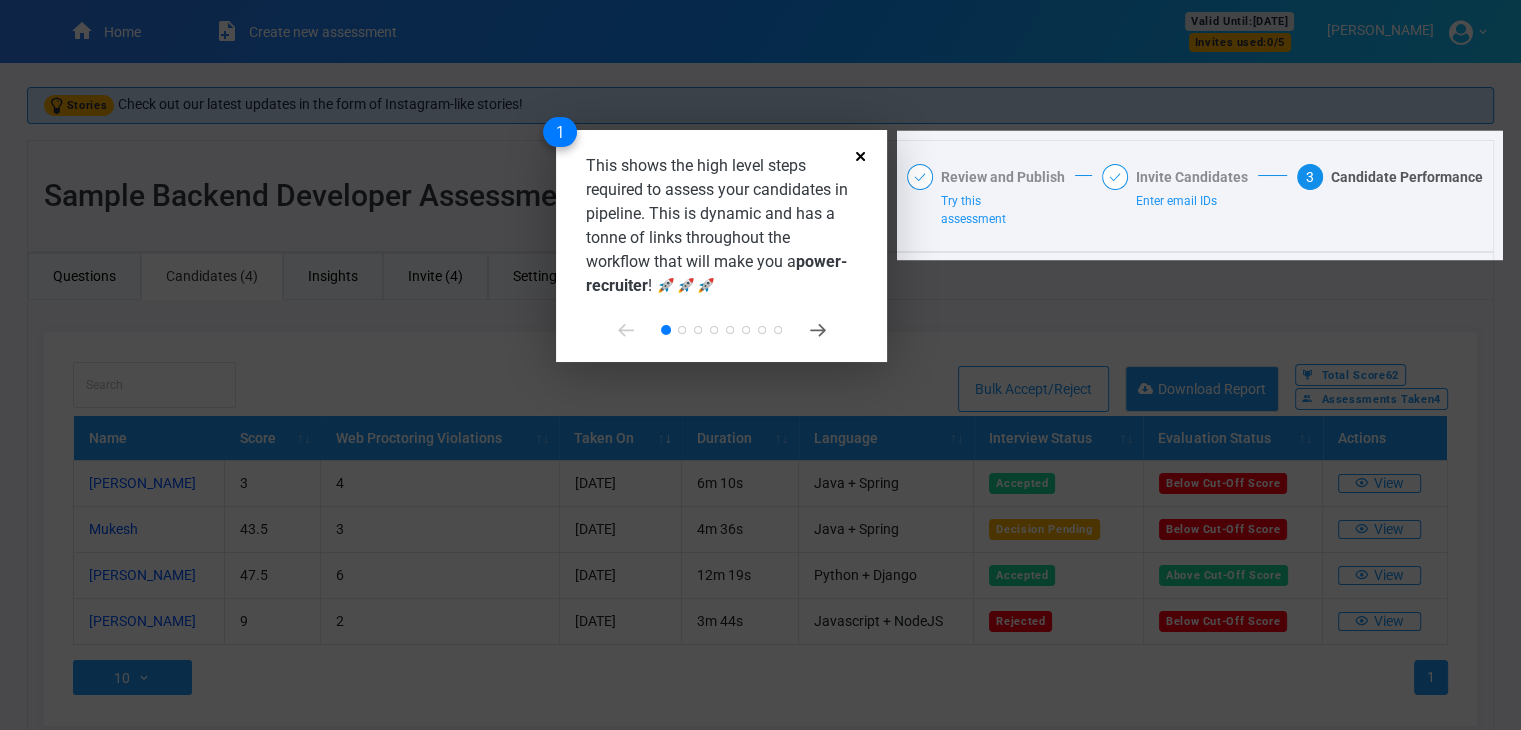 click 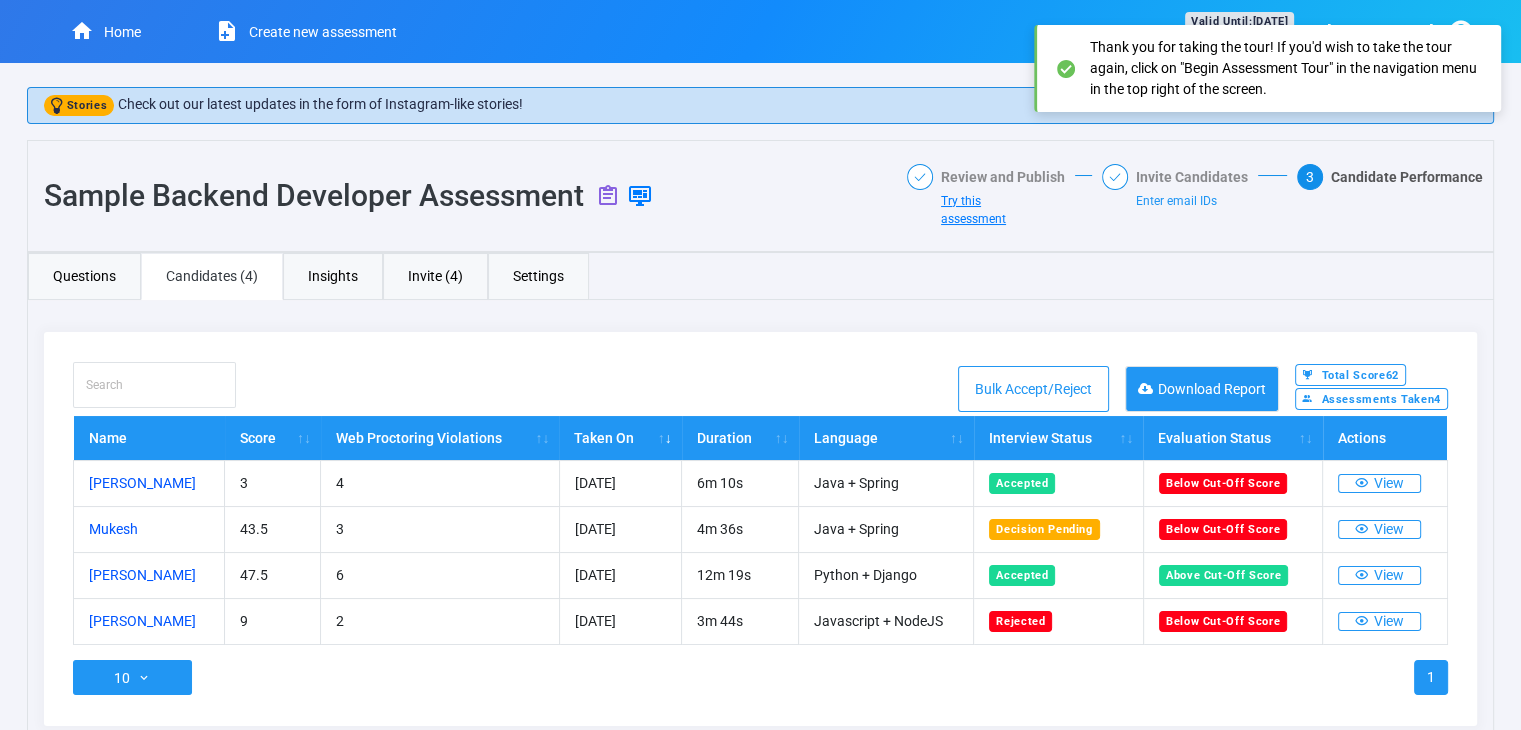 click on "Try this assessment" at bounding box center [973, 210] 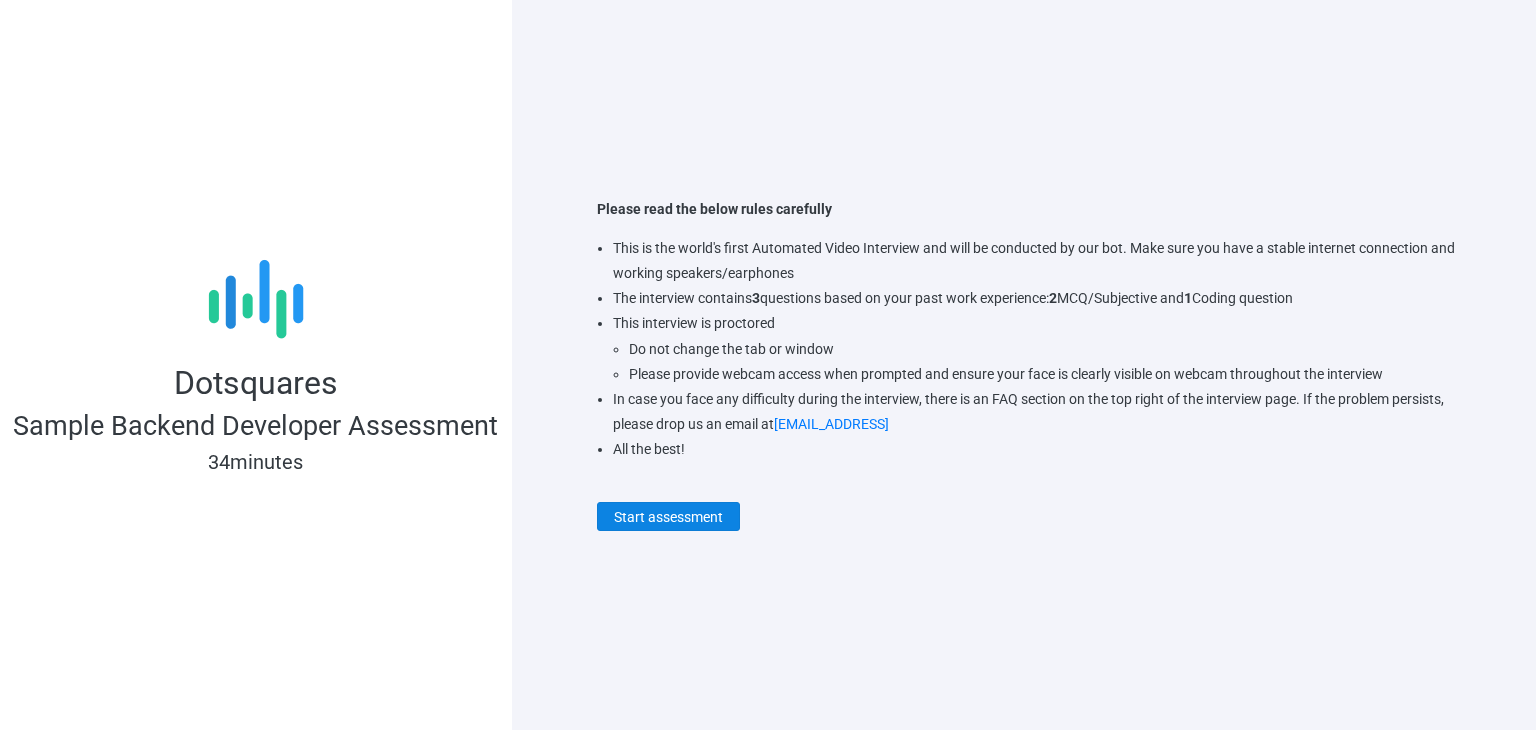 click on "Start assessment" at bounding box center [668, 516] 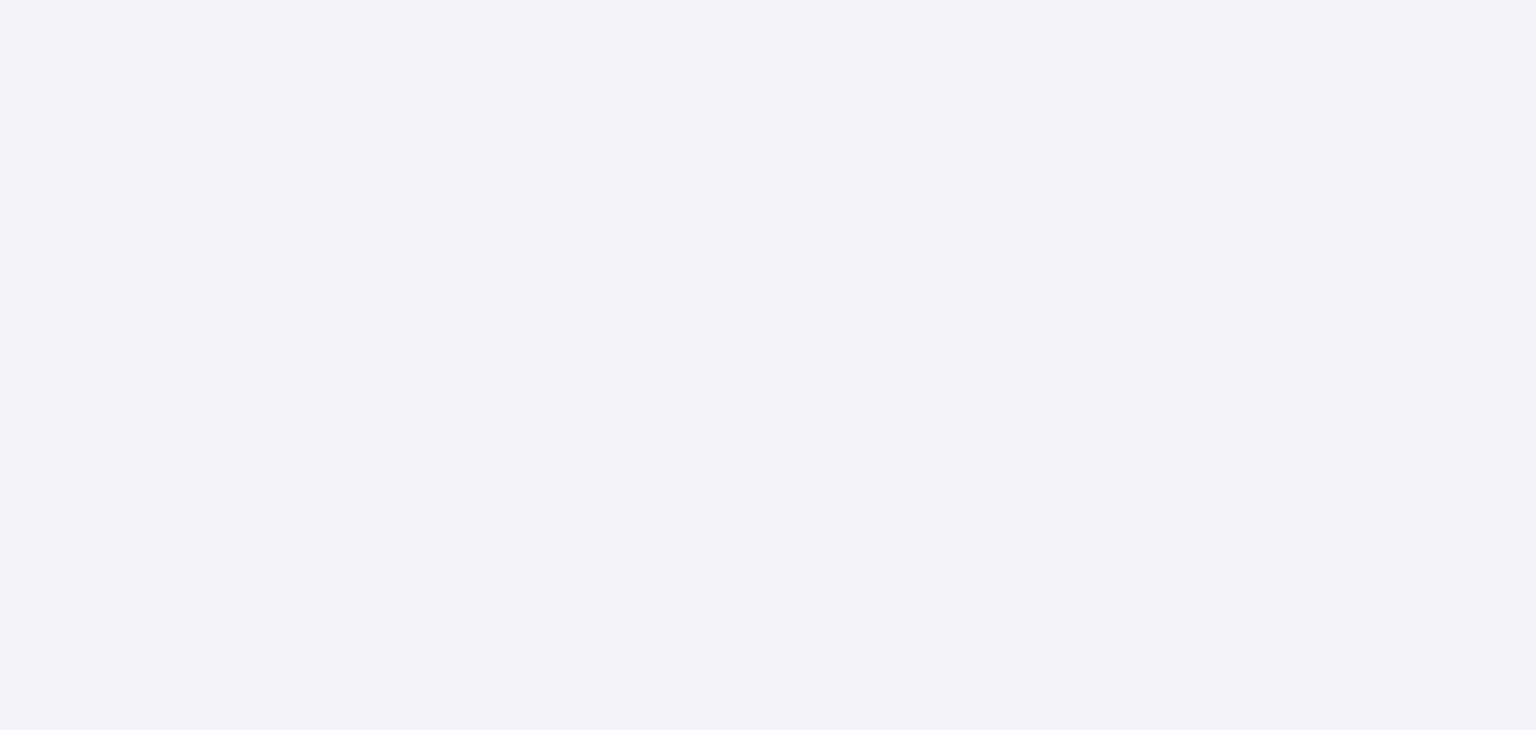 scroll, scrollTop: 0, scrollLeft: 0, axis: both 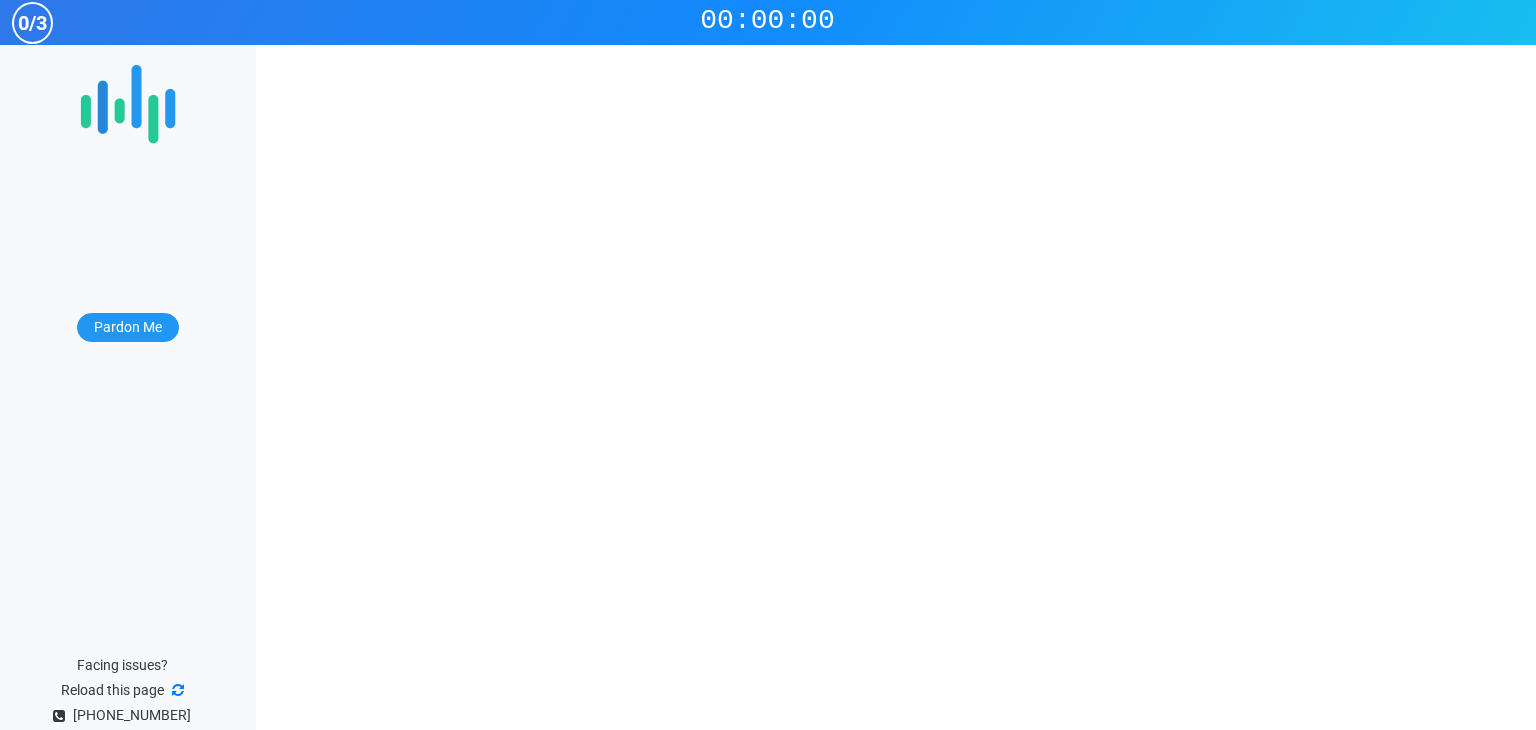 drag, startPoint x: 440, startPoint y: 204, endPoint x: 289, endPoint y: 479, distance: 313.7292 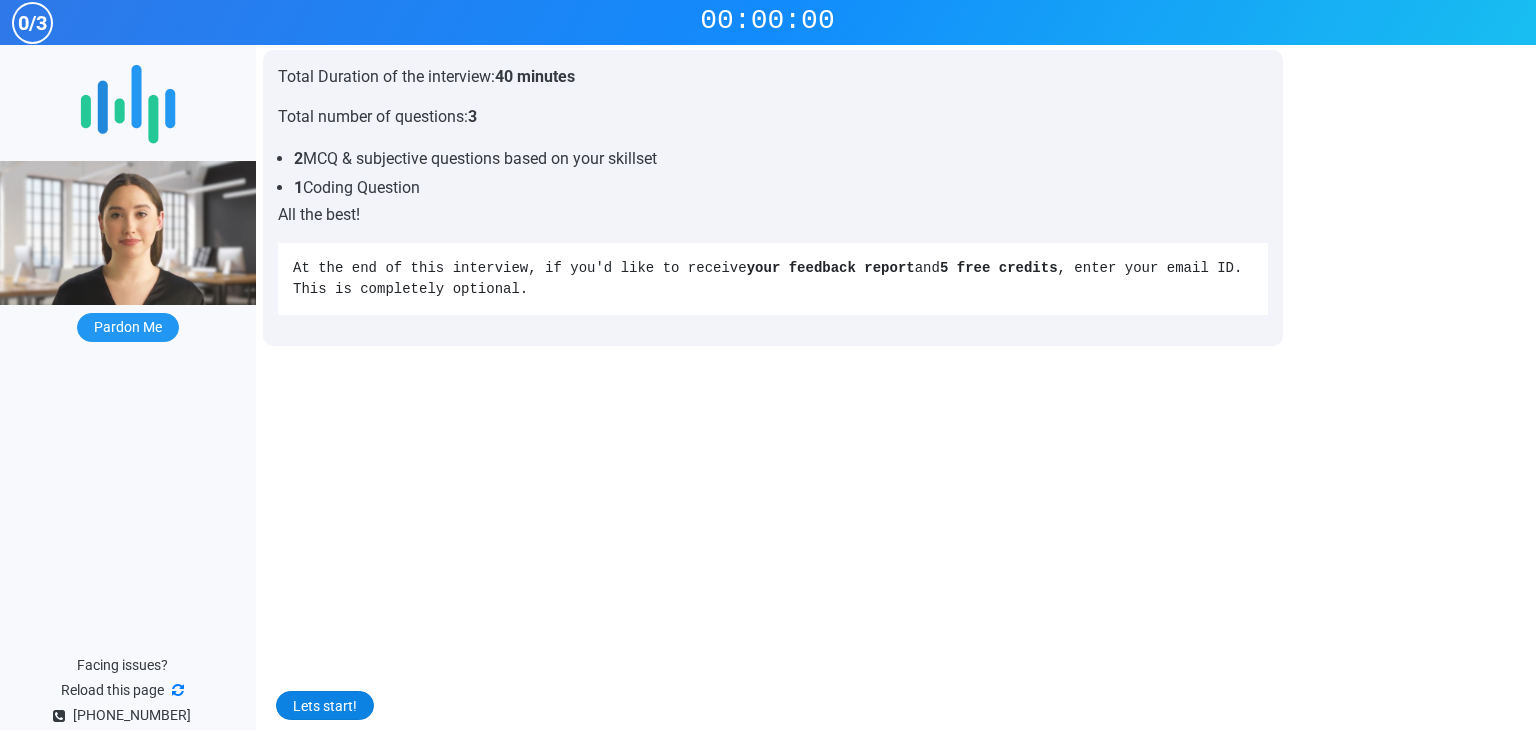 click on "Lets start!" at bounding box center [325, 705] 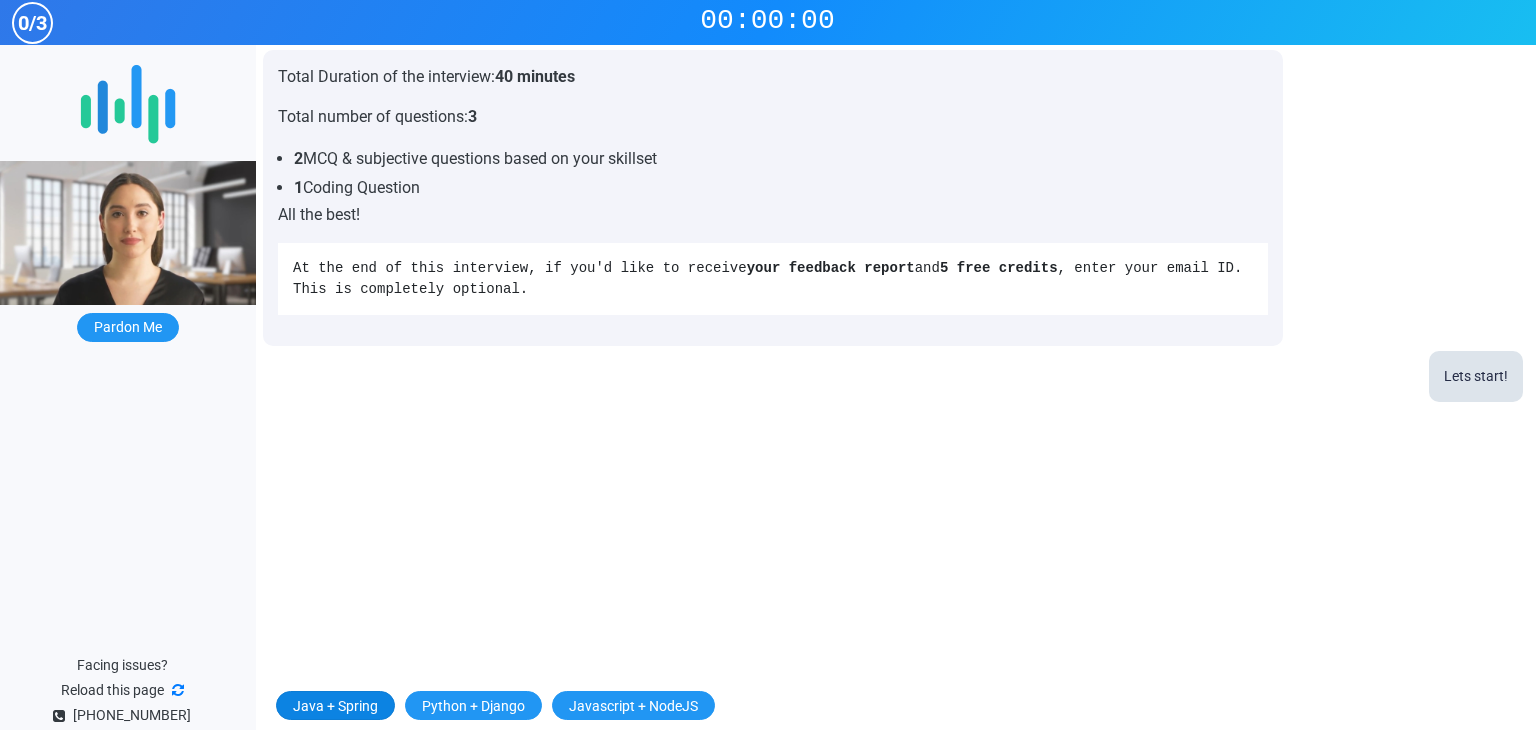 click on "Java + Spring" at bounding box center [335, 705] 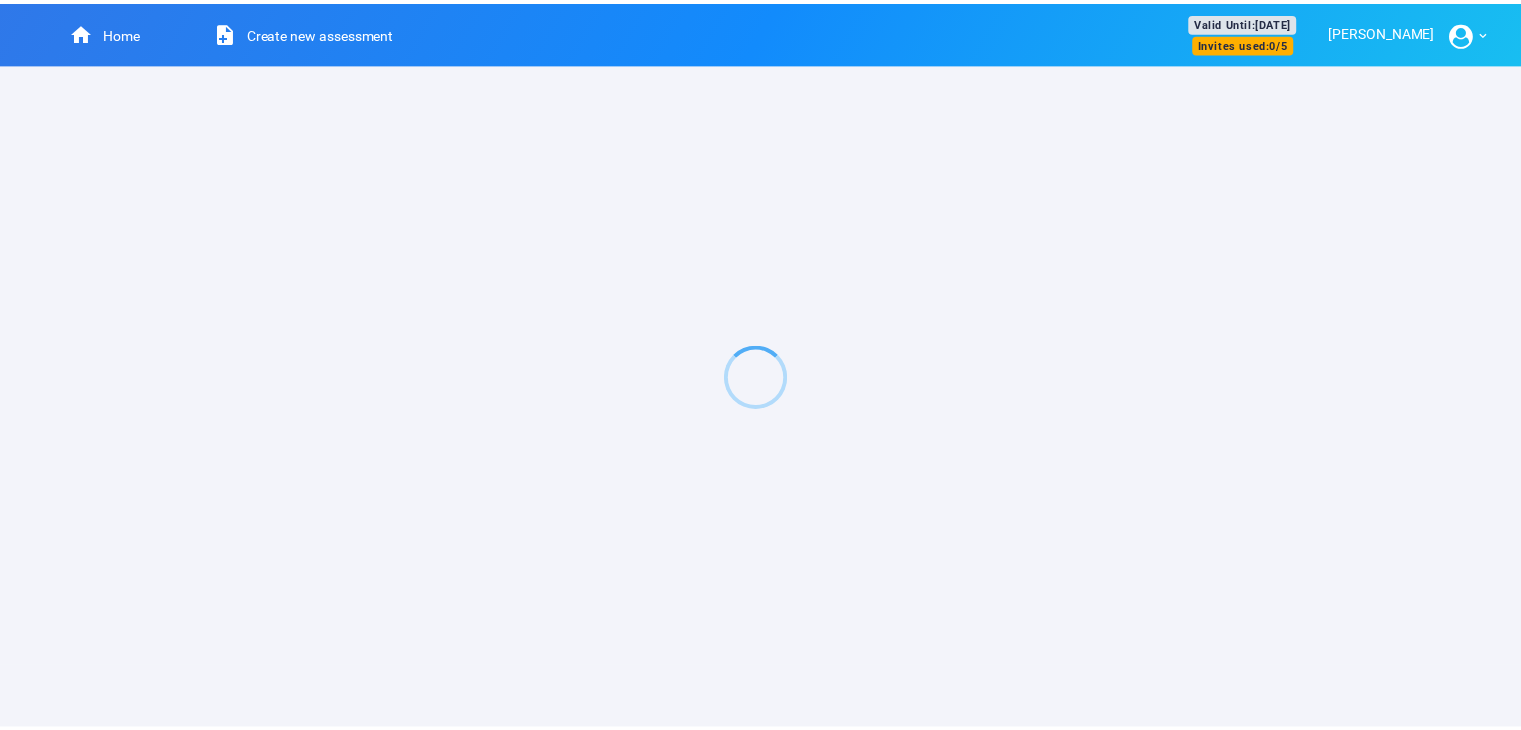 scroll, scrollTop: 0, scrollLeft: 0, axis: both 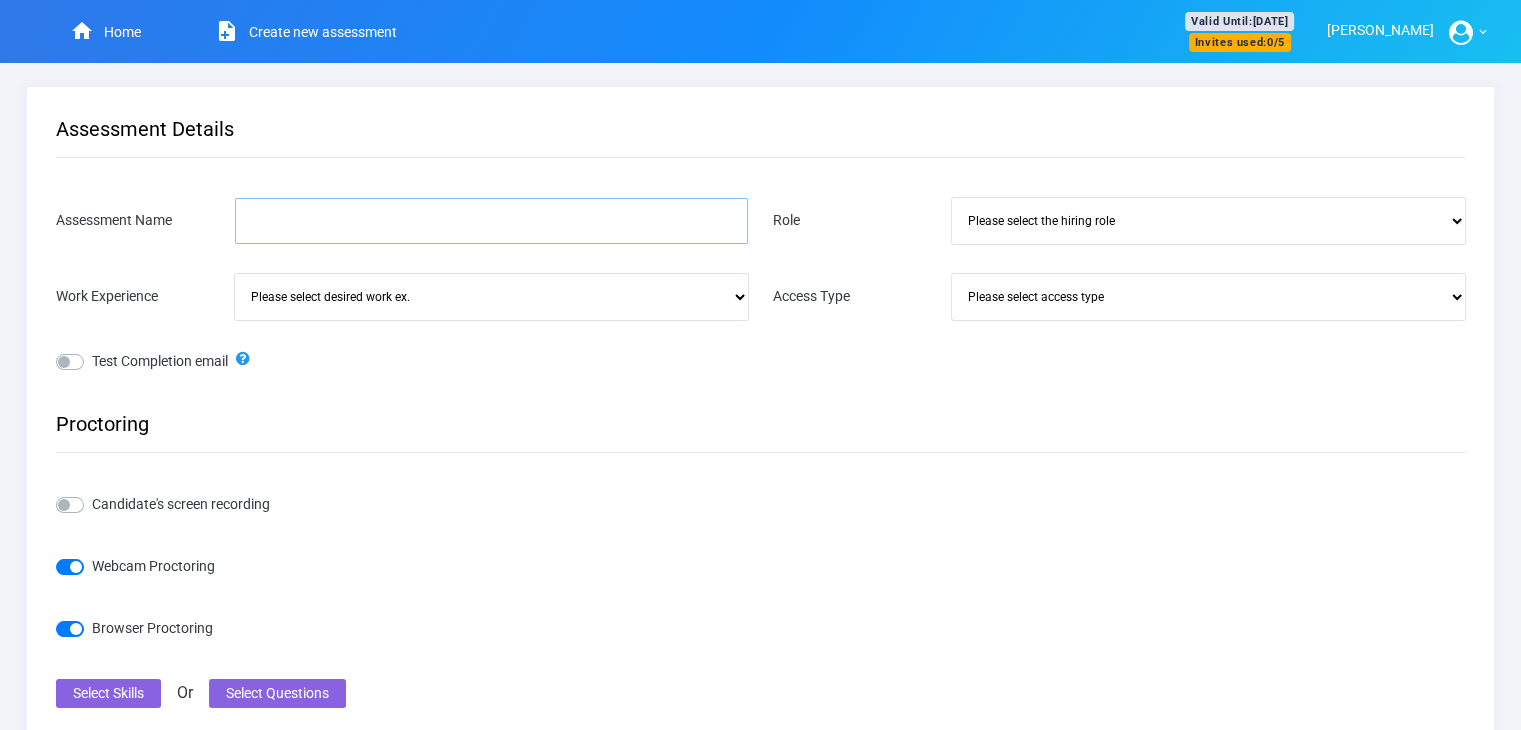 click on "Assessment Name" at bounding box center [491, 221] 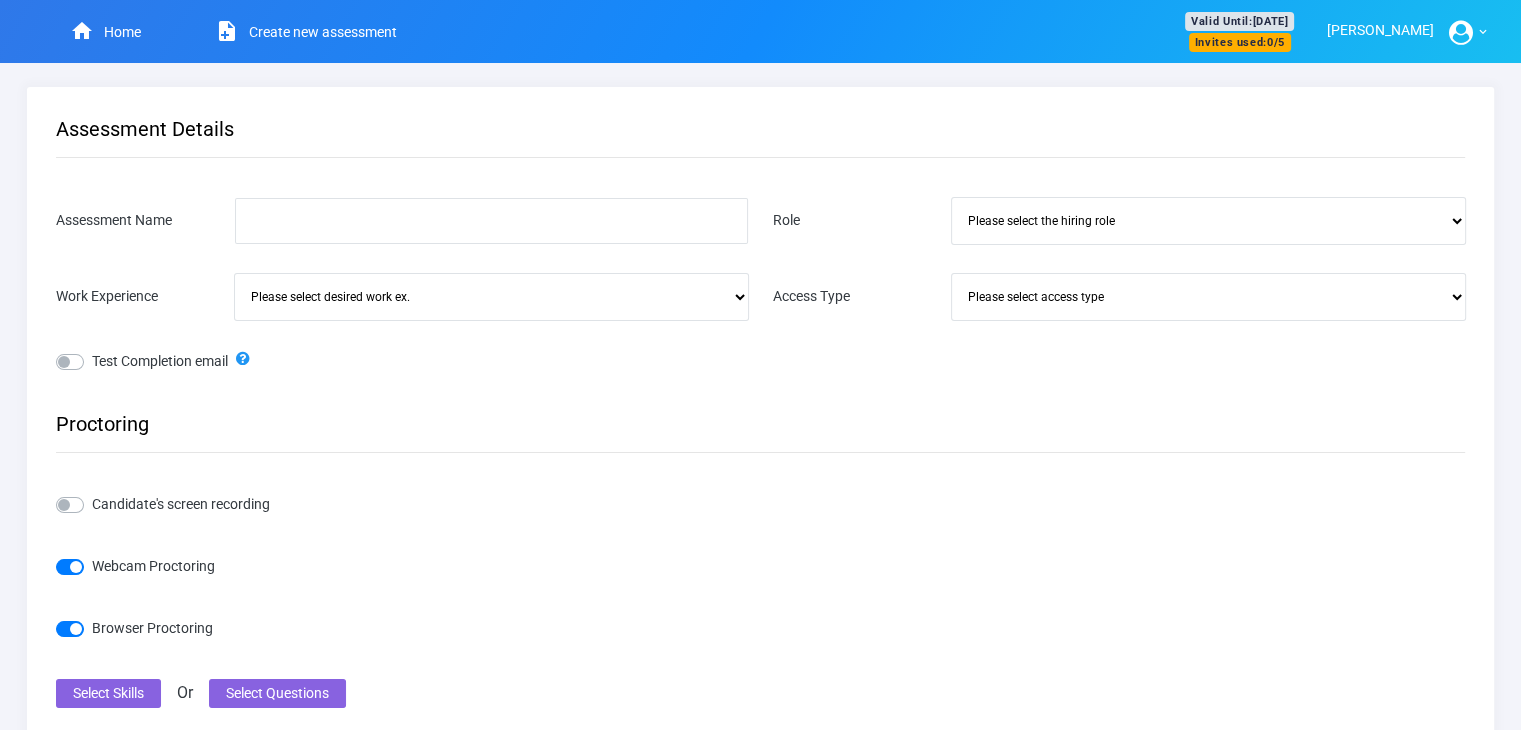 click on "Please select the hiring role Frontend Developer Fullstack Developer Backend Developer" at bounding box center (1208, 221) 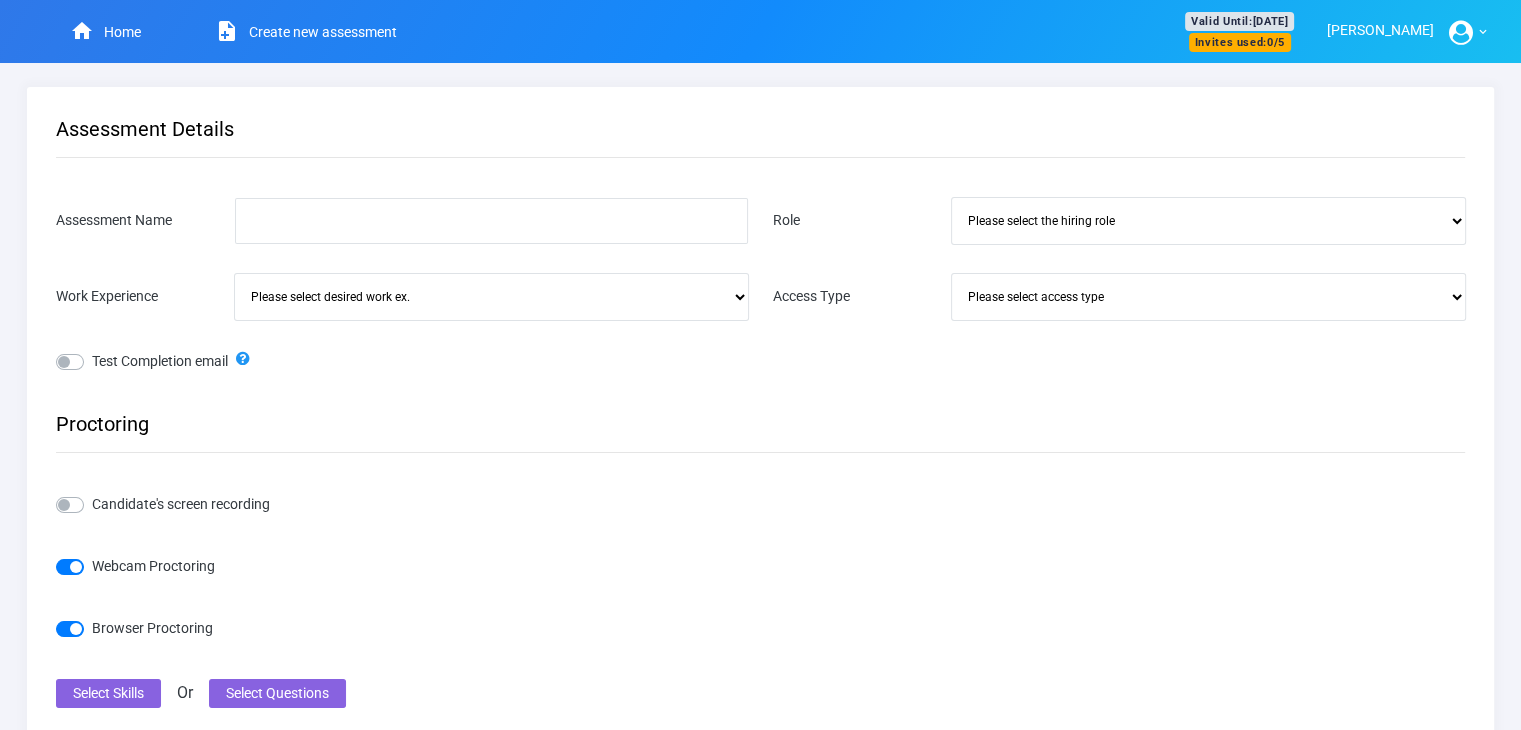 select on "573" 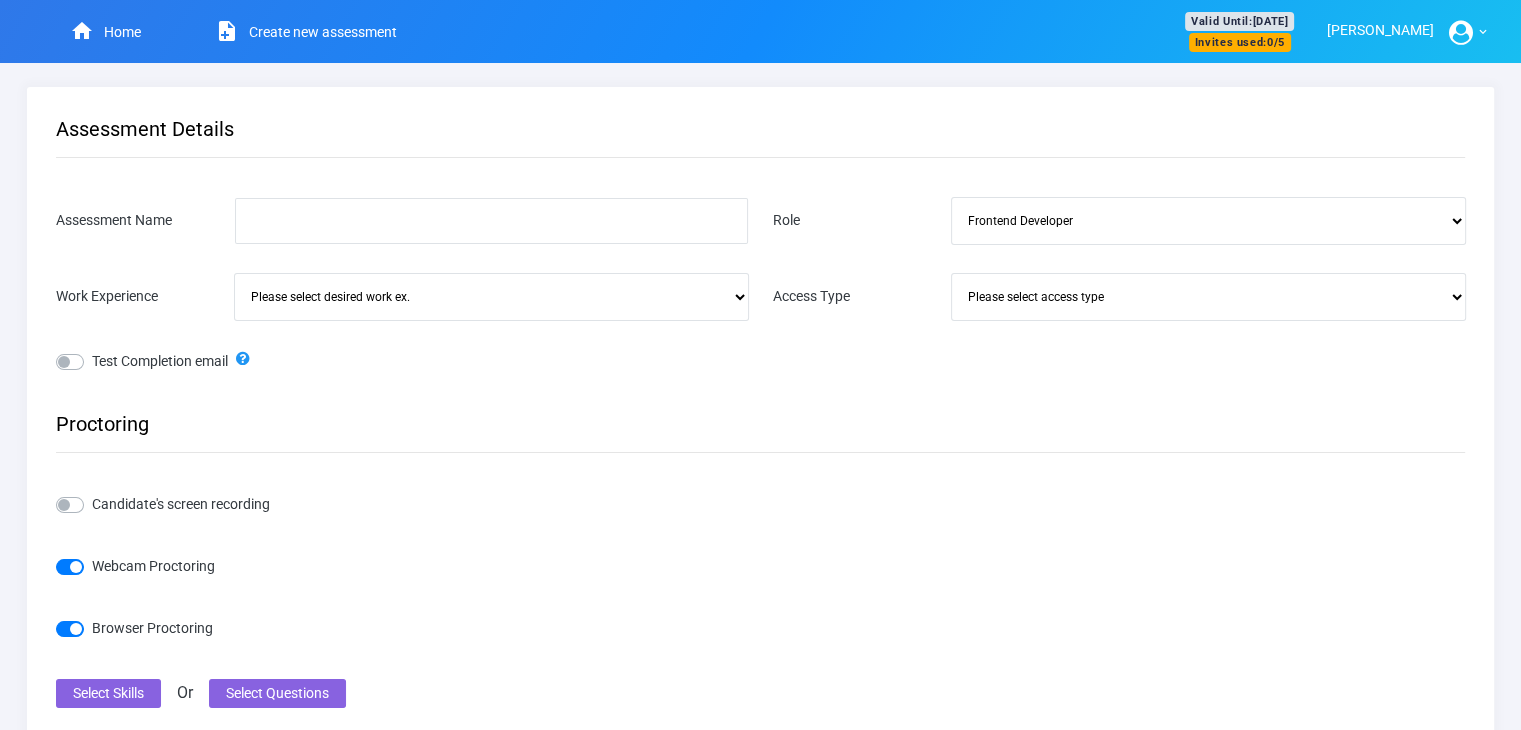 click on "Please select the hiring role Frontend Developer Fullstack Developer Backend Developer" at bounding box center (1208, 221) 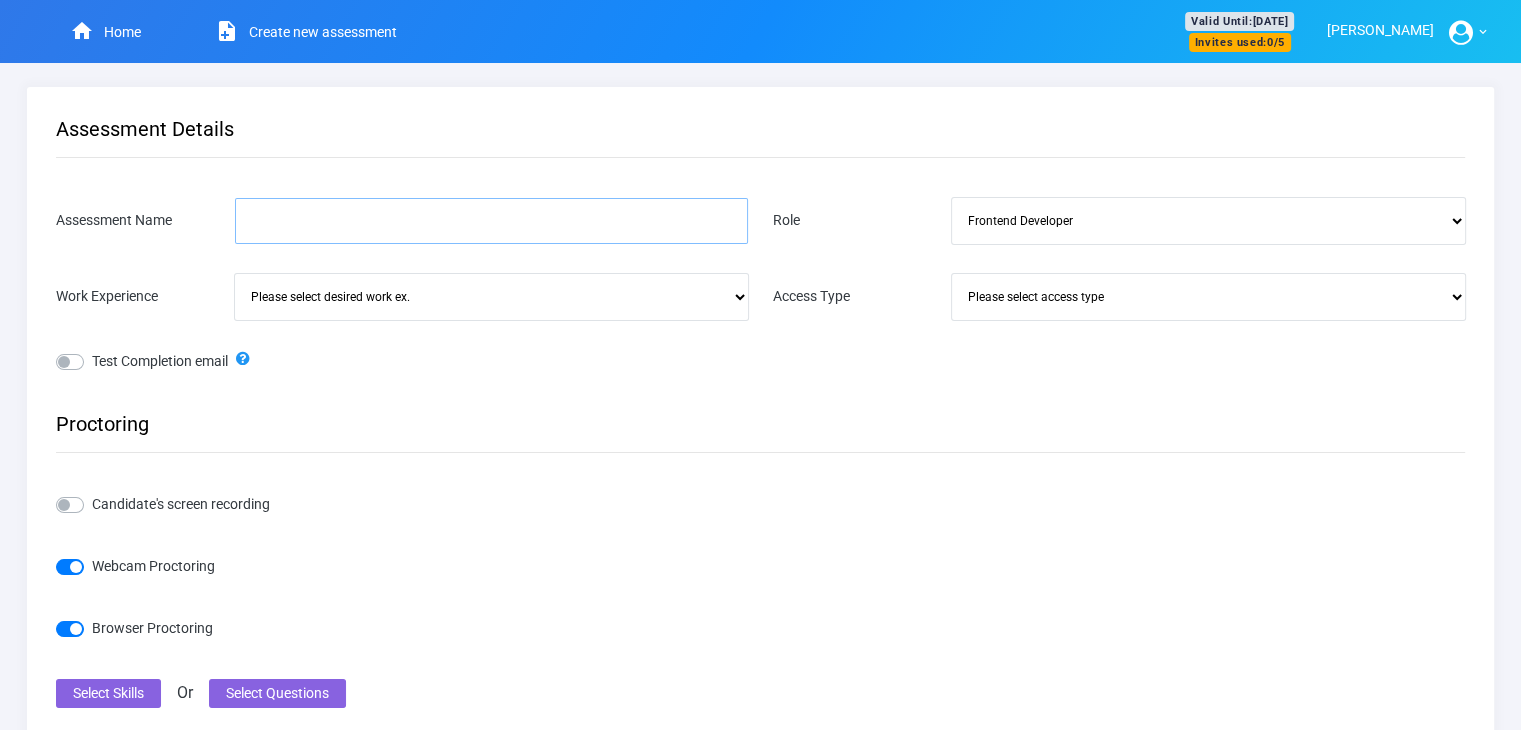 click on "Assessment Name" at bounding box center (491, 221) 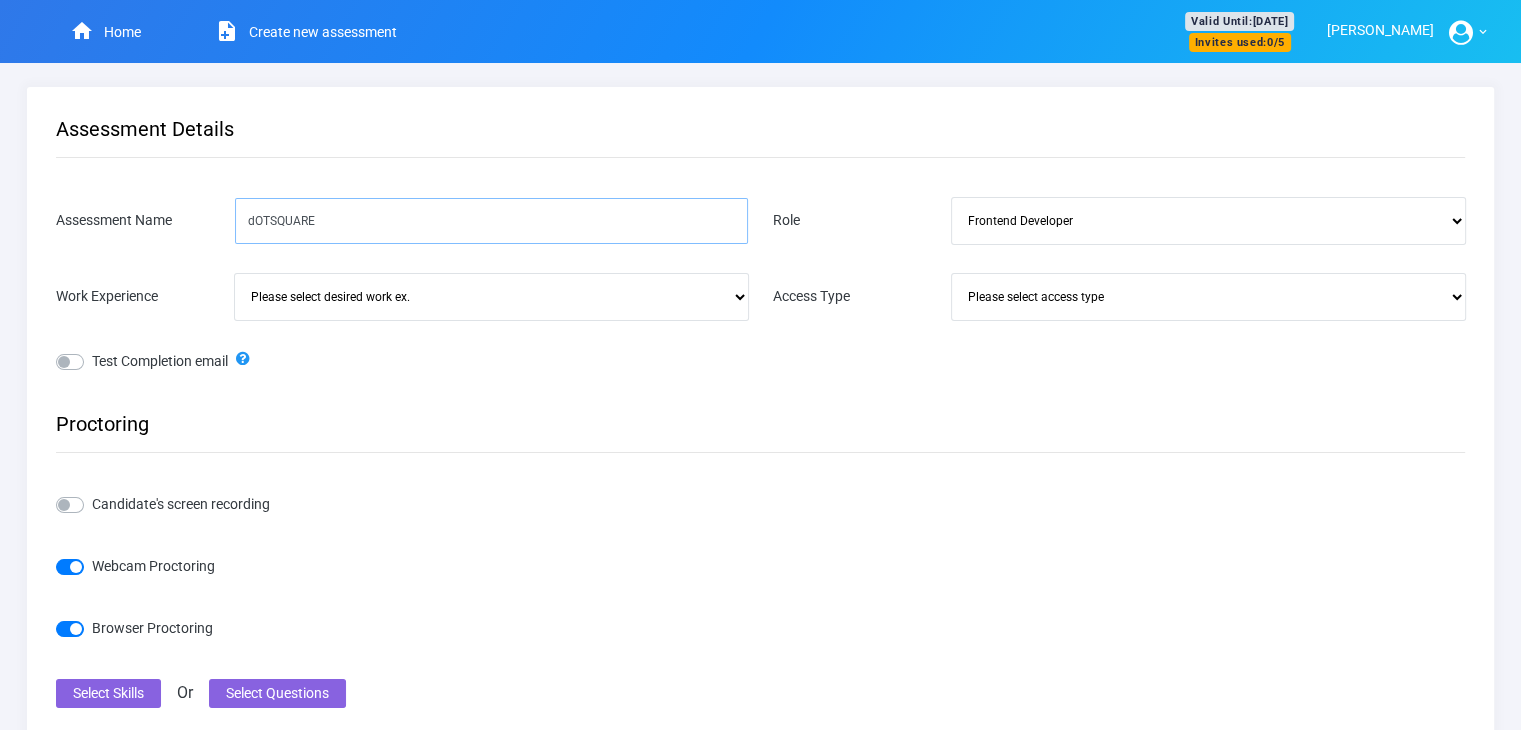 drag, startPoint x: 340, startPoint y: 228, endPoint x: 190, endPoint y: 229, distance: 150.00333 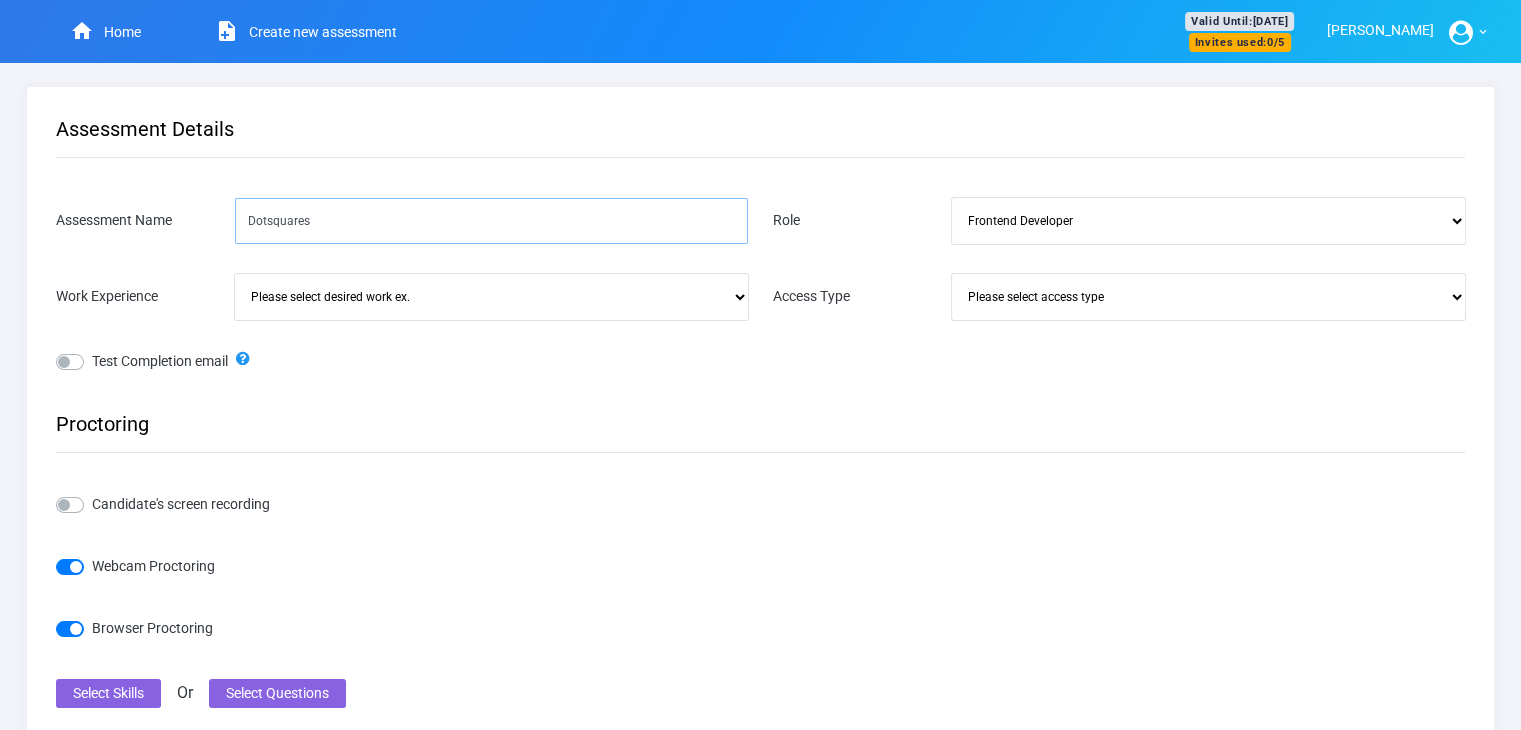type on "Dotsquares" 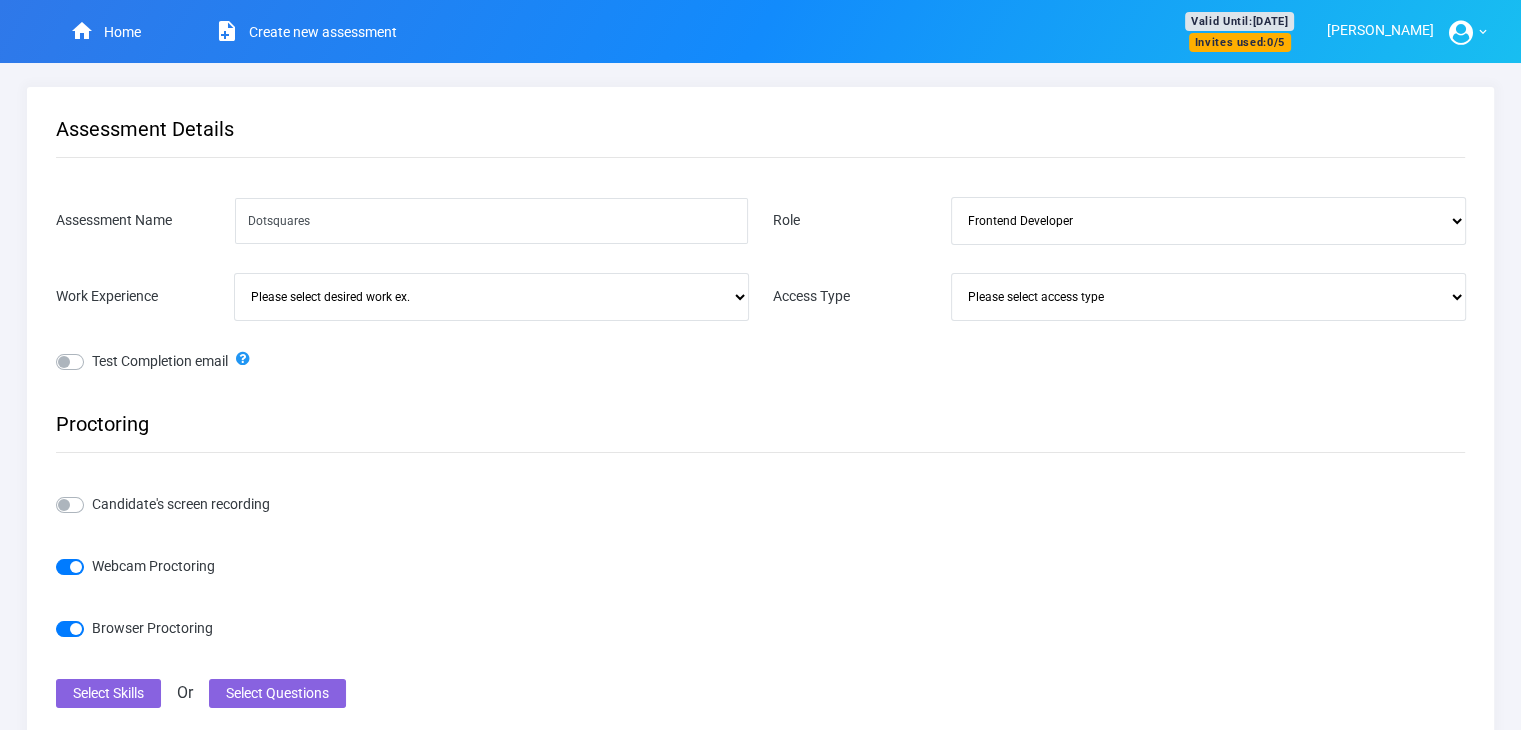 click on "Please select desired work ex. Intern New Graduate 0-2 years 2-5 years > 5 years N/A" at bounding box center (491, 297) 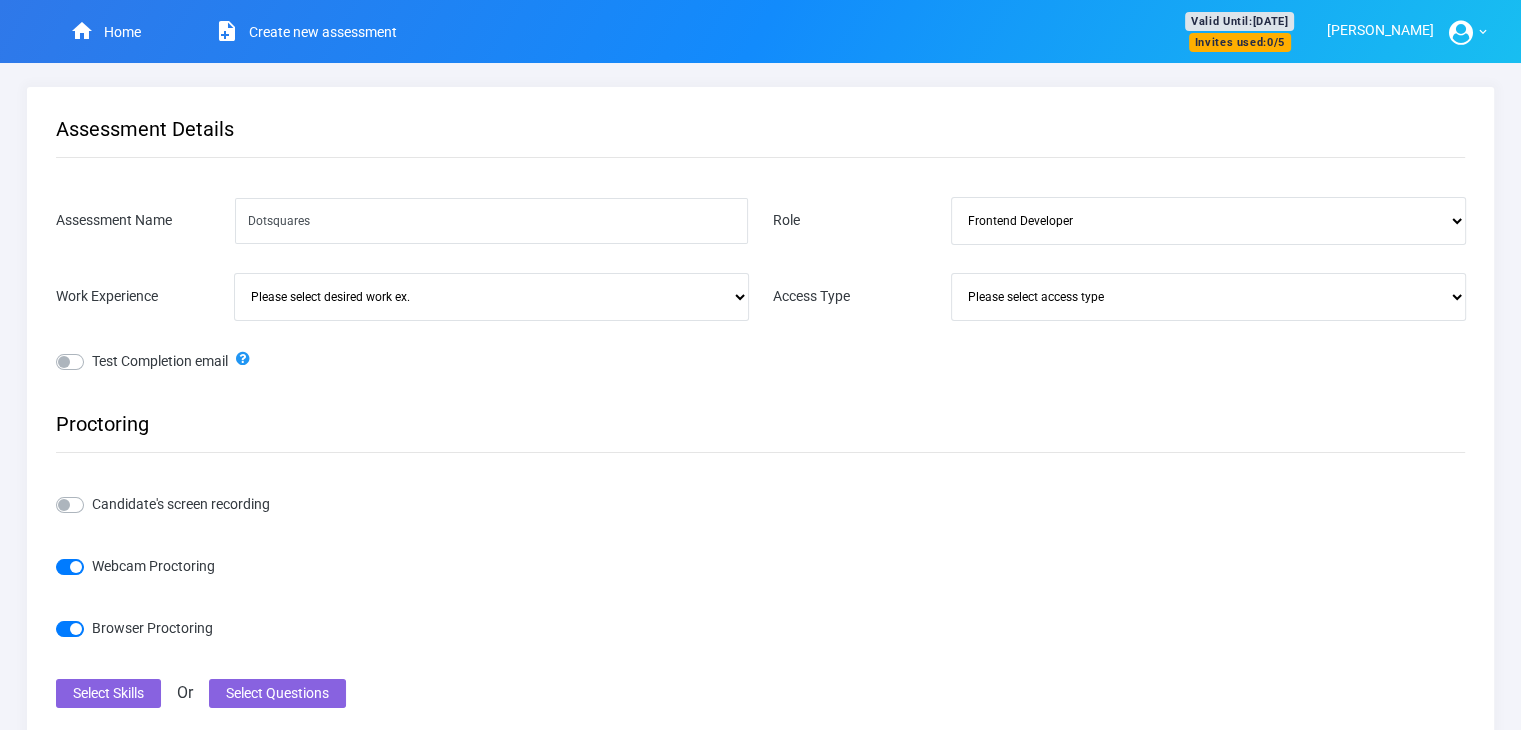 select on "New Graduate" 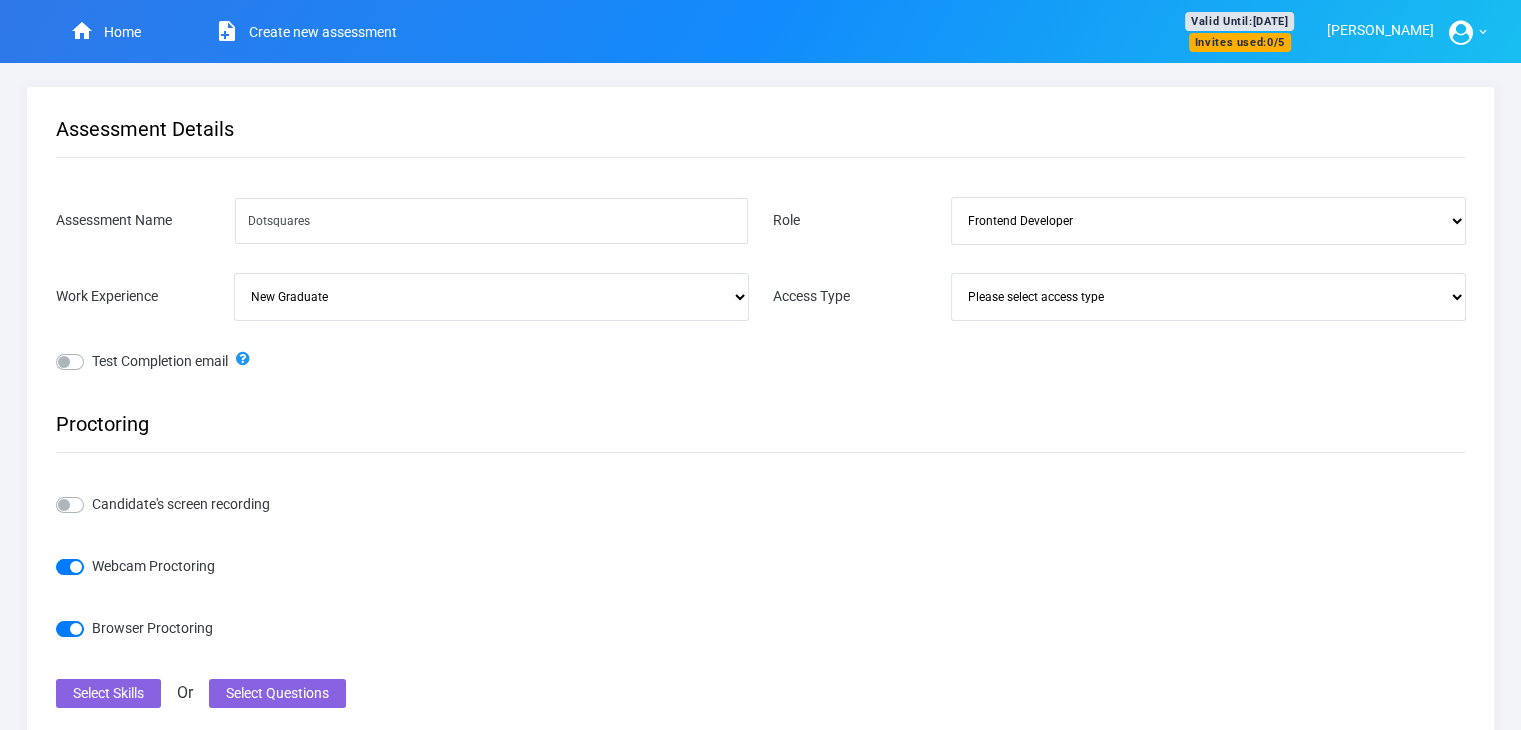 click on "Please select desired work ex. Intern New Graduate 0-2 years 2-5 years > 5 years N/A" at bounding box center (491, 297) 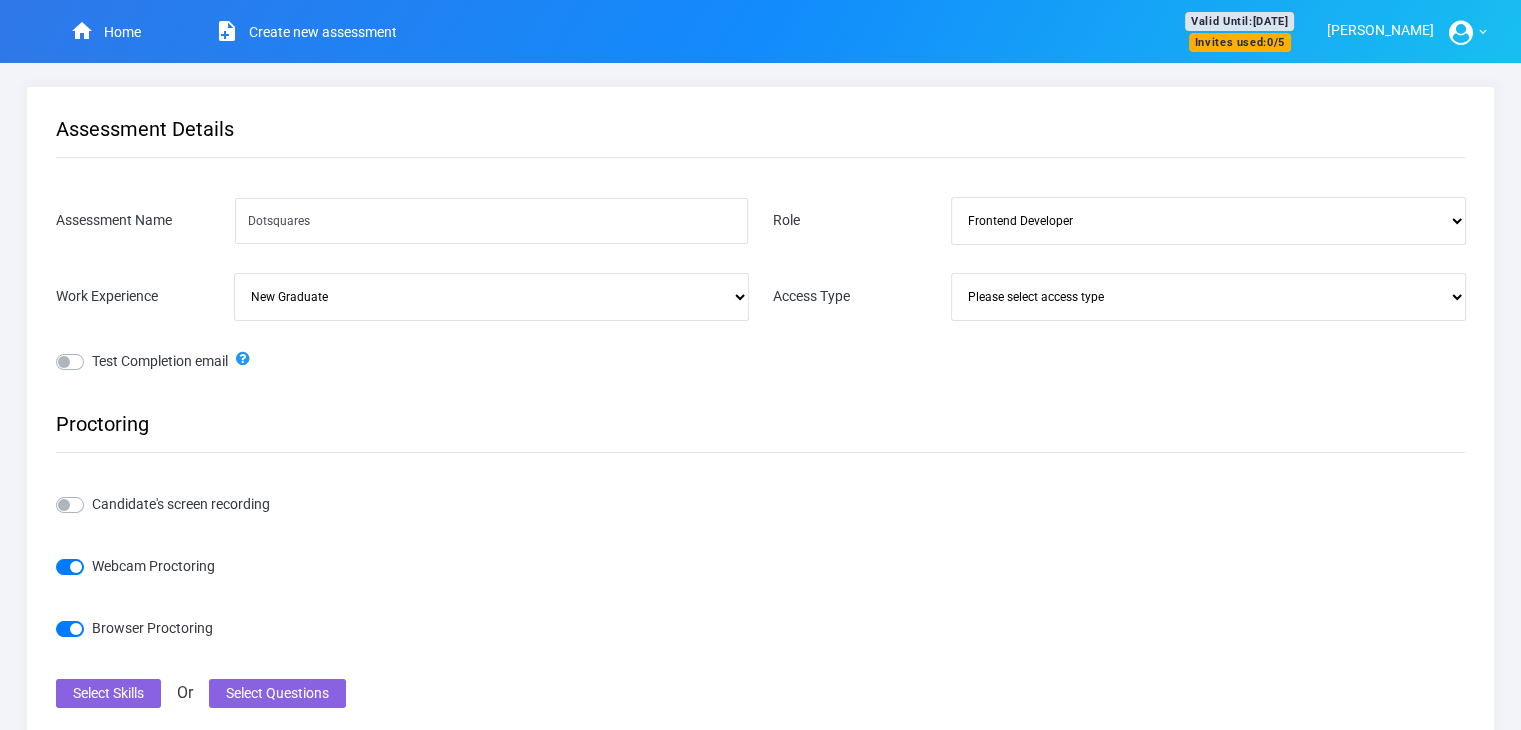 click on "Test Completion email" at bounding box center [160, 361] 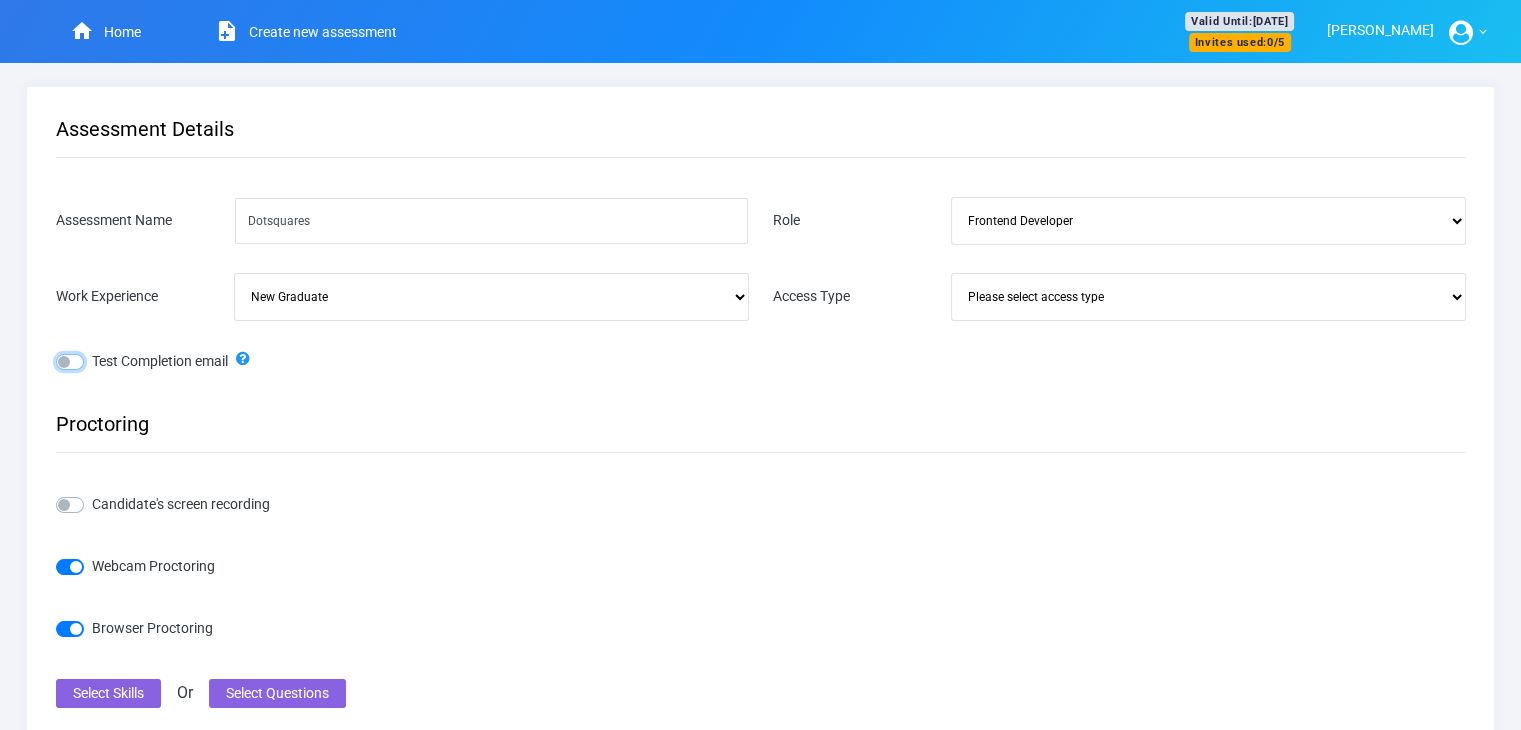 click on "Test Completion email" at bounding box center [64, 360] 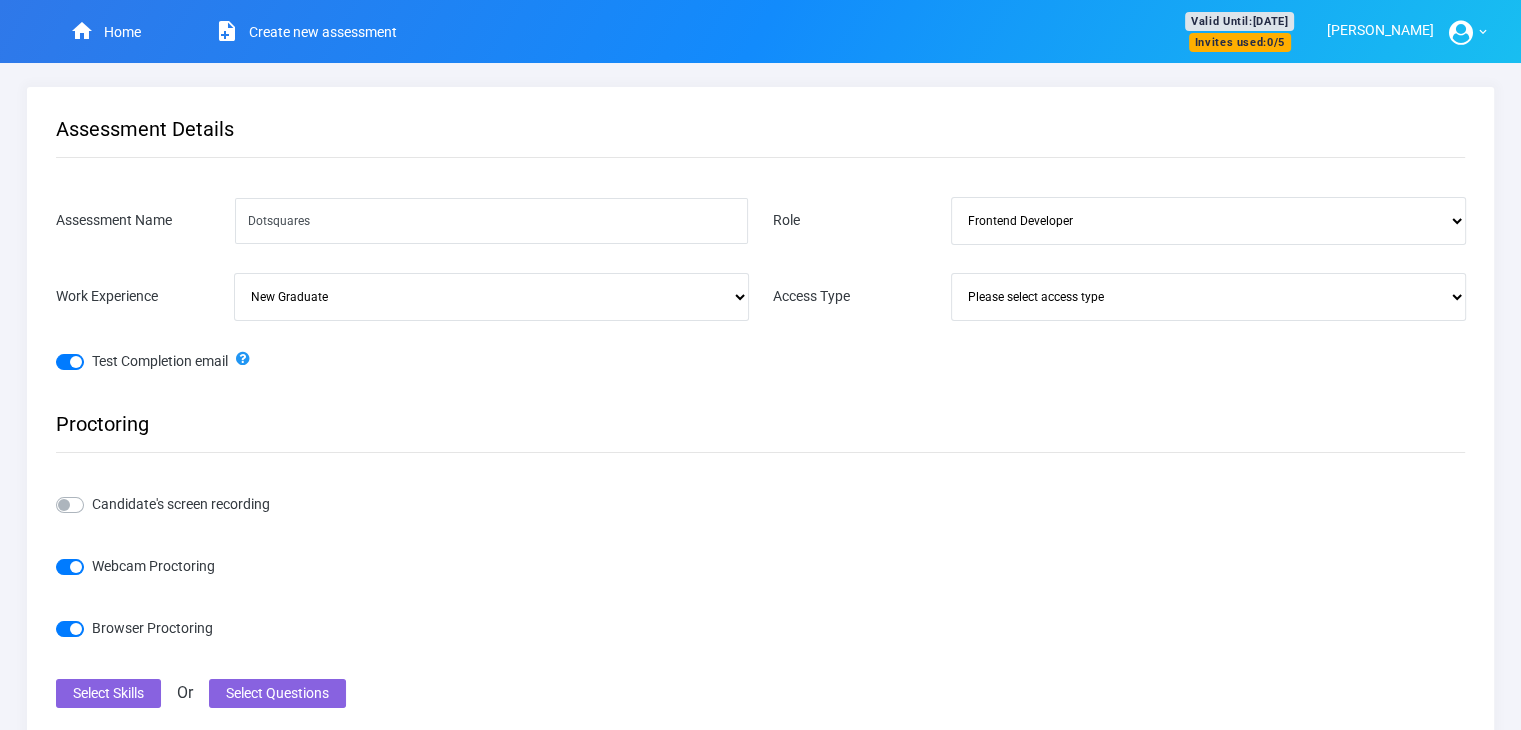 click on "Test Completion email" at bounding box center (160, 361) 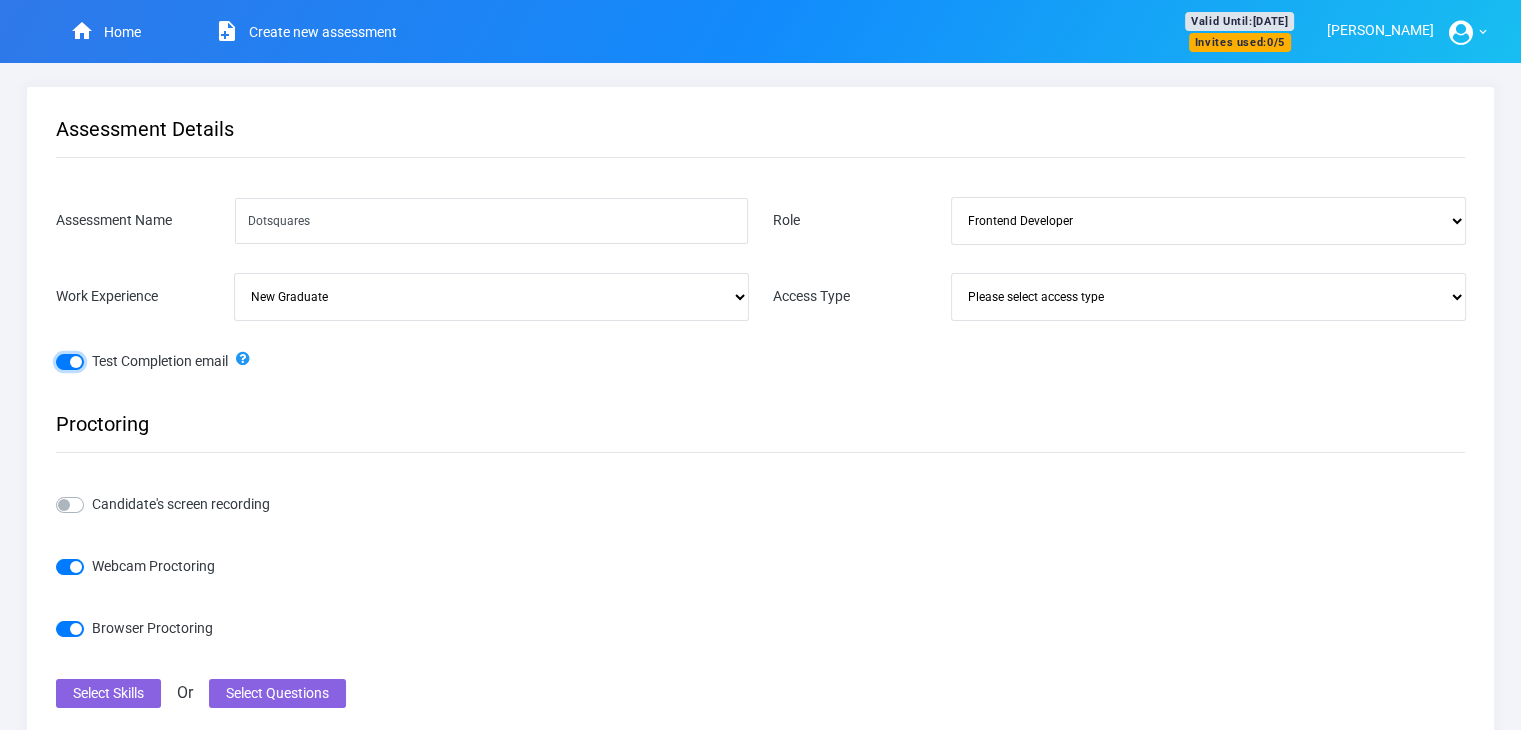 click on "Test Completion email" at bounding box center (64, 360) 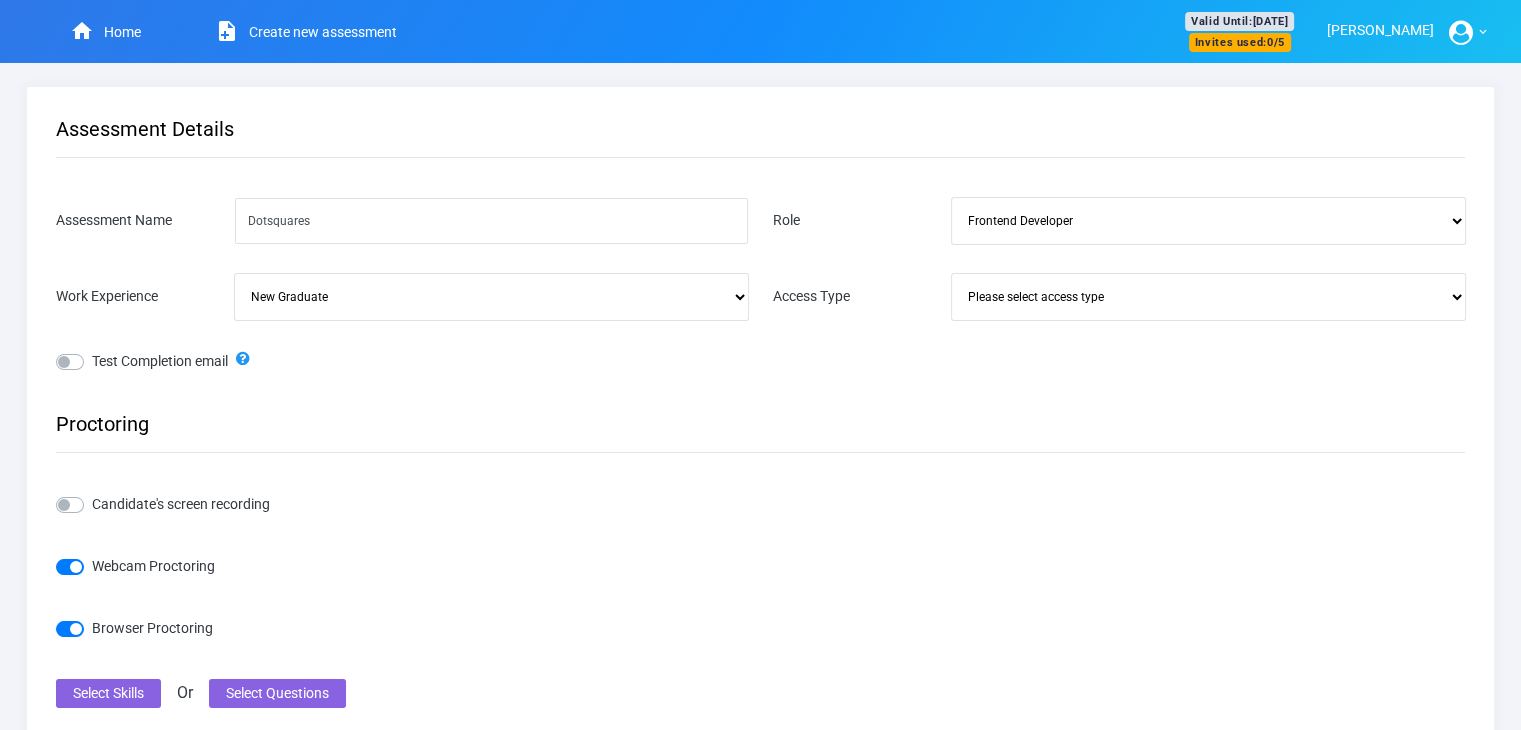 click on "Please select access type Open Invite Only" at bounding box center [1208, 297] 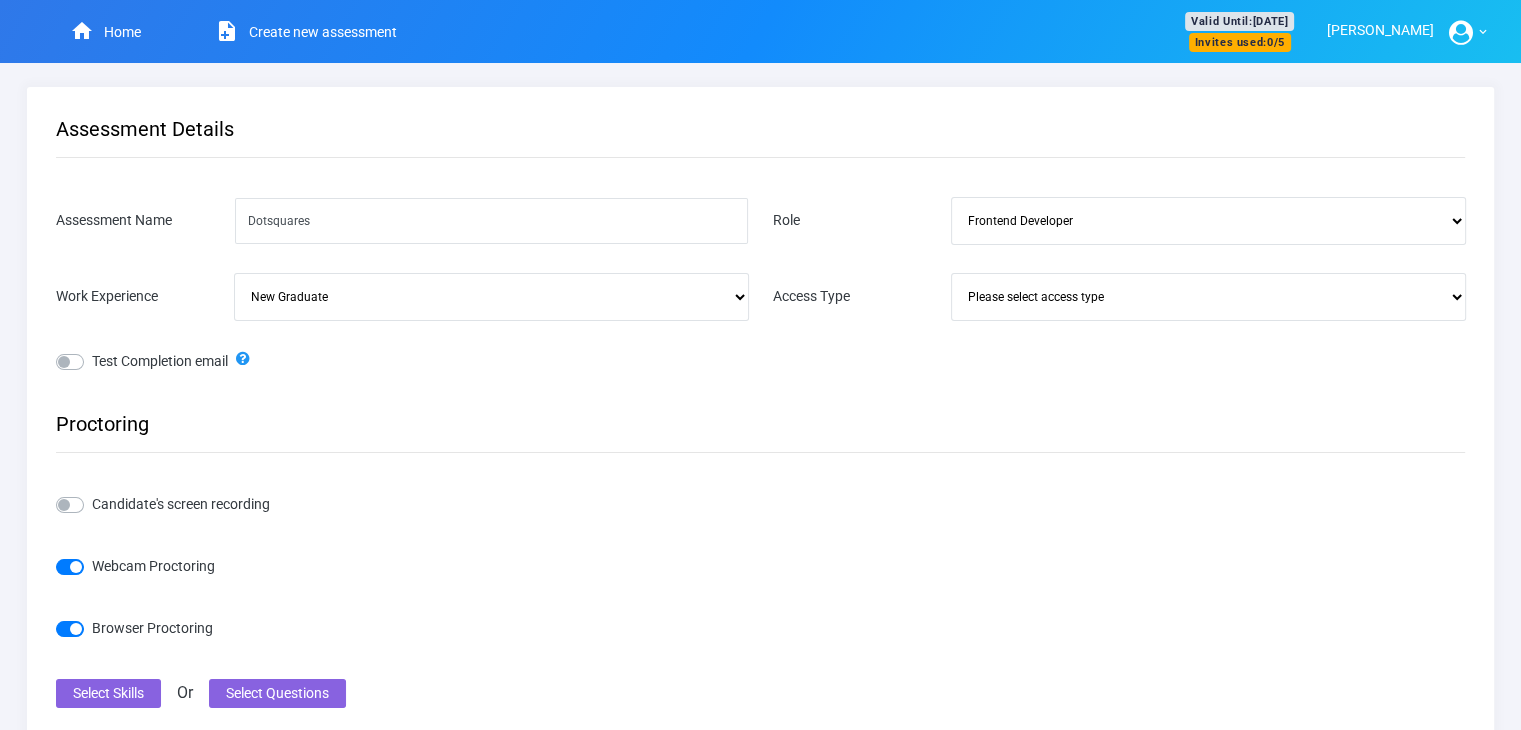 select on "Open" 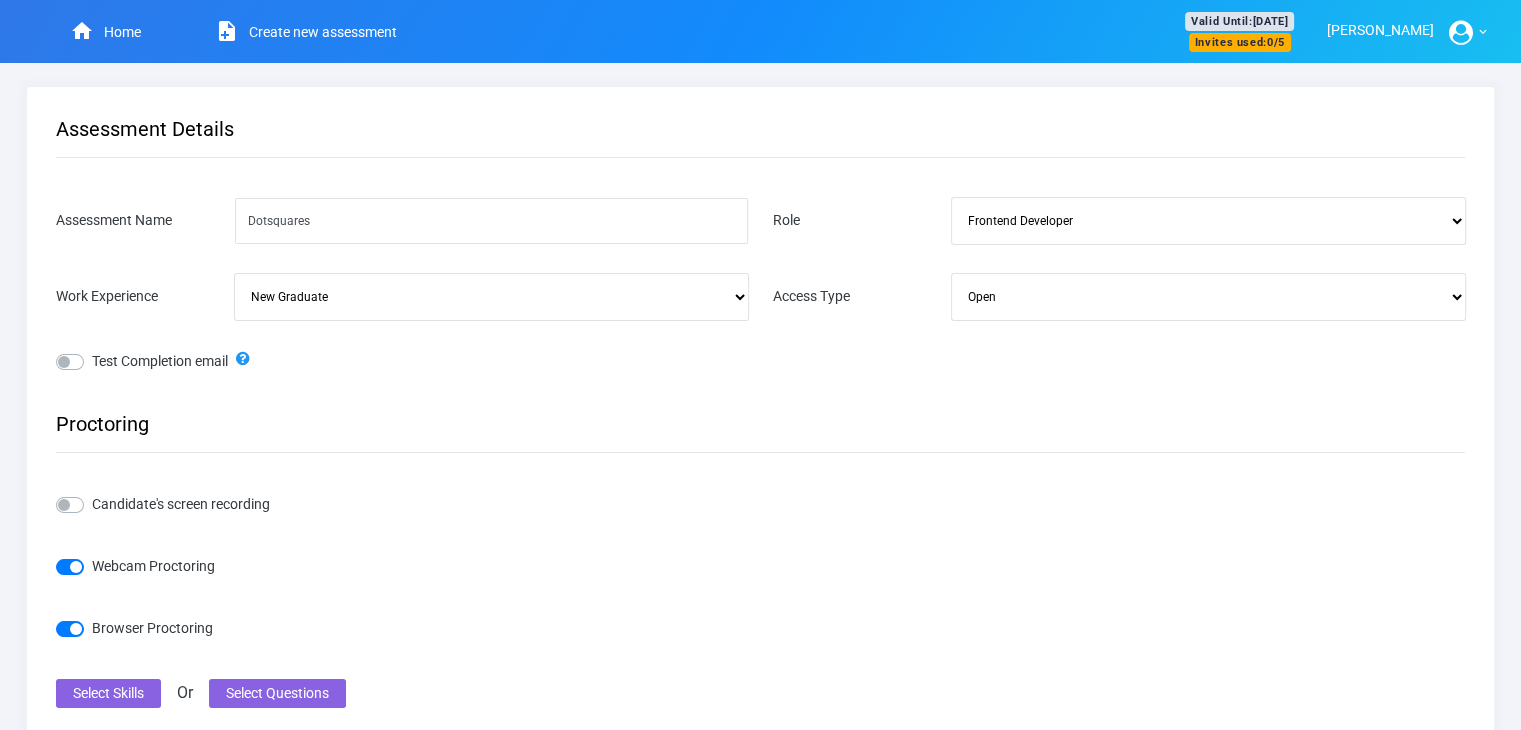 click on "Please select access type Open Invite Only" at bounding box center [1208, 297] 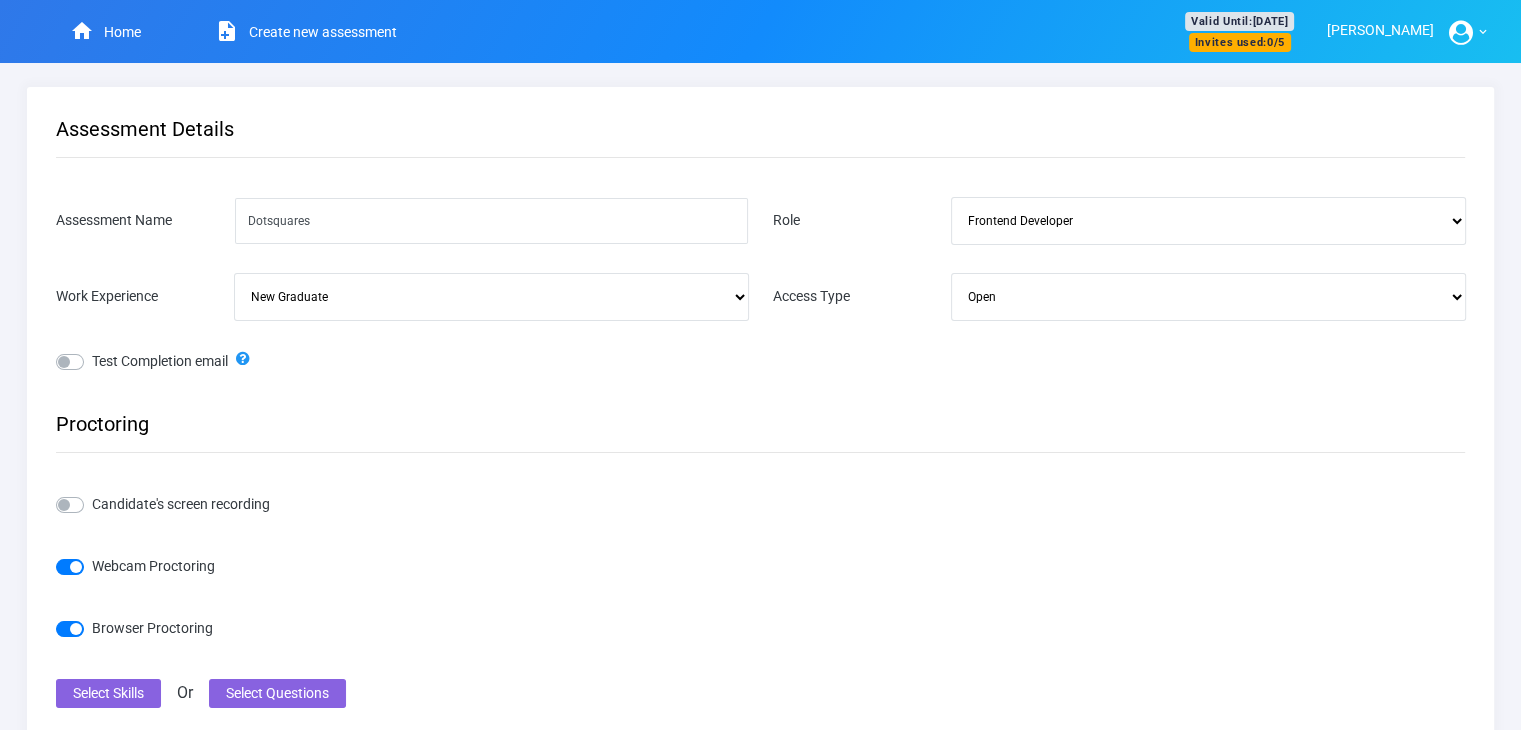 click on "Candidate's screen recording" at bounding box center [181, 504] 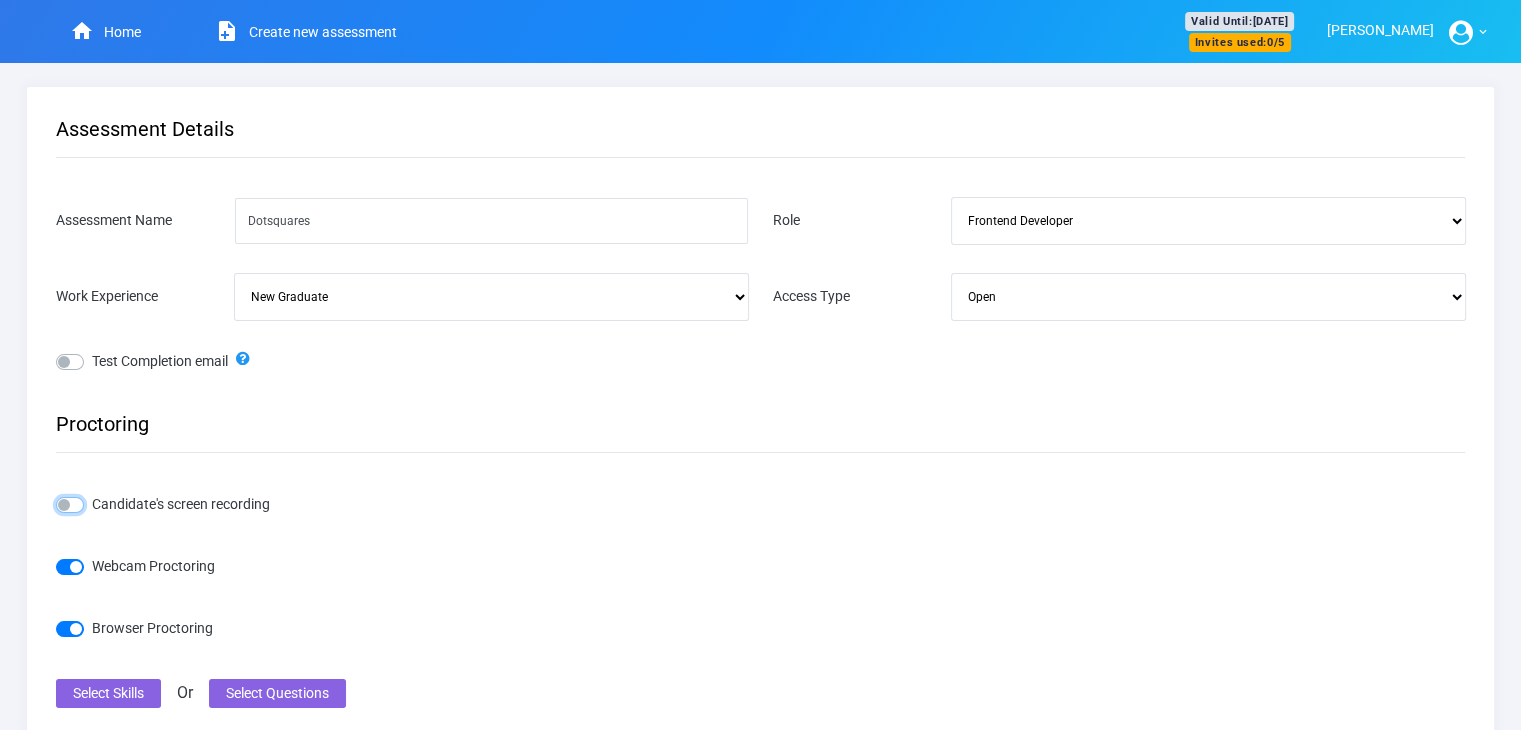 click on "Candidate's screen recording" at bounding box center [64, 503] 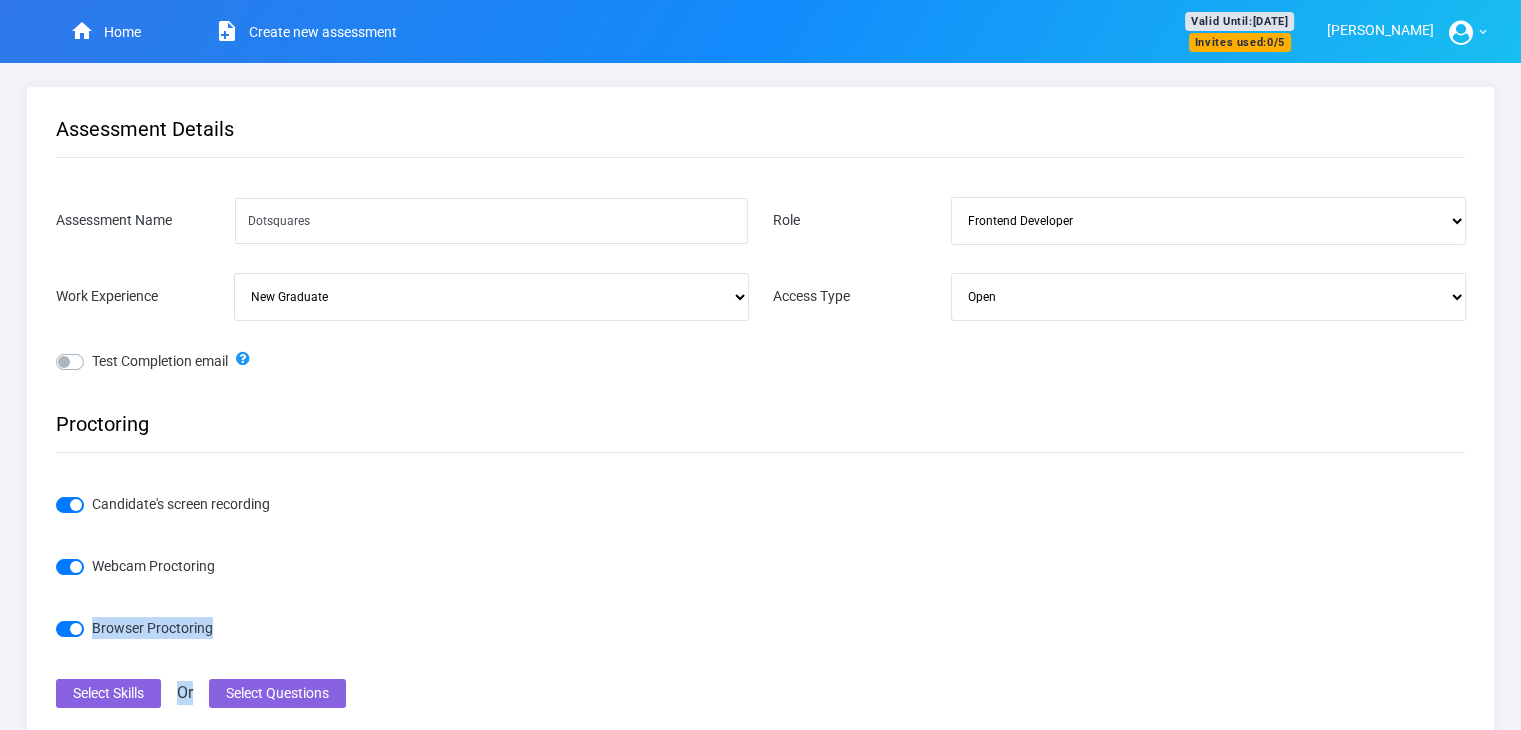scroll, scrollTop: 31, scrollLeft: 0, axis: vertical 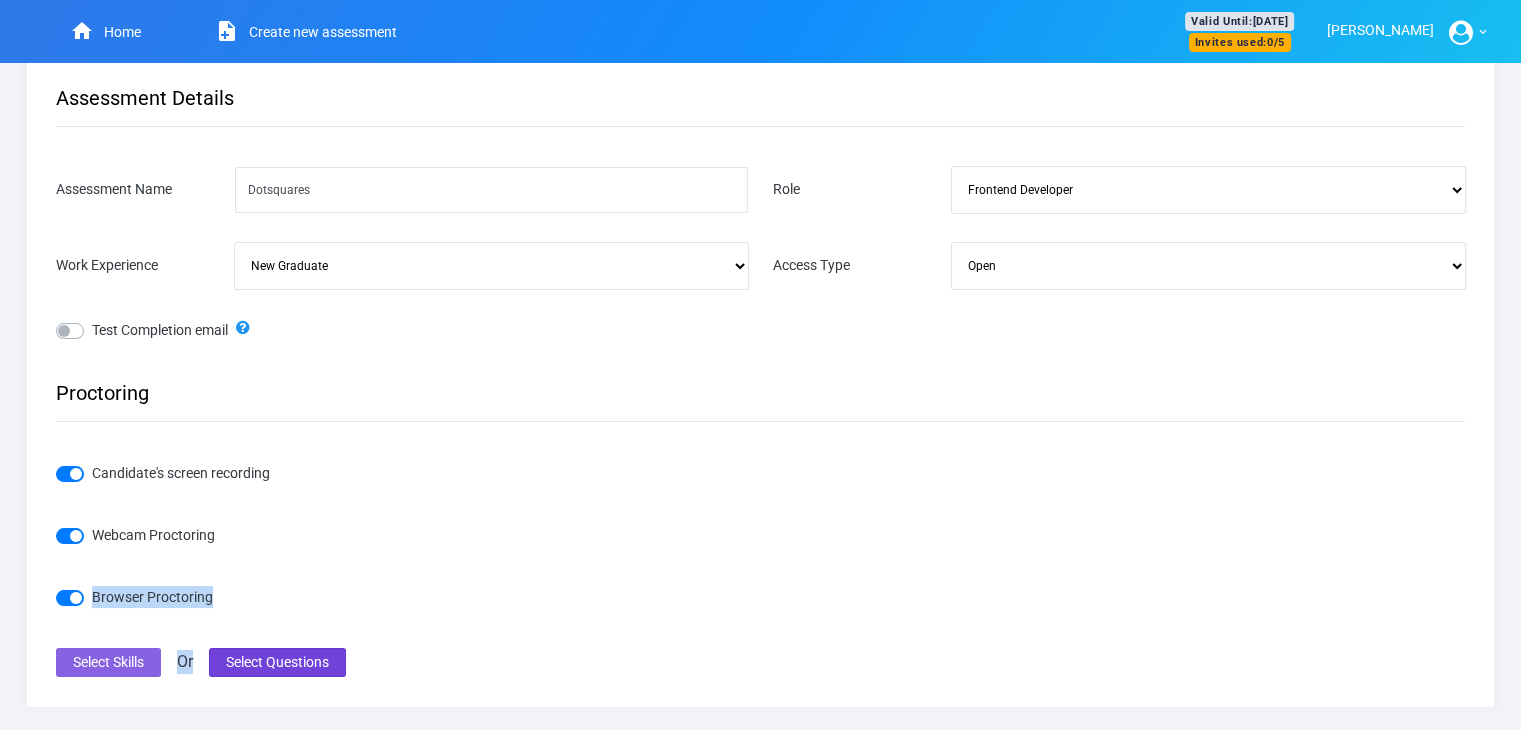 drag, startPoint x: 377, startPoint y: 559, endPoint x: 279, endPoint y: 658, distance: 139.30183 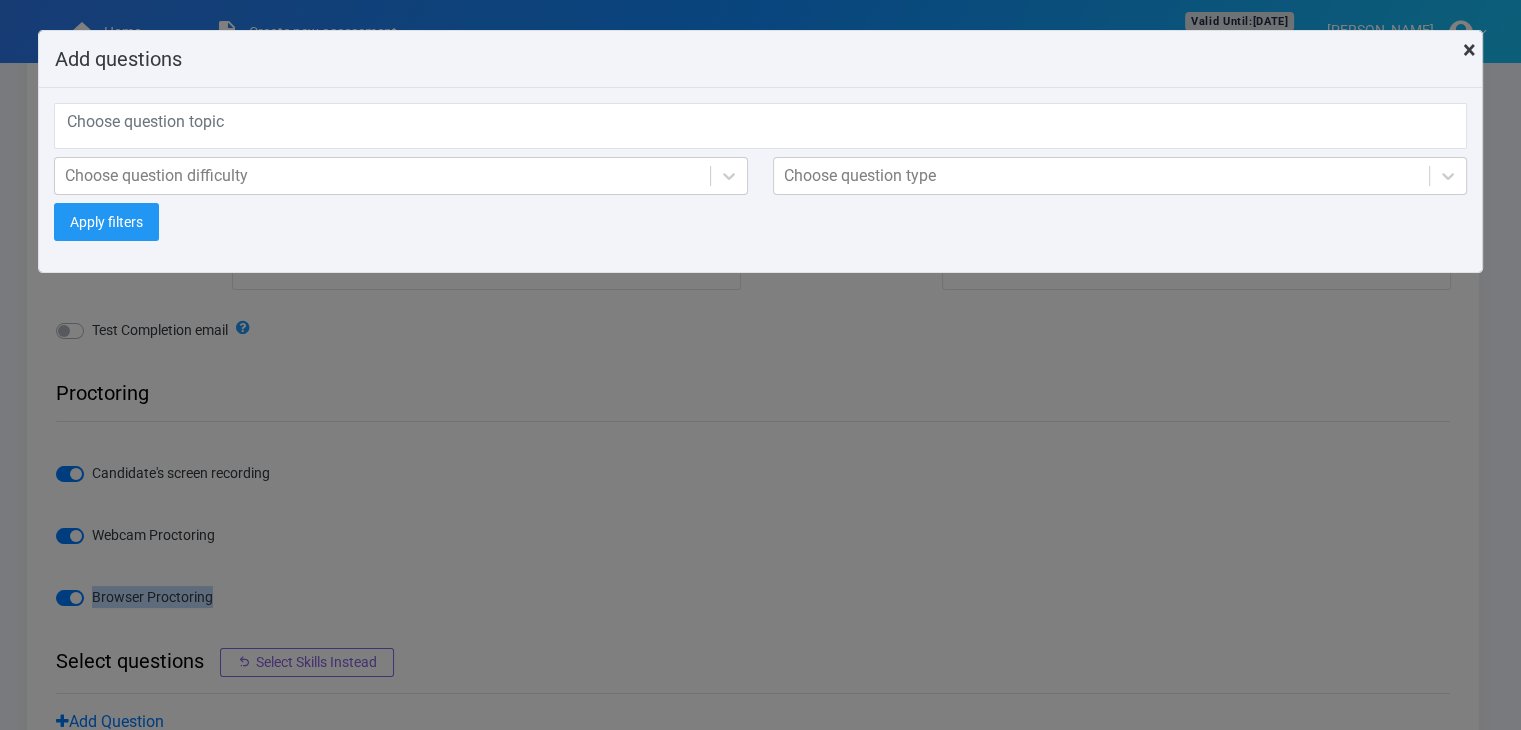 click on "×" at bounding box center (1469, 50) 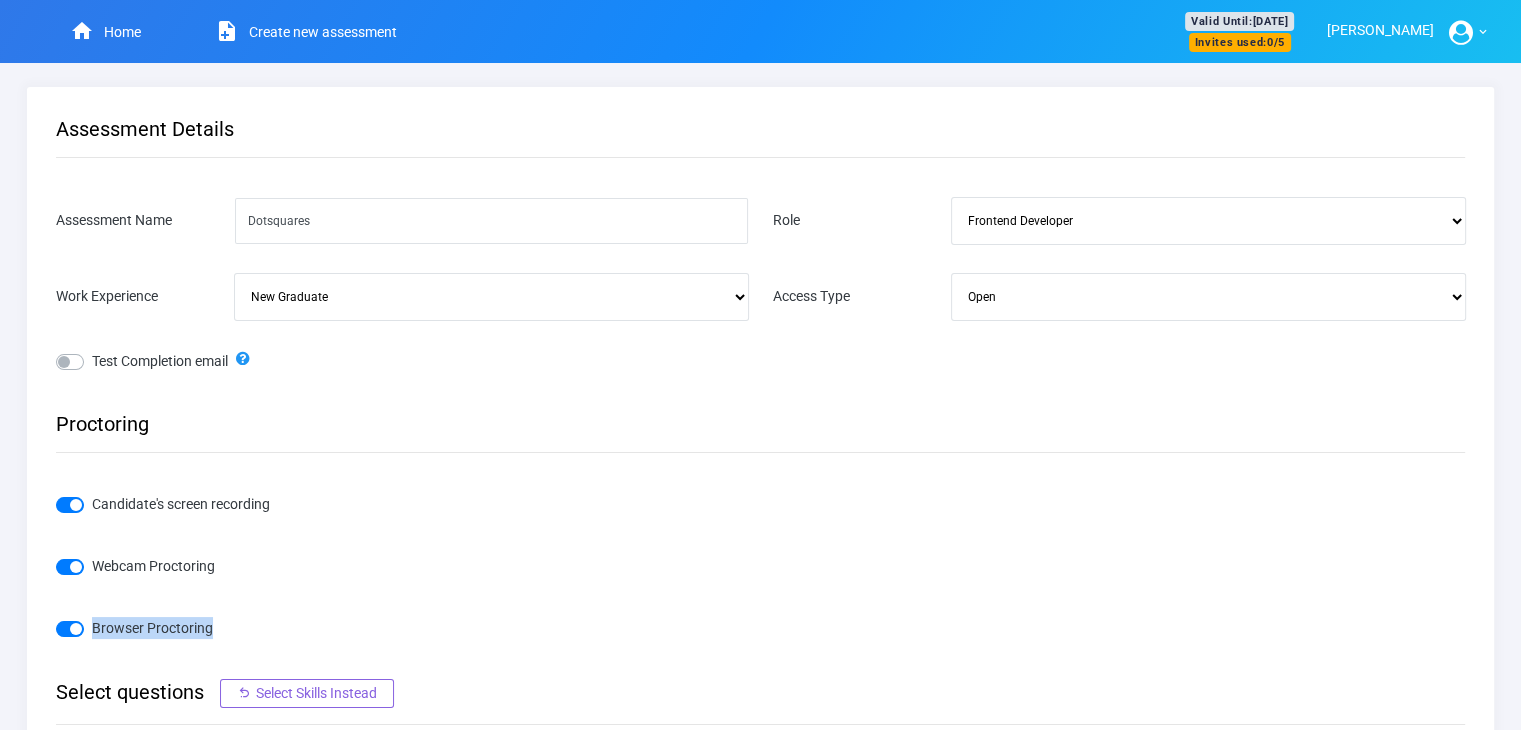 scroll, scrollTop: 141, scrollLeft: 0, axis: vertical 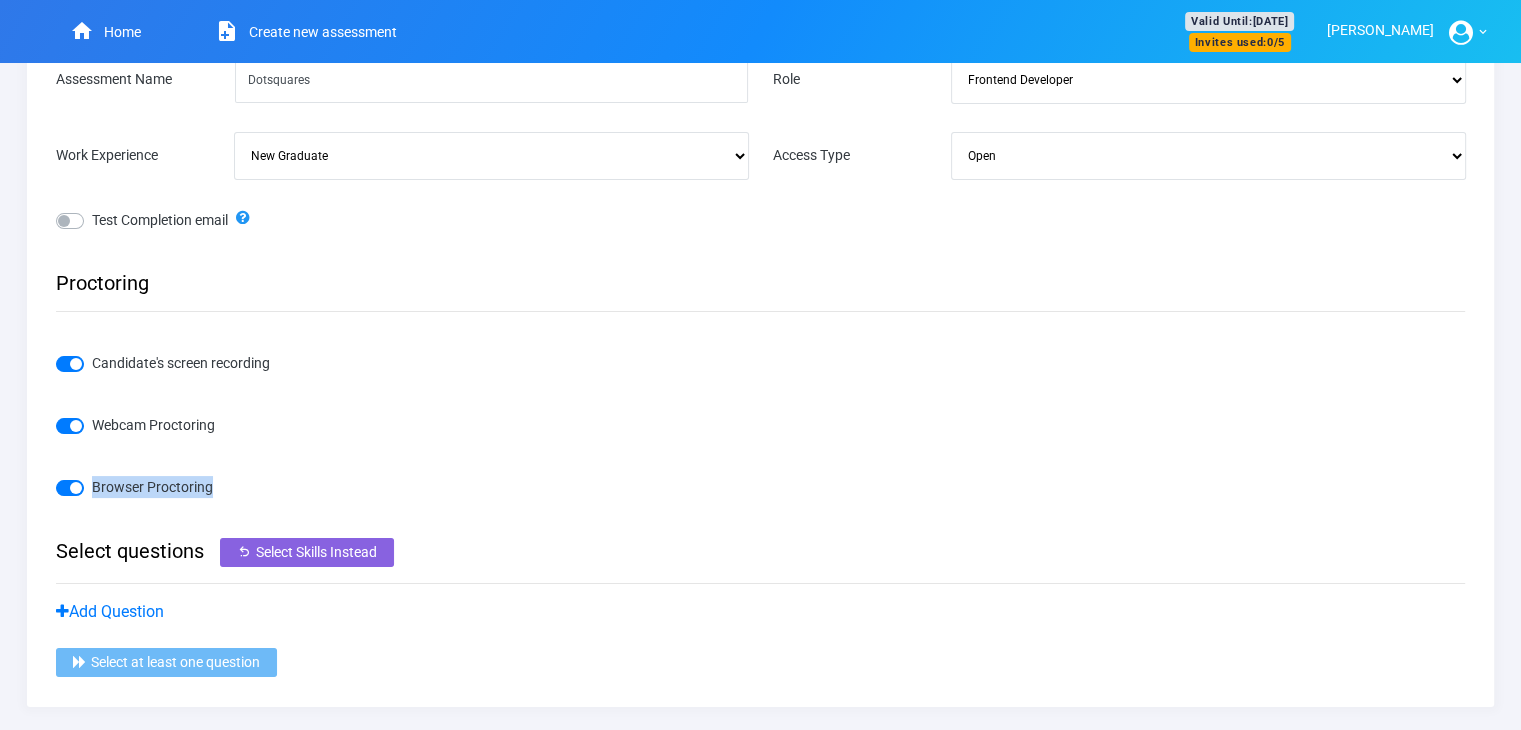 click on "Select Skills Instead" at bounding box center [307, 552] 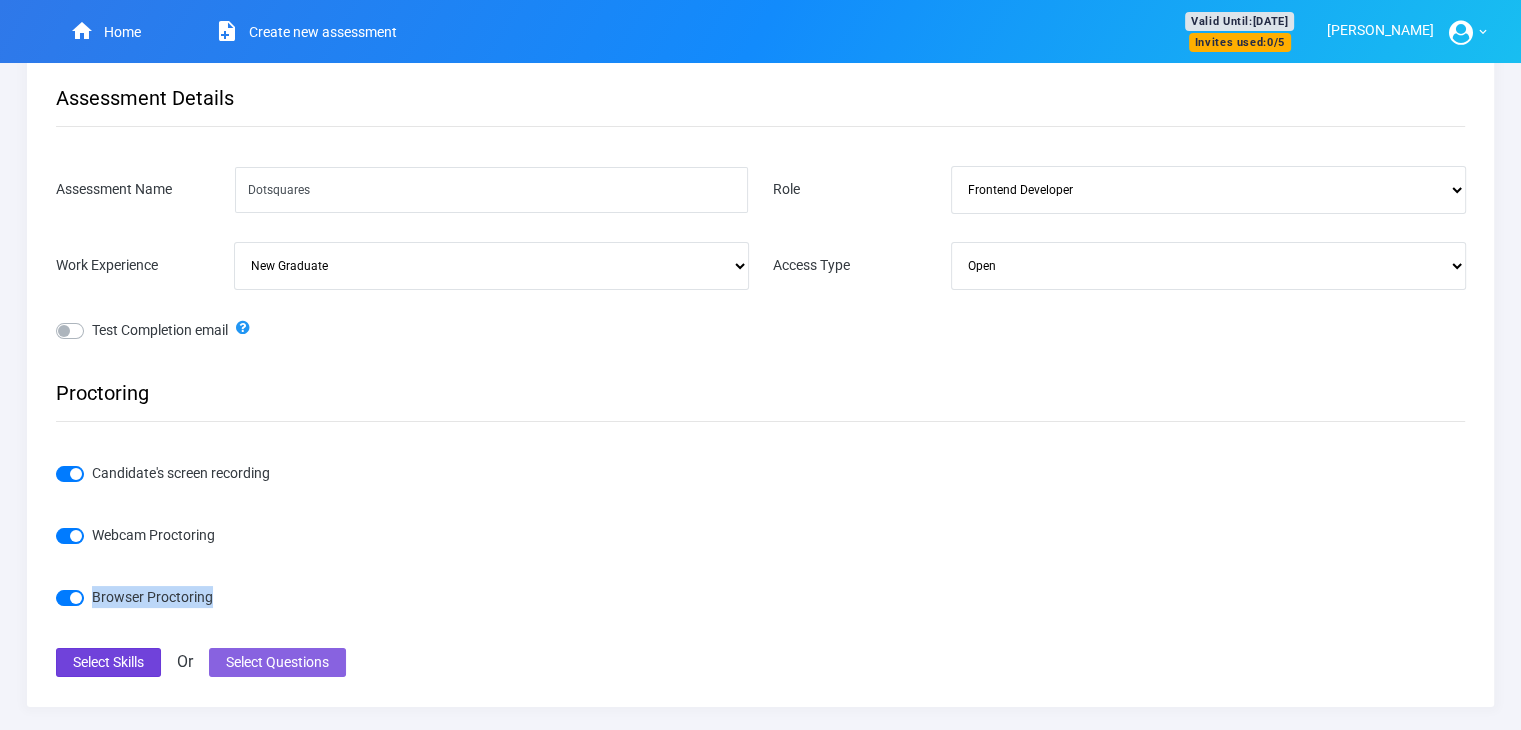 click on "Select Skills" at bounding box center (108, 662) 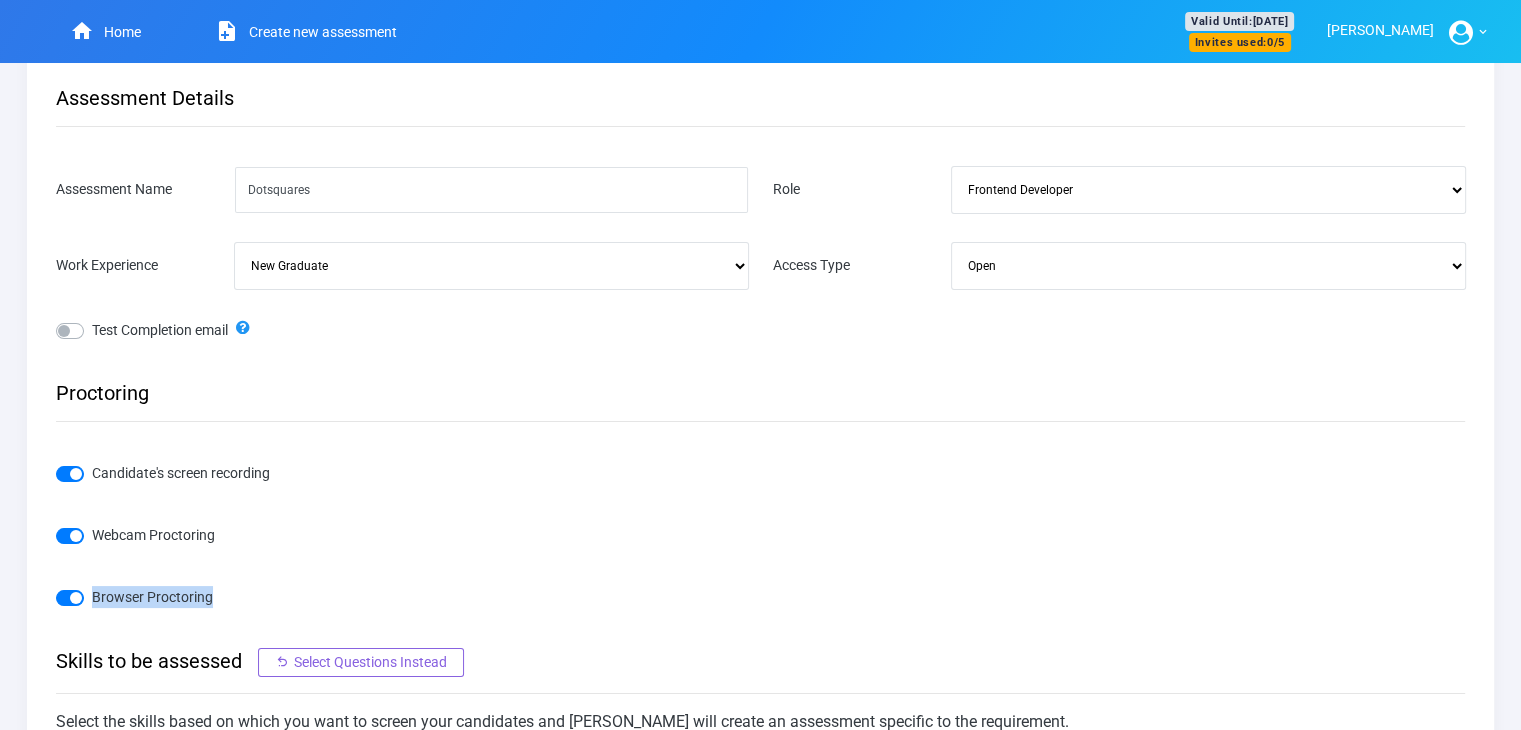 scroll, scrollTop: 669, scrollLeft: 0, axis: vertical 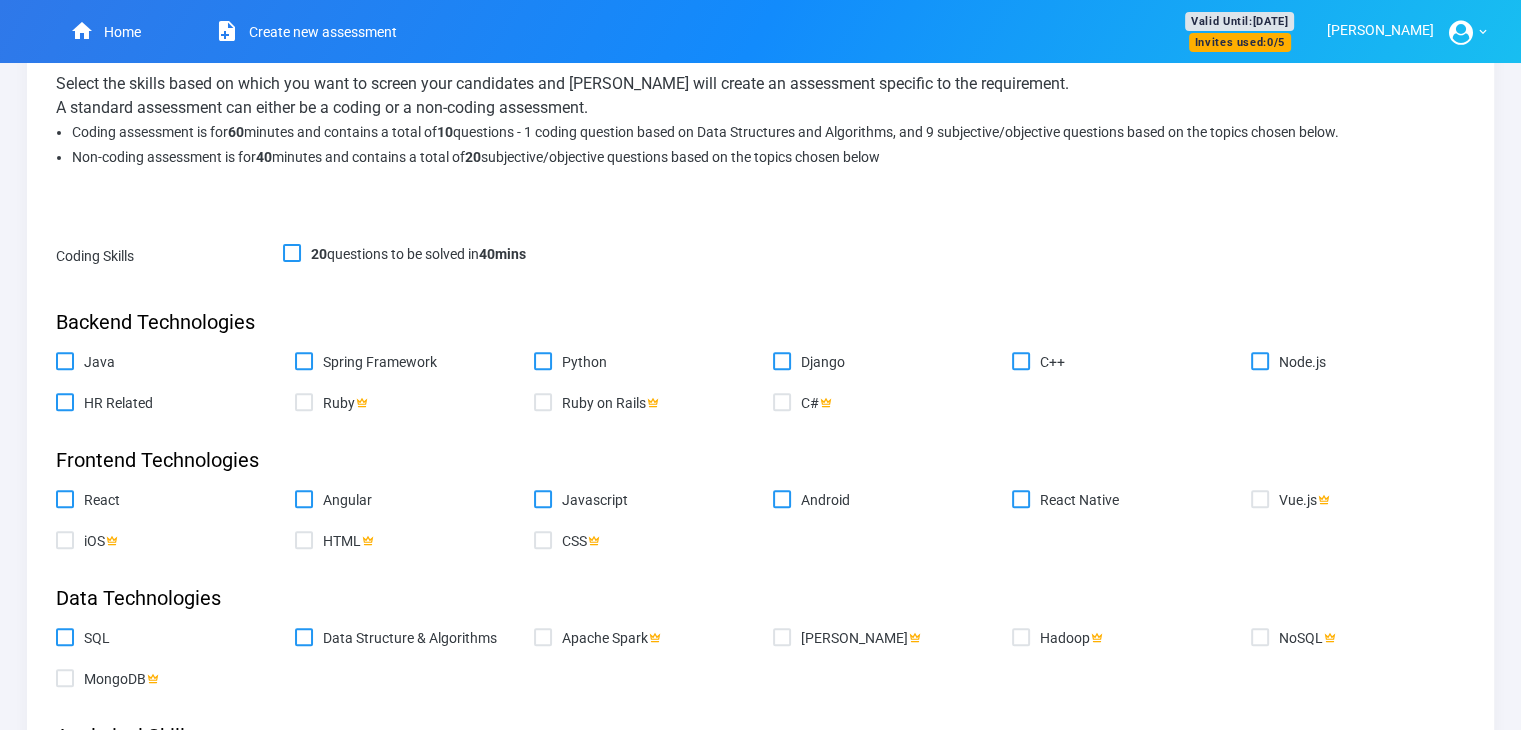 click on "20  questions to be solved in  40  mins" at bounding box center (289, 250) 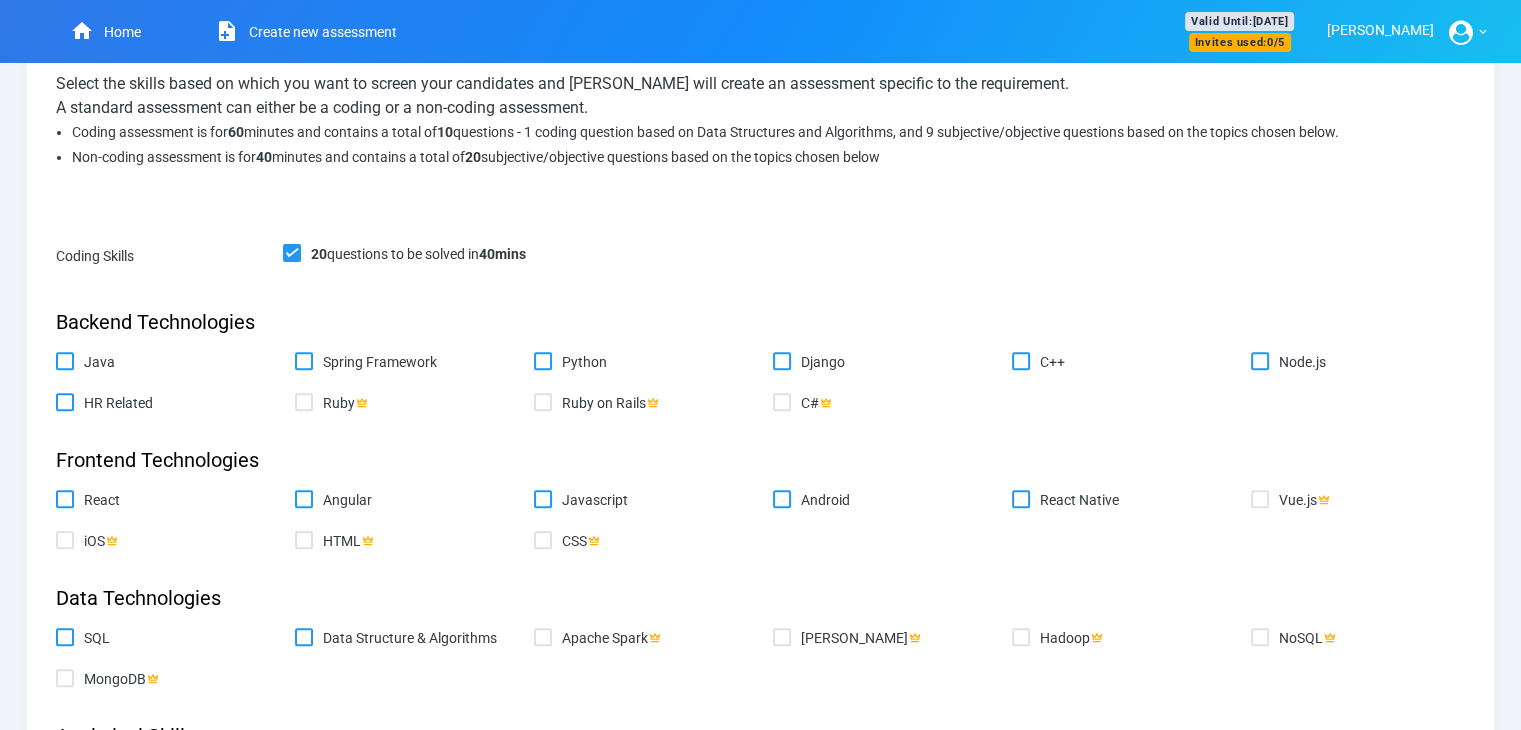 checkbox on "true" 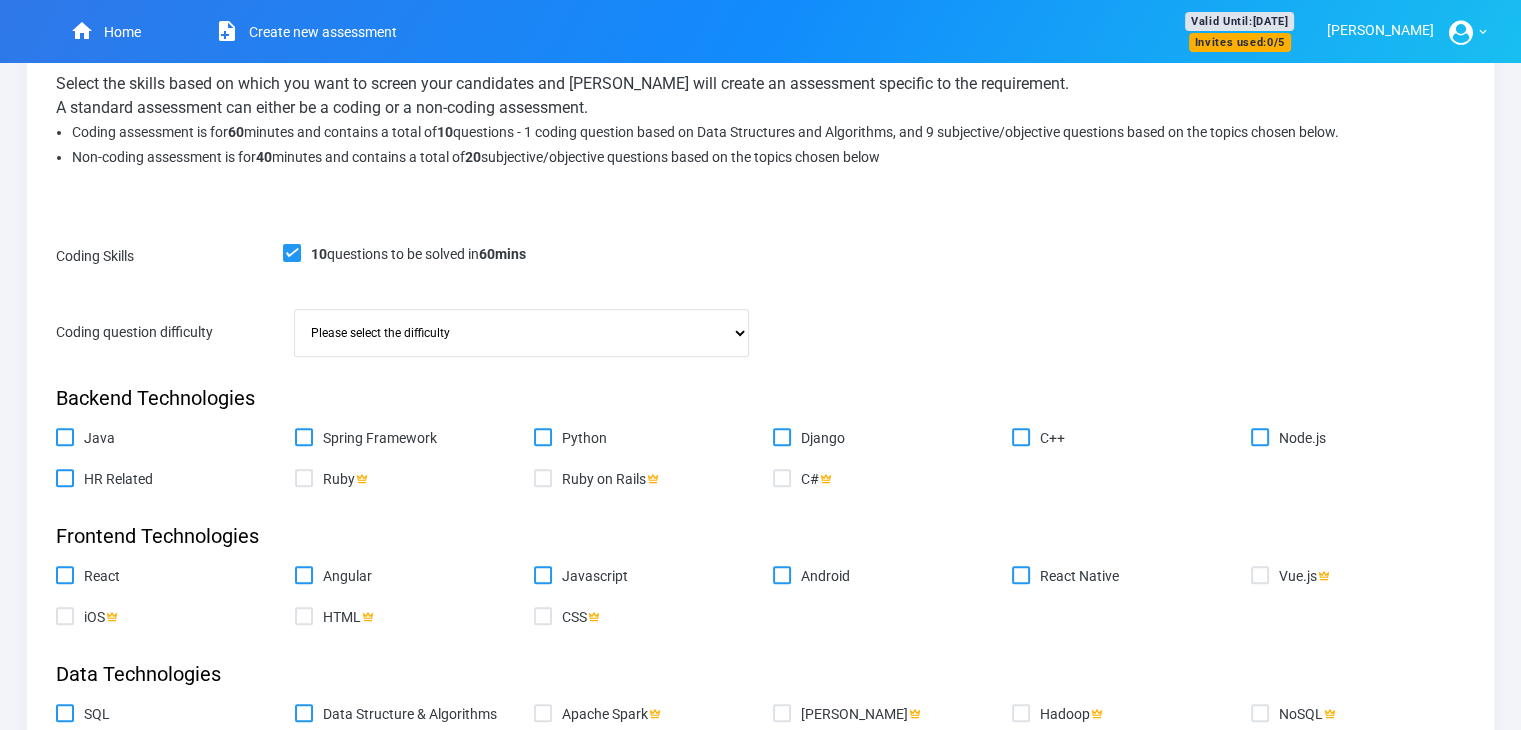 click on "Please select the difficulty Easy Medium Hard" at bounding box center (521, 333) 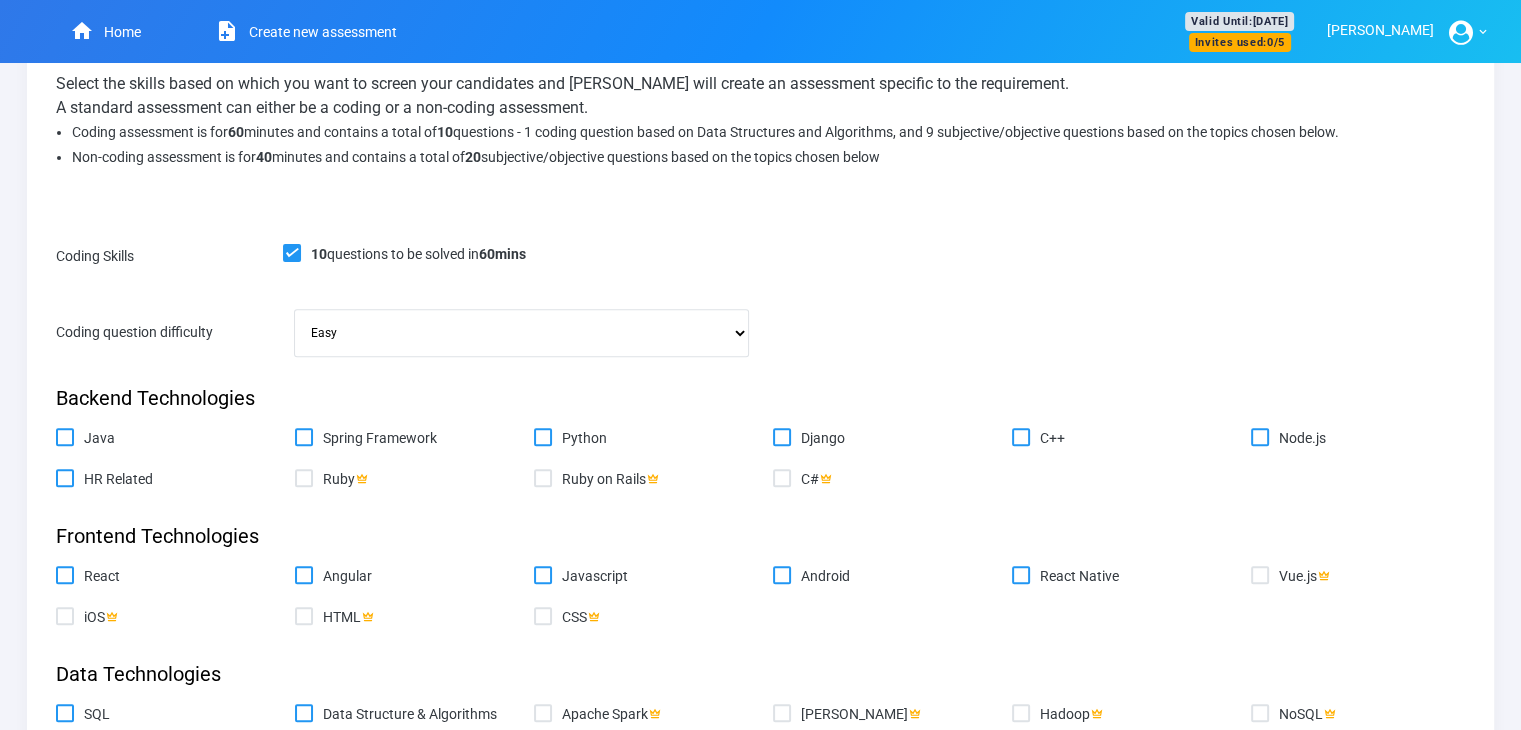 click on "Please select the difficulty Easy Medium Hard" at bounding box center (521, 333) 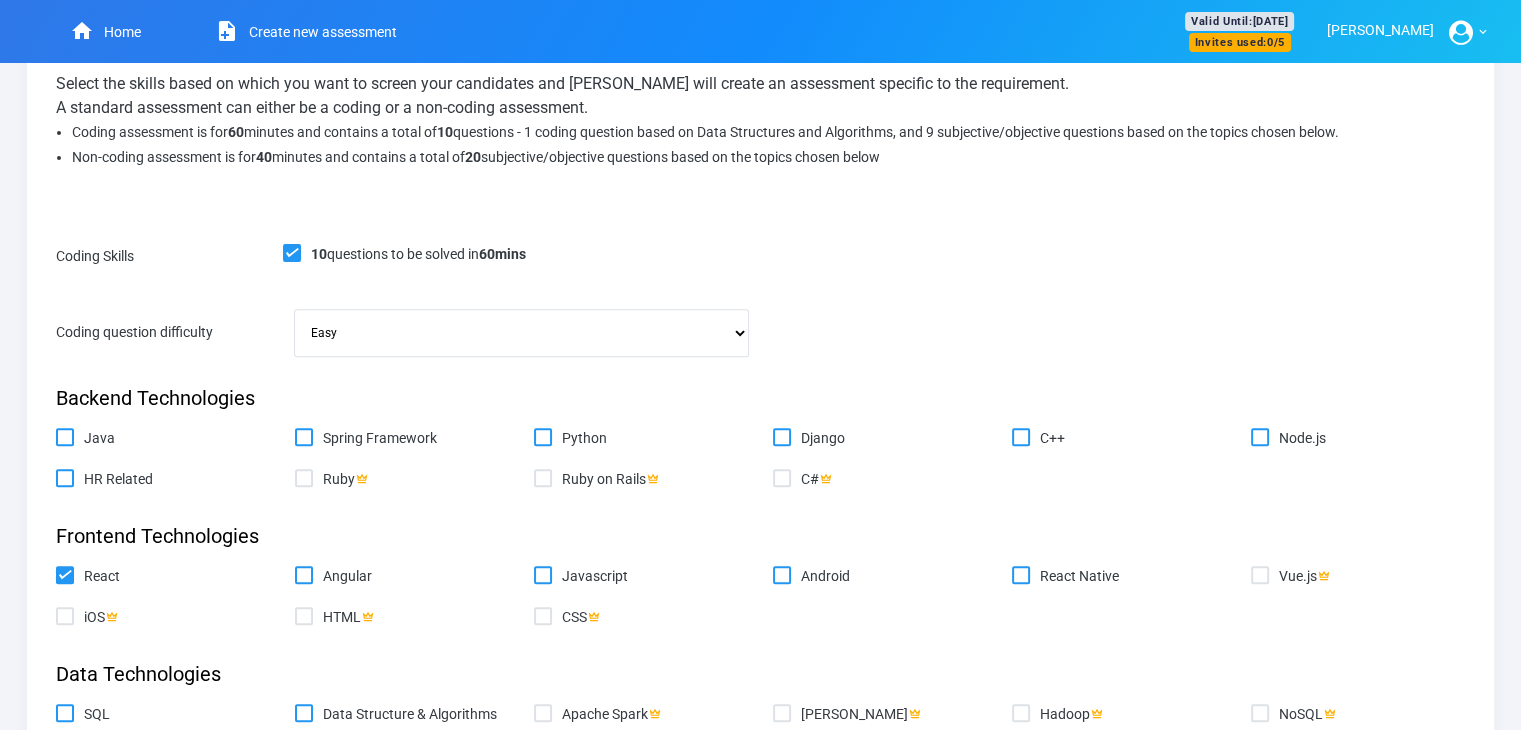 checkbox on "true" 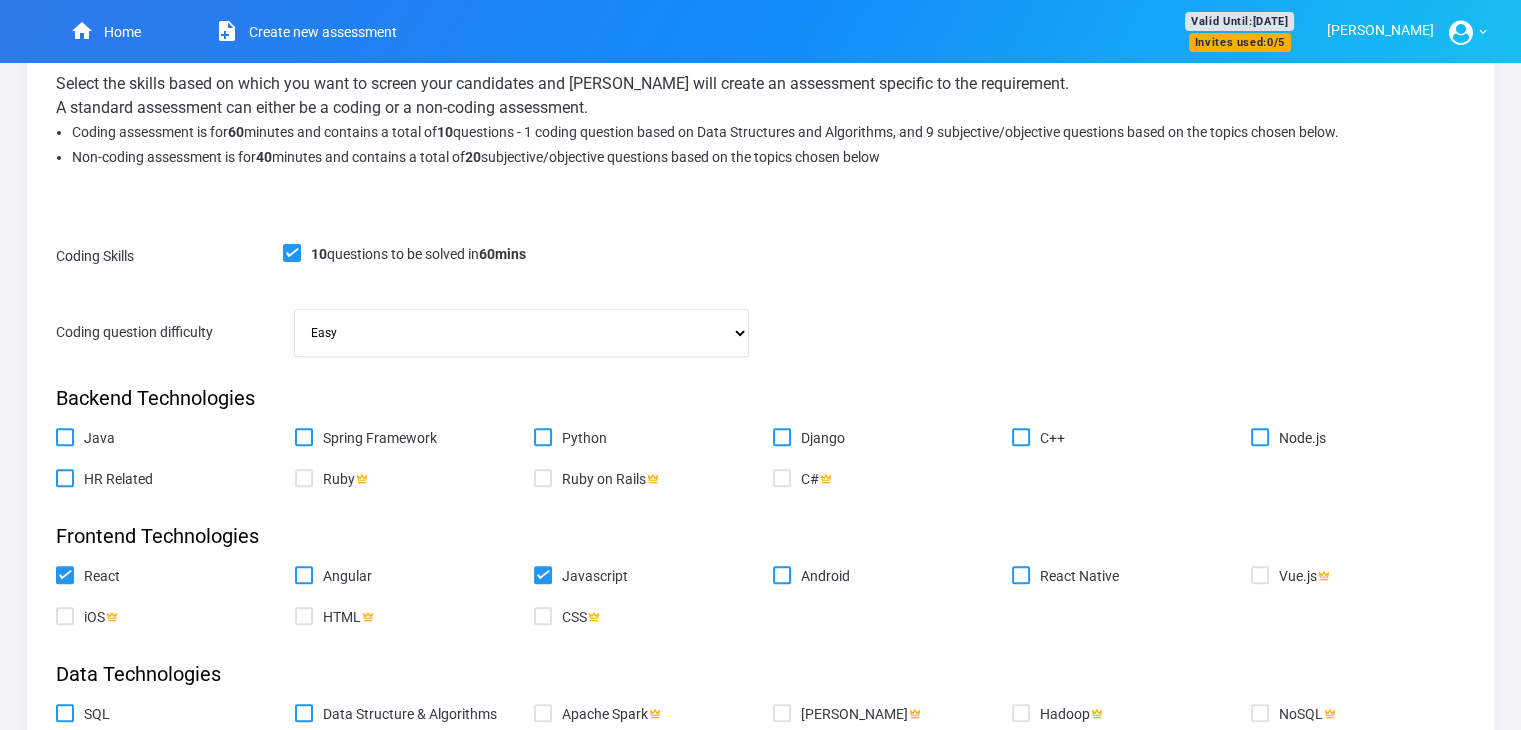 checkbox on "true" 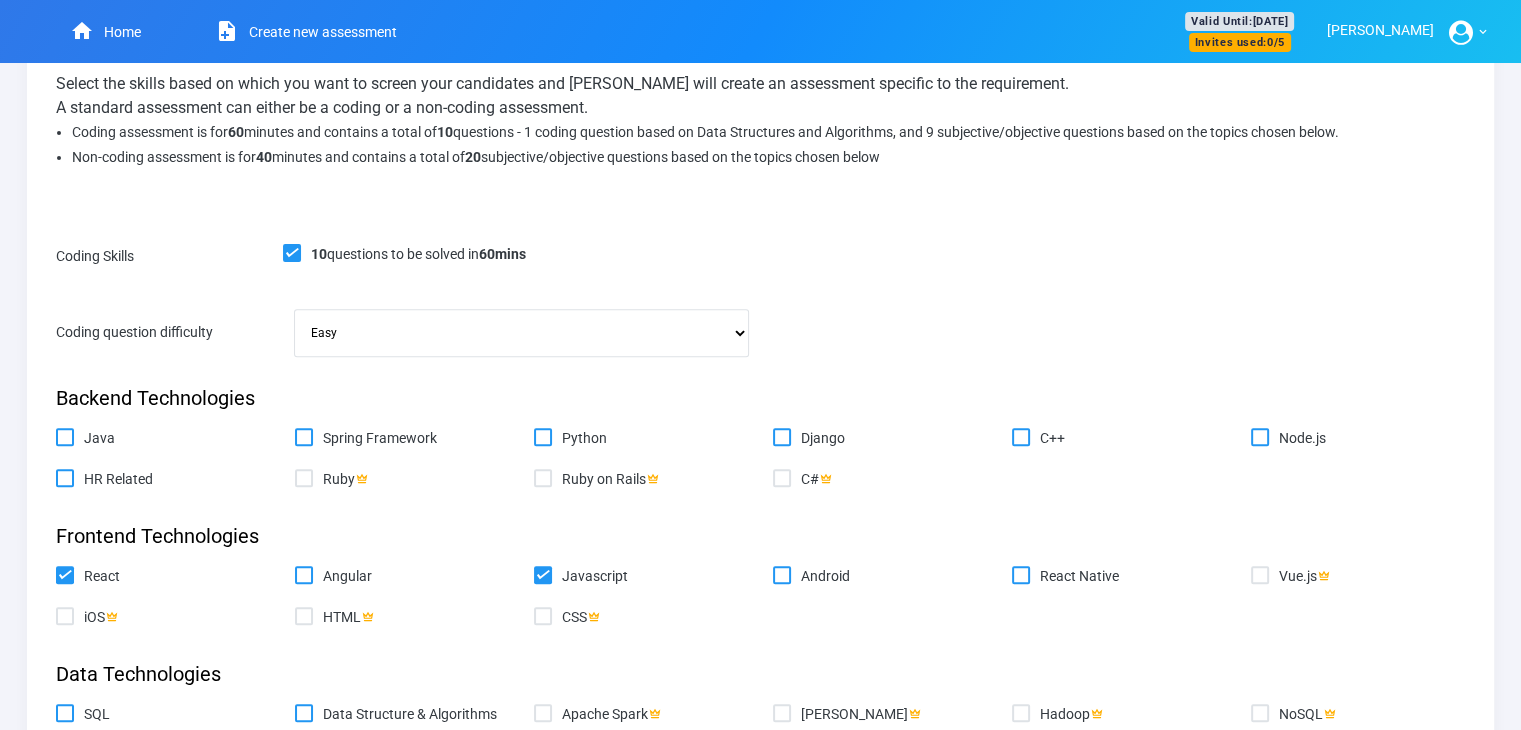 click at bounding box center [1040, 576] 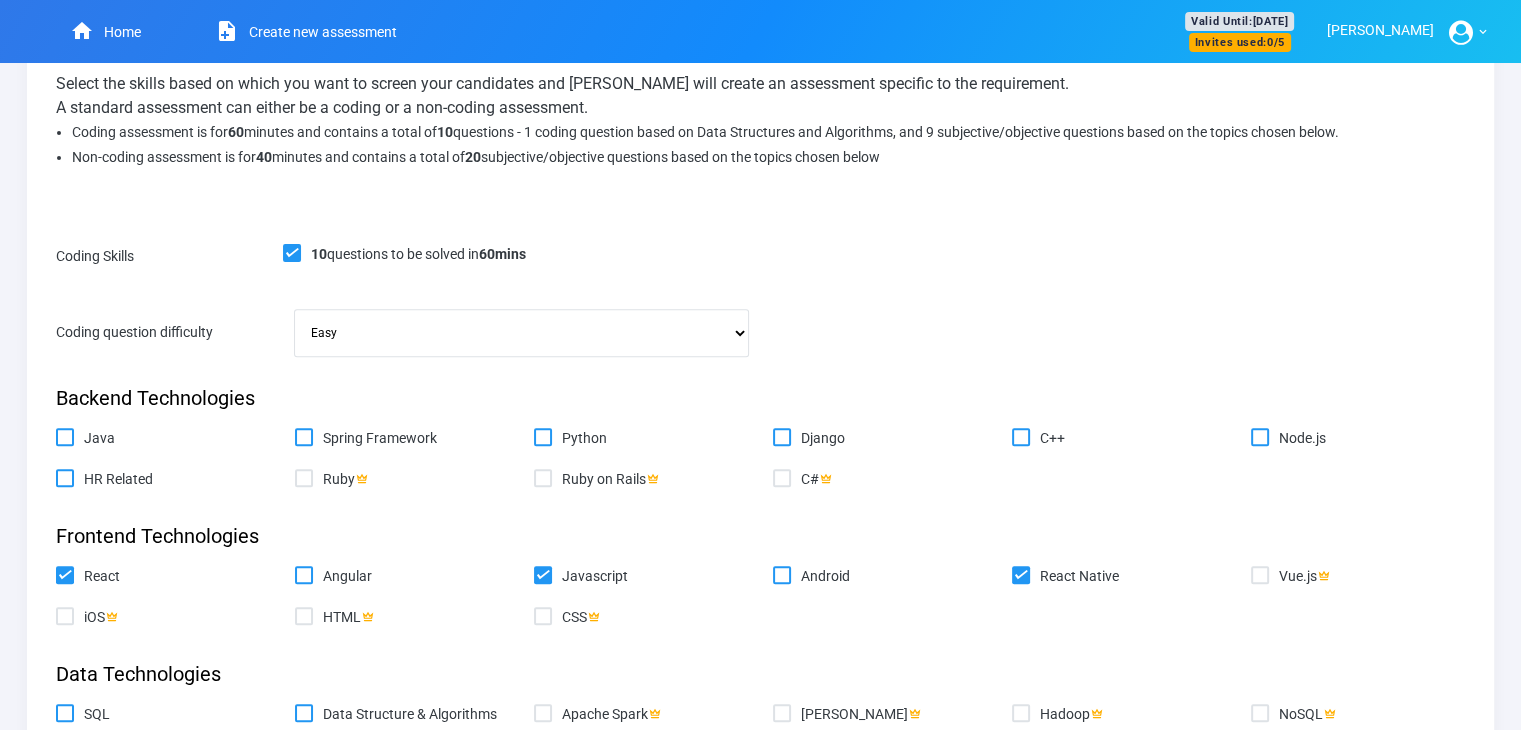 checkbox on "true" 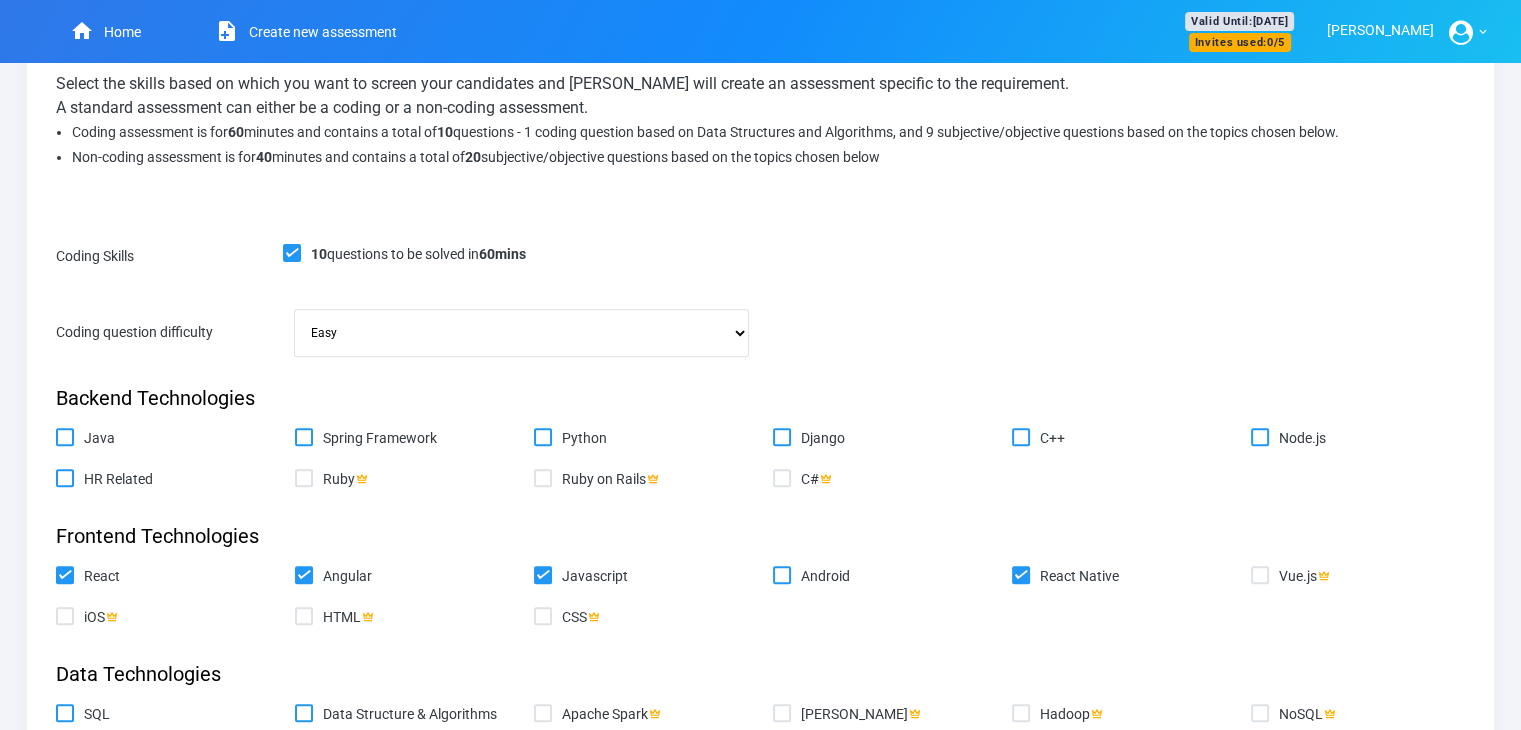 checkbox on "true" 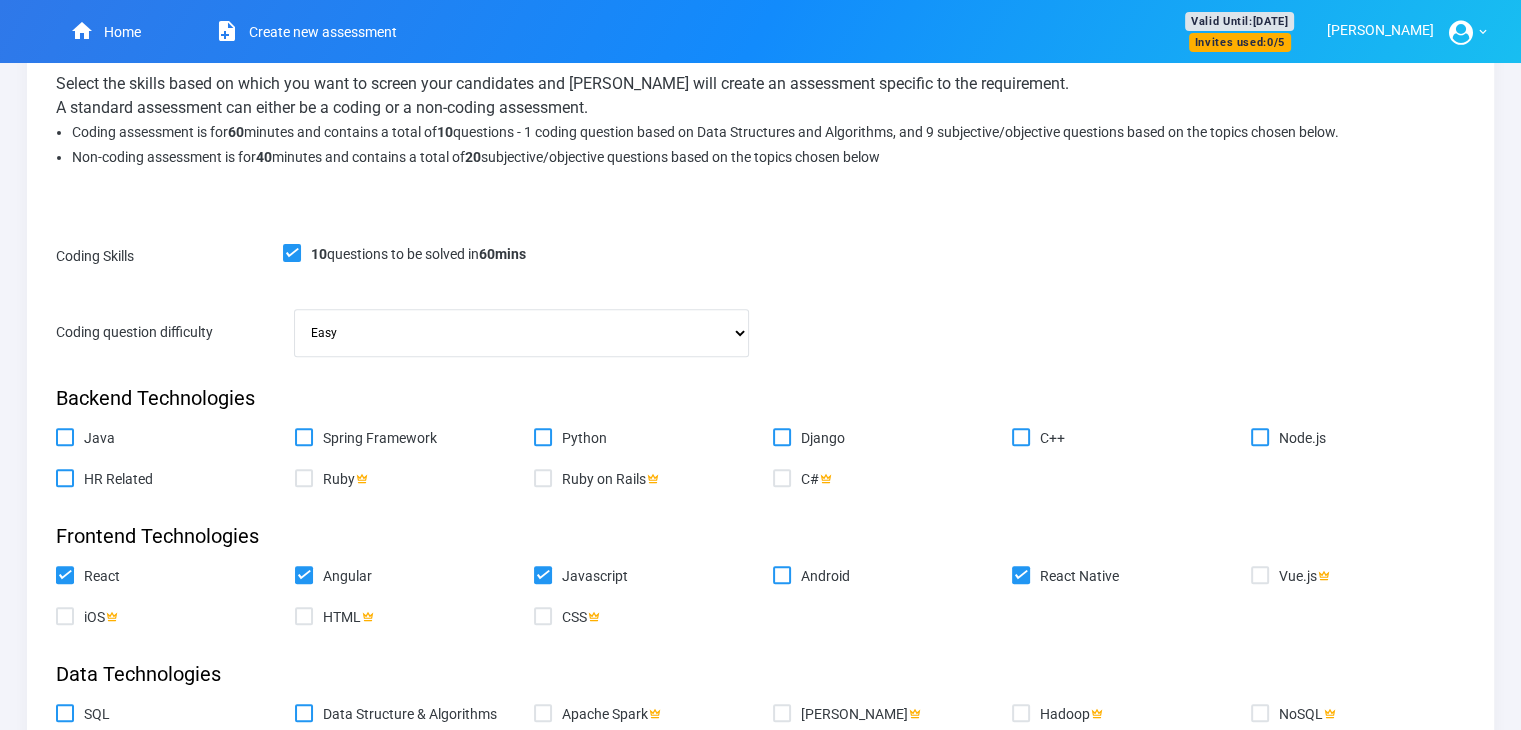 click on "Java" at bounding box center (62, 434) 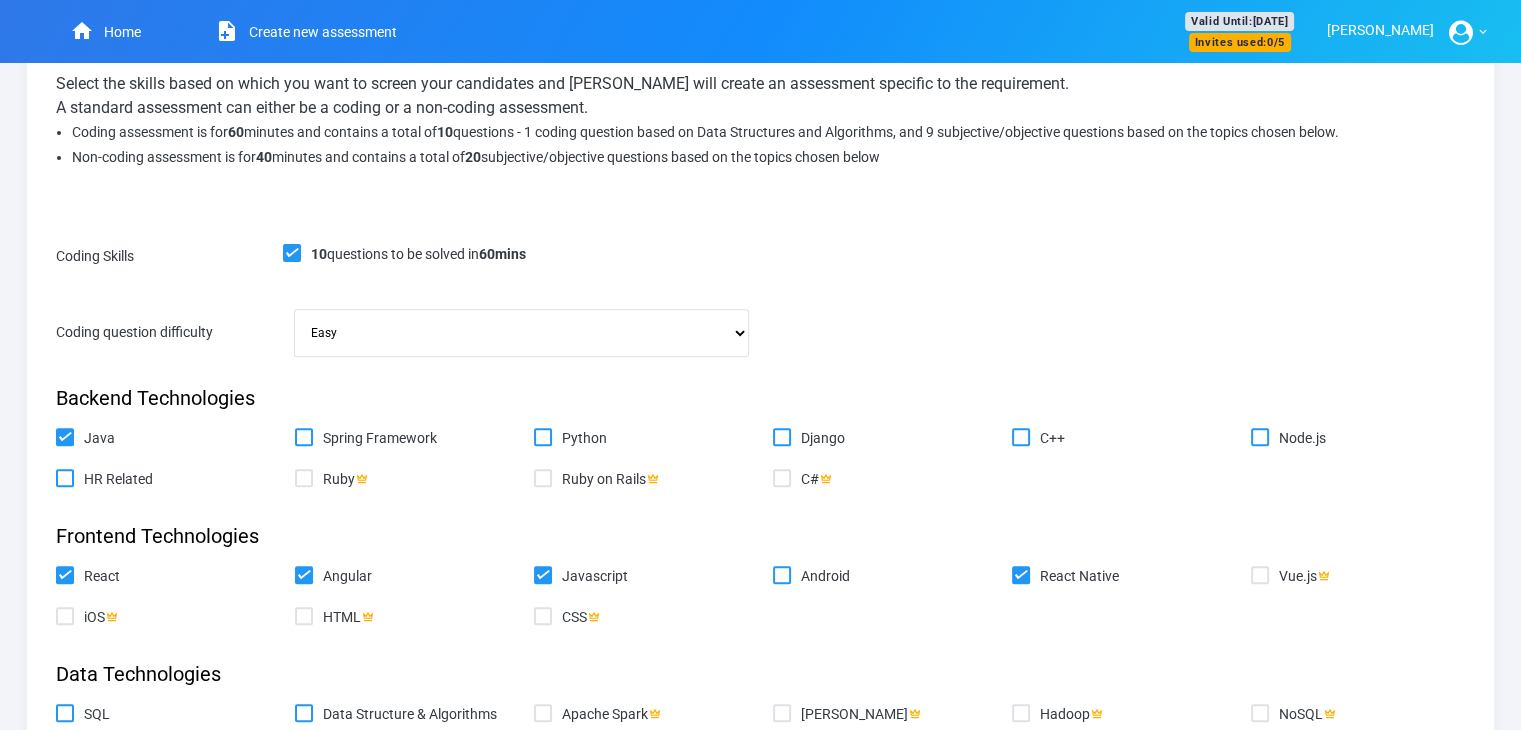 checkbox on "true" 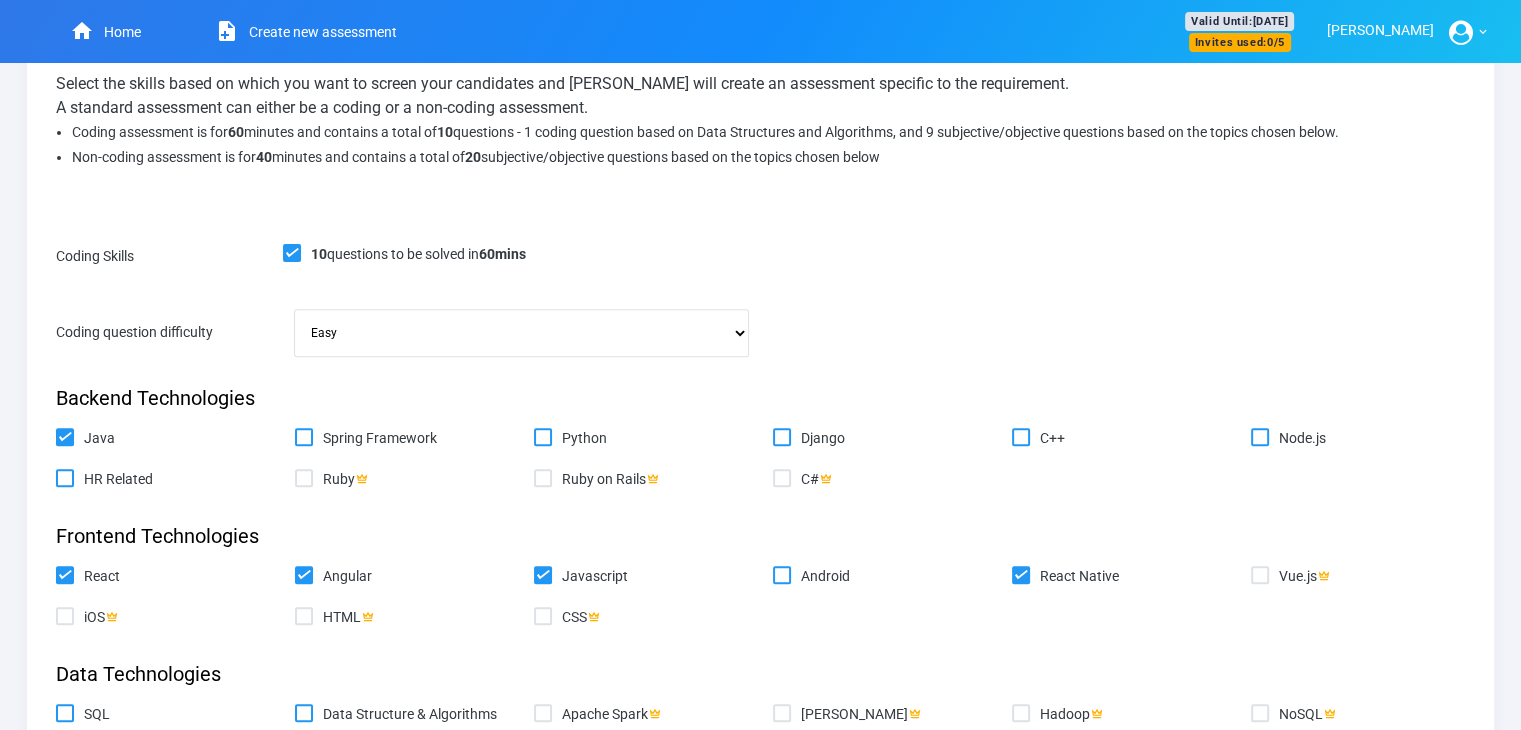 click on "10  questions to be solved in  60  mins" at bounding box center (418, 254) 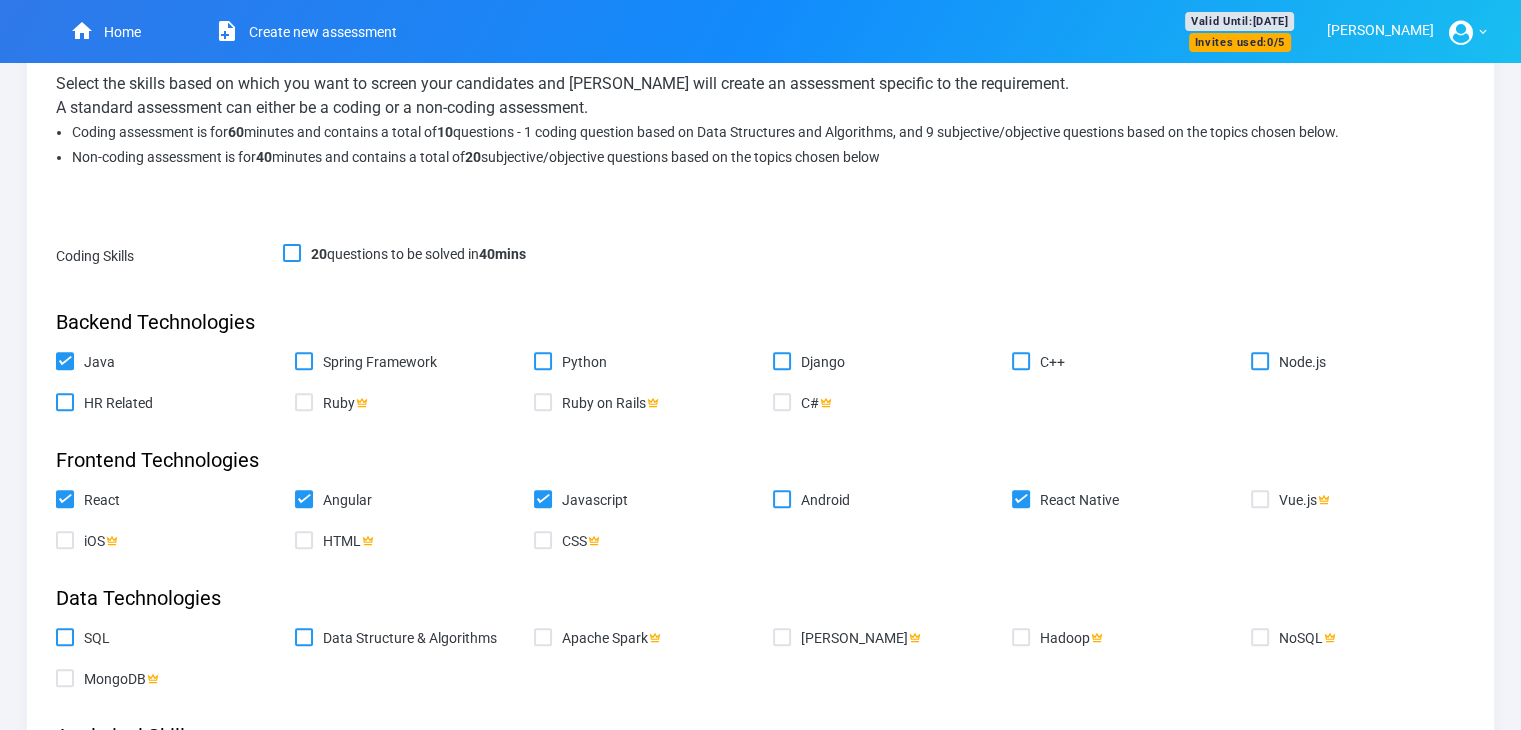 click on "20  questions to be solved in  40  mins" at bounding box center [418, 254] 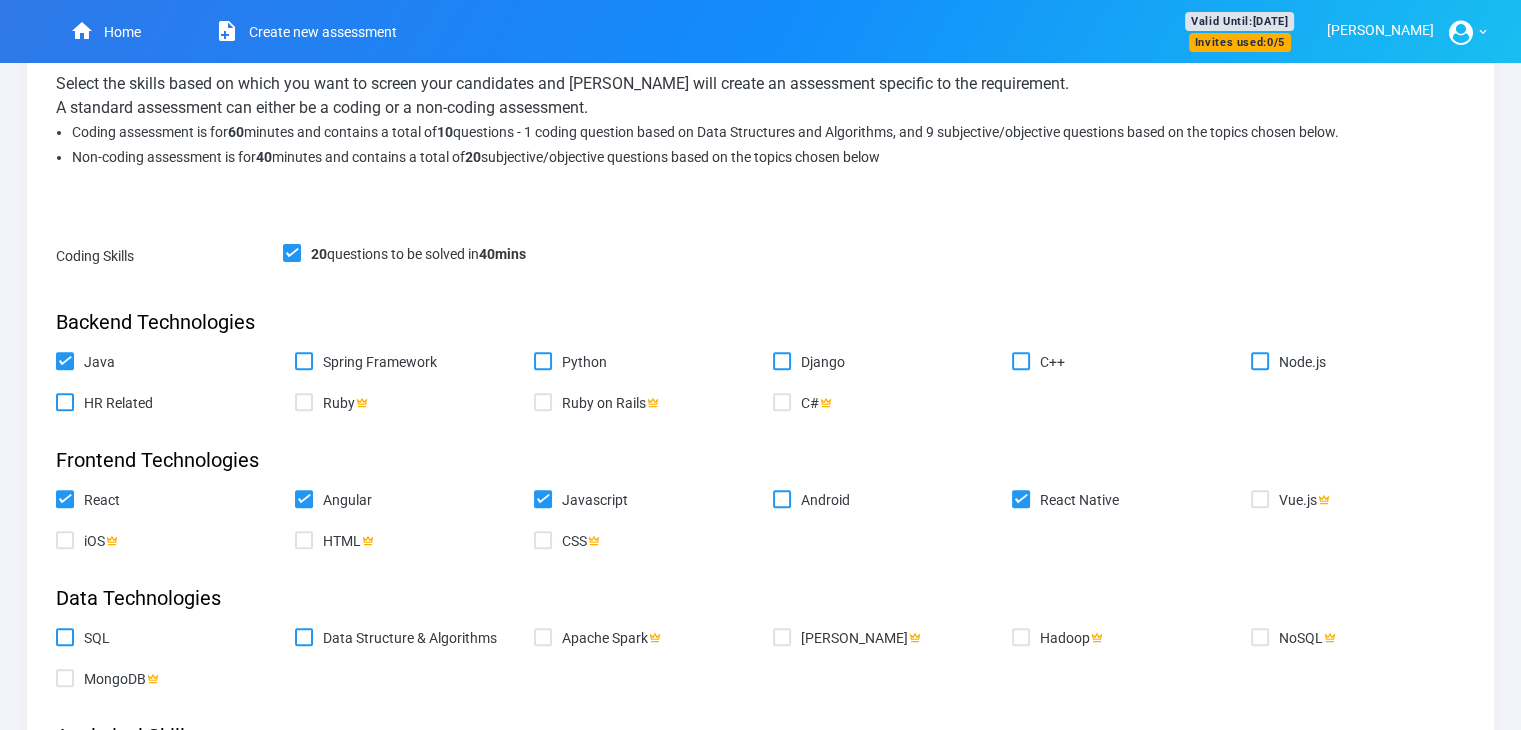 checkbox on "true" 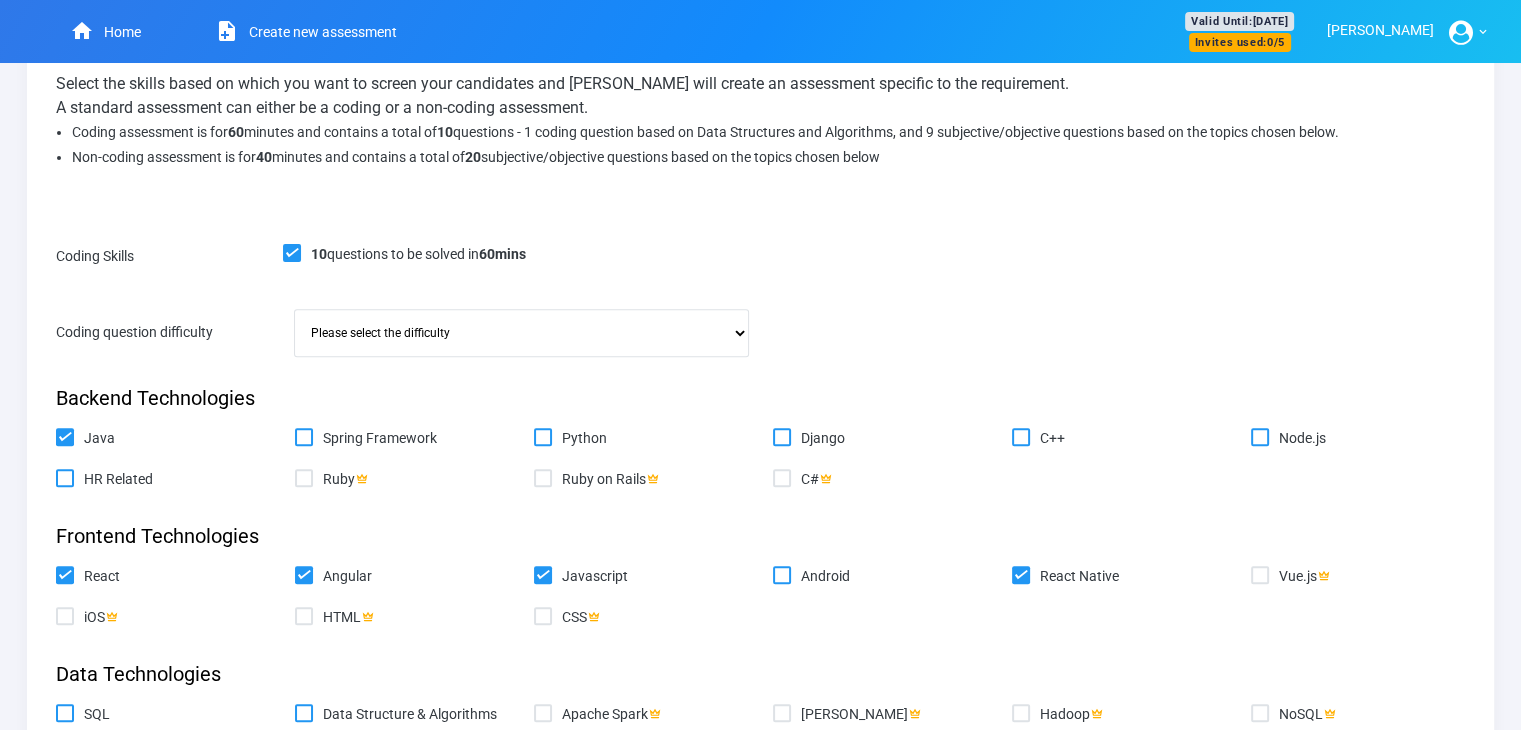 click on "C++" at bounding box center (1018, 434) 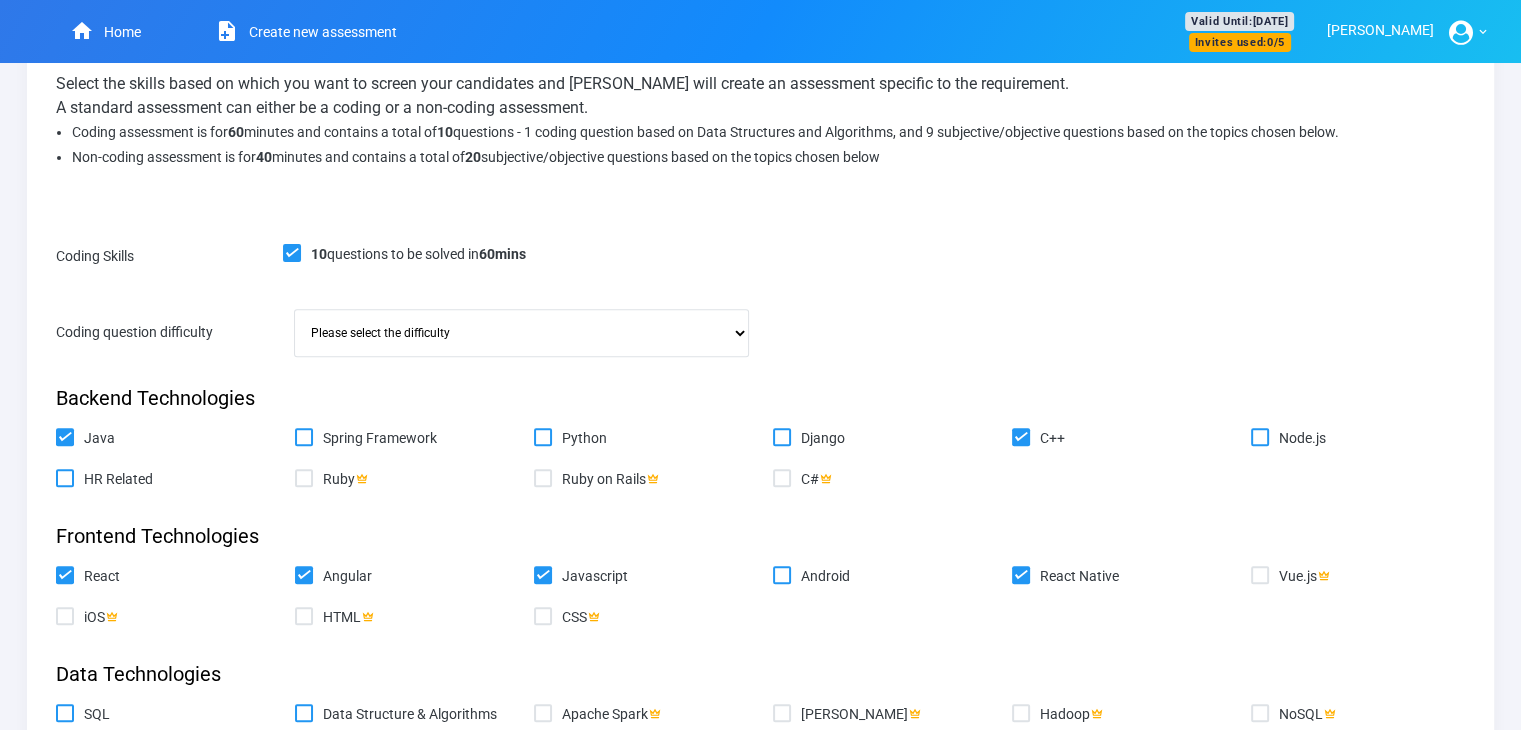 checkbox on "true" 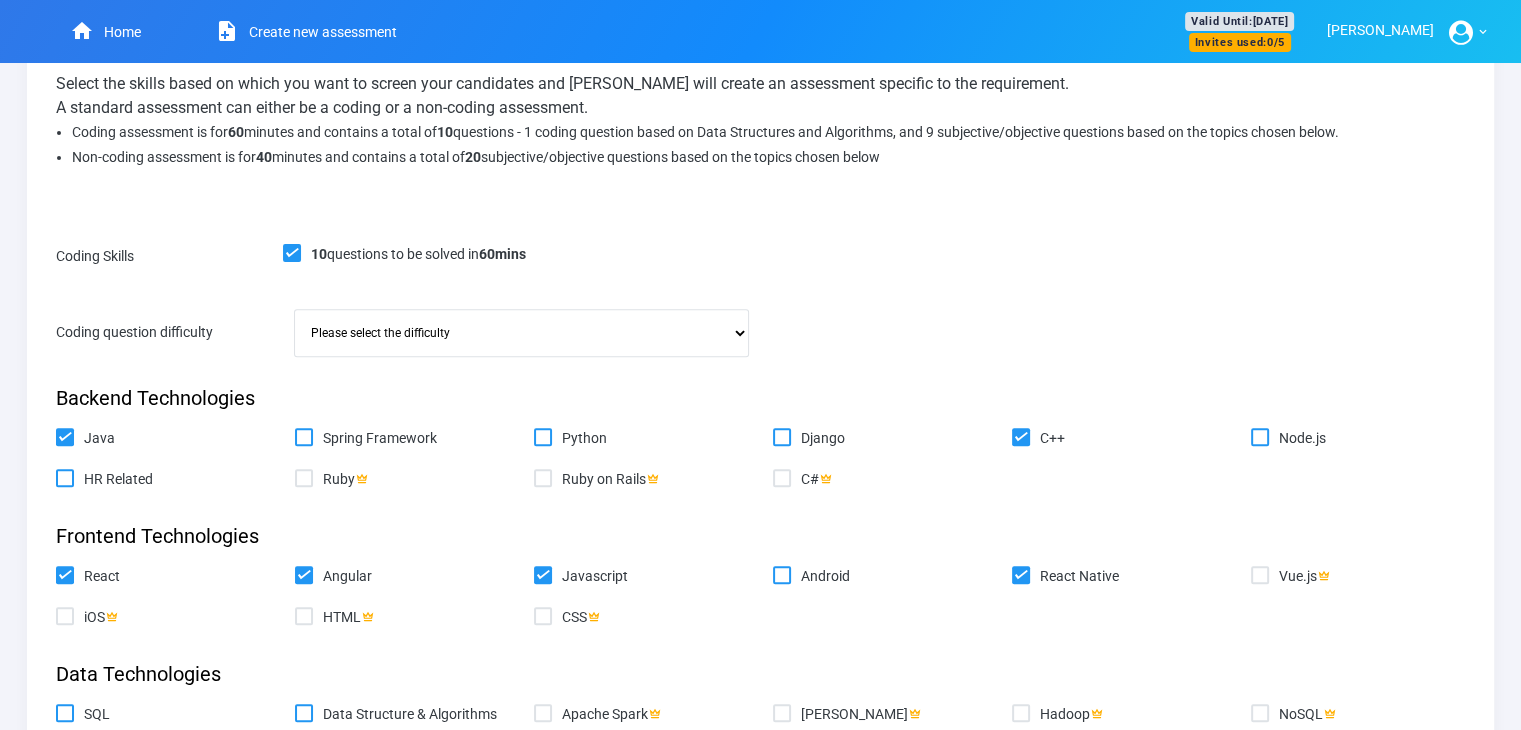 scroll, scrollTop: 1209, scrollLeft: 0, axis: vertical 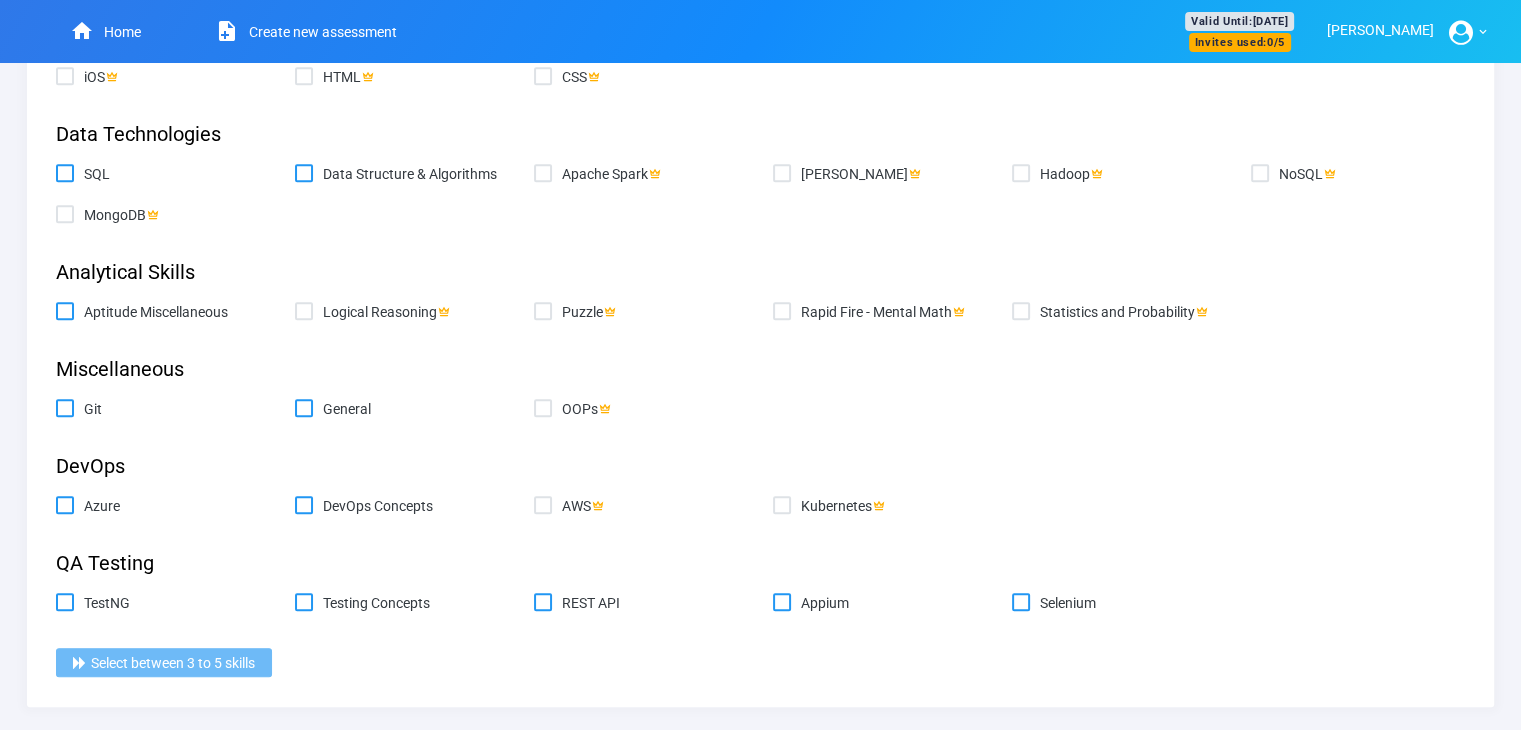 click on "Git" at bounding box center (163, 409) 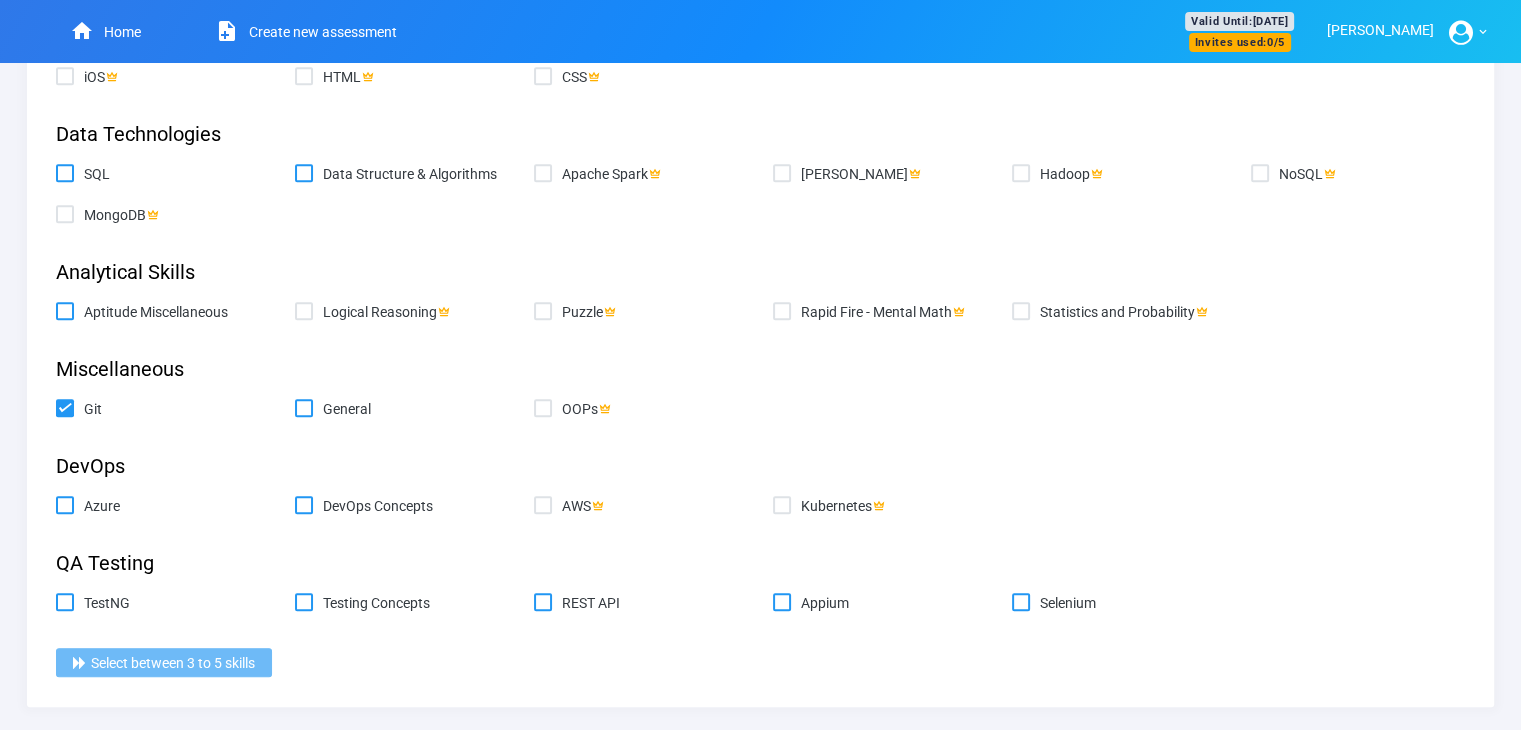 click on "Azure" at bounding box center (62, 502) 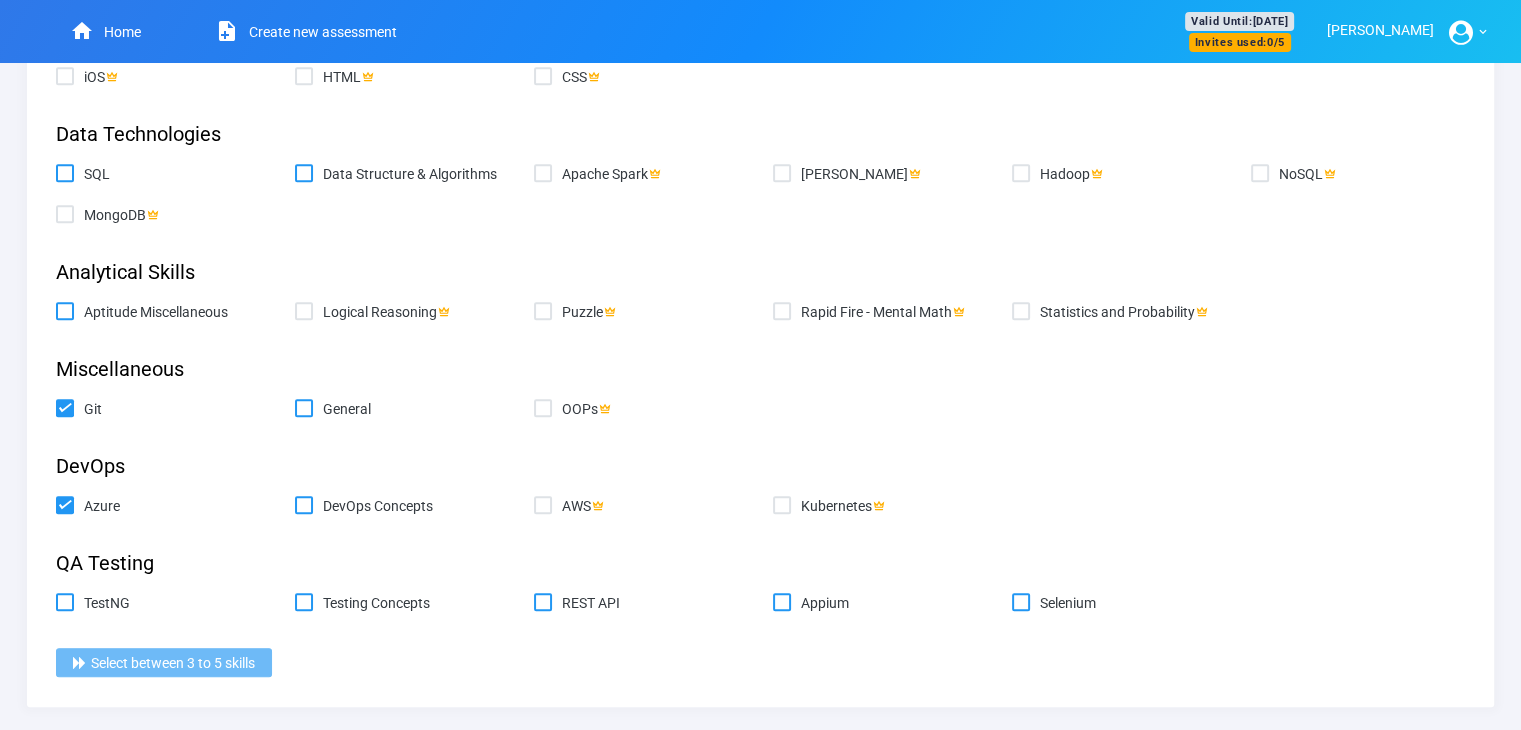 click at bounding box center [84, 174] 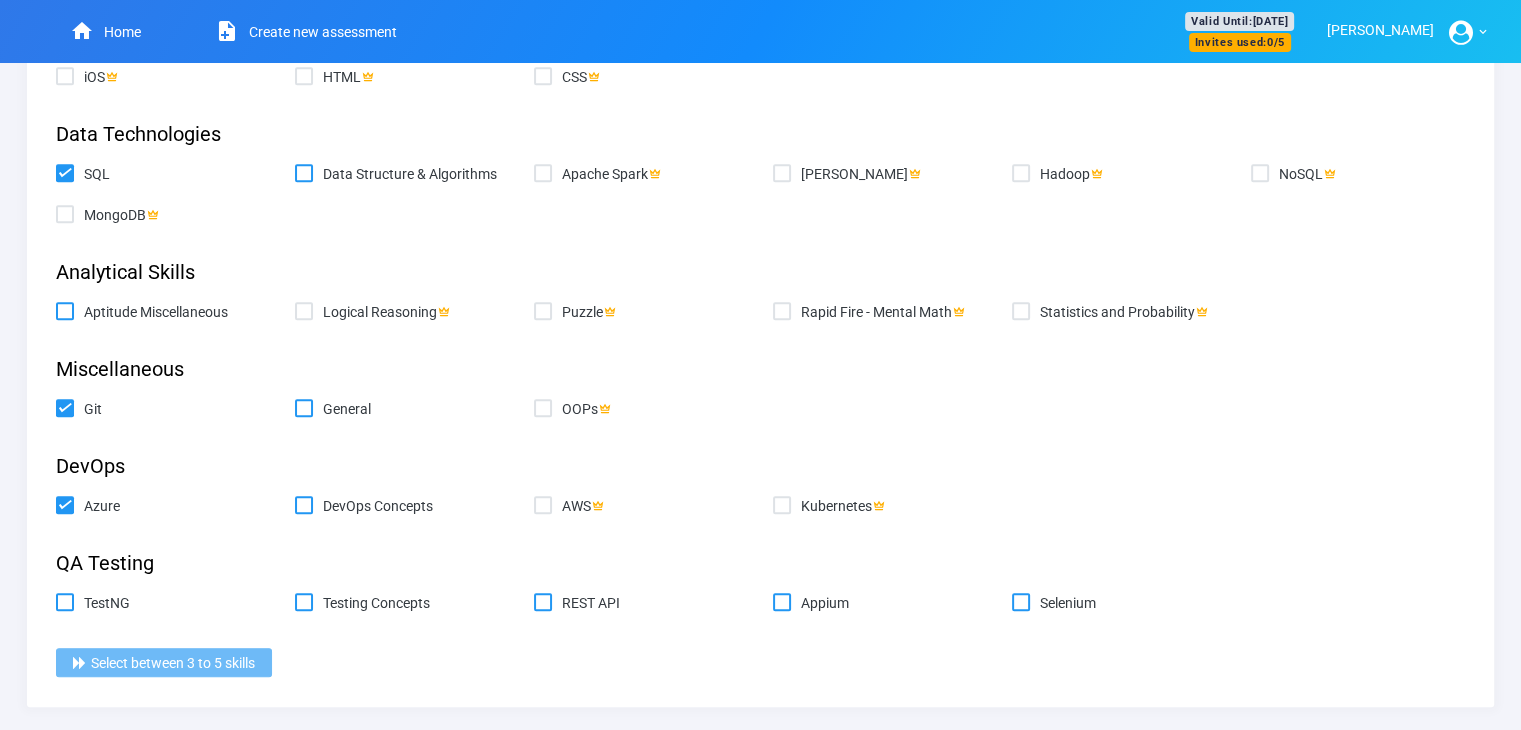 checkbox on "true" 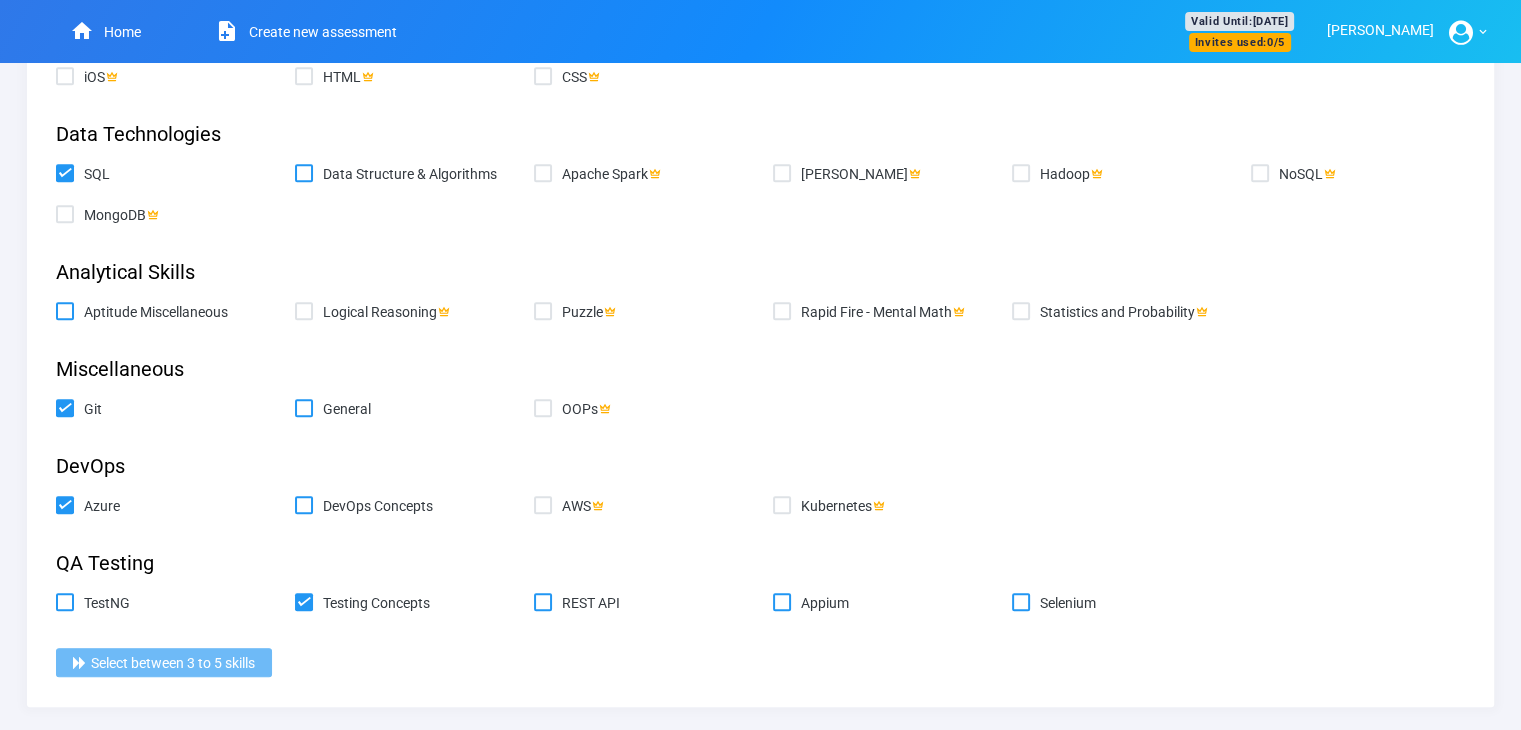 checkbox on "true" 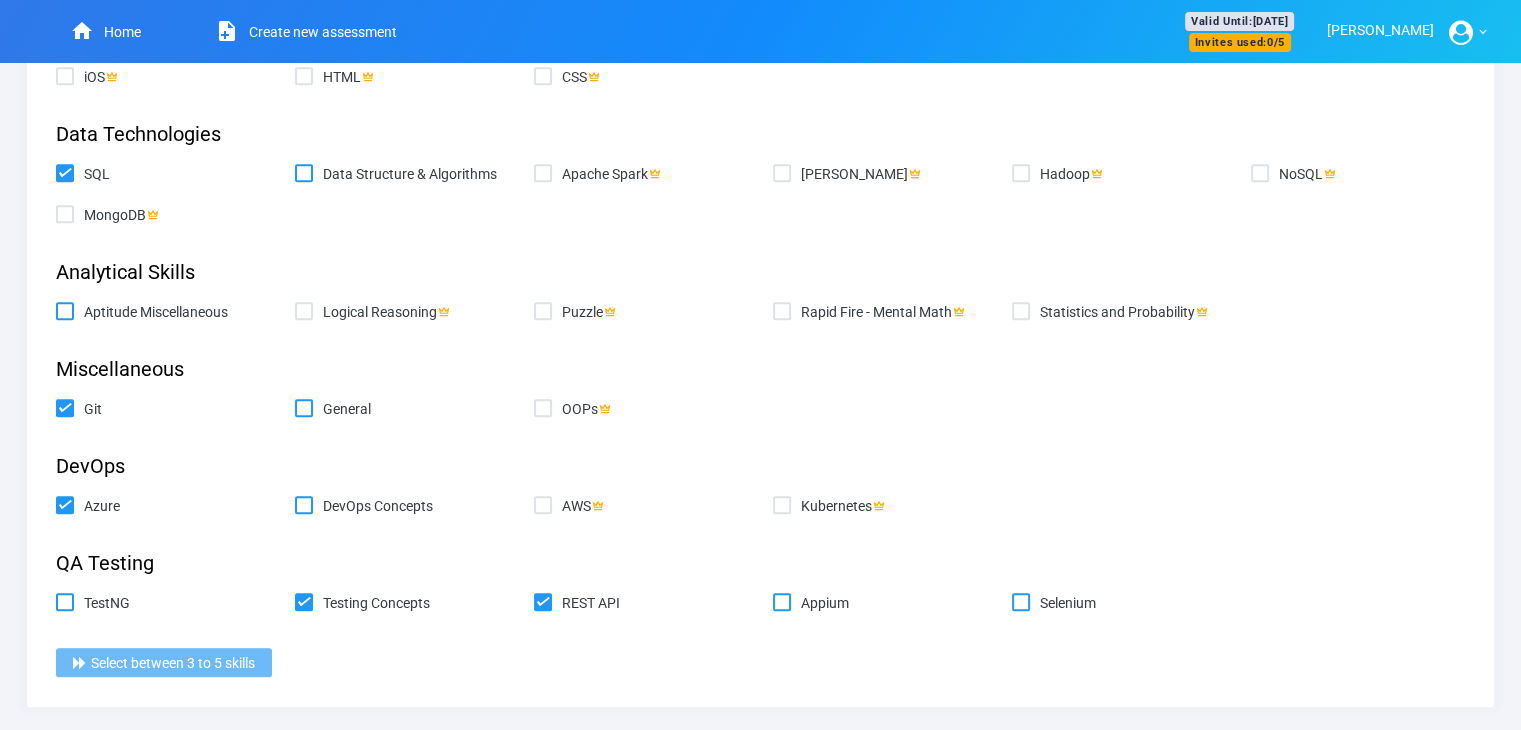 checkbox on "true" 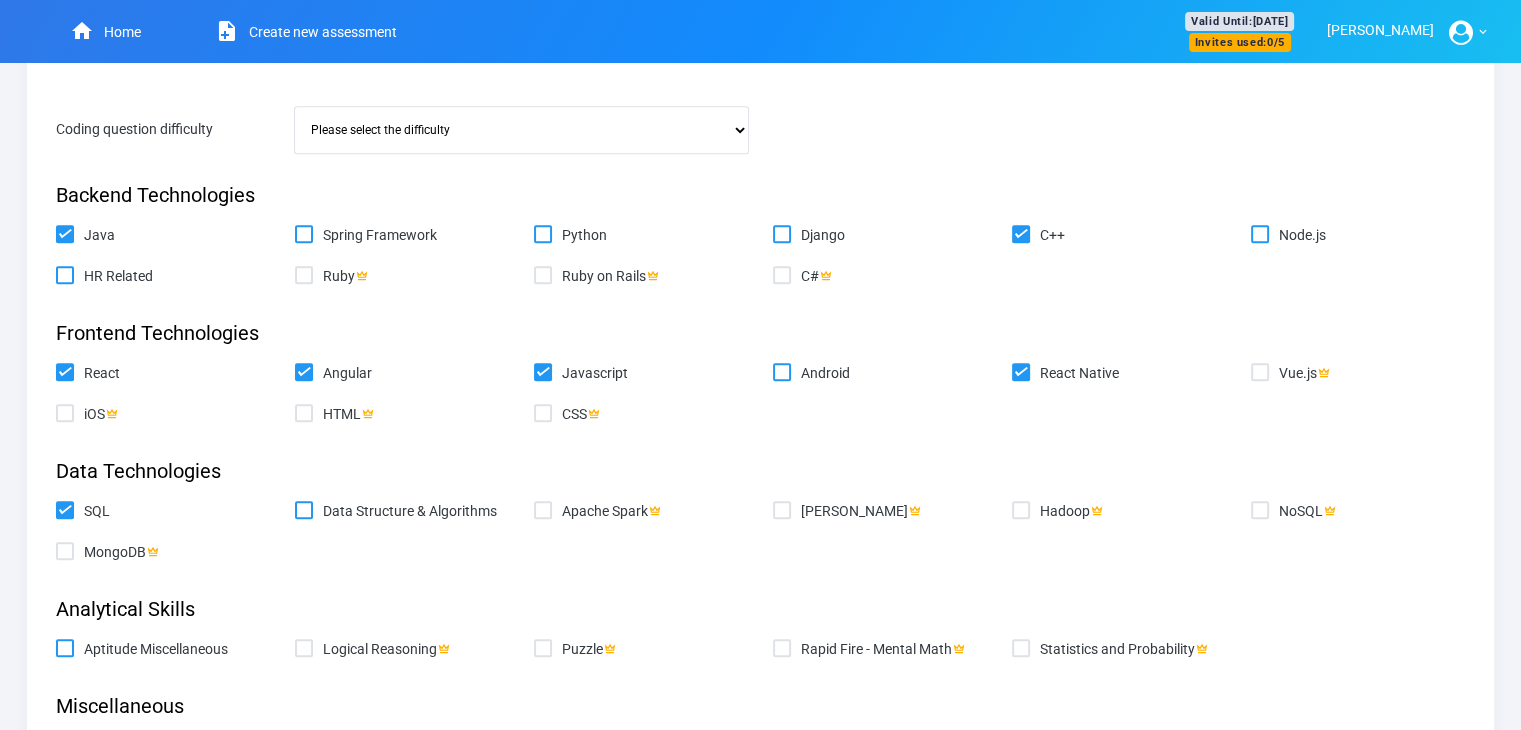 scroll, scrollTop: 877, scrollLeft: 0, axis: vertical 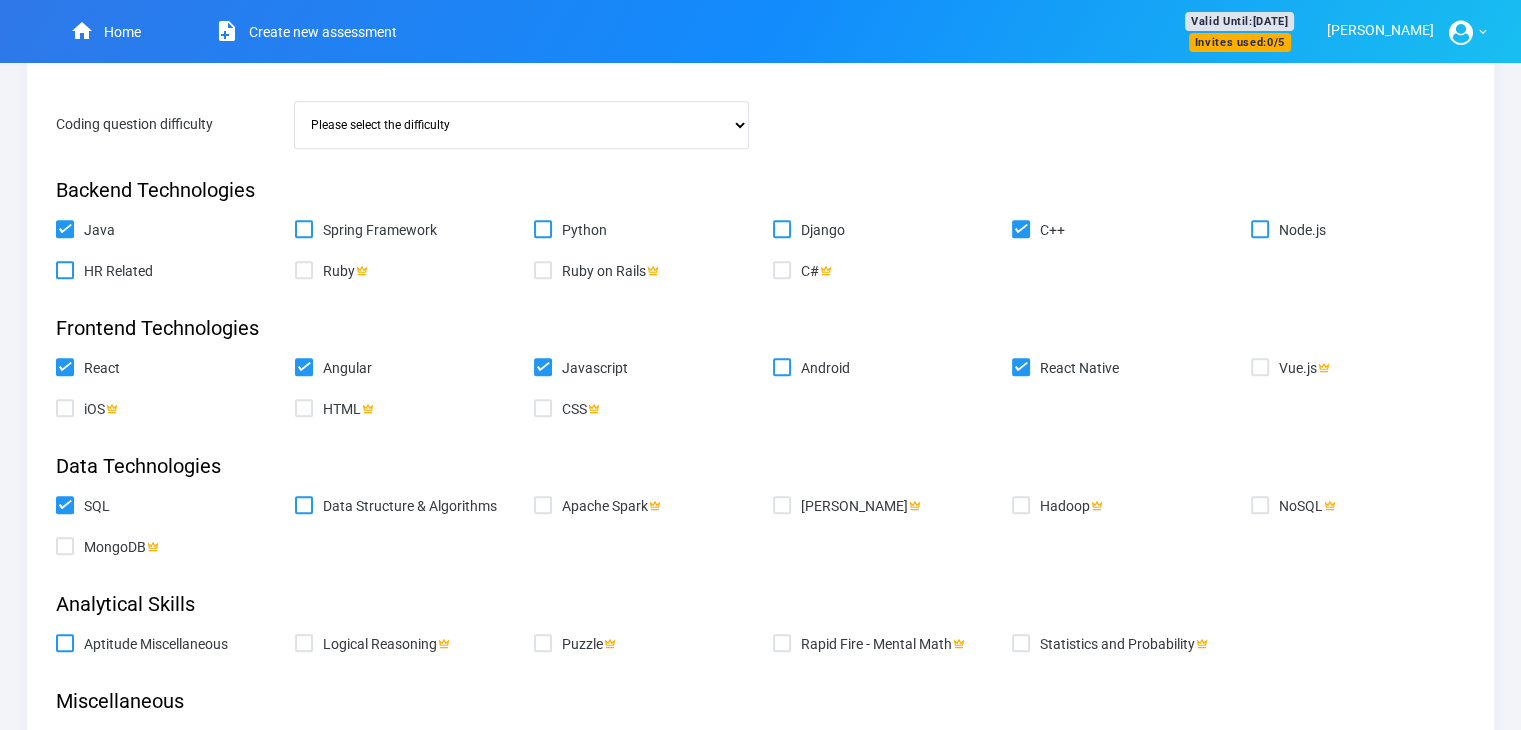 click at bounding box center (1040, 368) 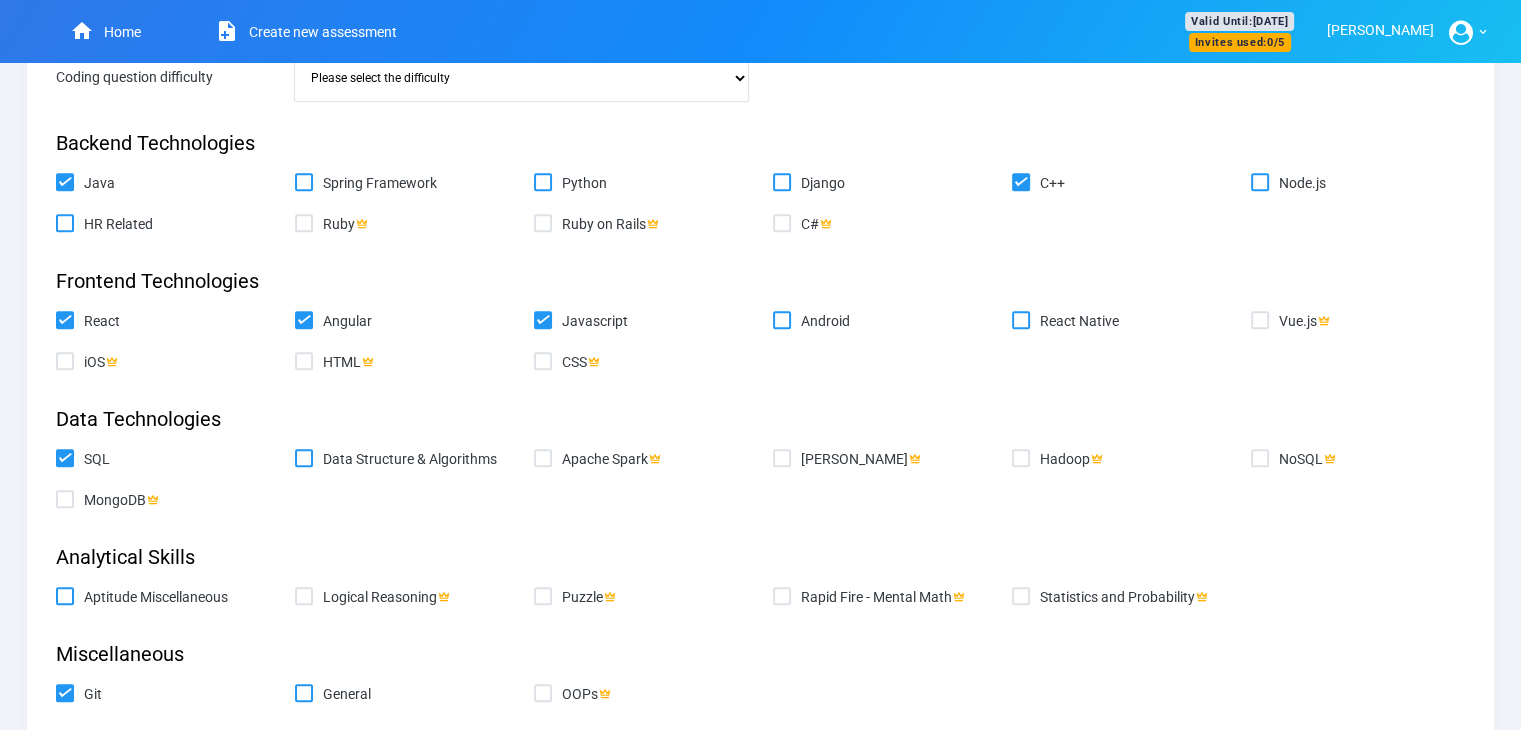 scroll, scrollTop: 1209, scrollLeft: 0, axis: vertical 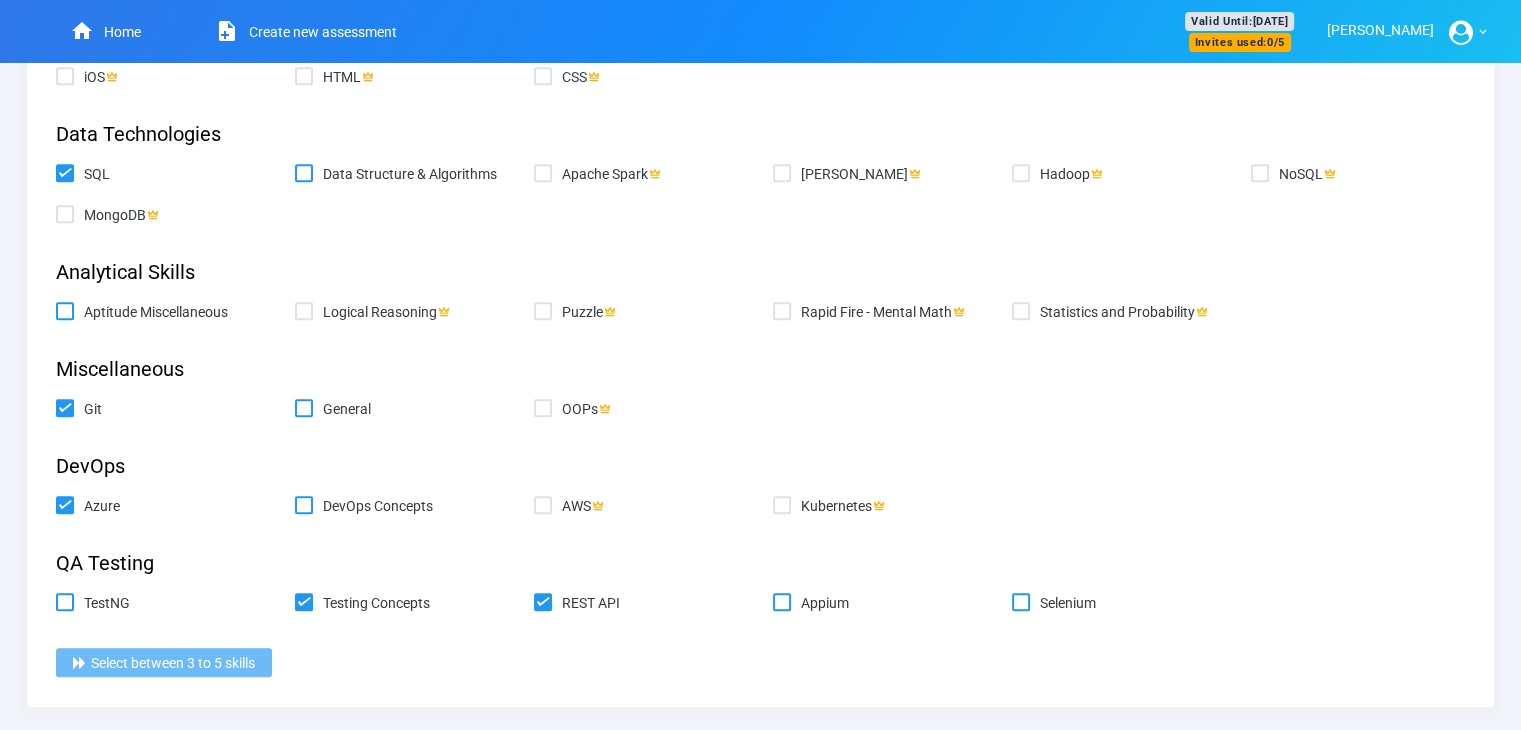 click on "Azure" at bounding box center (177, 506) 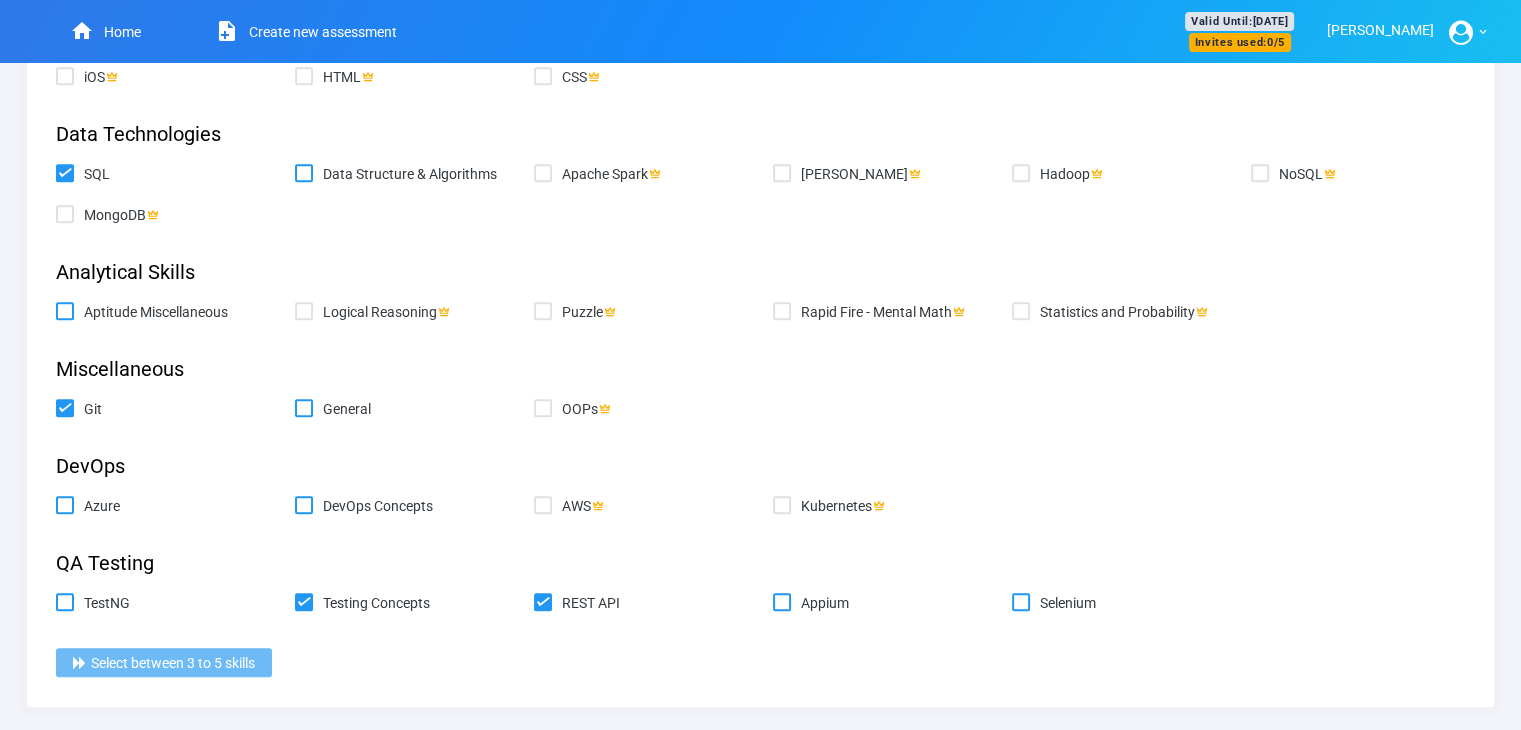 checkbox on "false" 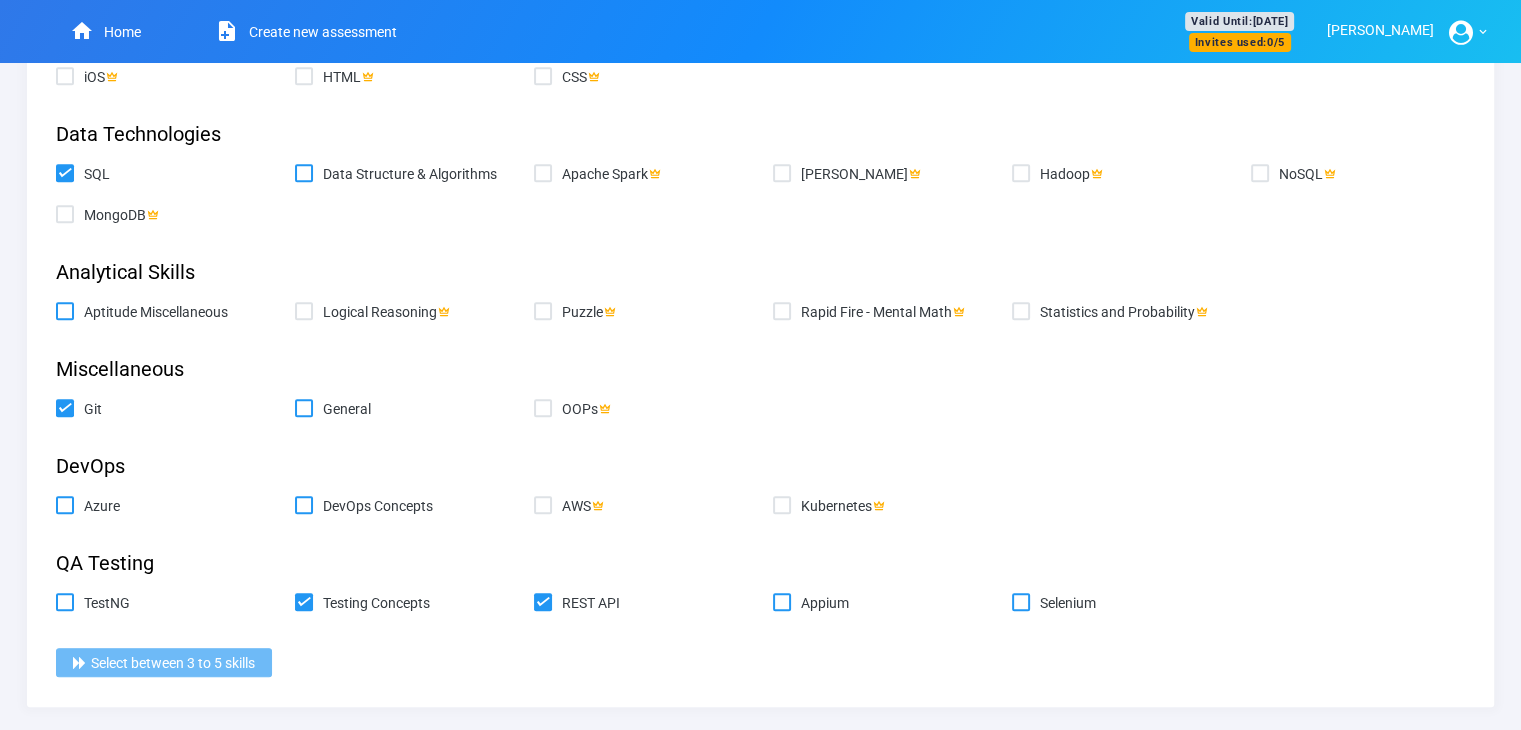 click at bounding box center (84, 409) 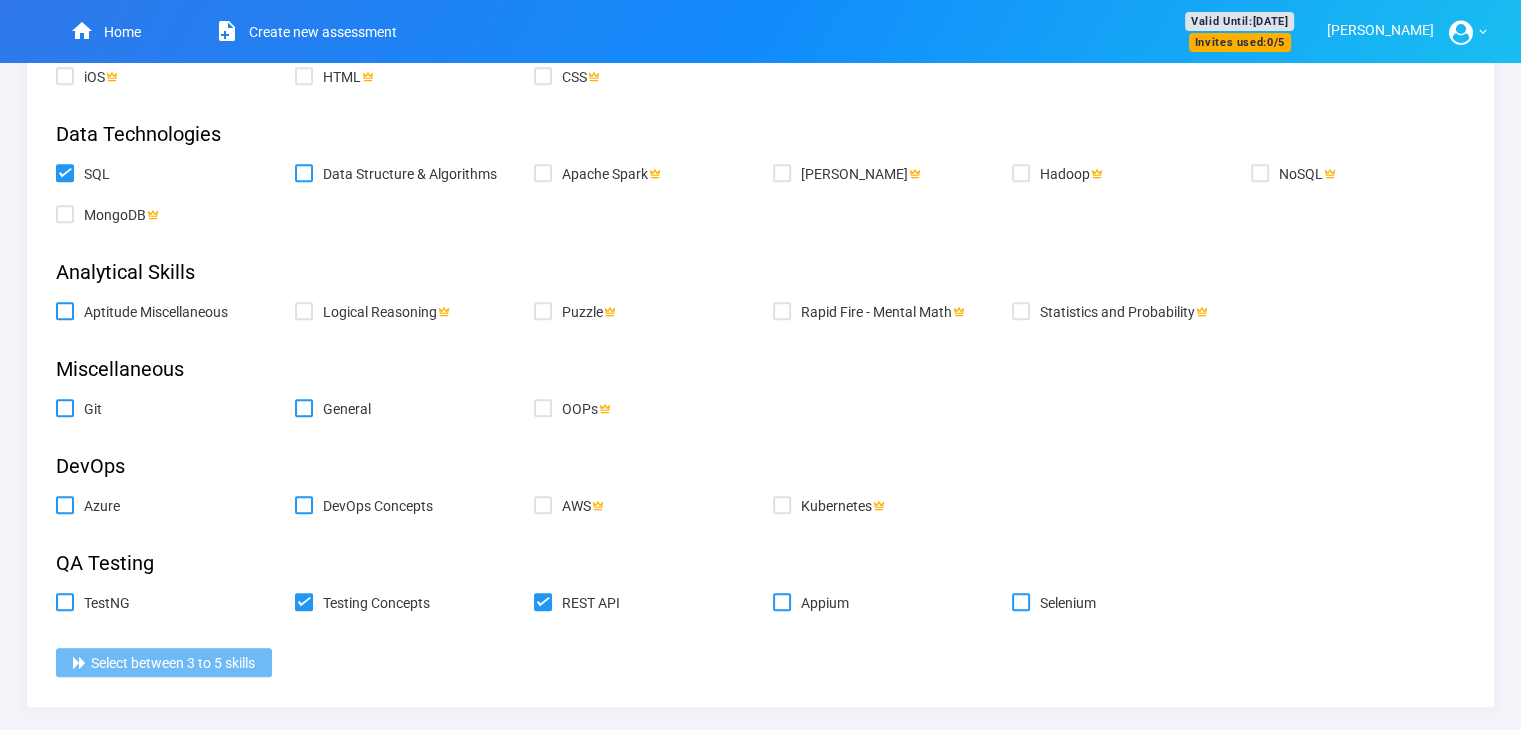 checkbox on "false" 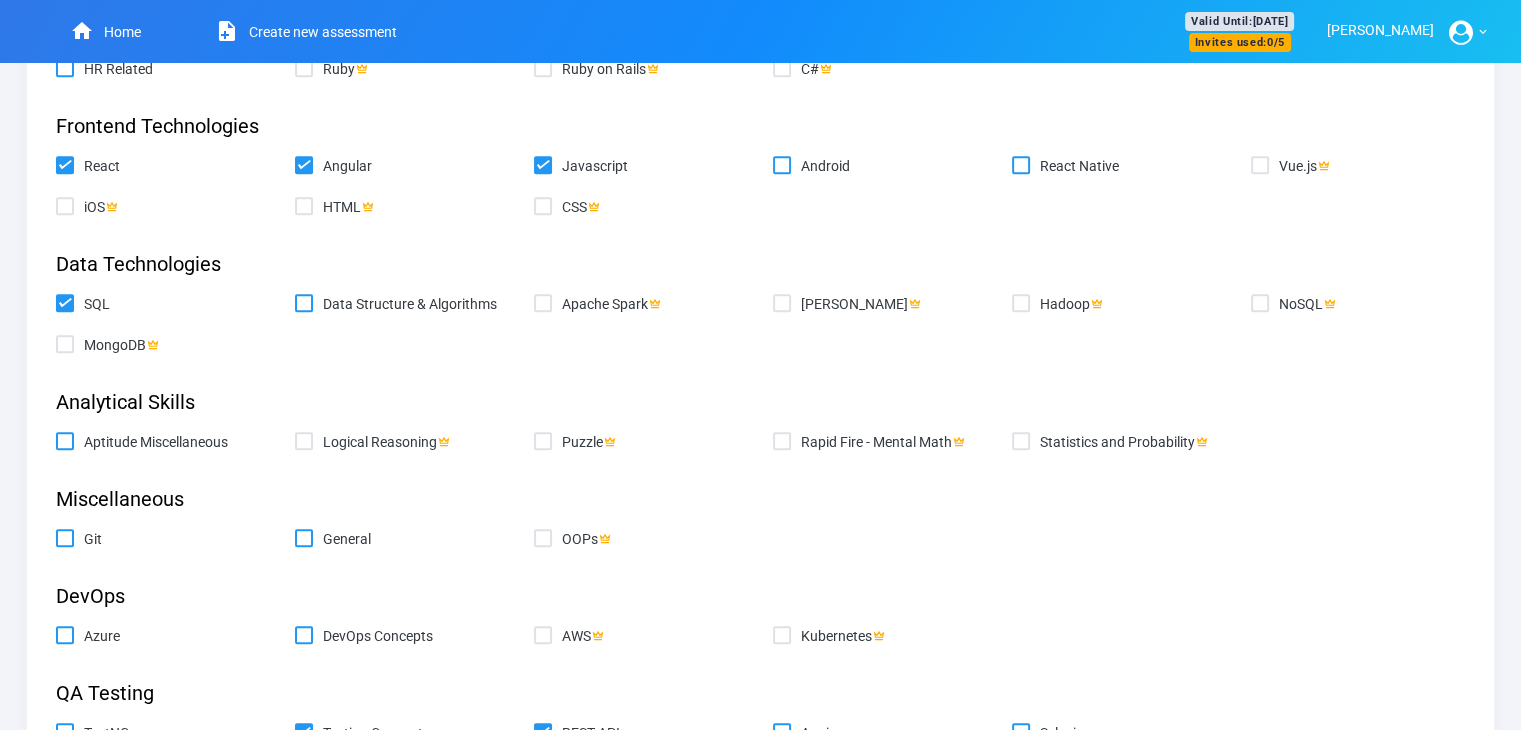 scroll, scrollTop: 1209, scrollLeft: 0, axis: vertical 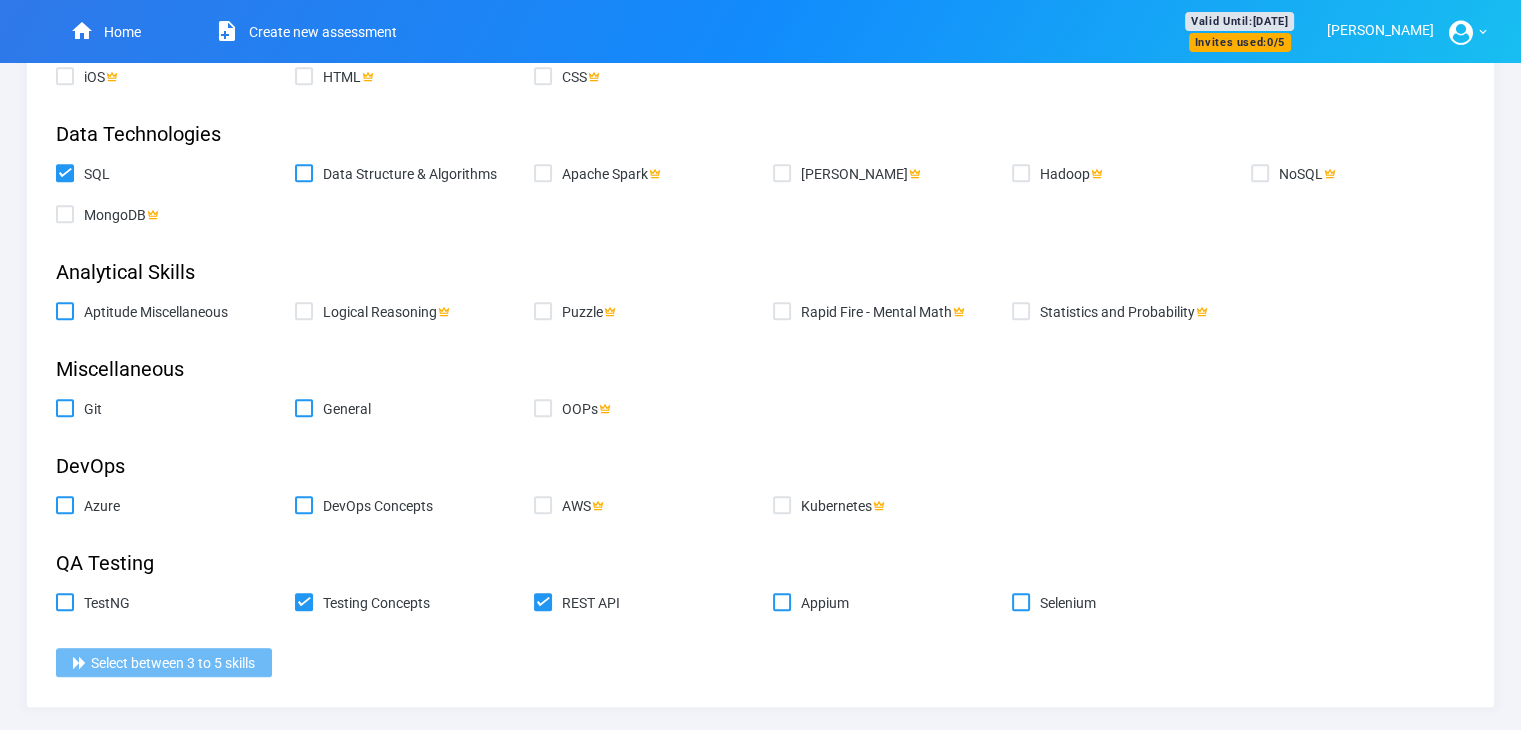 click on "REST API" at bounding box center [641, 603] 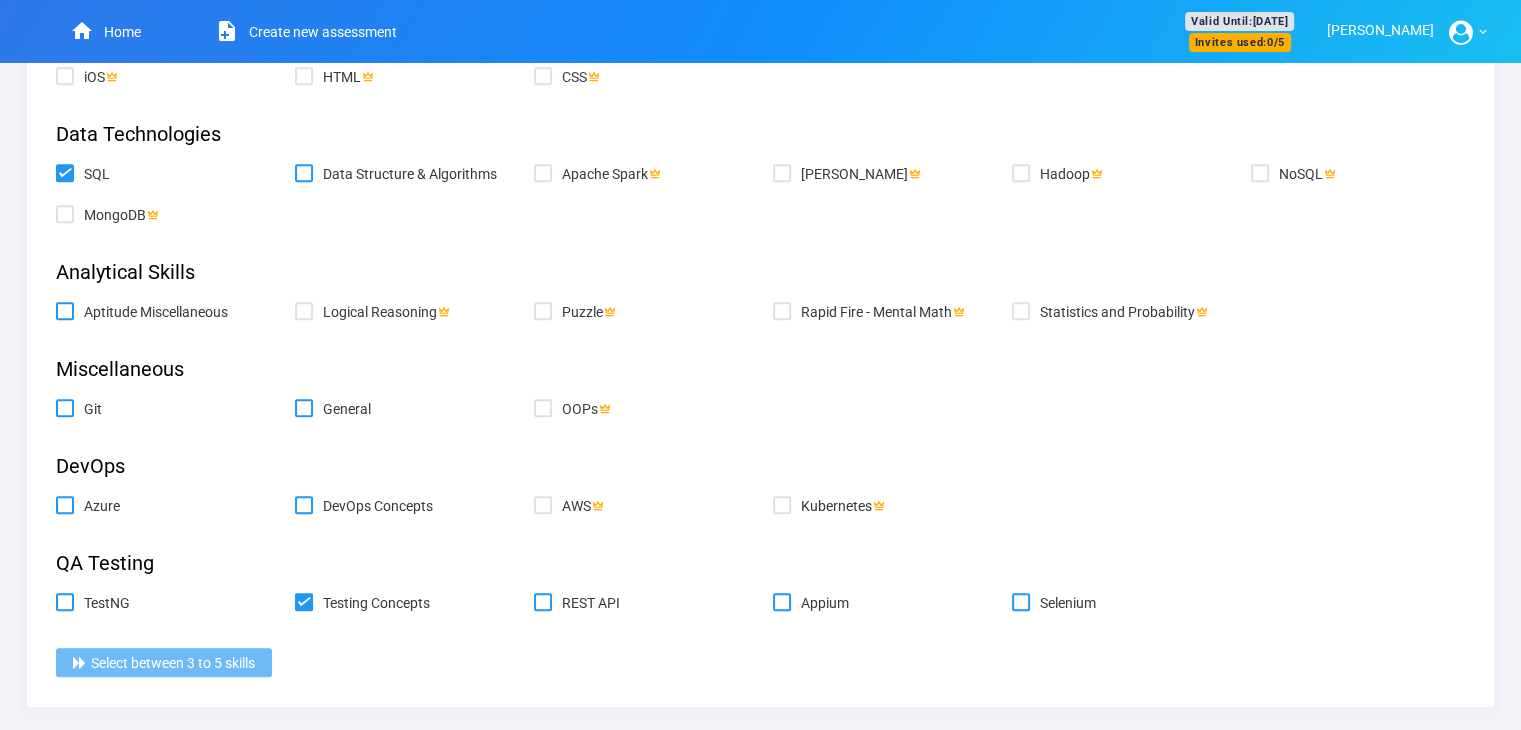 click on "Testing Concepts" at bounding box center (416, 603) 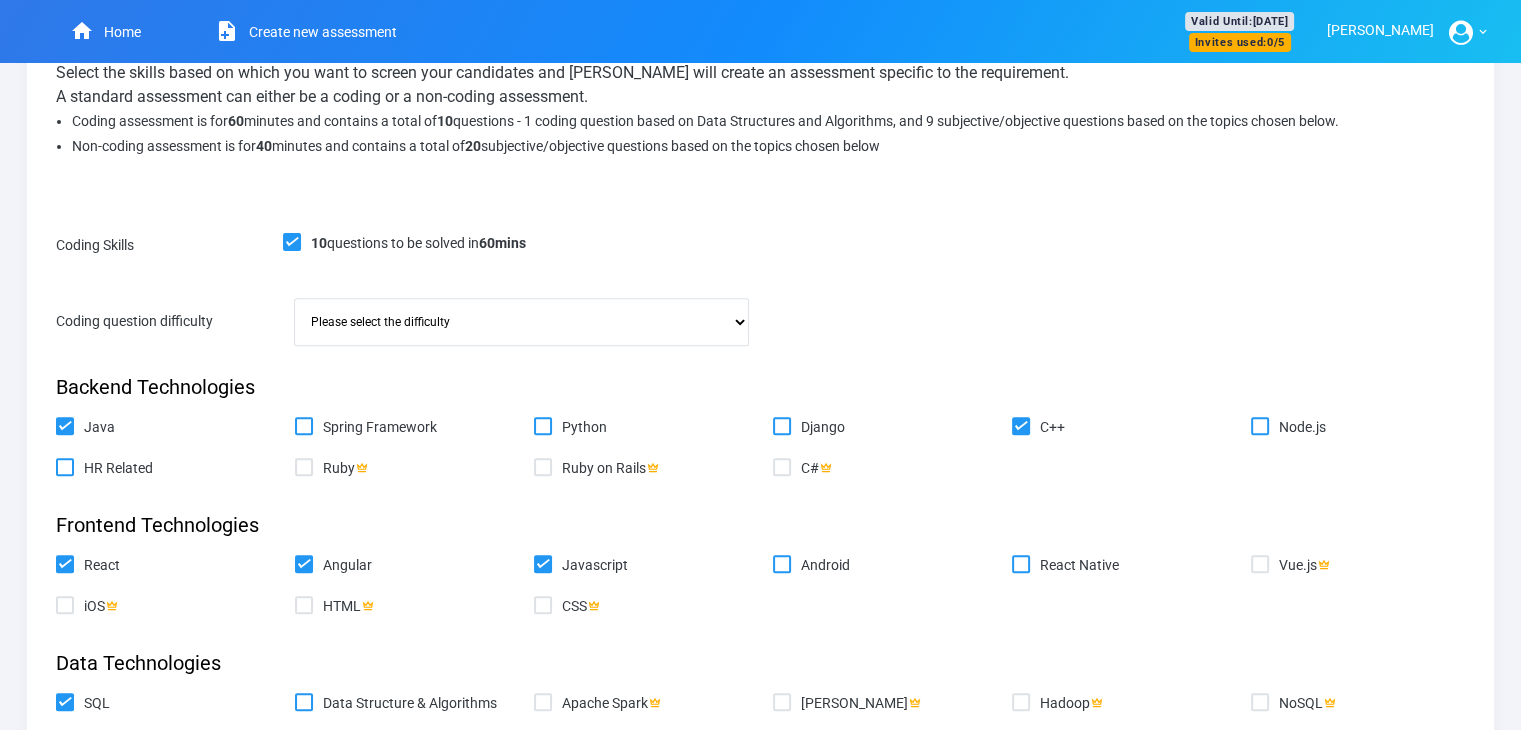 scroll, scrollTop: 676, scrollLeft: 0, axis: vertical 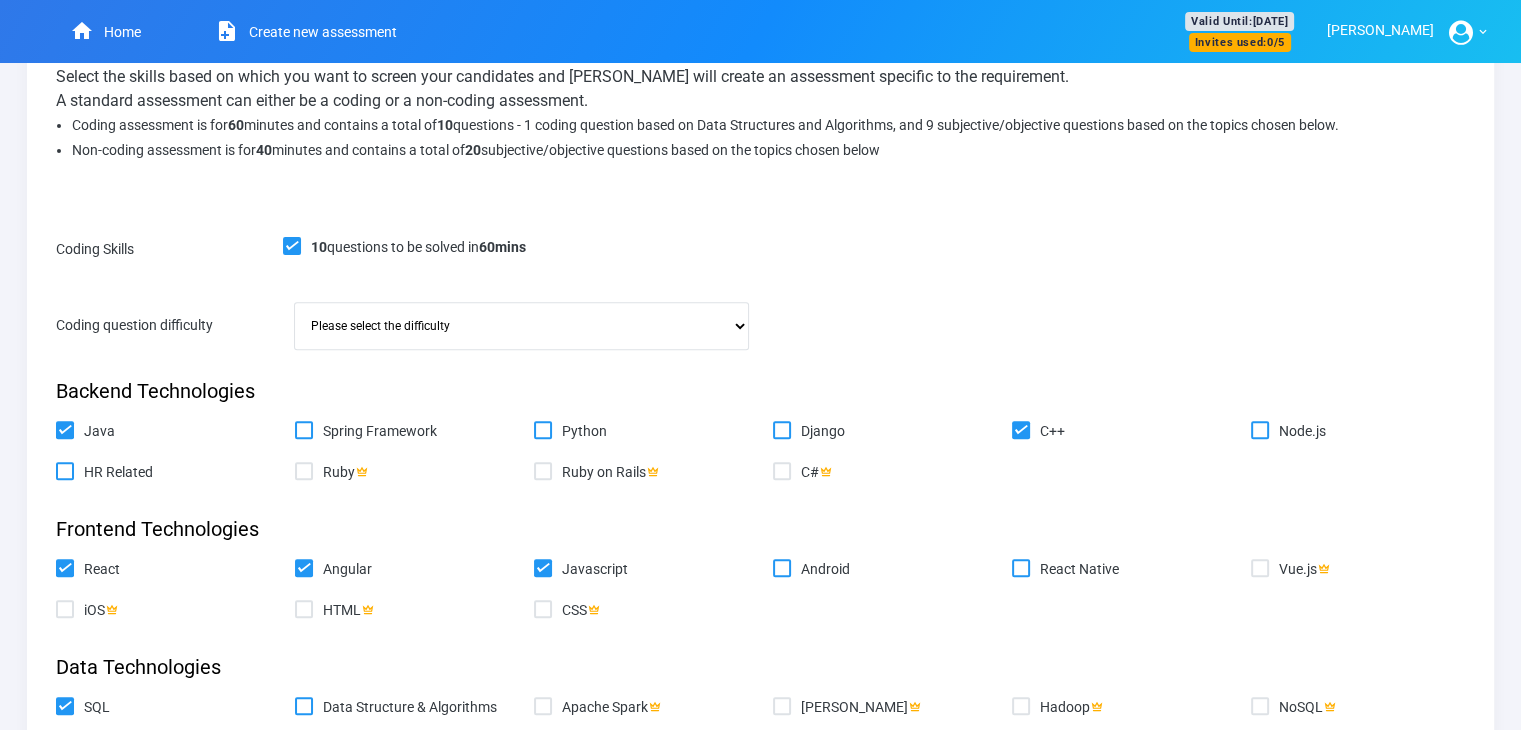 click on "Please select the difficulty Easy Medium Hard" at bounding box center (521, 326) 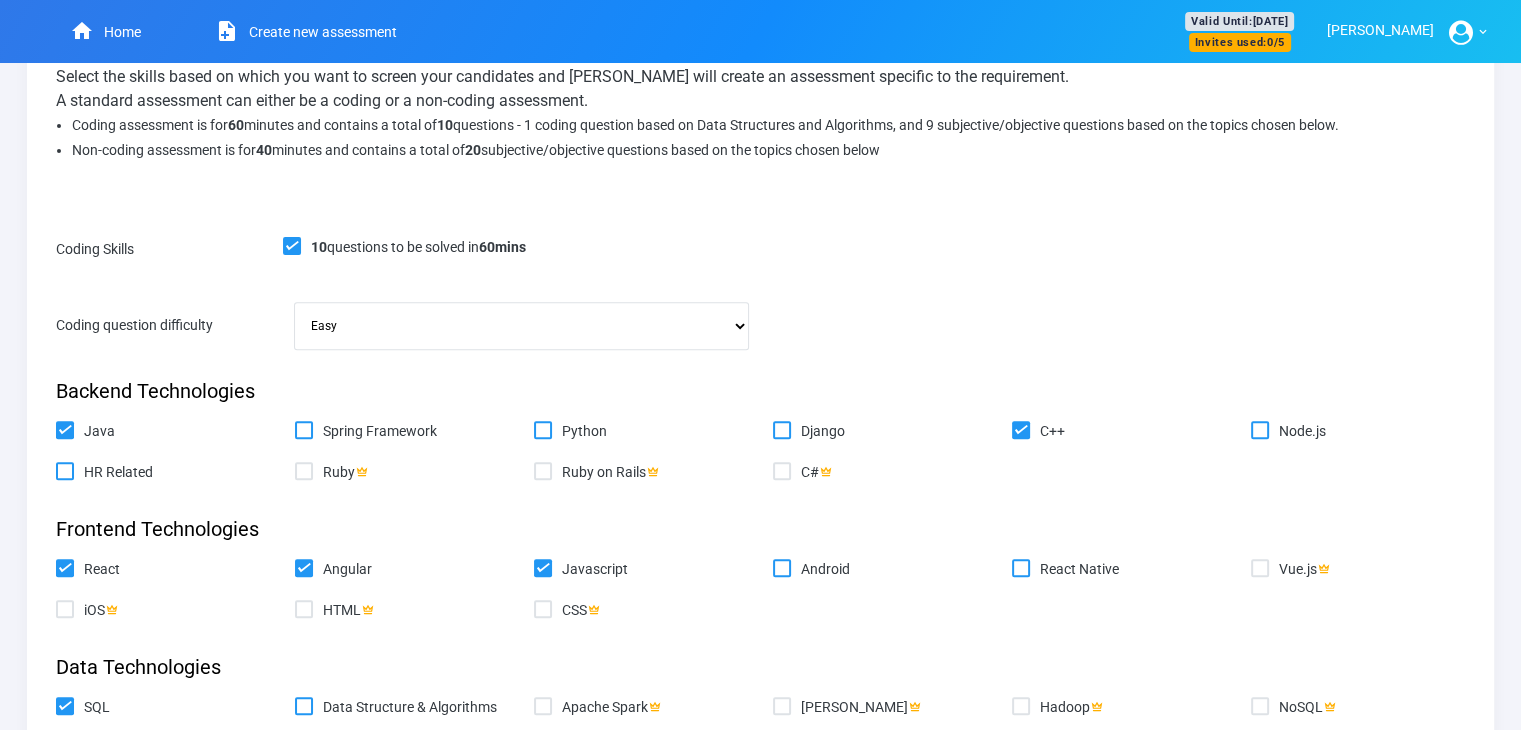 click on "Please select the difficulty Easy Medium Hard" at bounding box center (521, 326) 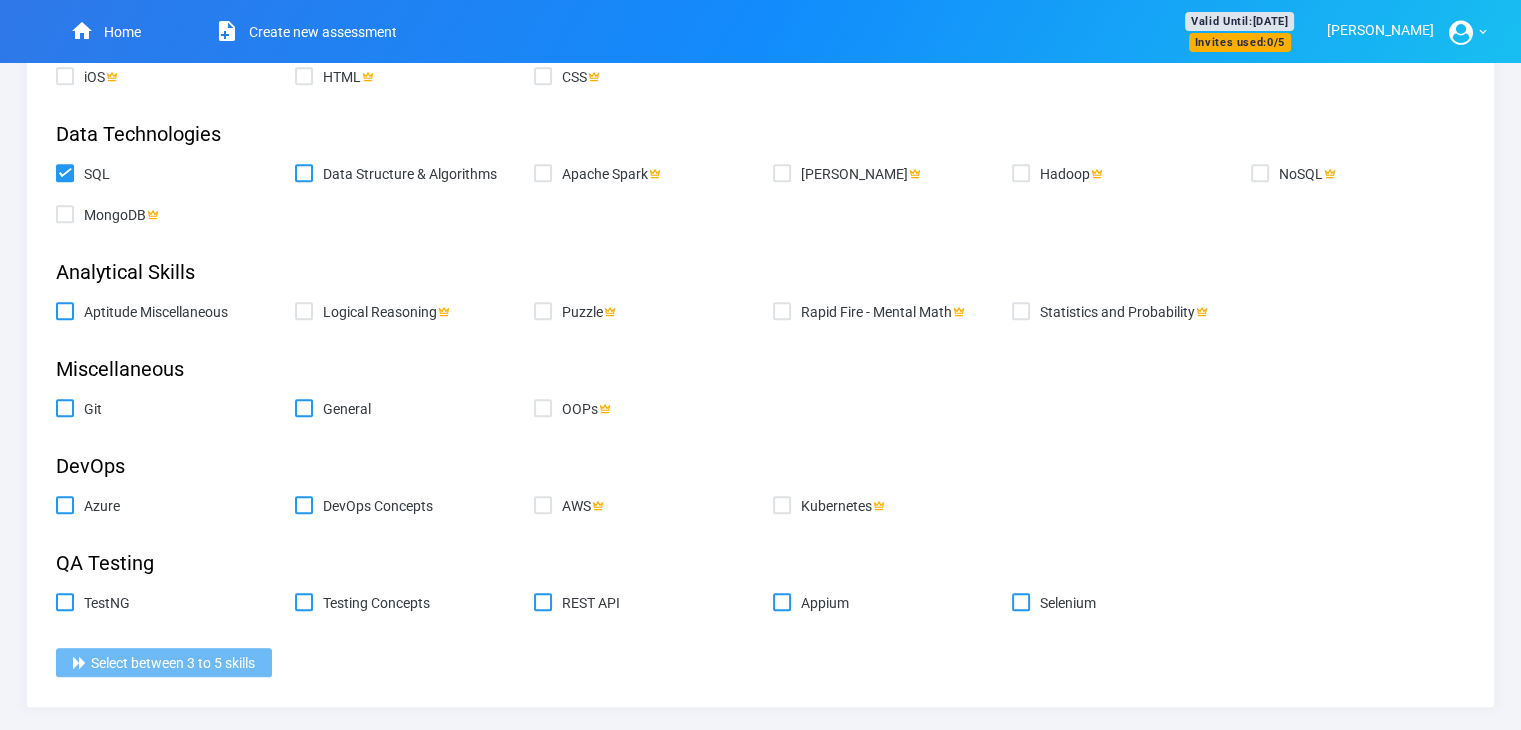 click on "Logical Reasoning" at bounding box center (402, 312) 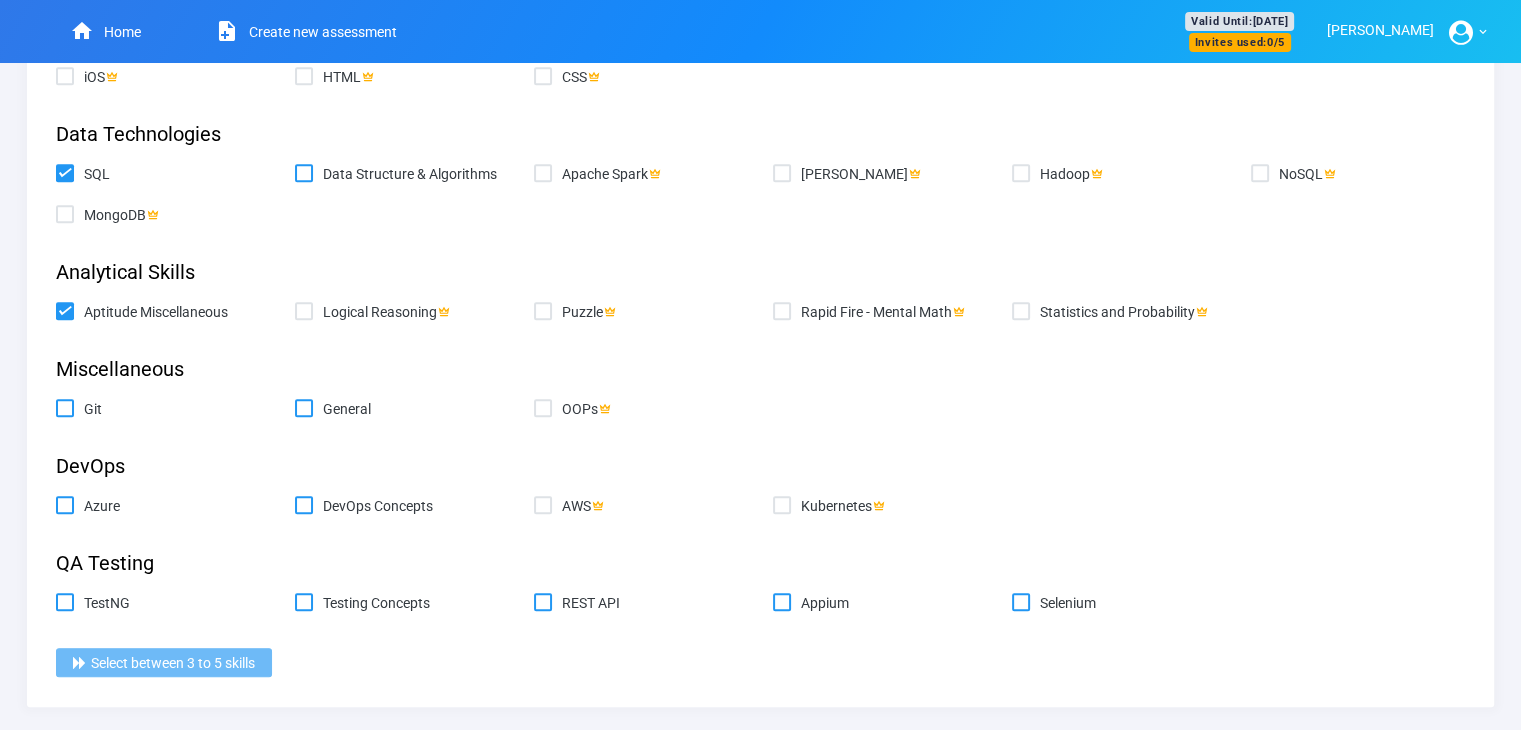 click on "Git" at bounding box center (62, 405) 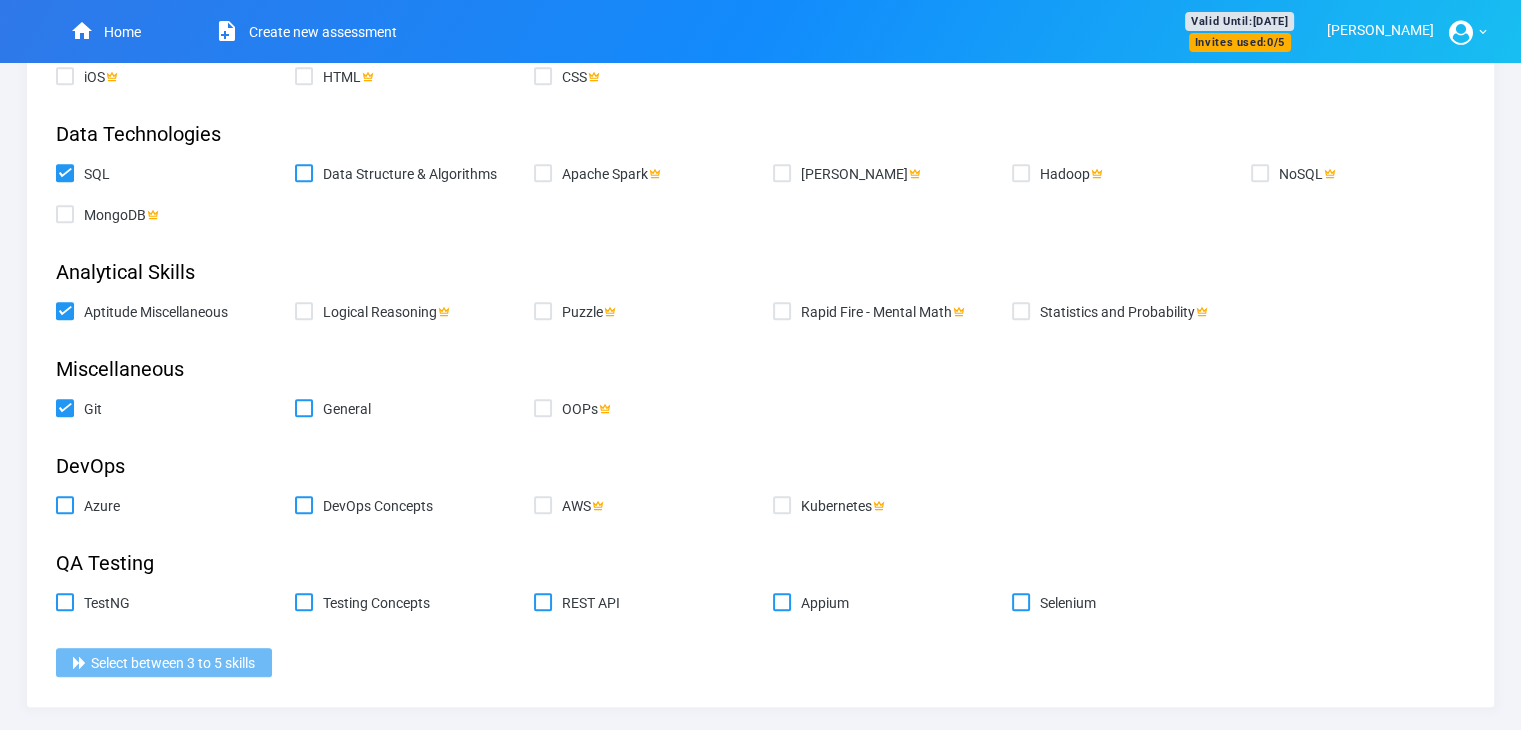 checkbox on "true" 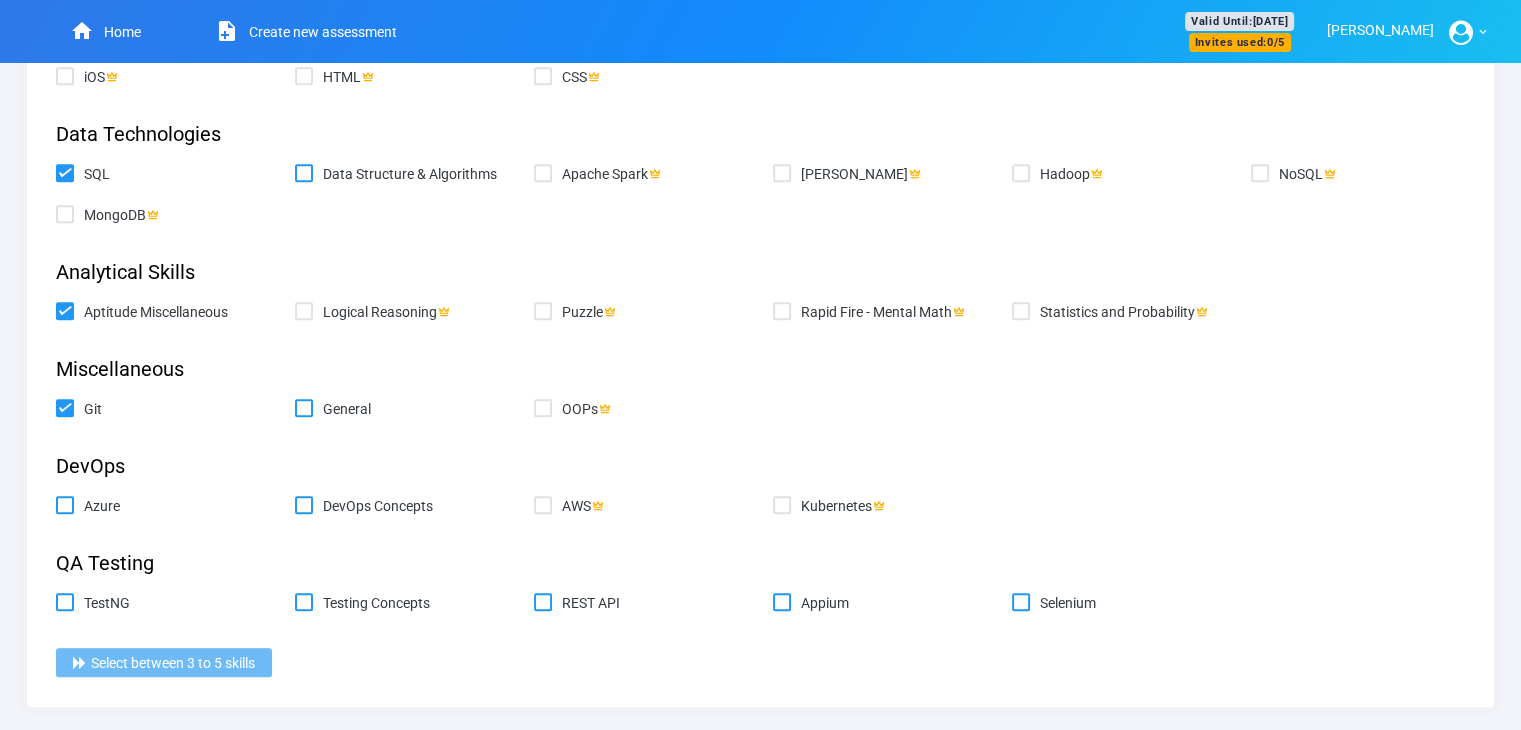 click at bounding box center (84, 506) 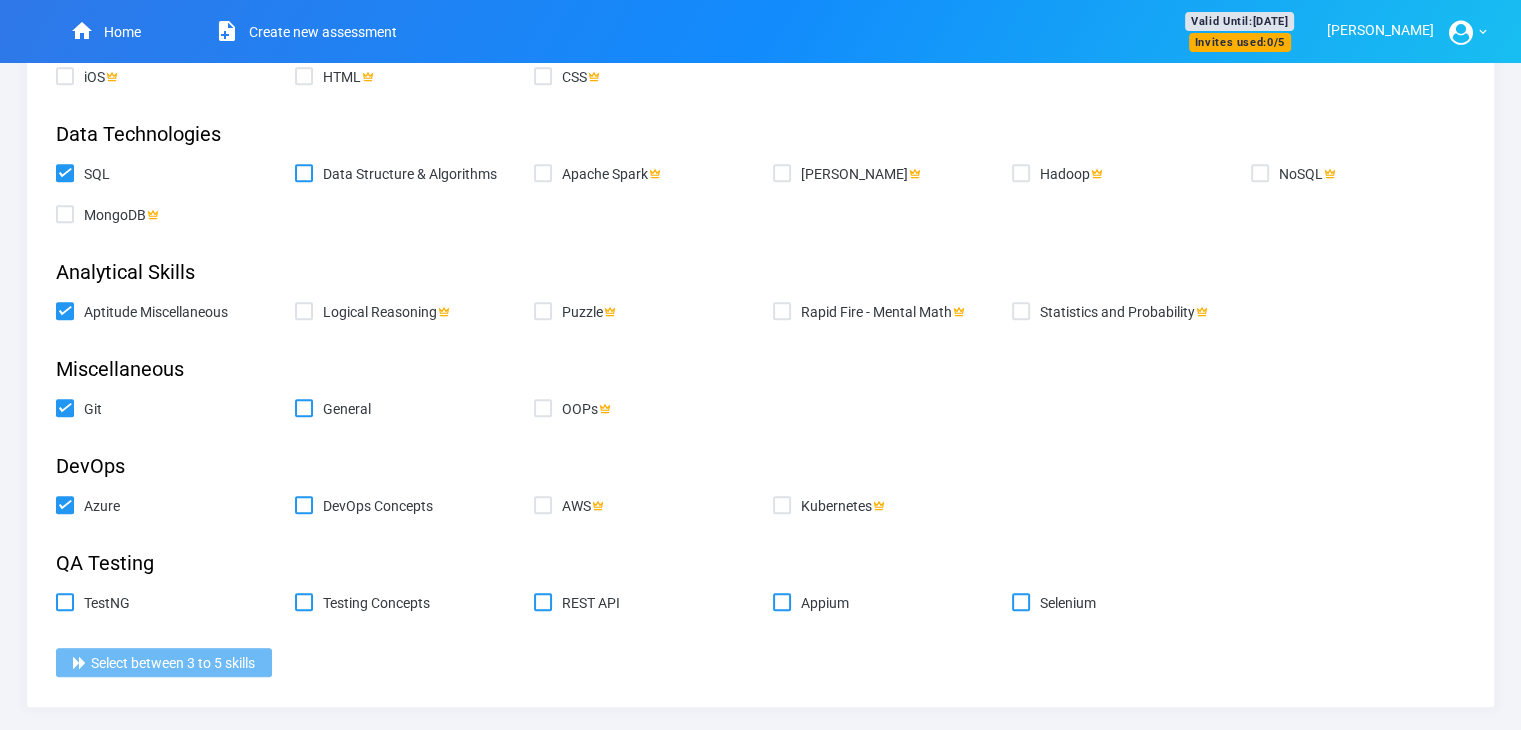 checkbox on "true" 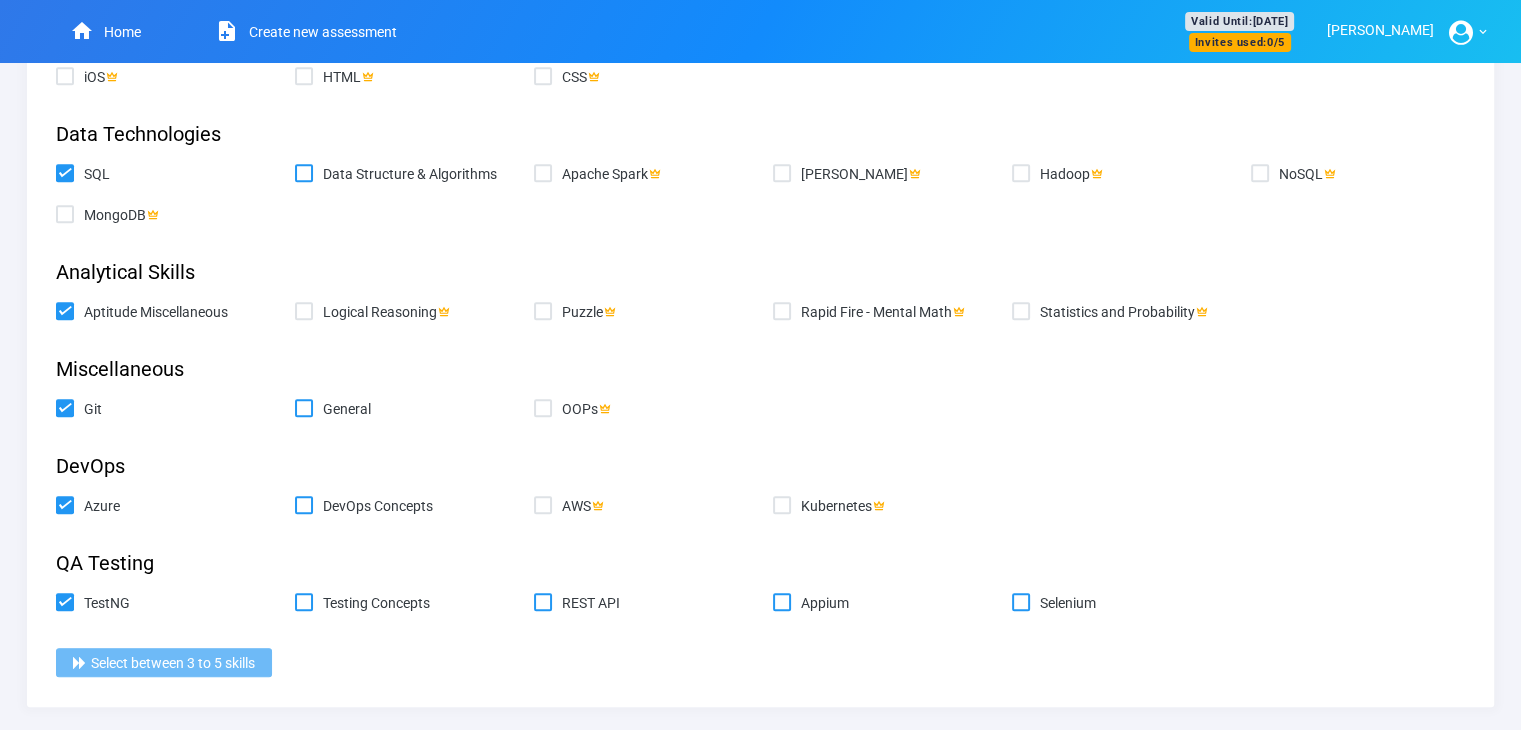 checkbox on "true" 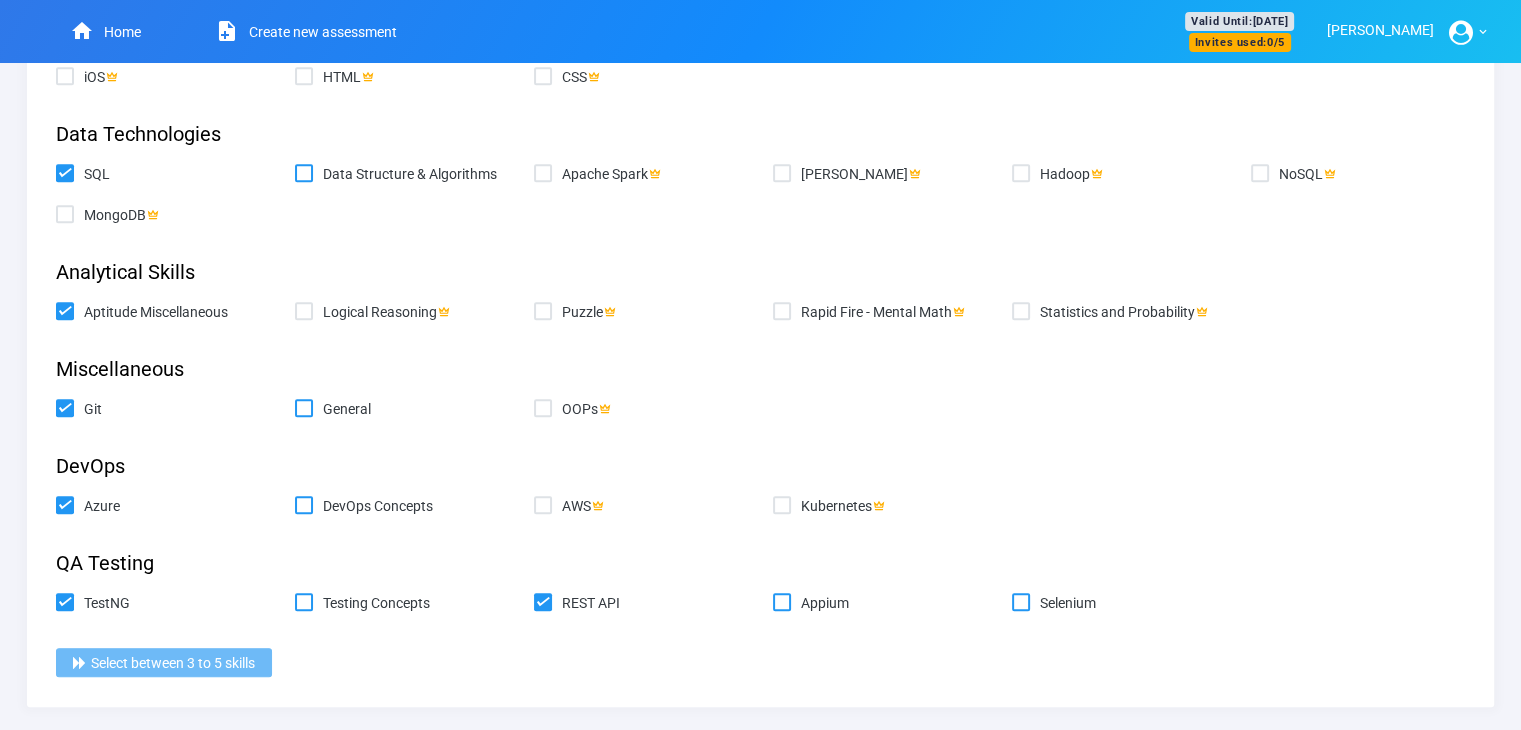 click on "Testing Concepts" at bounding box center (416, 603) 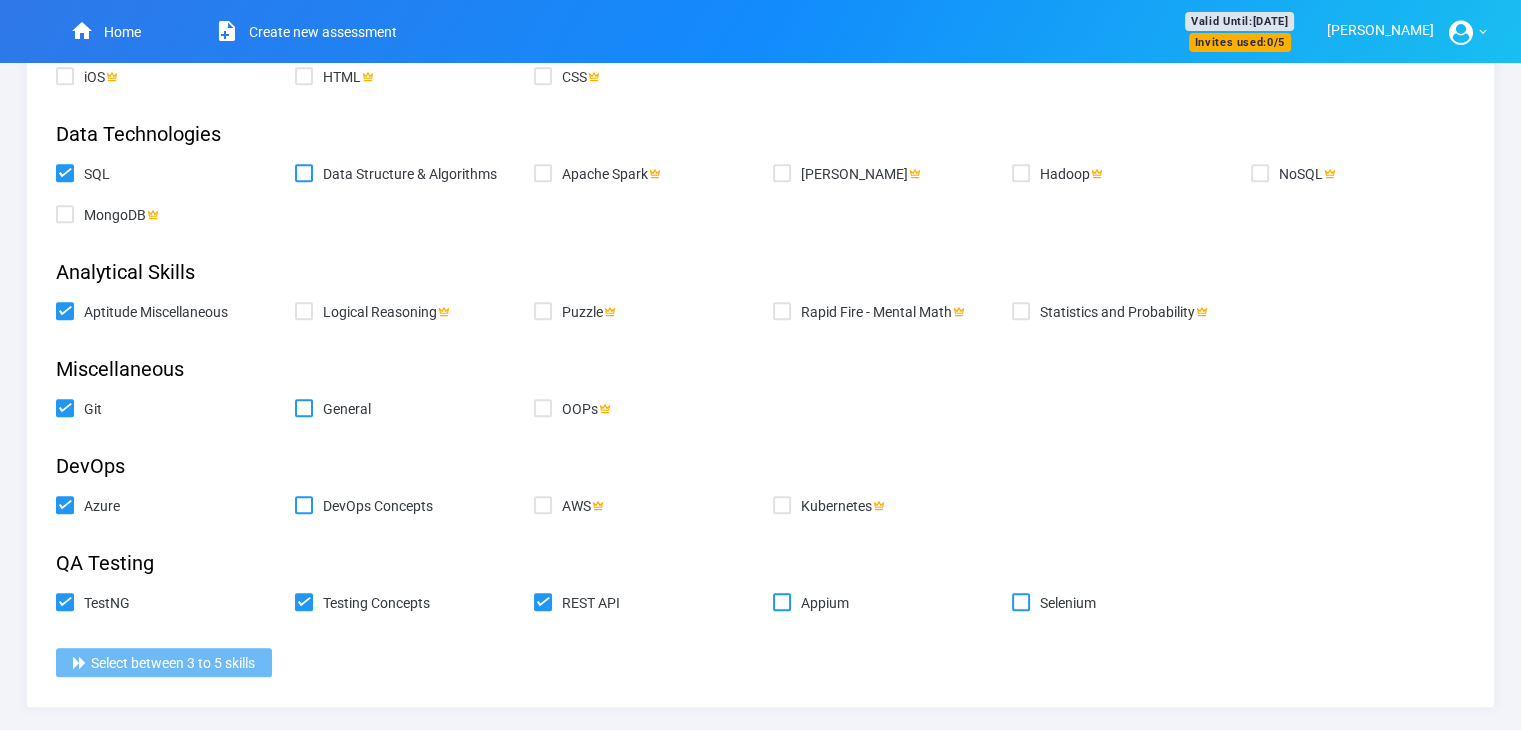 checkbox on "true" 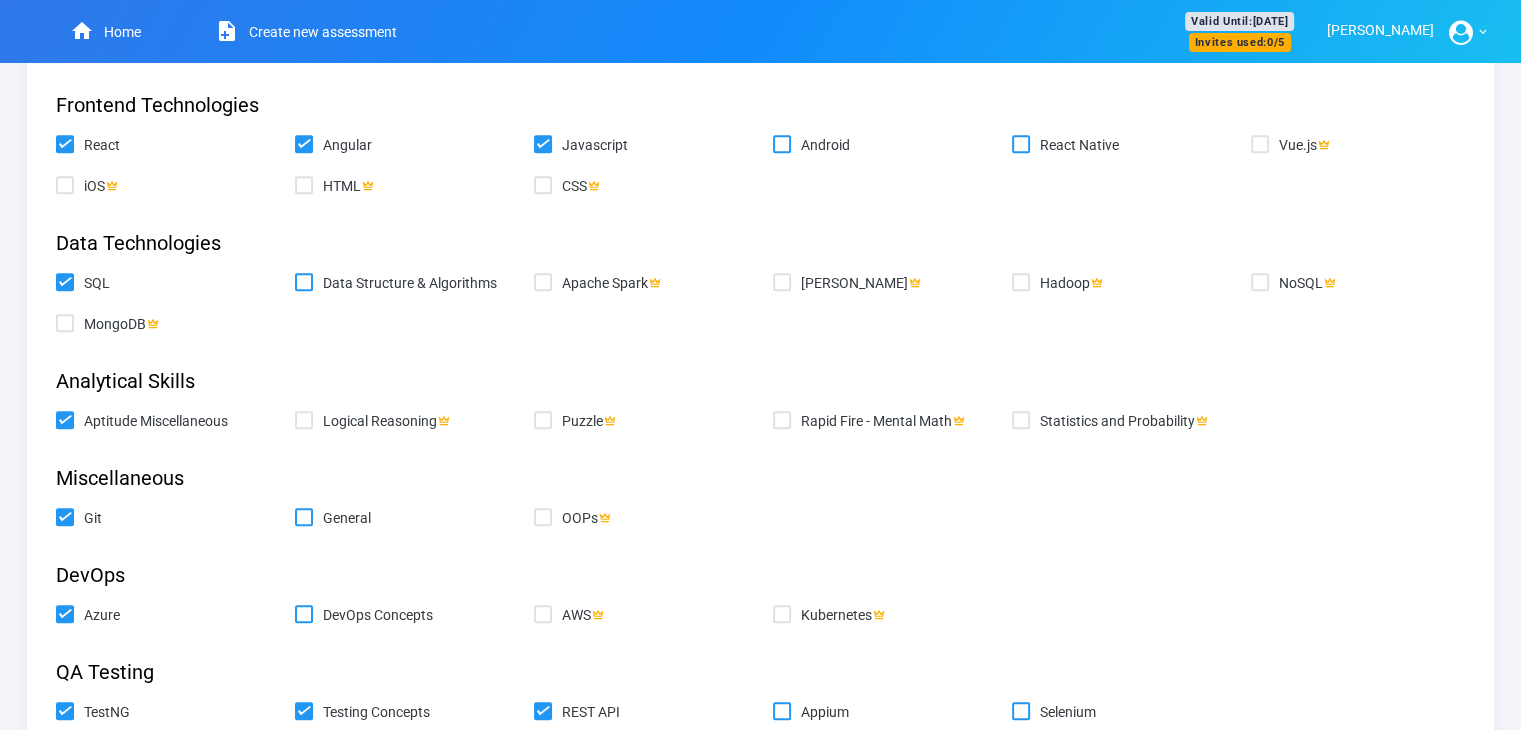 scroll, scrollTop: 1209, scrollLeft: 0, axis: vertical 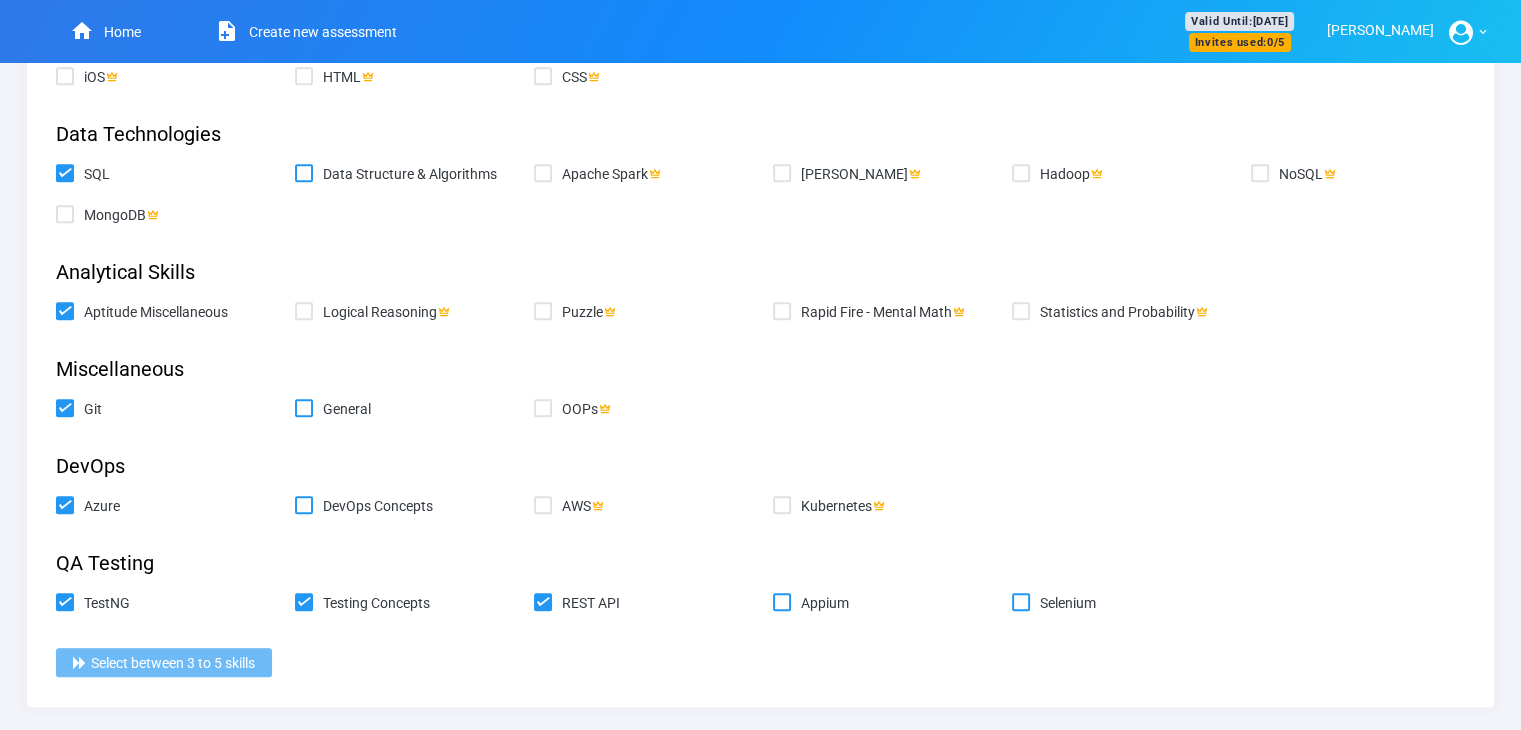 click at bounding box center (323, 506) 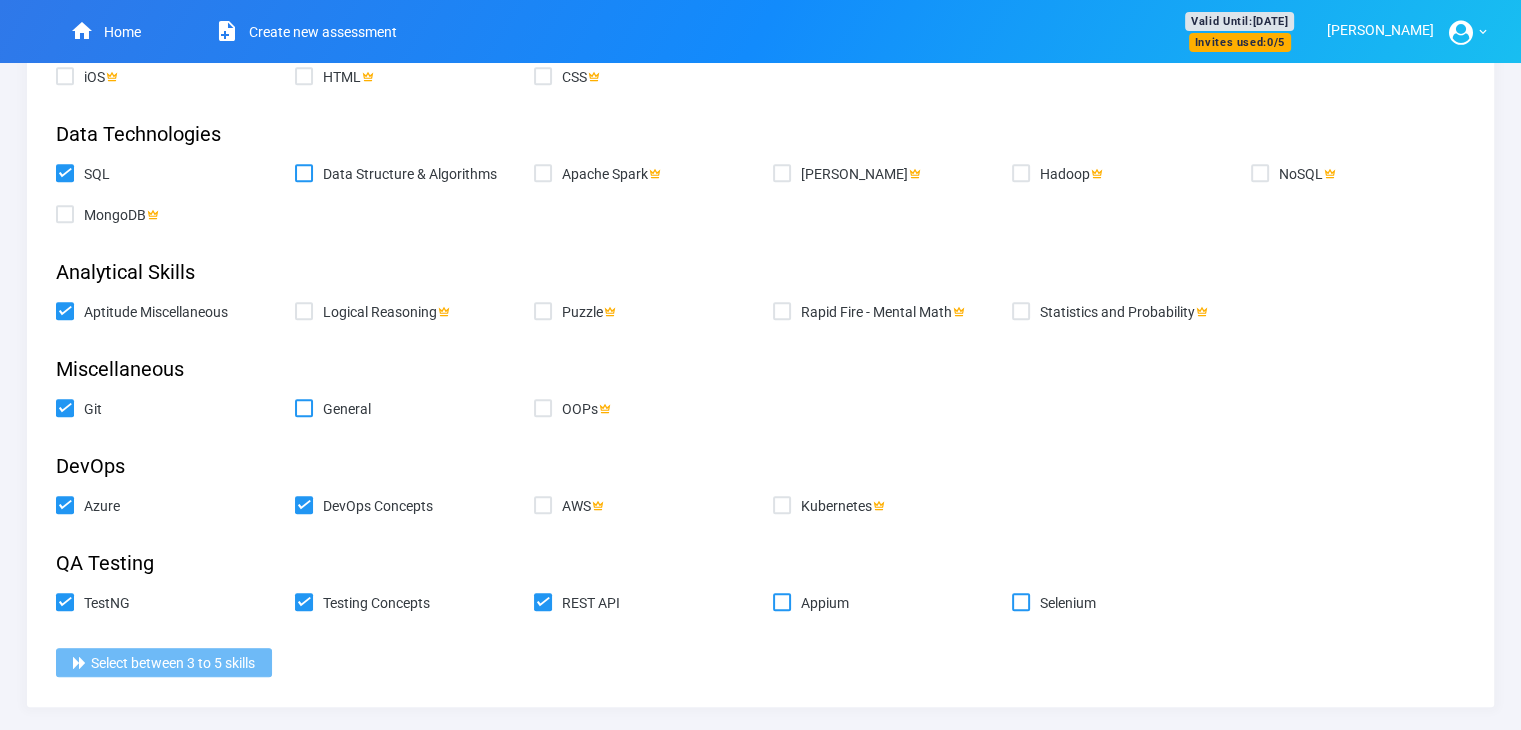 checkbox on "true" 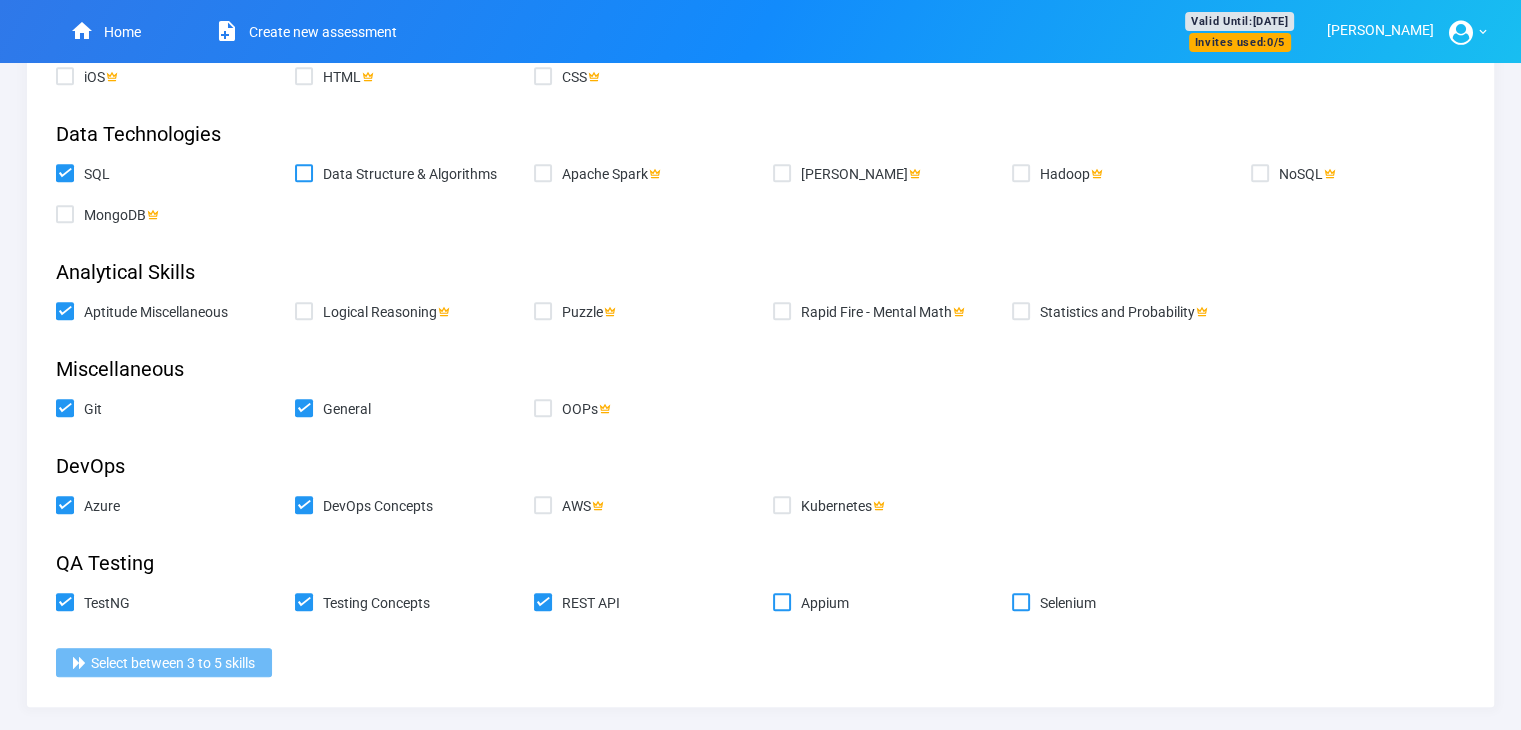 checkbox on "true" 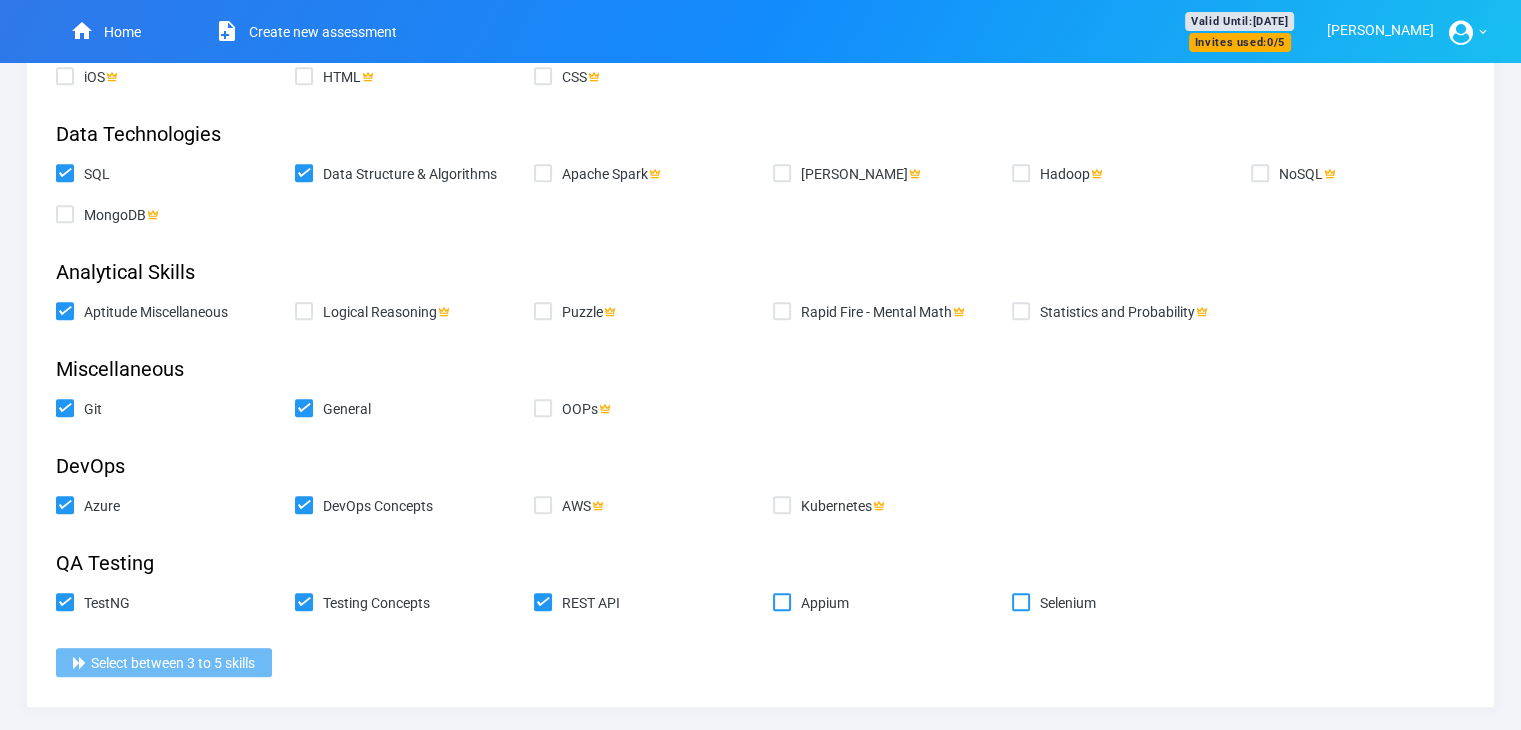 checkbox on "true" 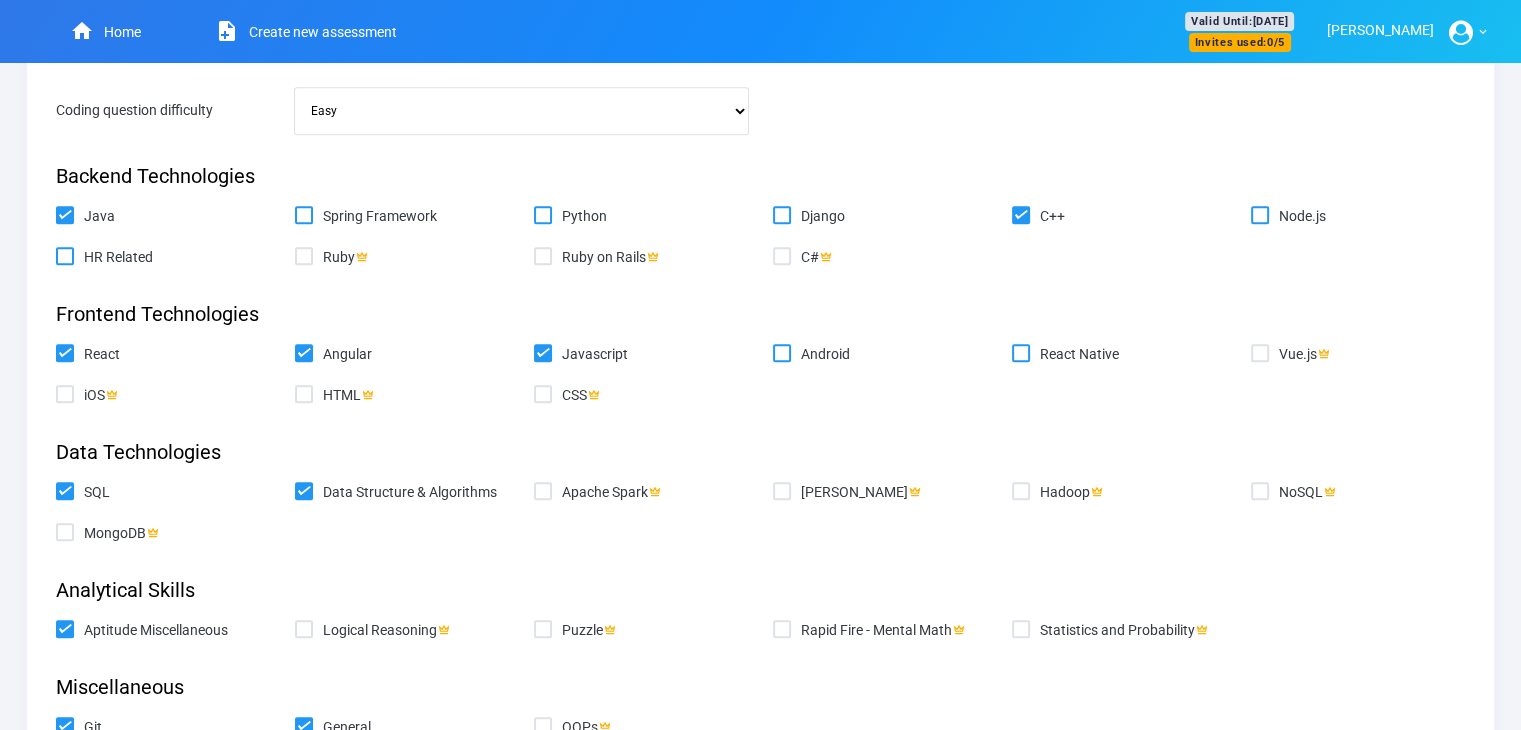 scroll, scrollTop: 846, scrollLeft: 0, axis: vertical 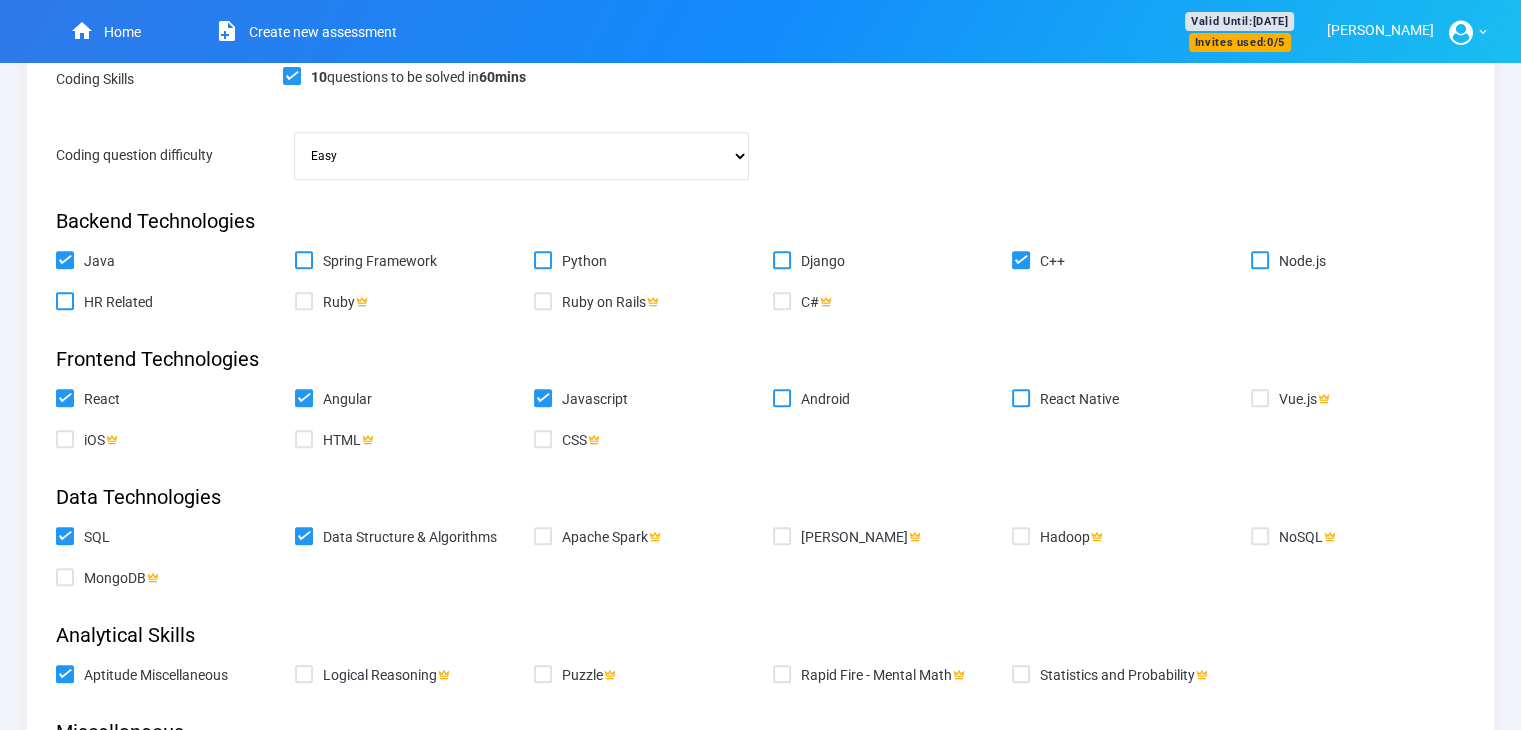 click on "Node.js" at bounding box center (1358, 261) 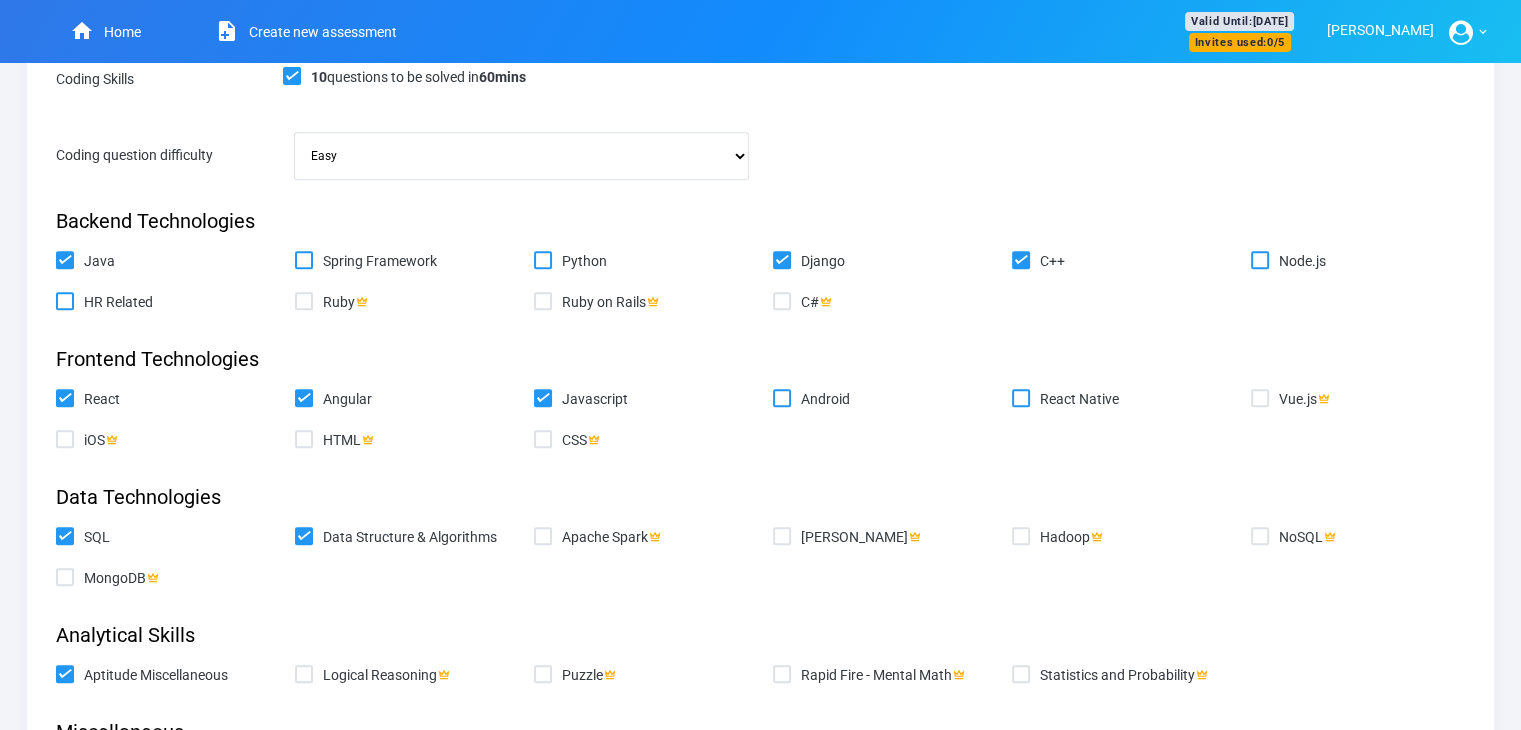 click on "Python" at bounding box center [540, 257] 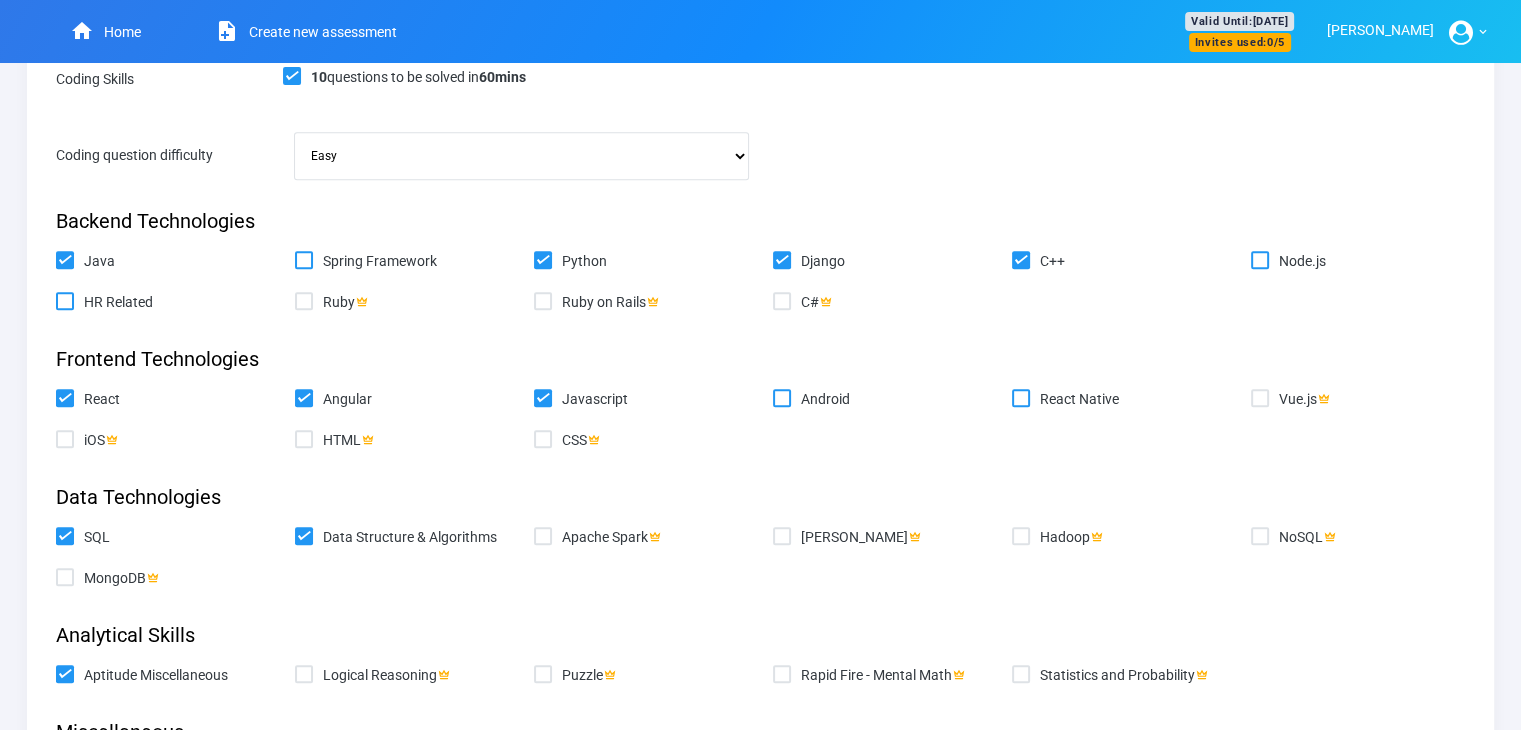 click on "Spring Framework" at bounding box center (301, 257) 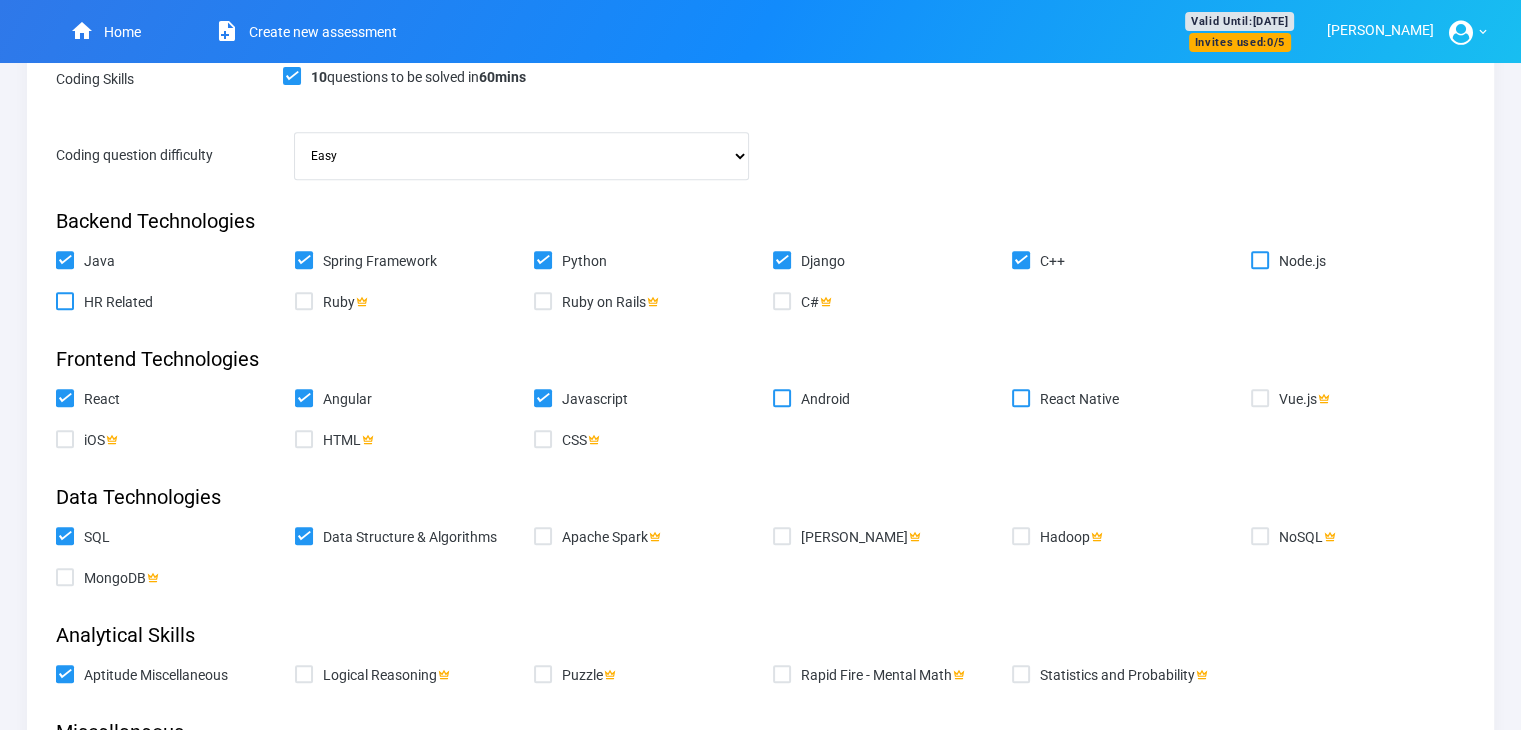 checkbox on "true" 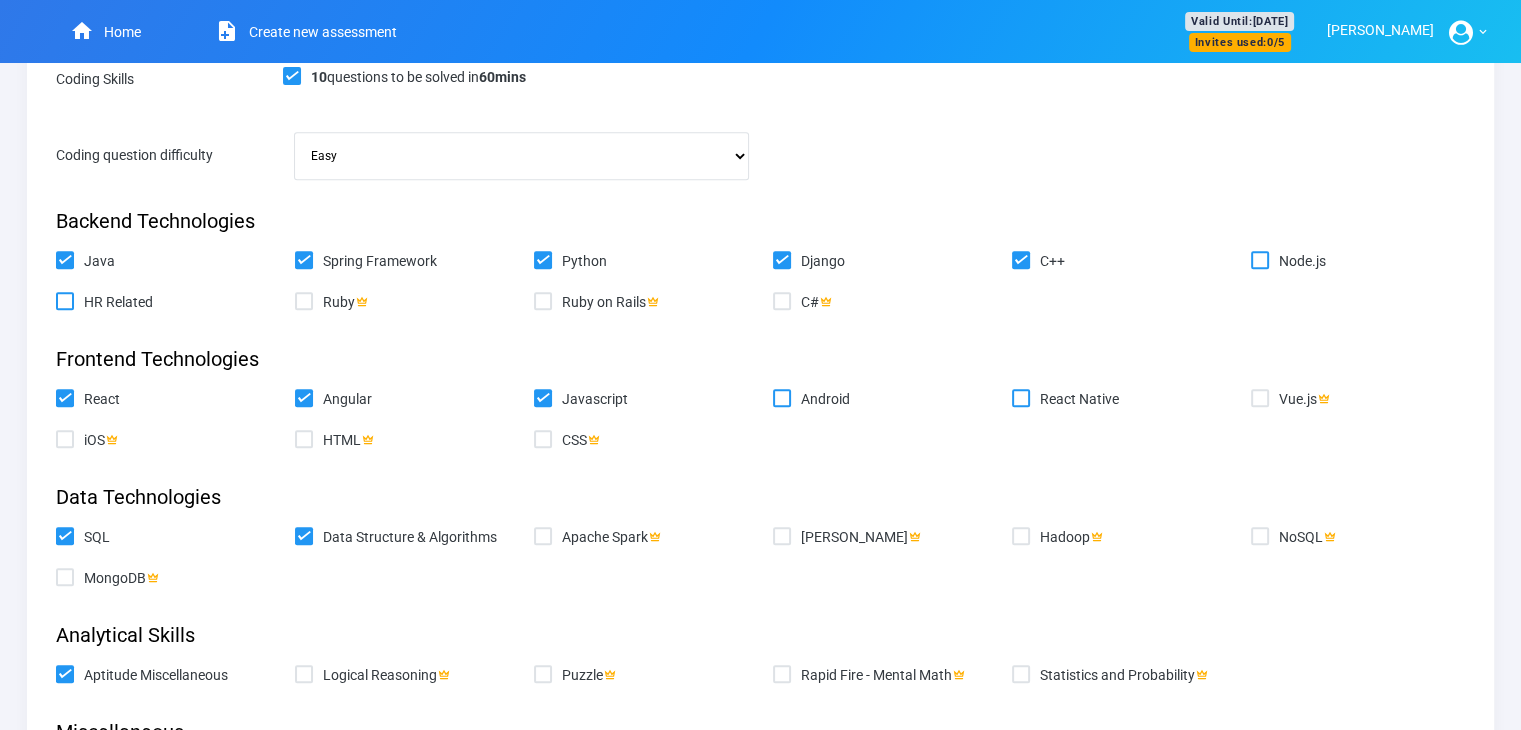 scroll, scrollTop: 1209, scrollLeft: 0, axis: vertical 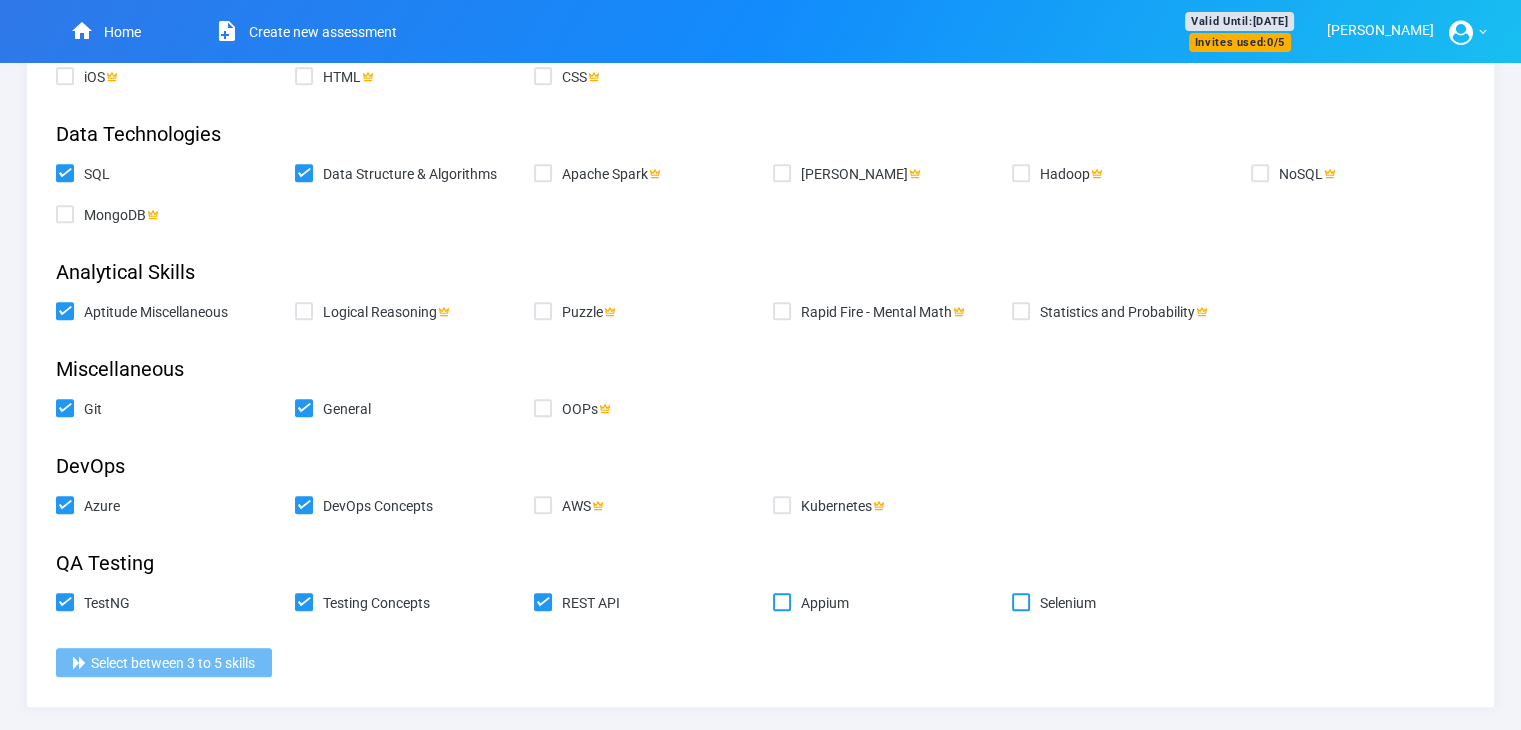 click on "REST API" at bounding box center (641, 603) 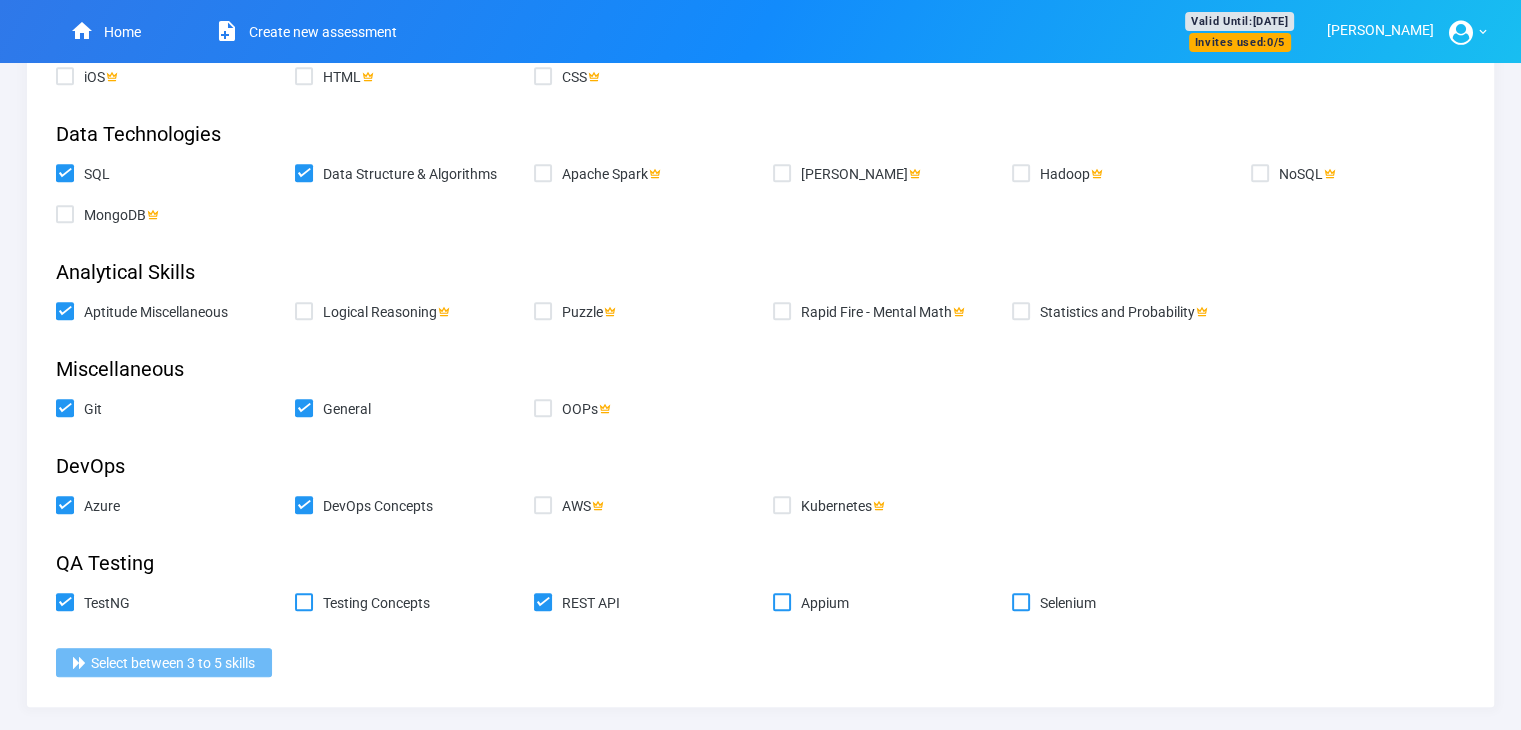 checkbox on "false" 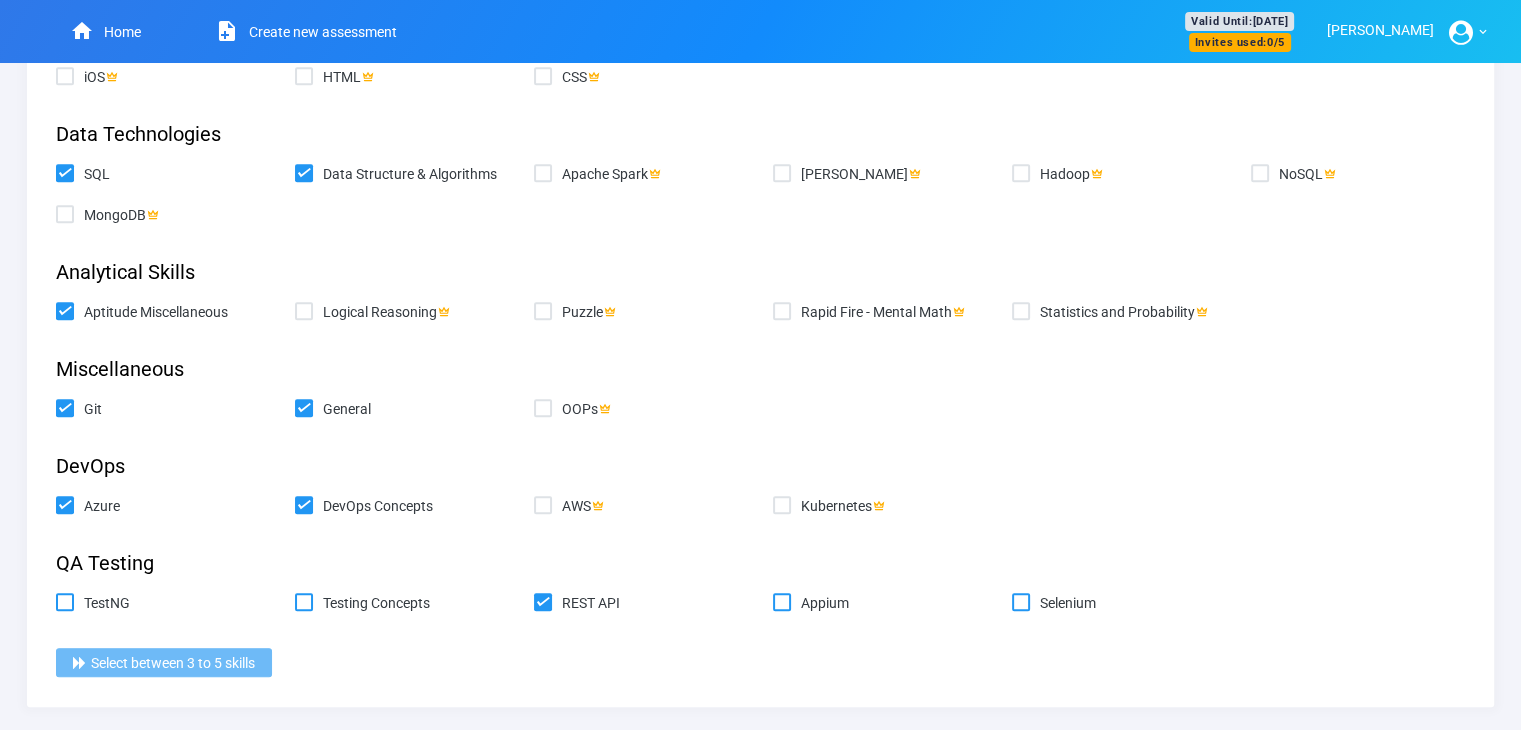 checkbox on "false" 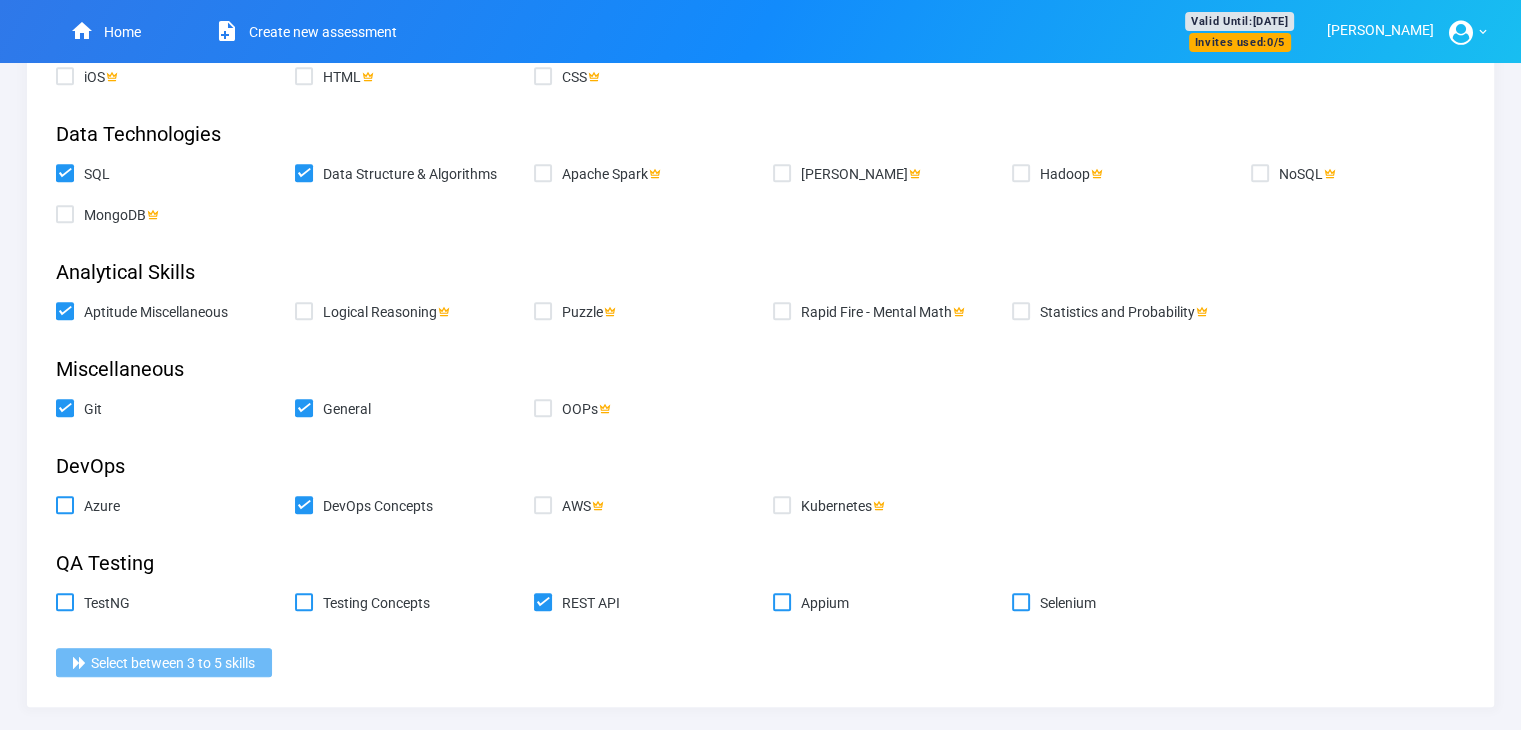 click on "DevOps Concepts" at bounding box center [301, 502] 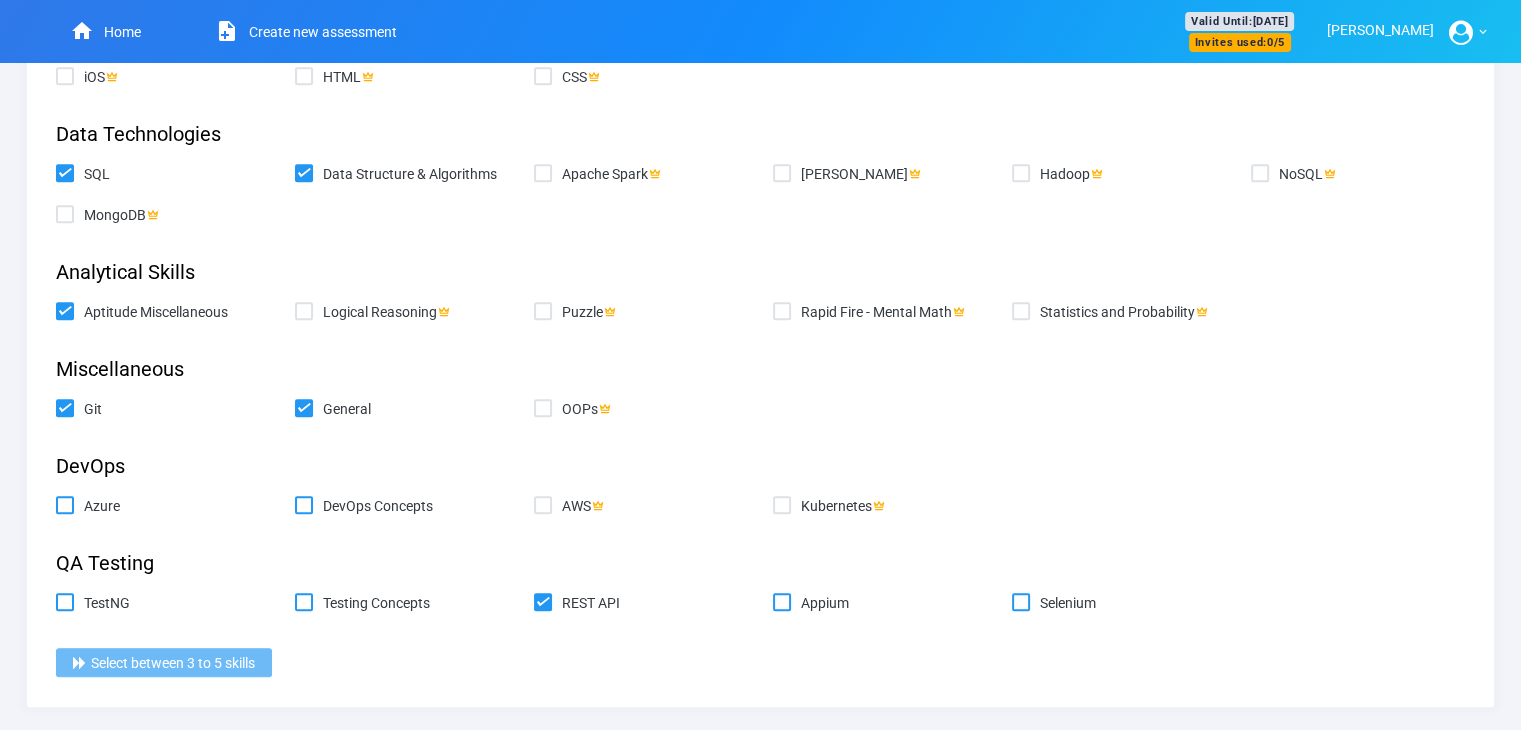 checkbox on "false" 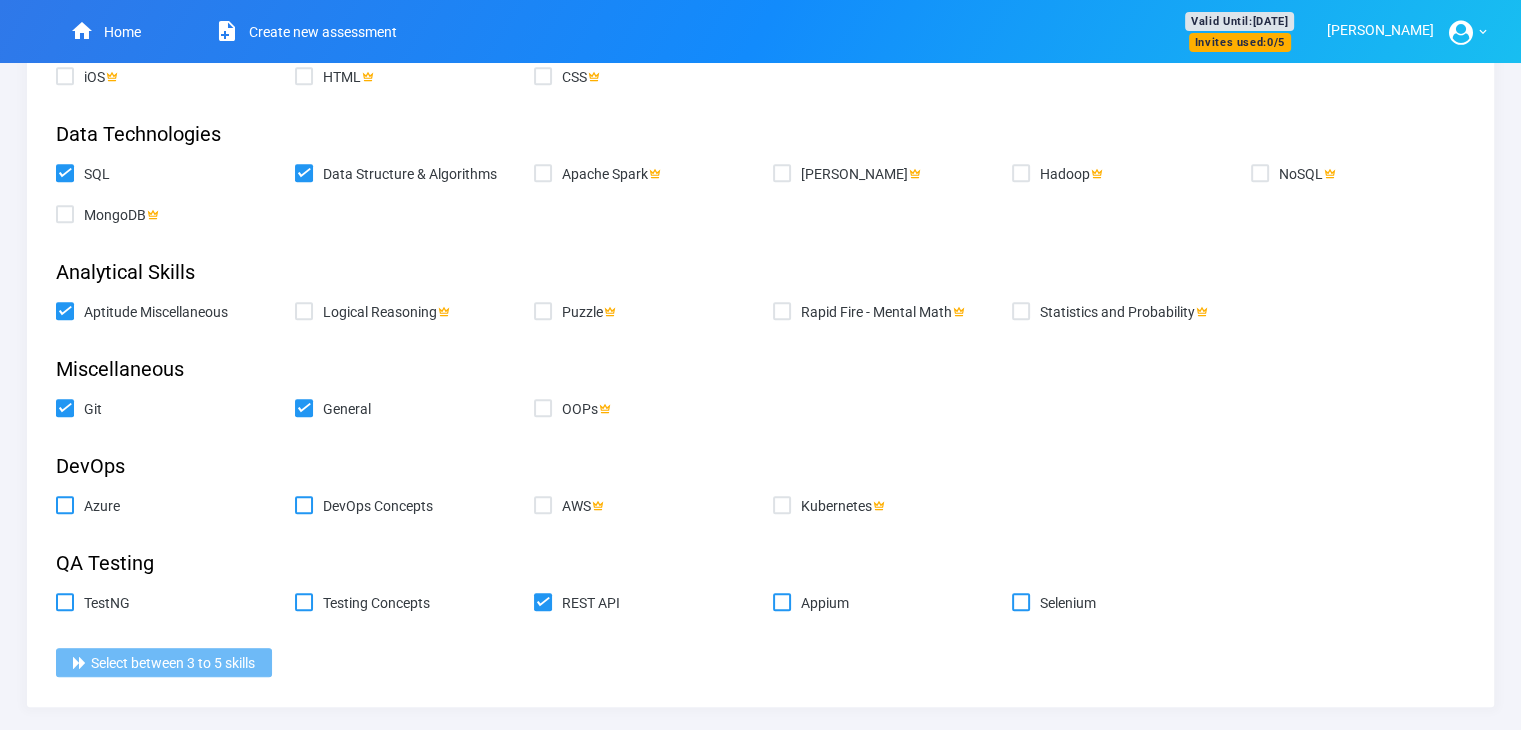 click on "REST API" at bounding box center (641, 603) 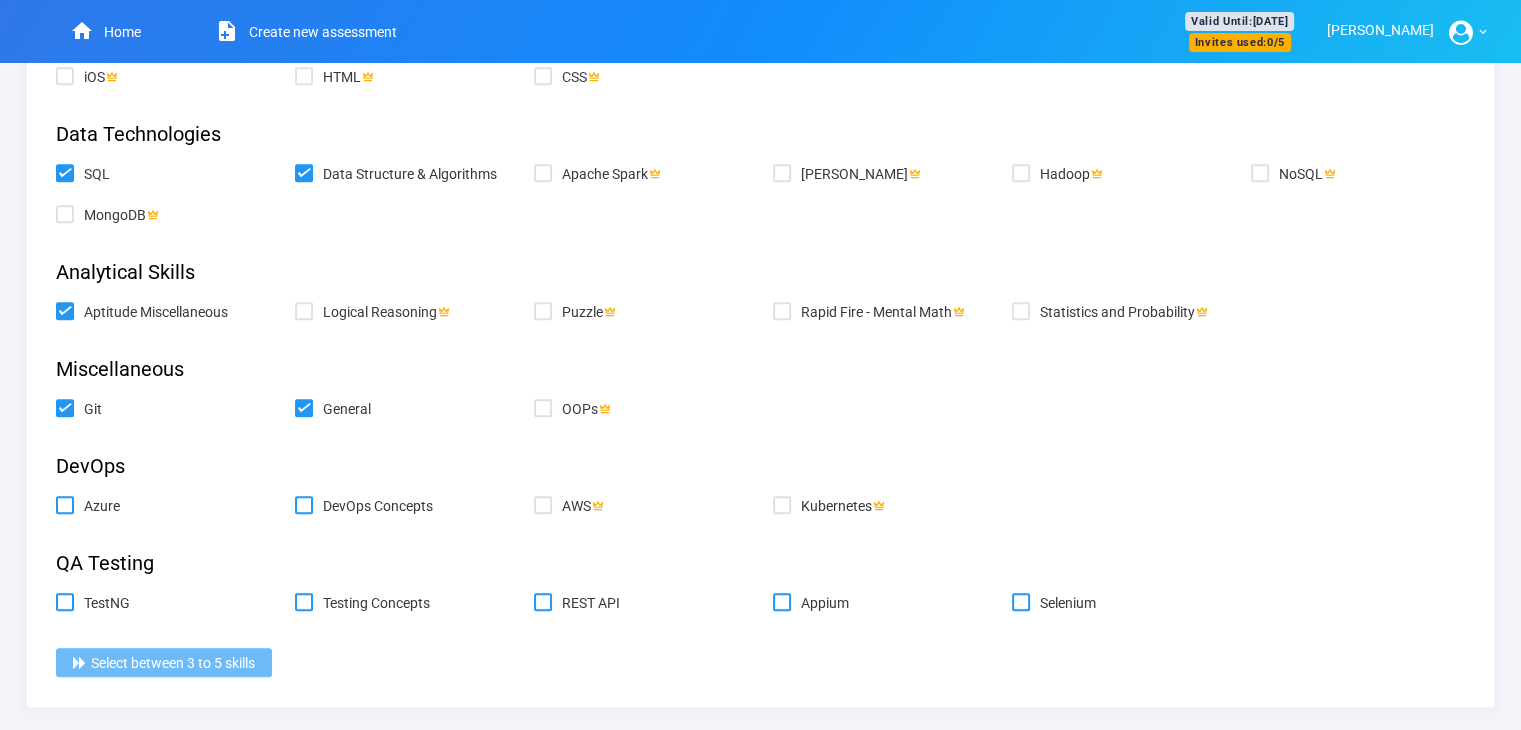 checkbox on "false" 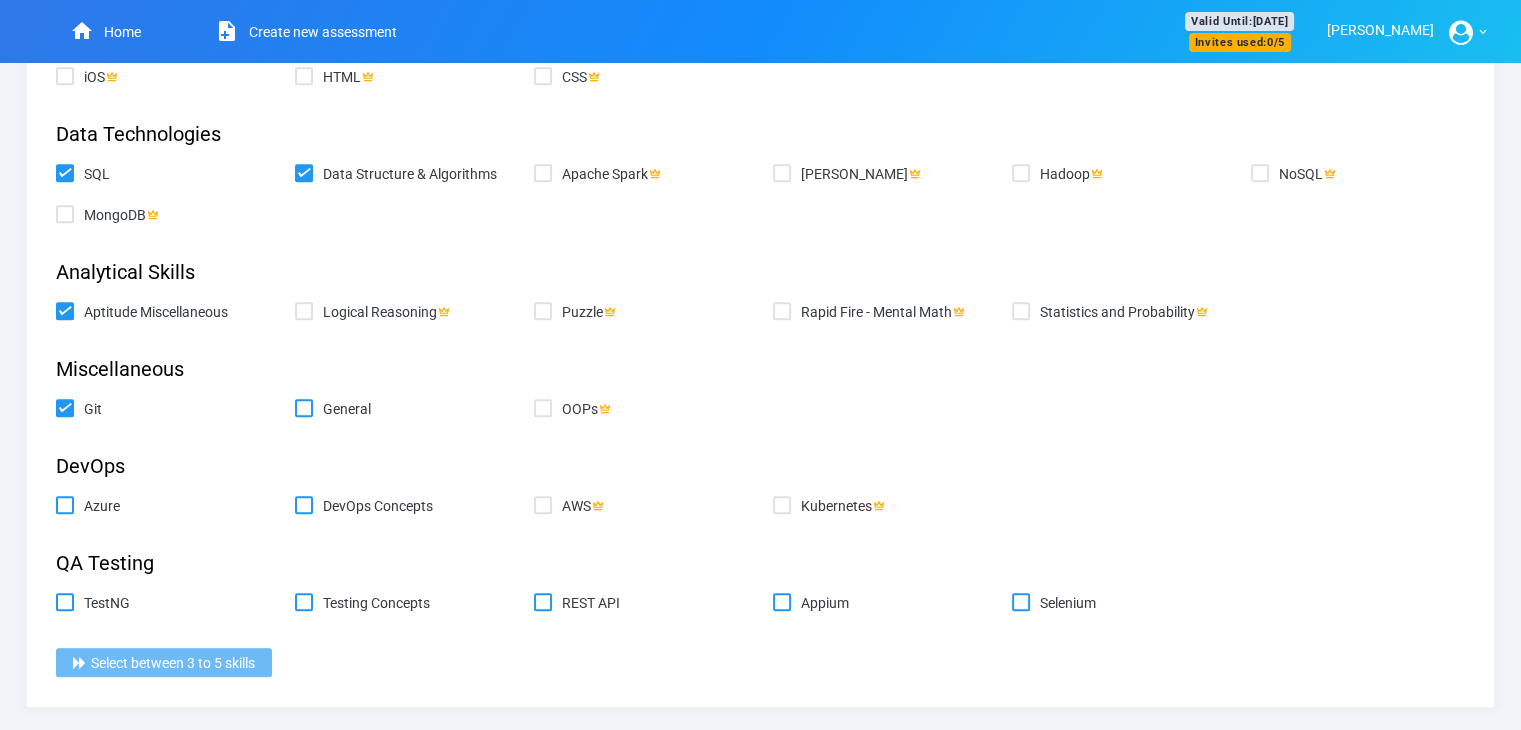 checkbox on "false" 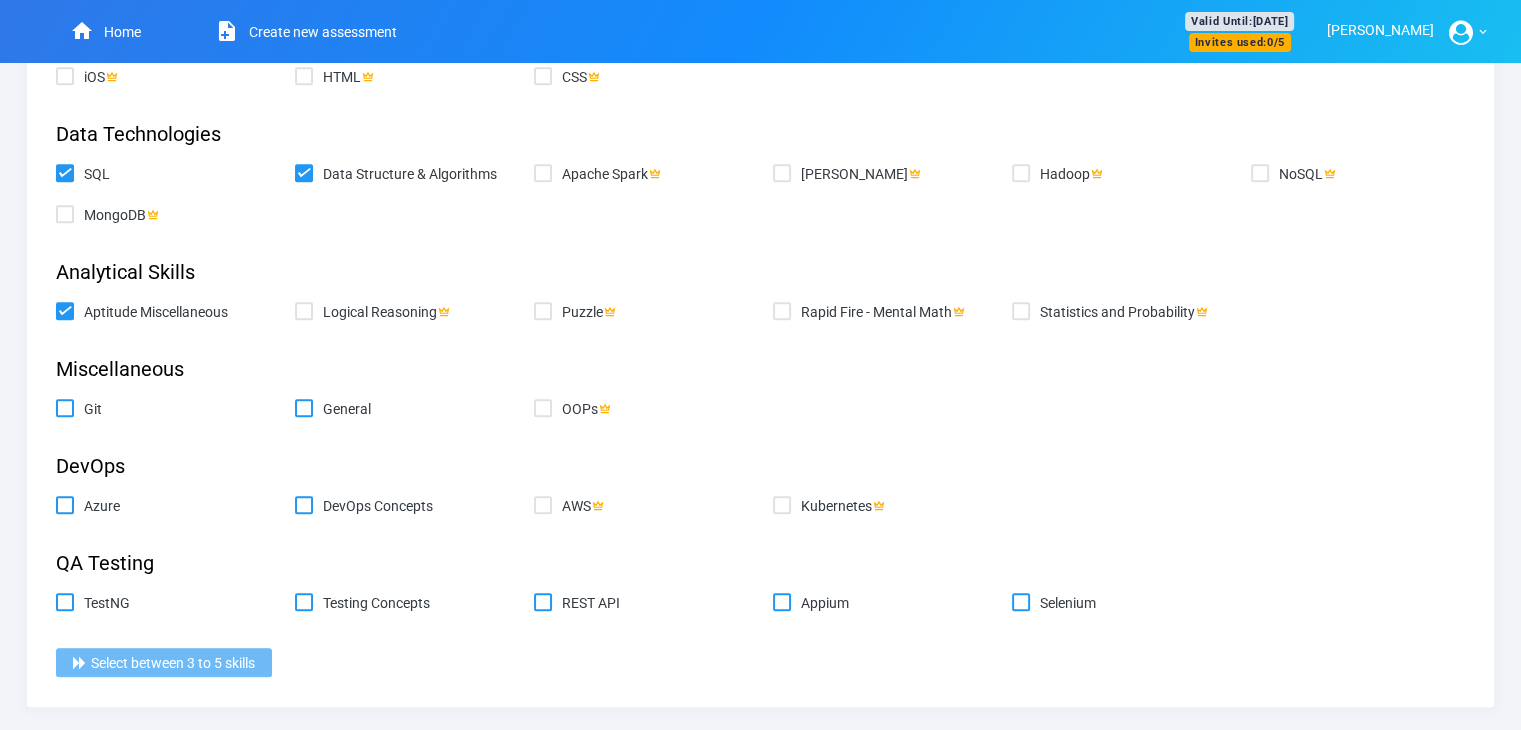checkbox on "false" 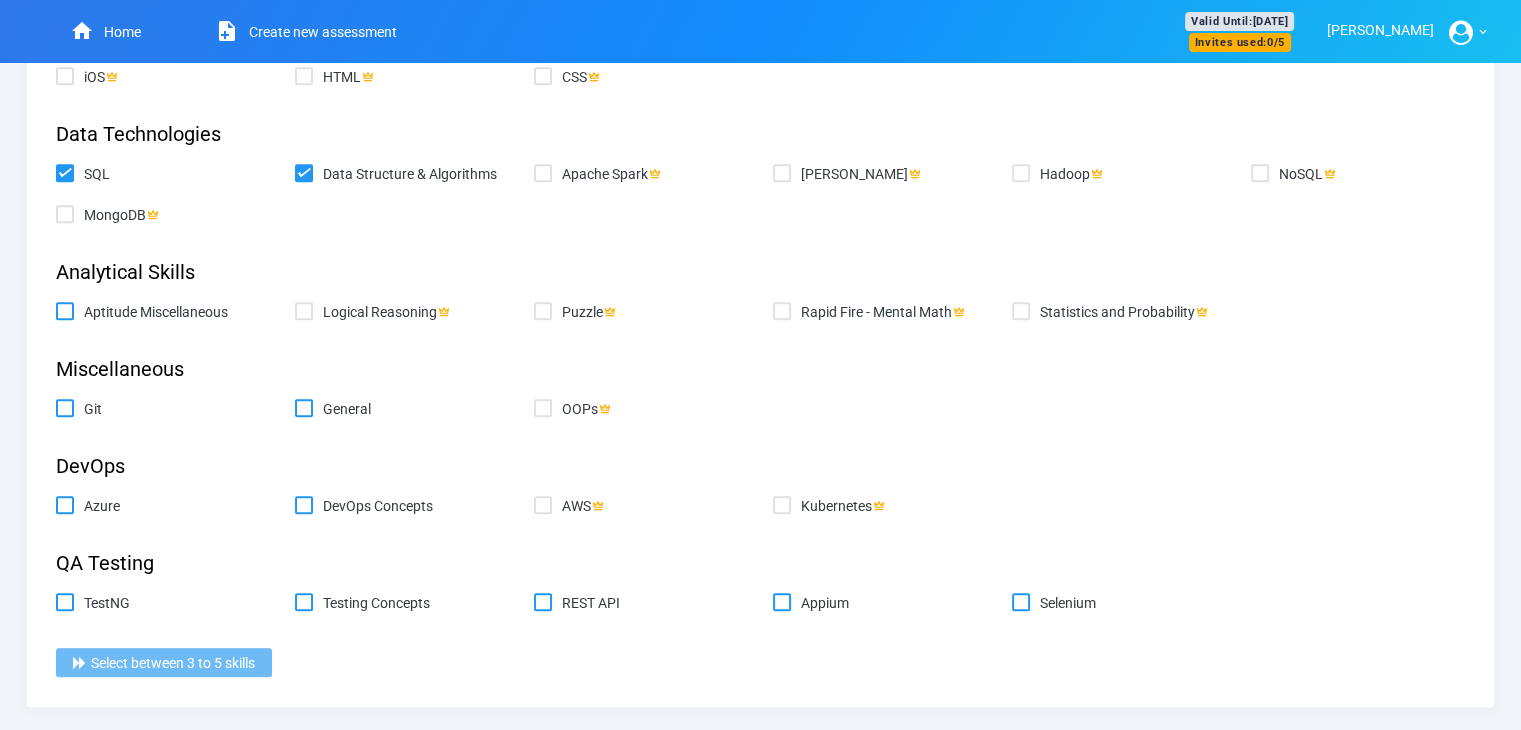 checkbox on "false" 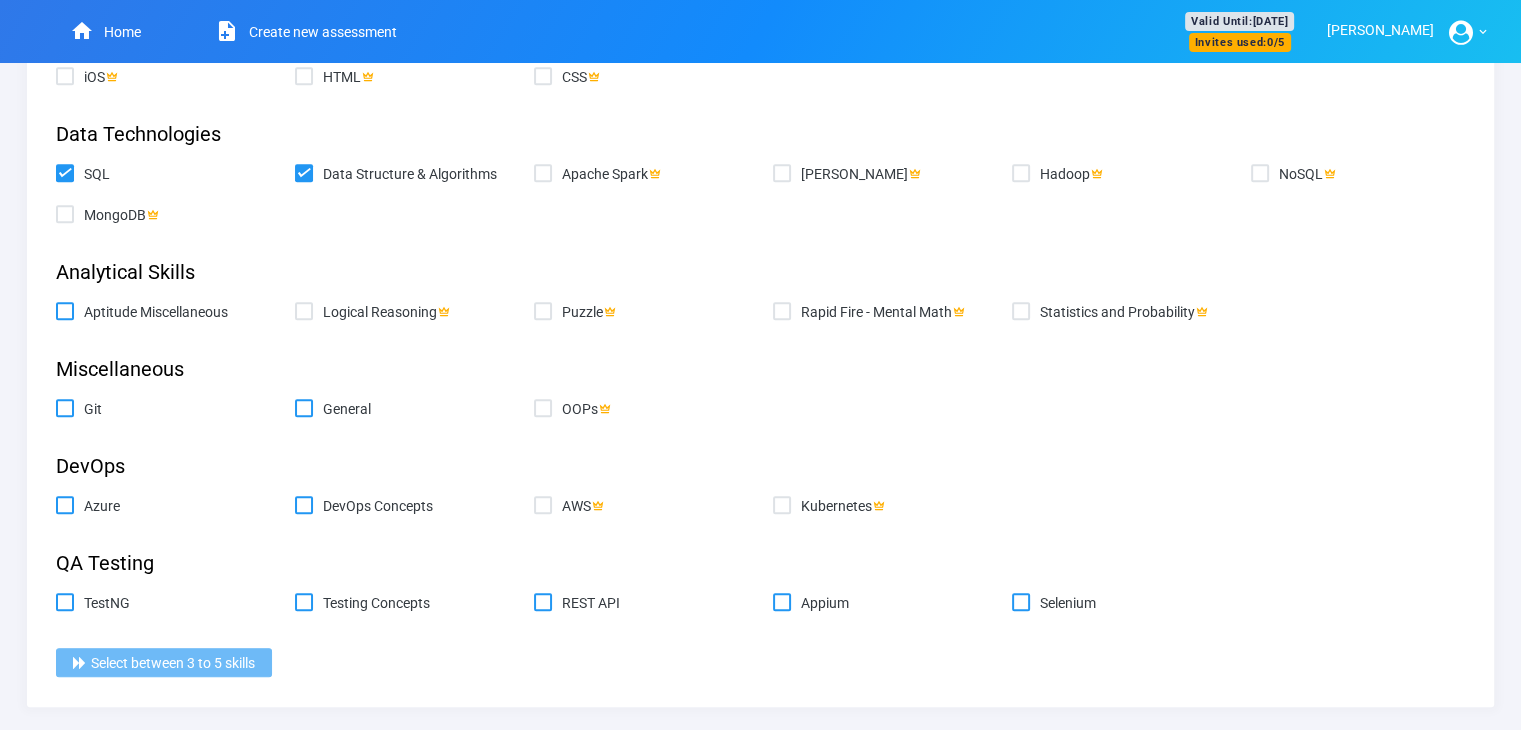 click on "SQL" at bounding box center [163, 174] 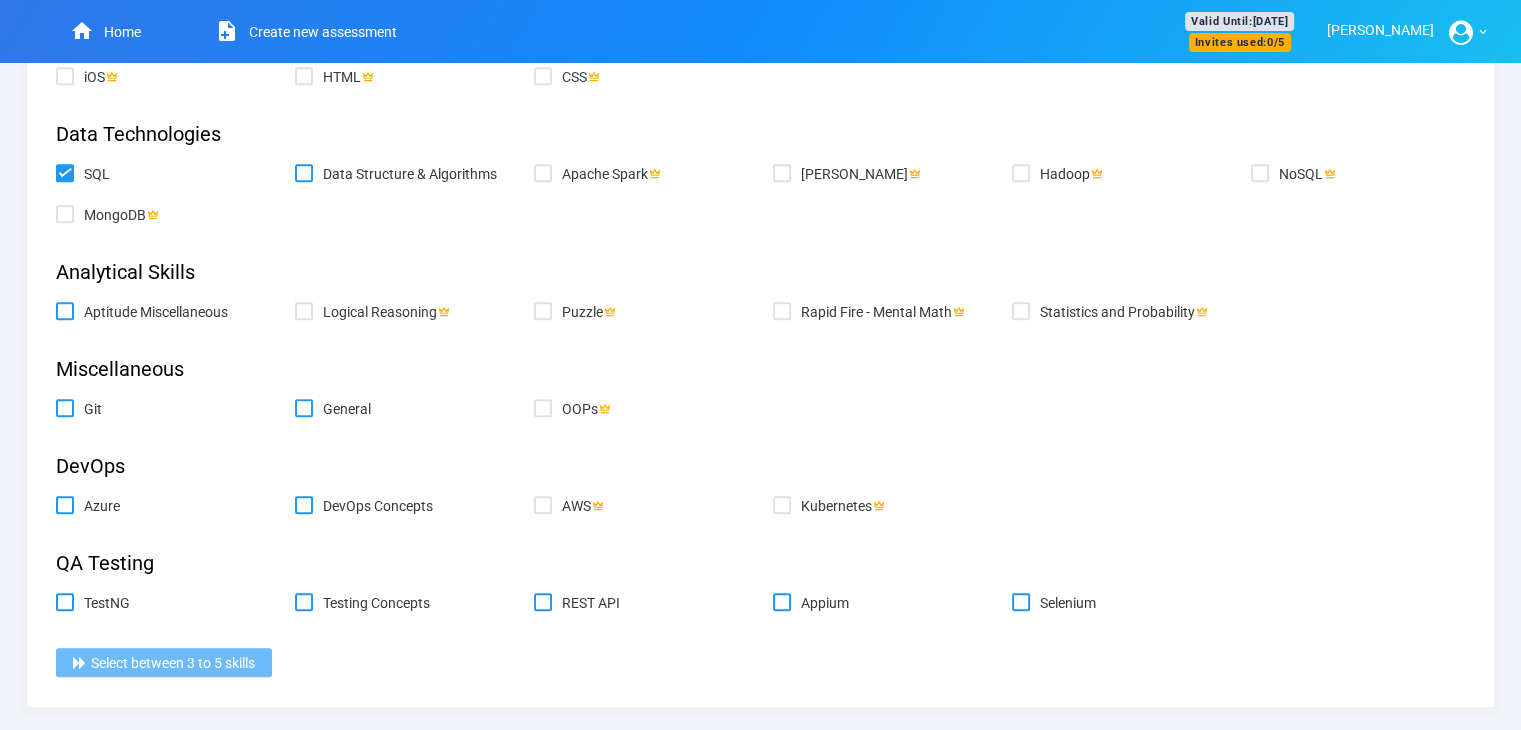 click on "SQL" at bounding box center [62, 170] 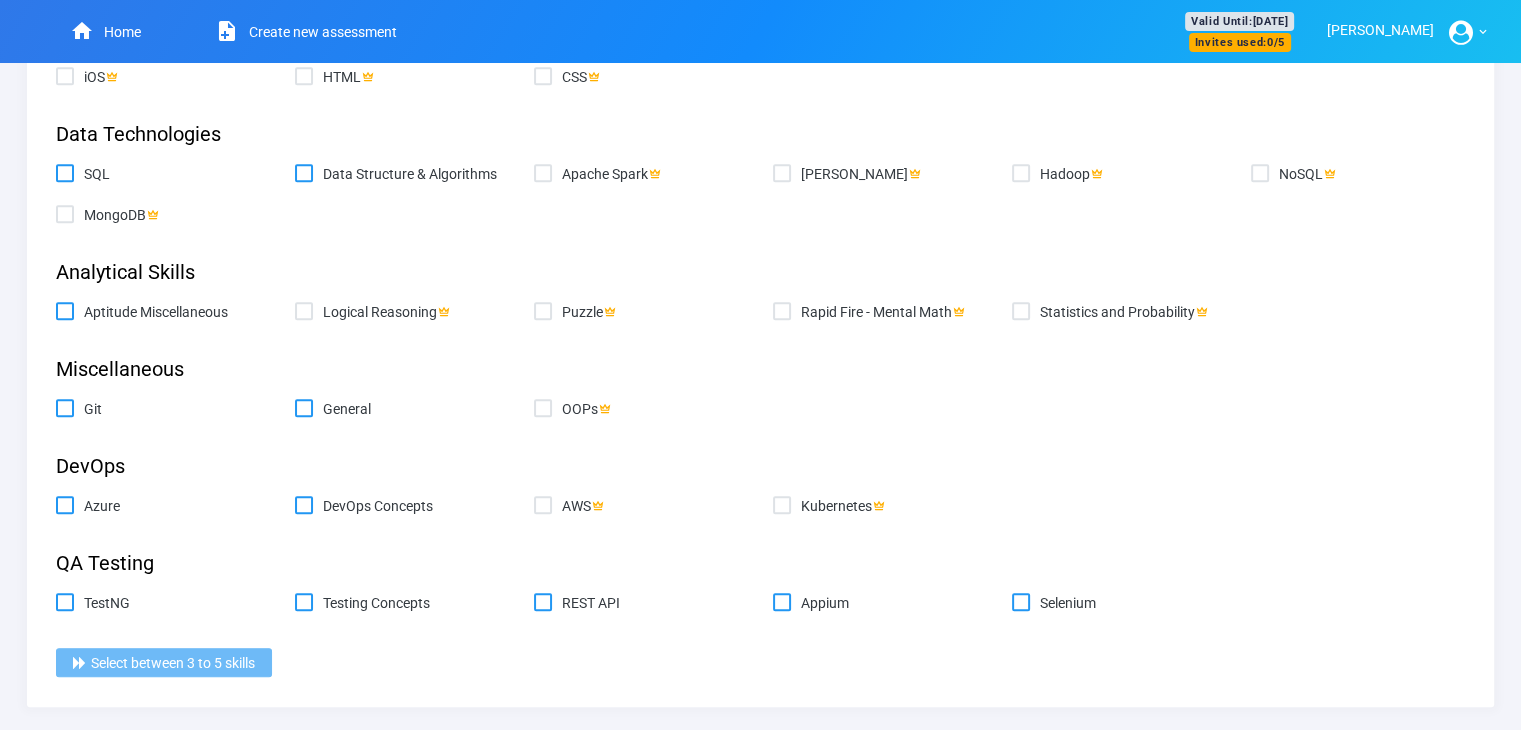 checkbox on "false" 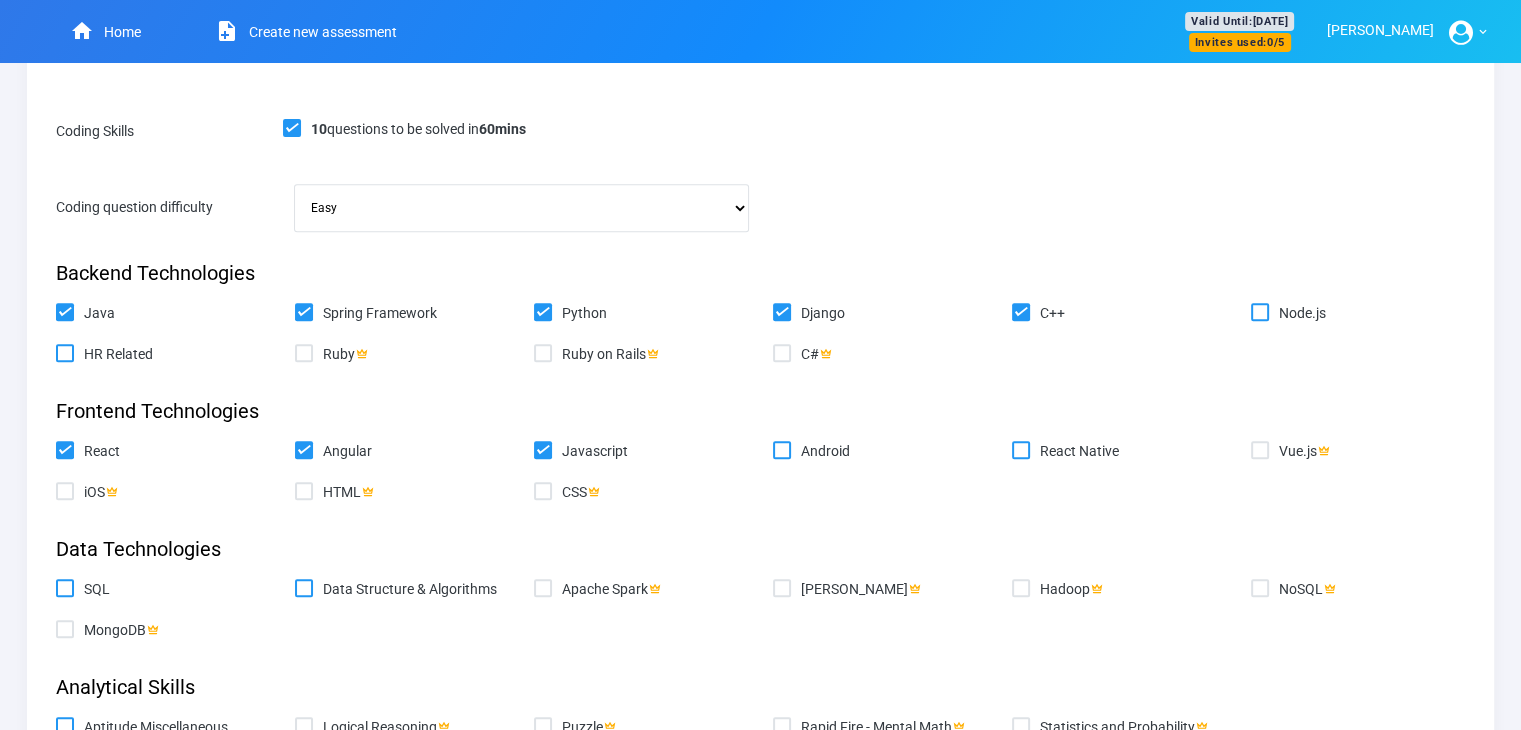 scroll, scrollTop: 774, scrollLeft: 0, axis: vertical 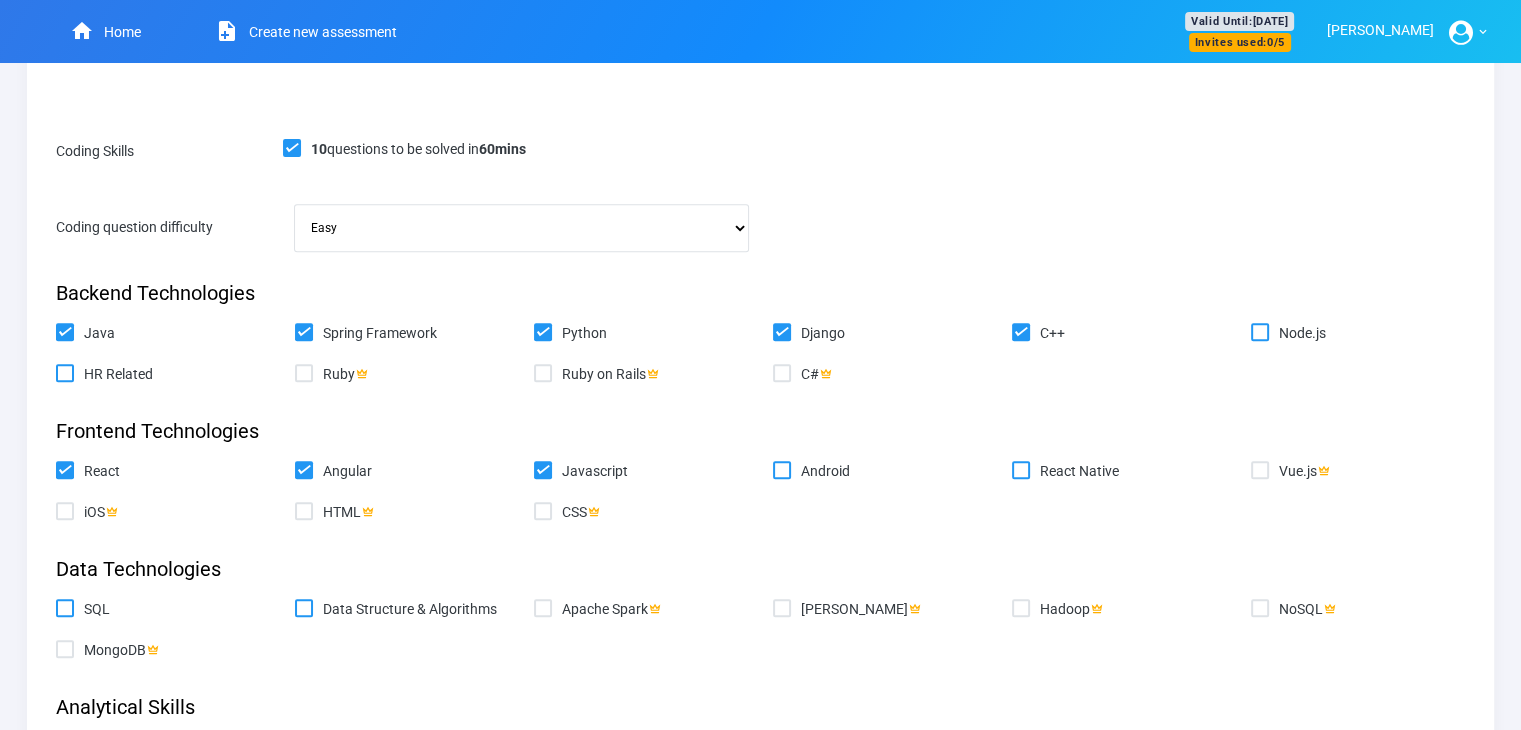 click on "Javascript" at bounding box center [540, 467] 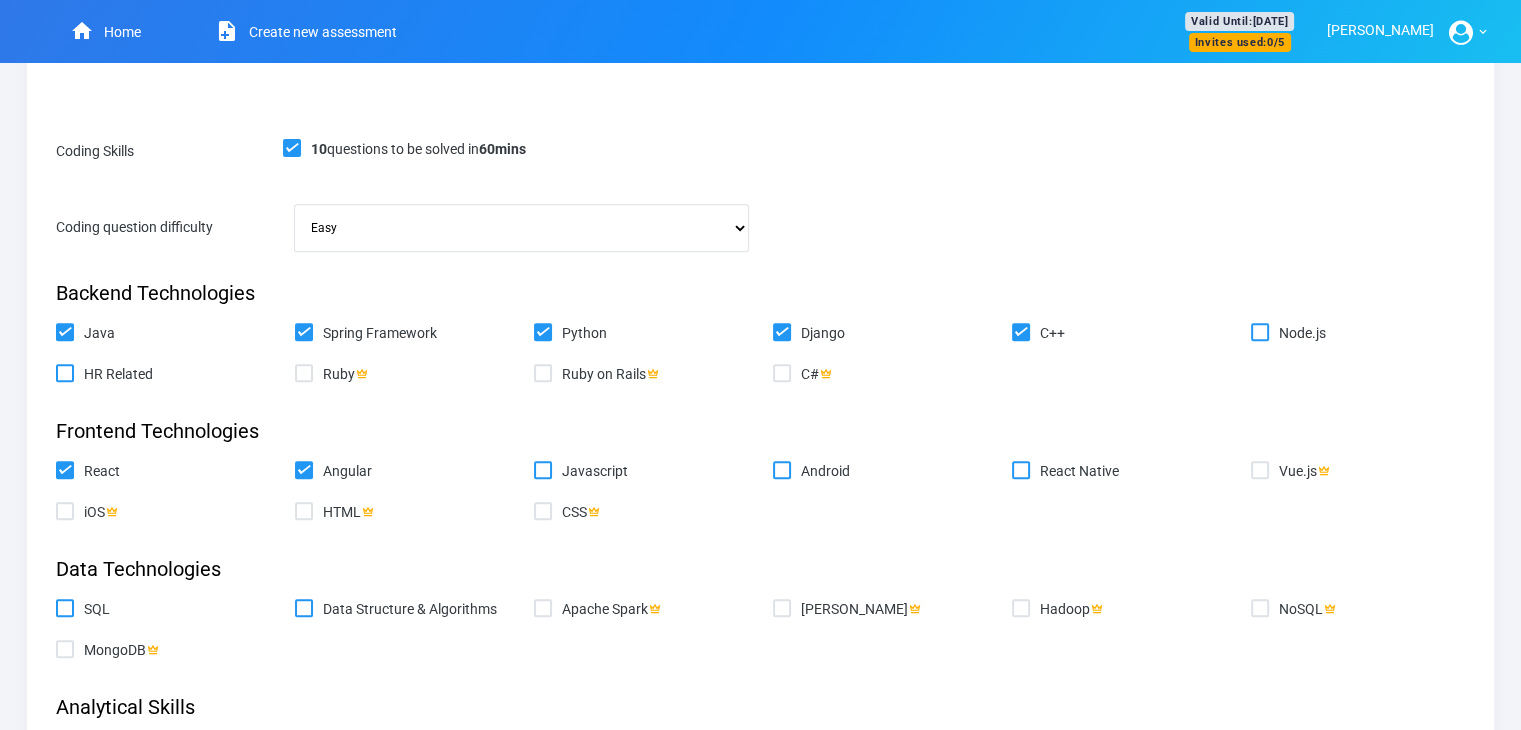 checkbox on "false" 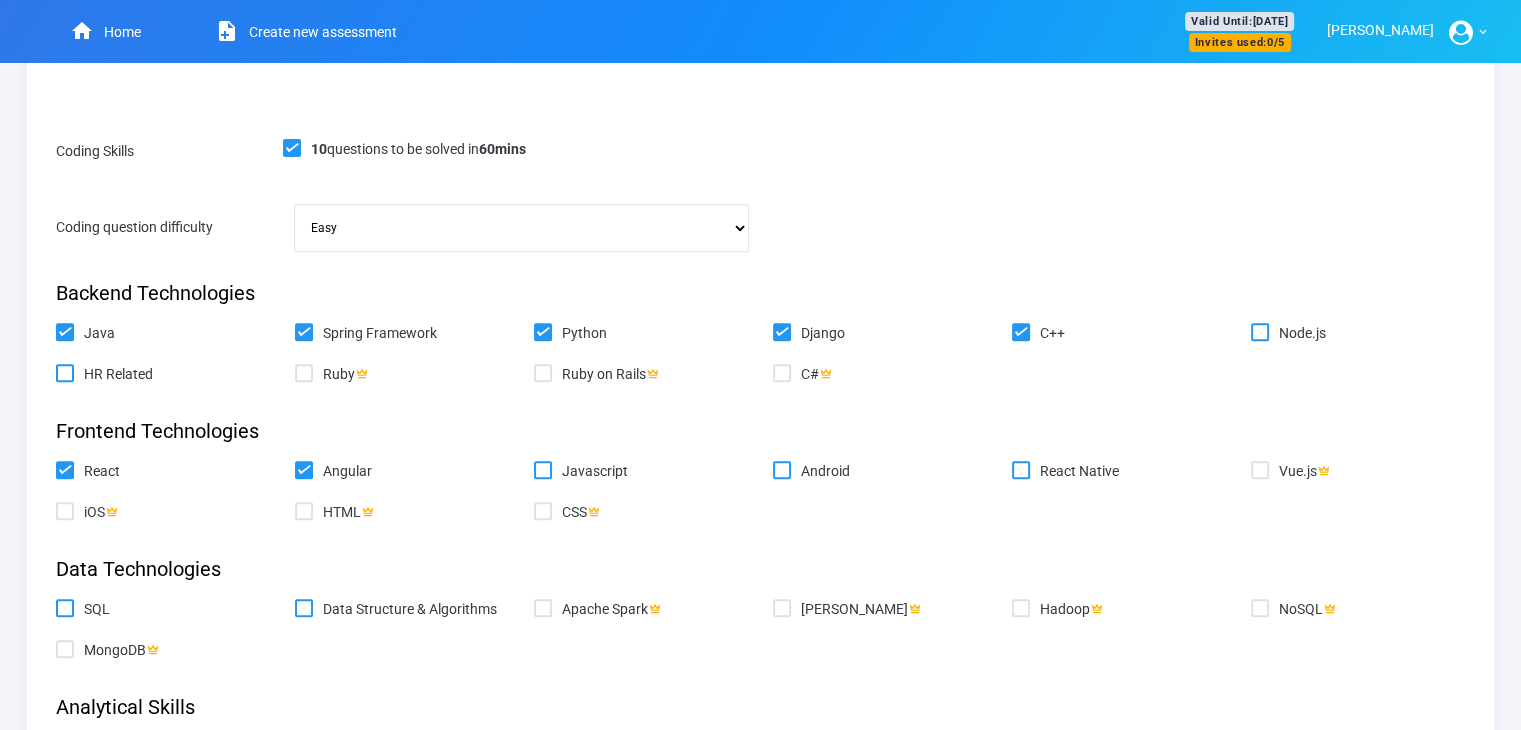 click on "Angular" at bounding box center [416, 471] 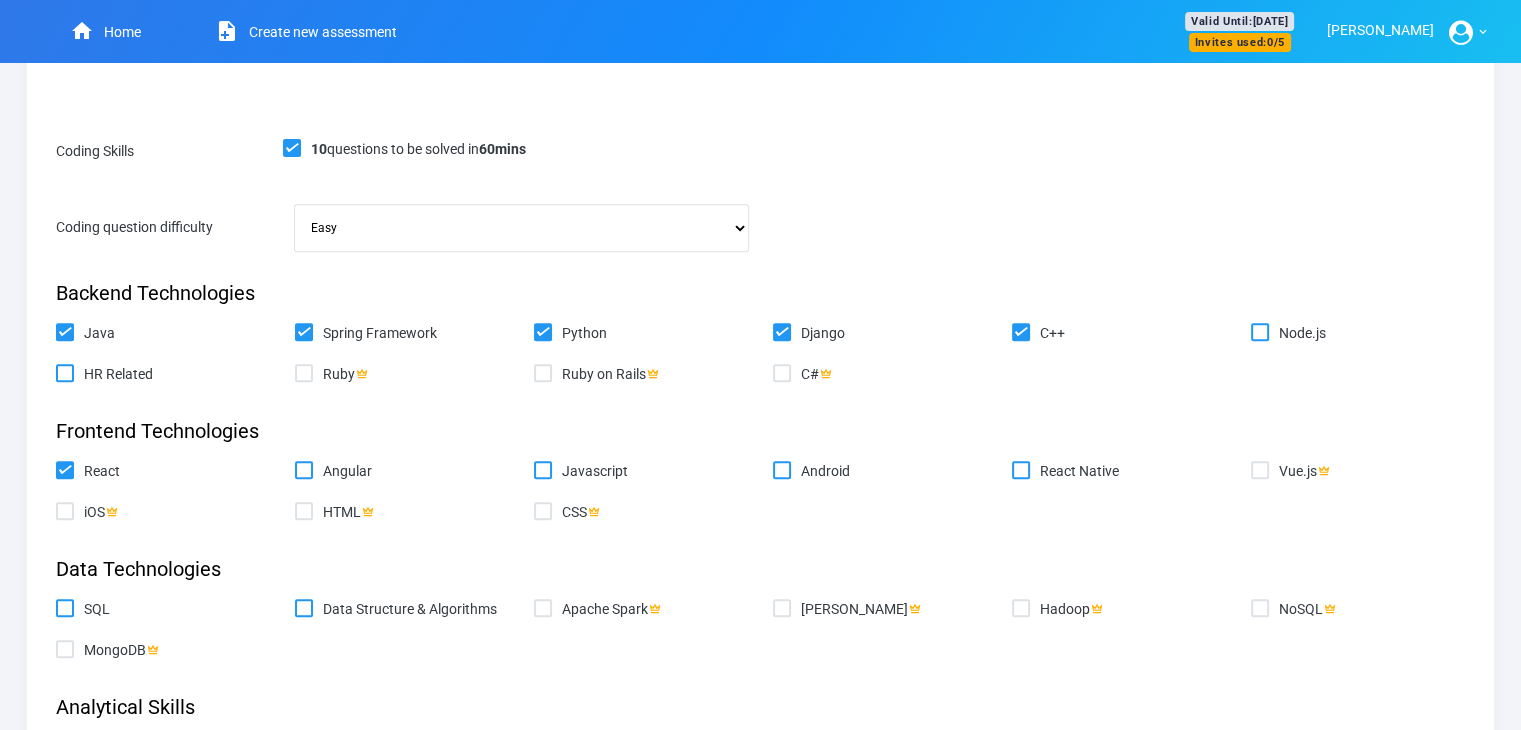 click on "React" at bounding box center [163, 471] 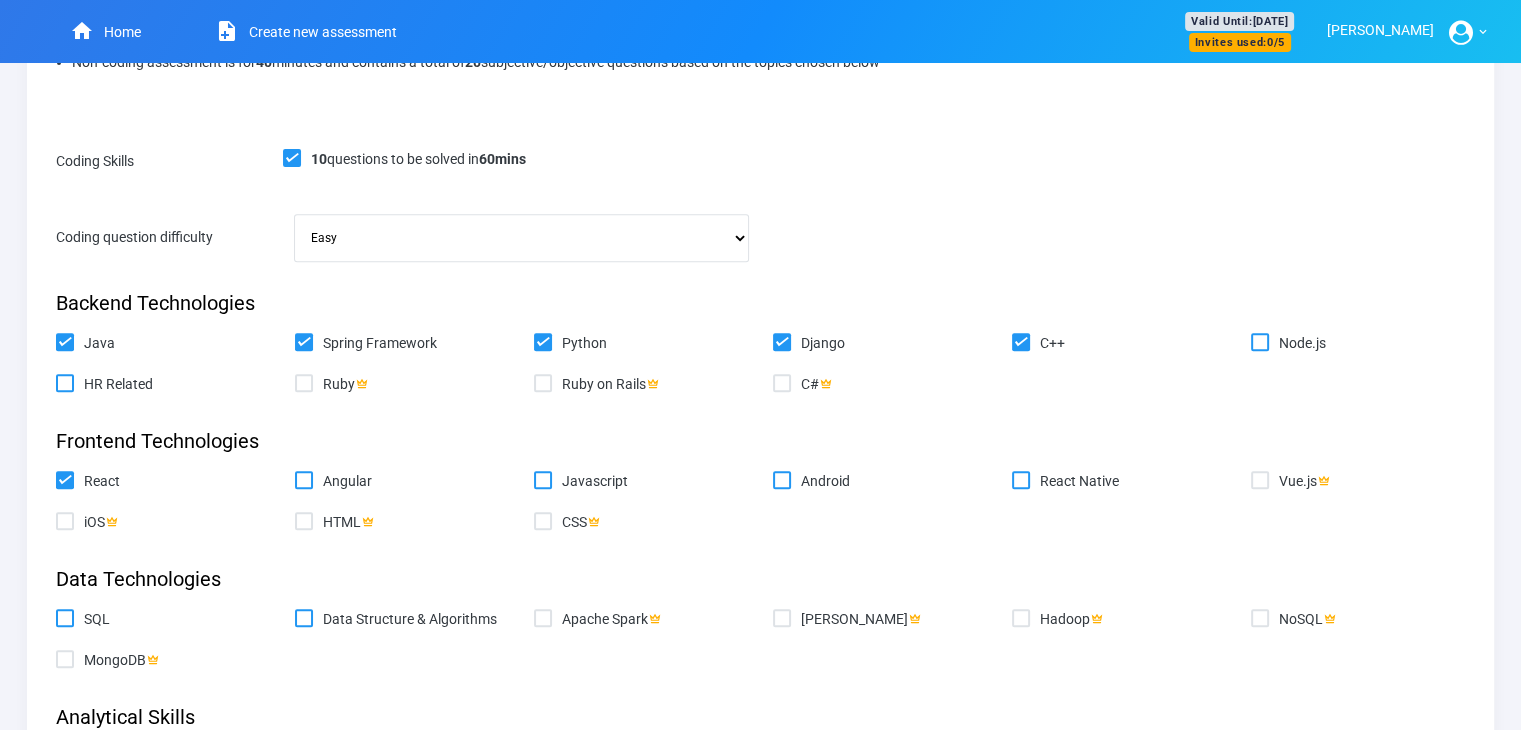 scroll, scrollTop: 753, scrollLeft: 0, axis: vertical 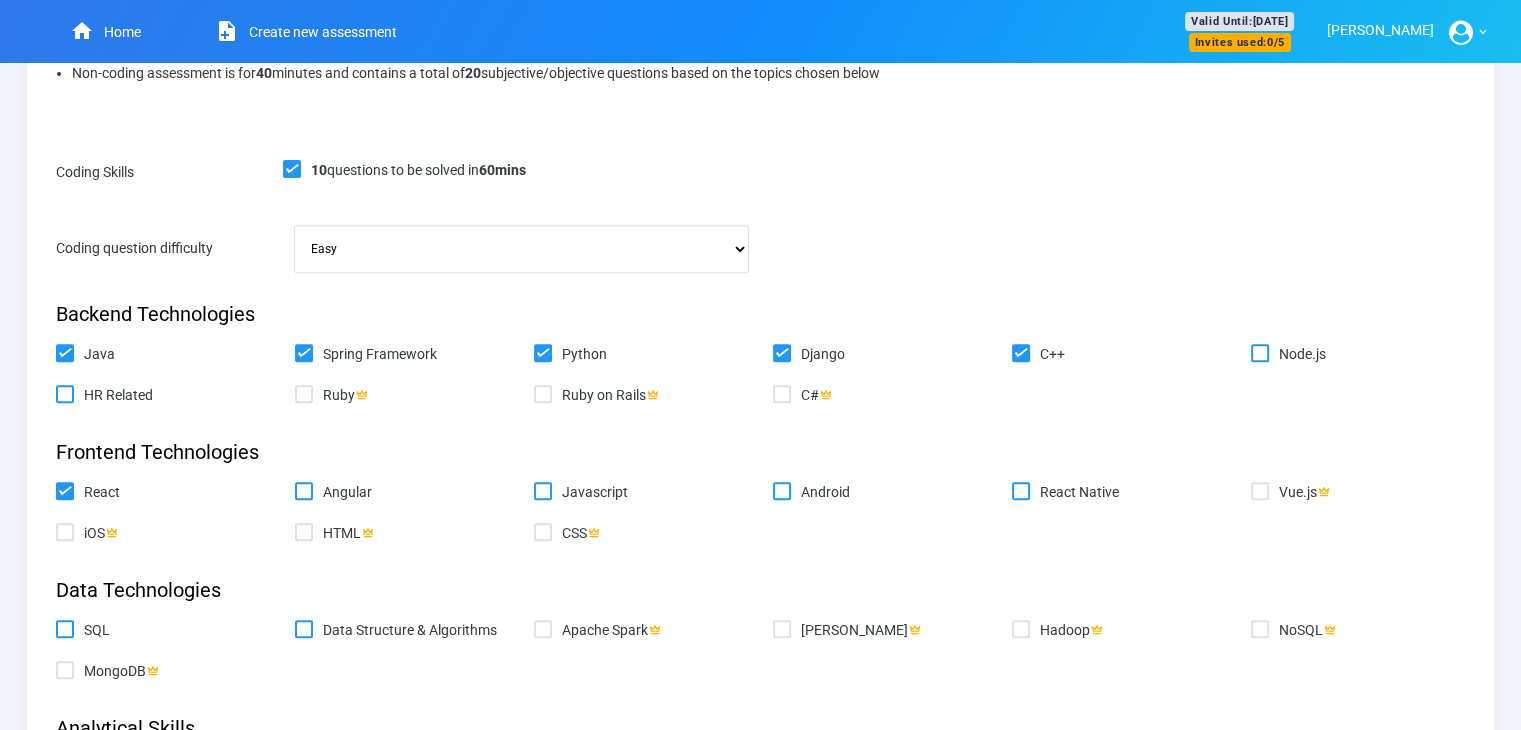 click on "React" at bounding box center [62, 488] 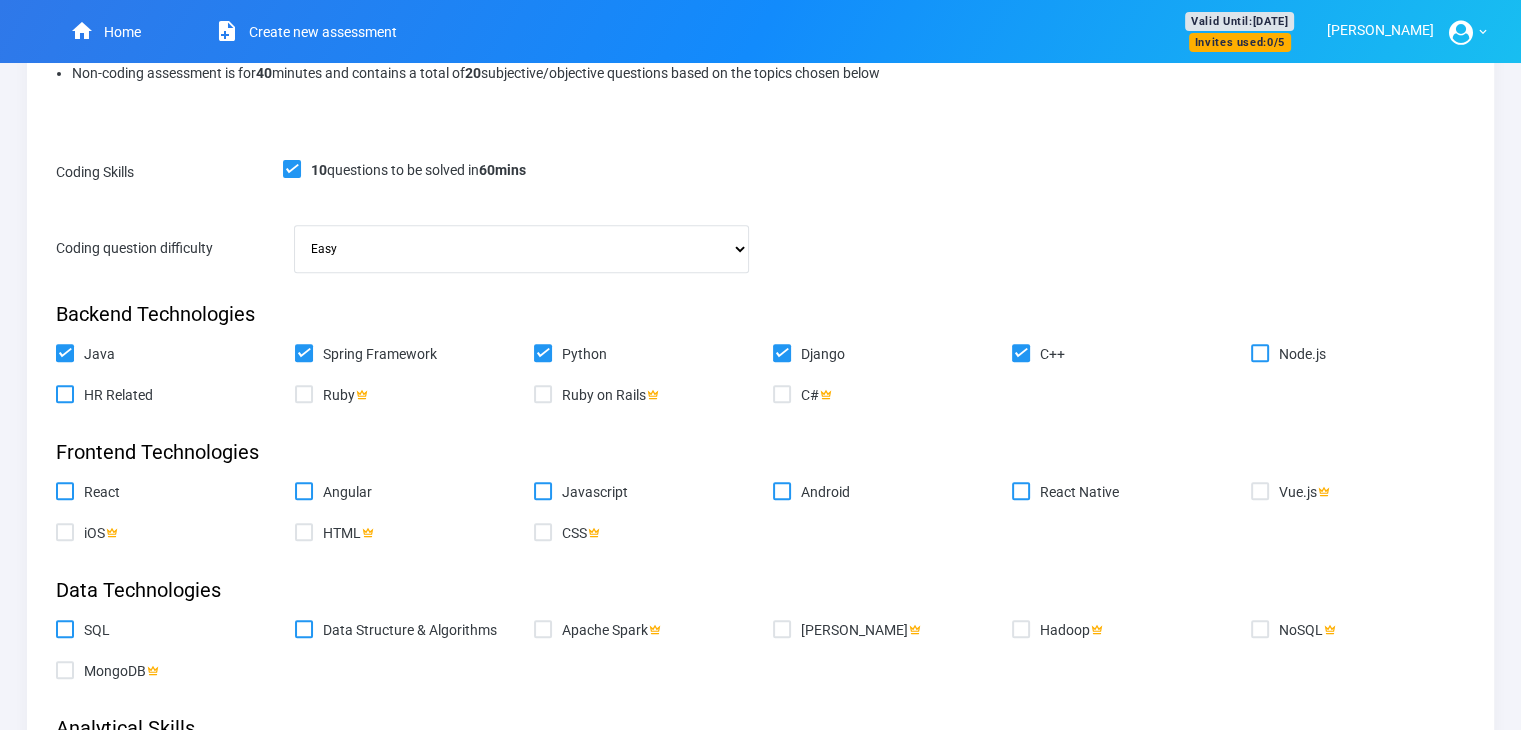 checkbox on "false" 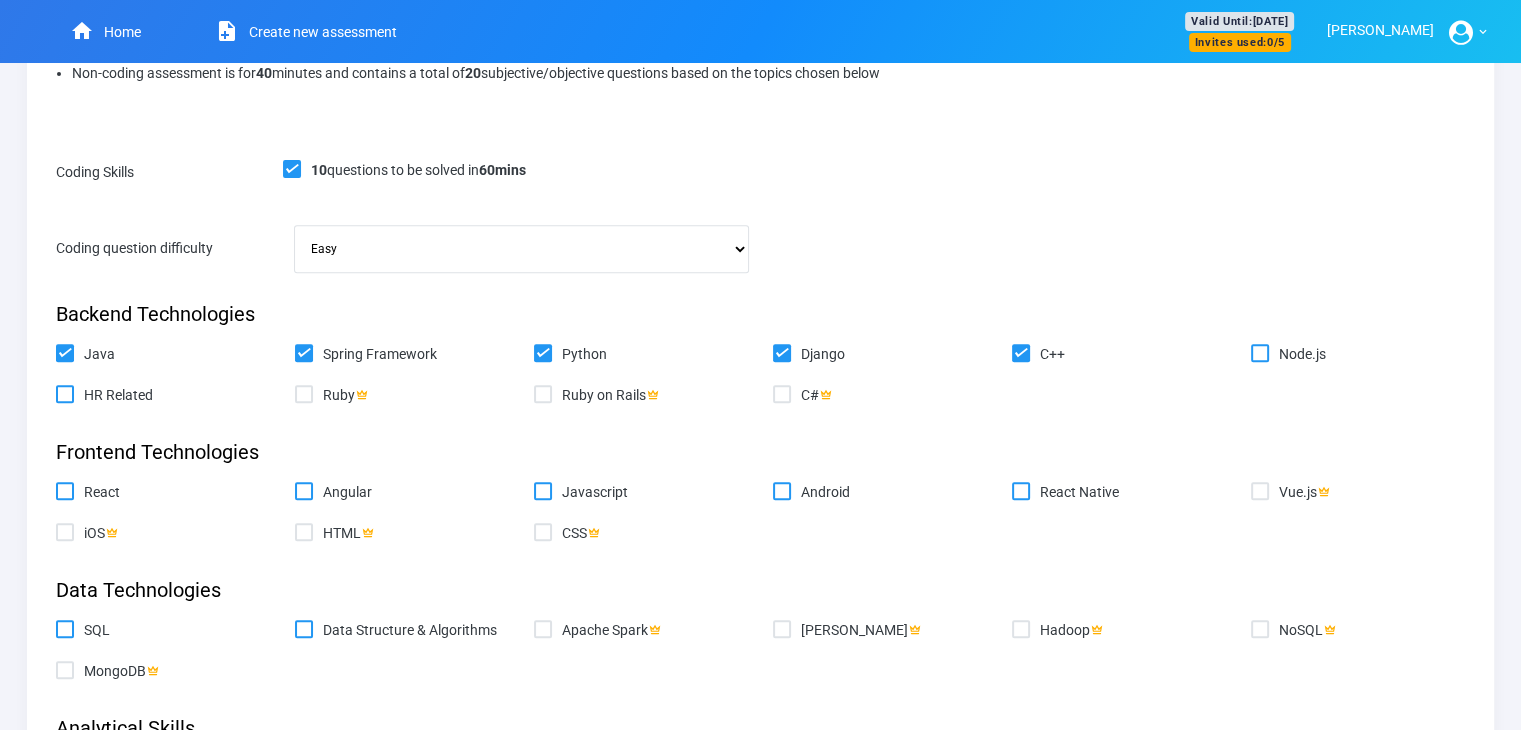 click on "Node.js" at bounding box center (1257, 350) 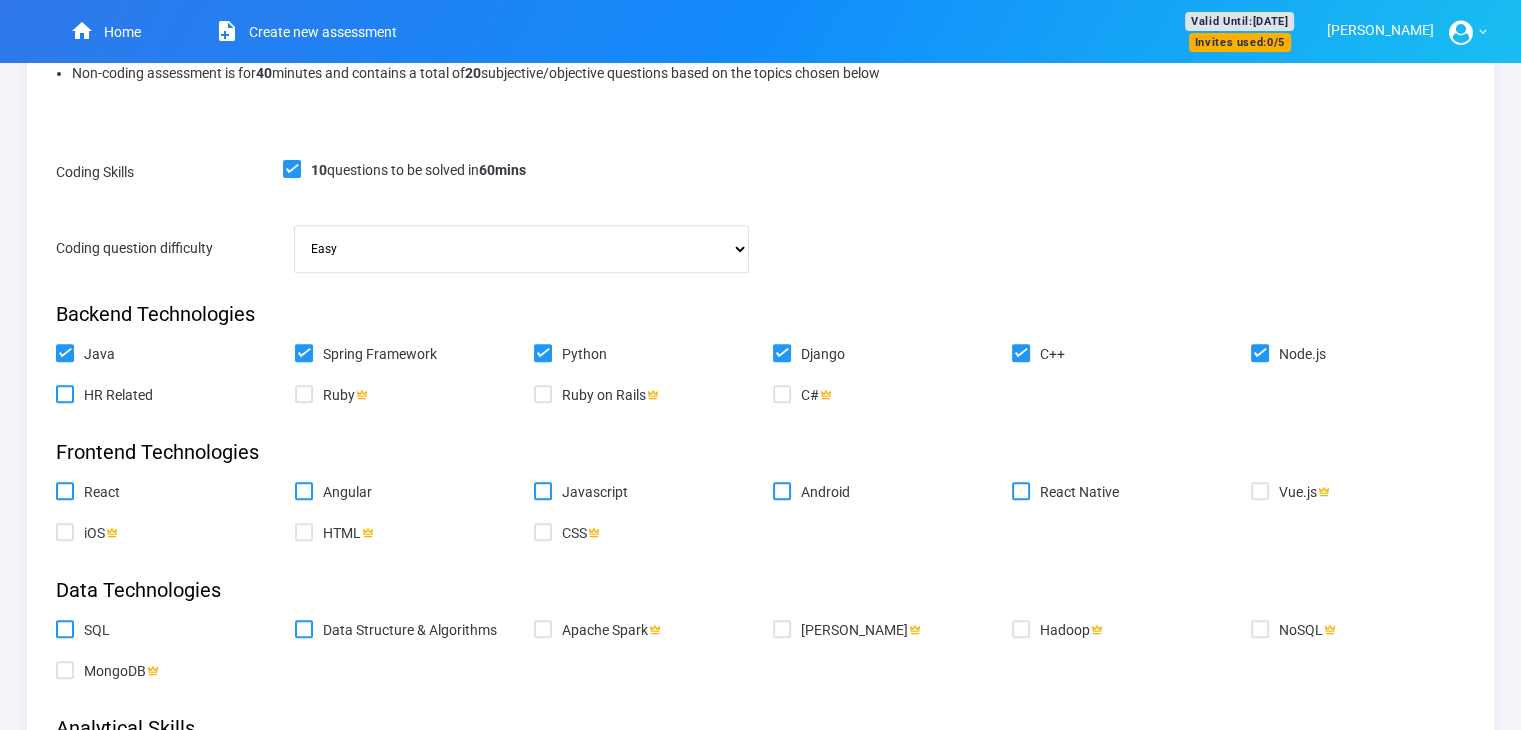 checkbox on "true" 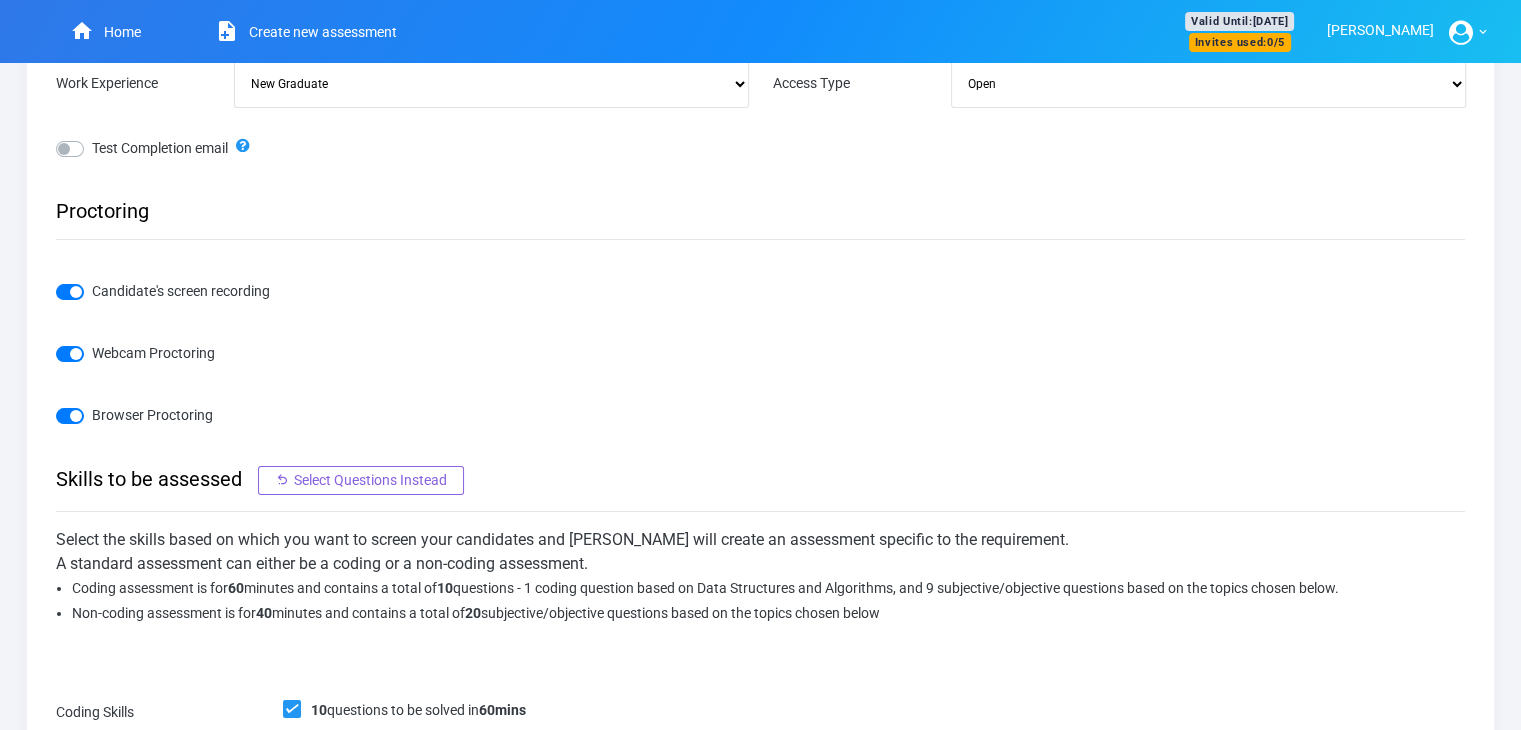 scroll, scrollTop: 197, scrollLeft: 0, axis: vertical 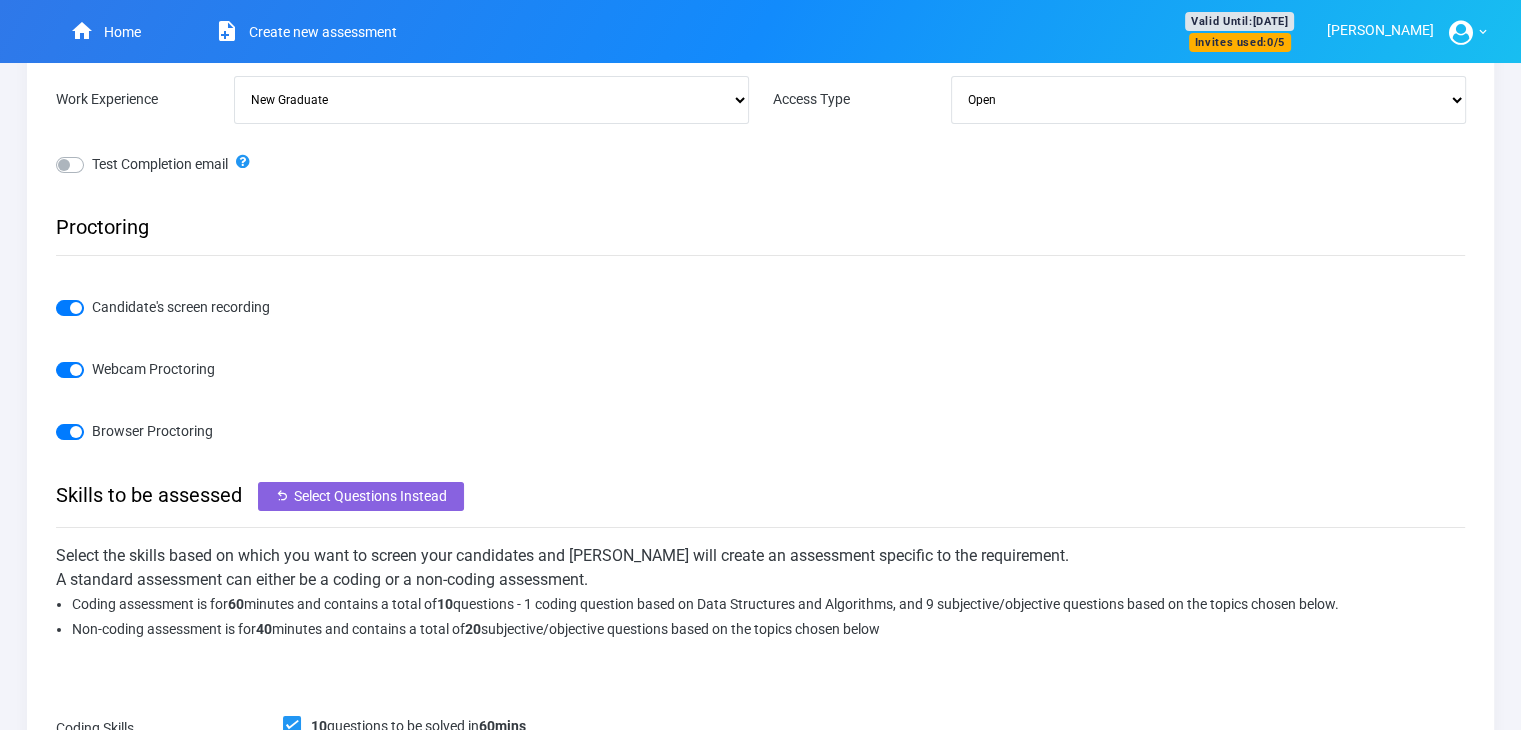 click on "Select Questions Instead" at bounding box center [361, 496] 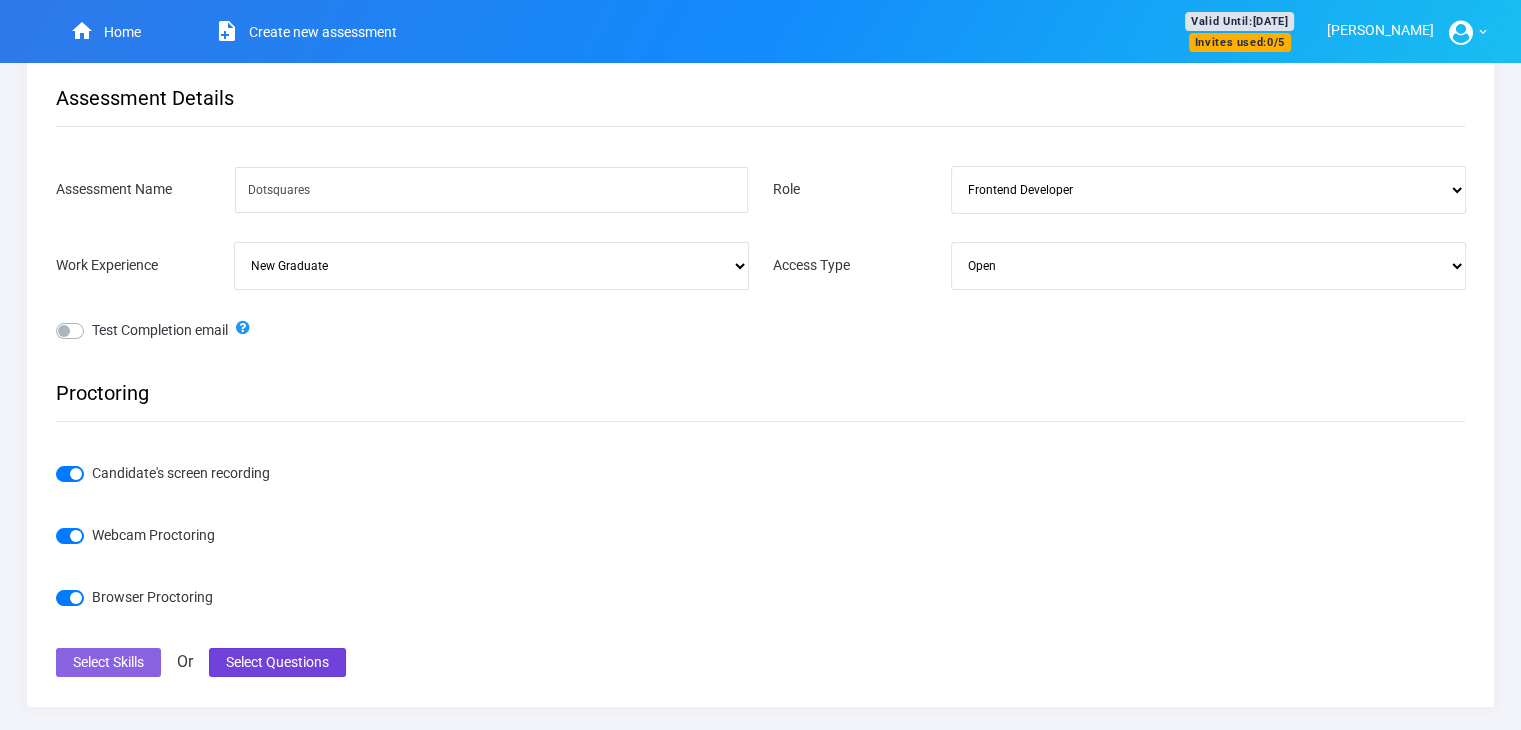 click on "Select Questions" at bounding box center (277, 662) 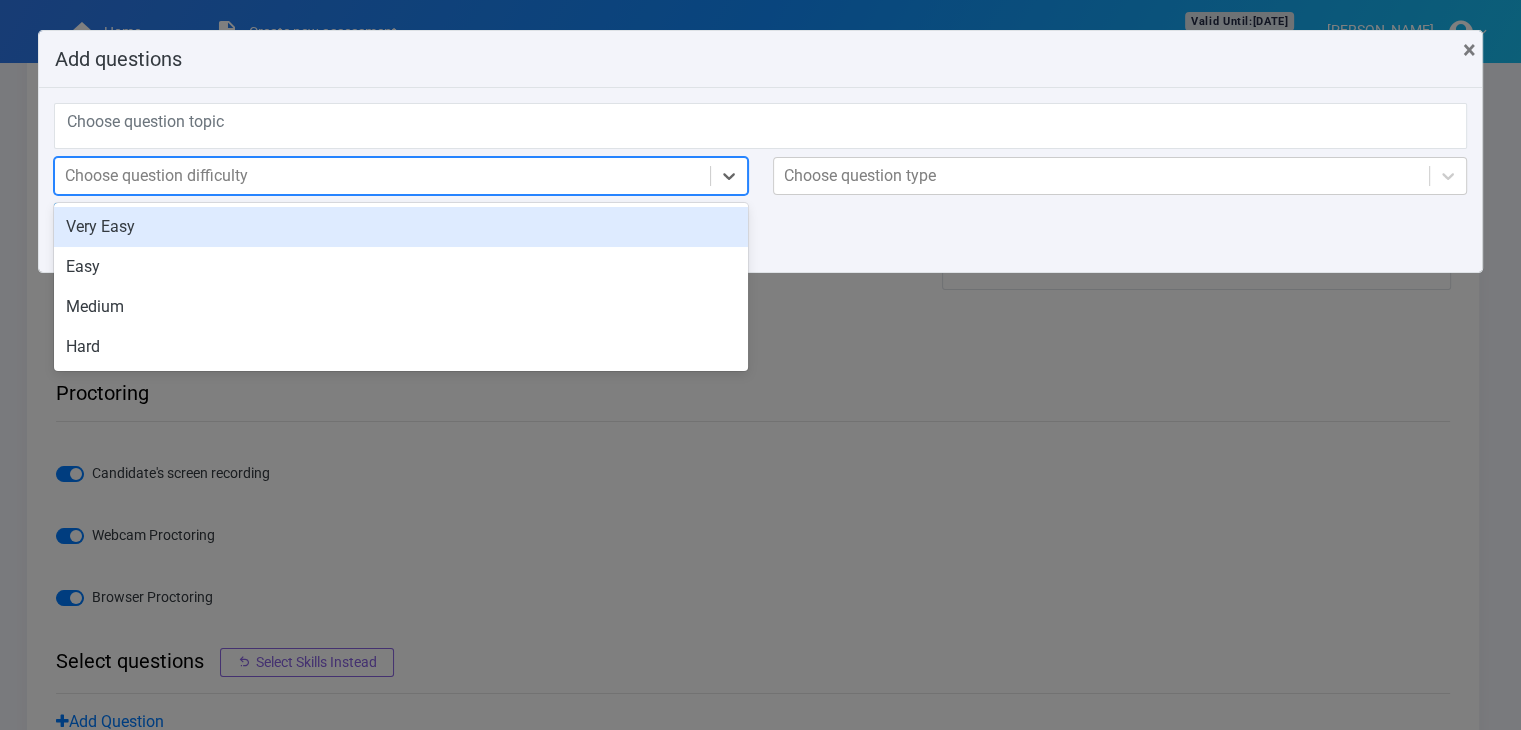 click on "Choose question difficulty" at bounding box center [382, 176] 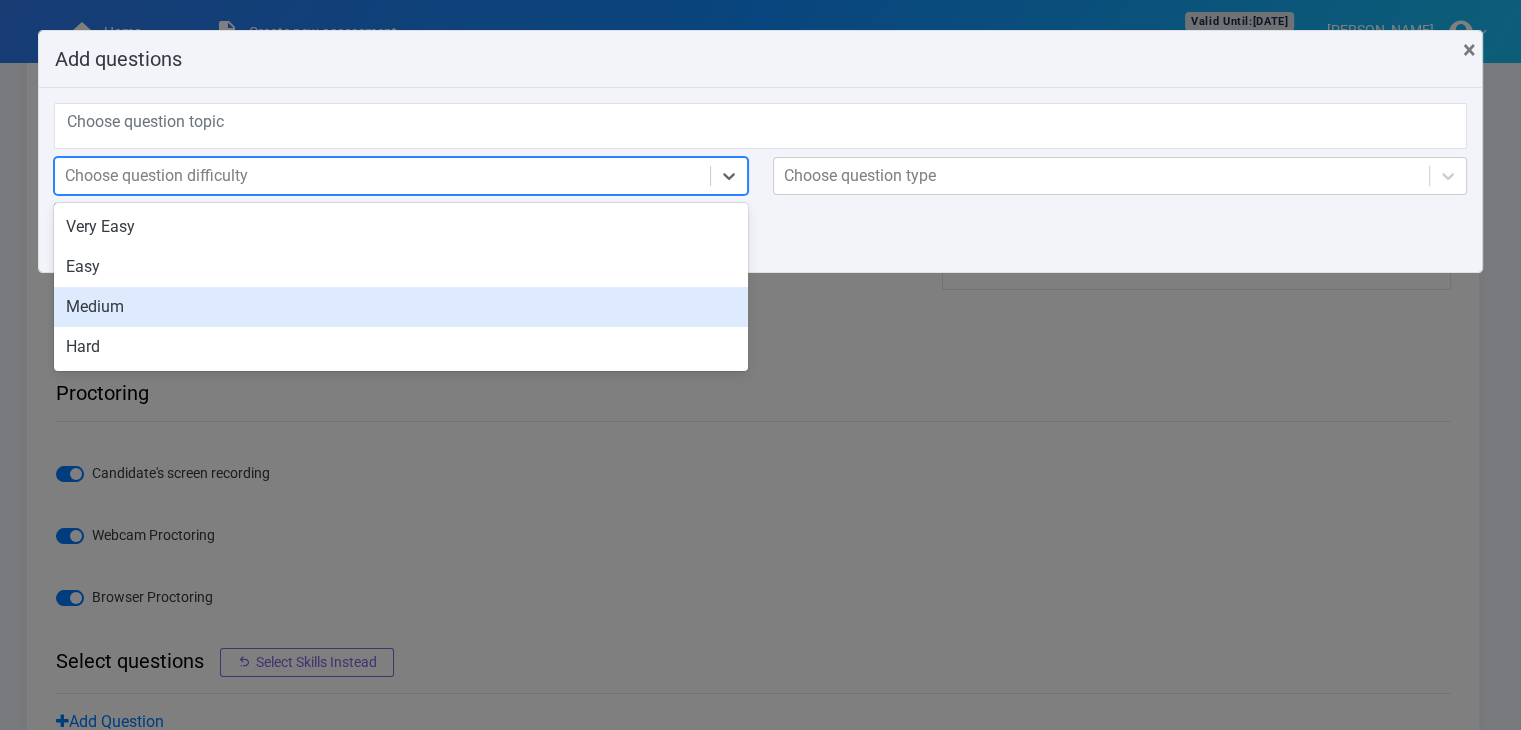 click on "Medium" at bounding box center (401, 307) 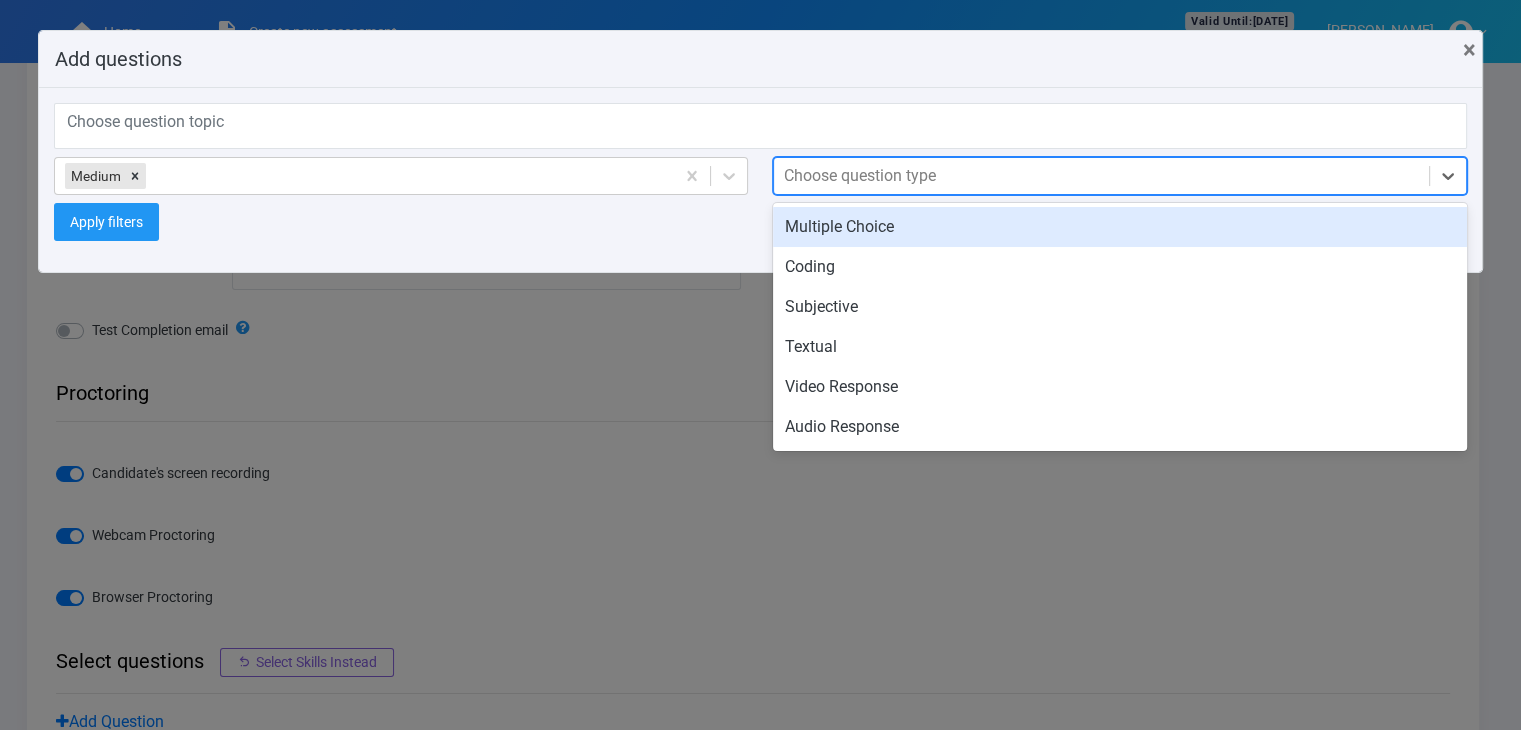 click on "Choose question type" at bounding box center [860, 176] 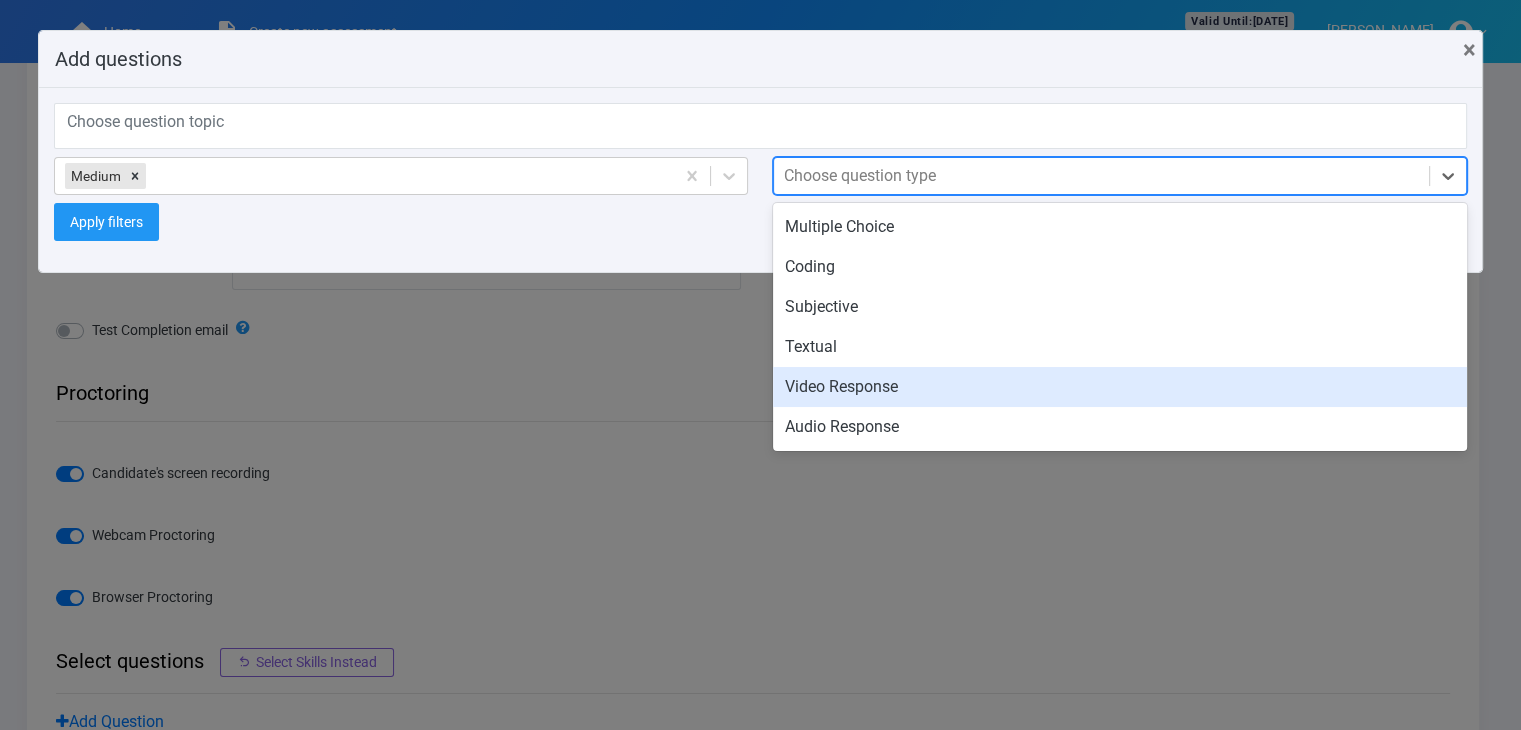 click on "Video Response" at bounding box center [1120, 387] 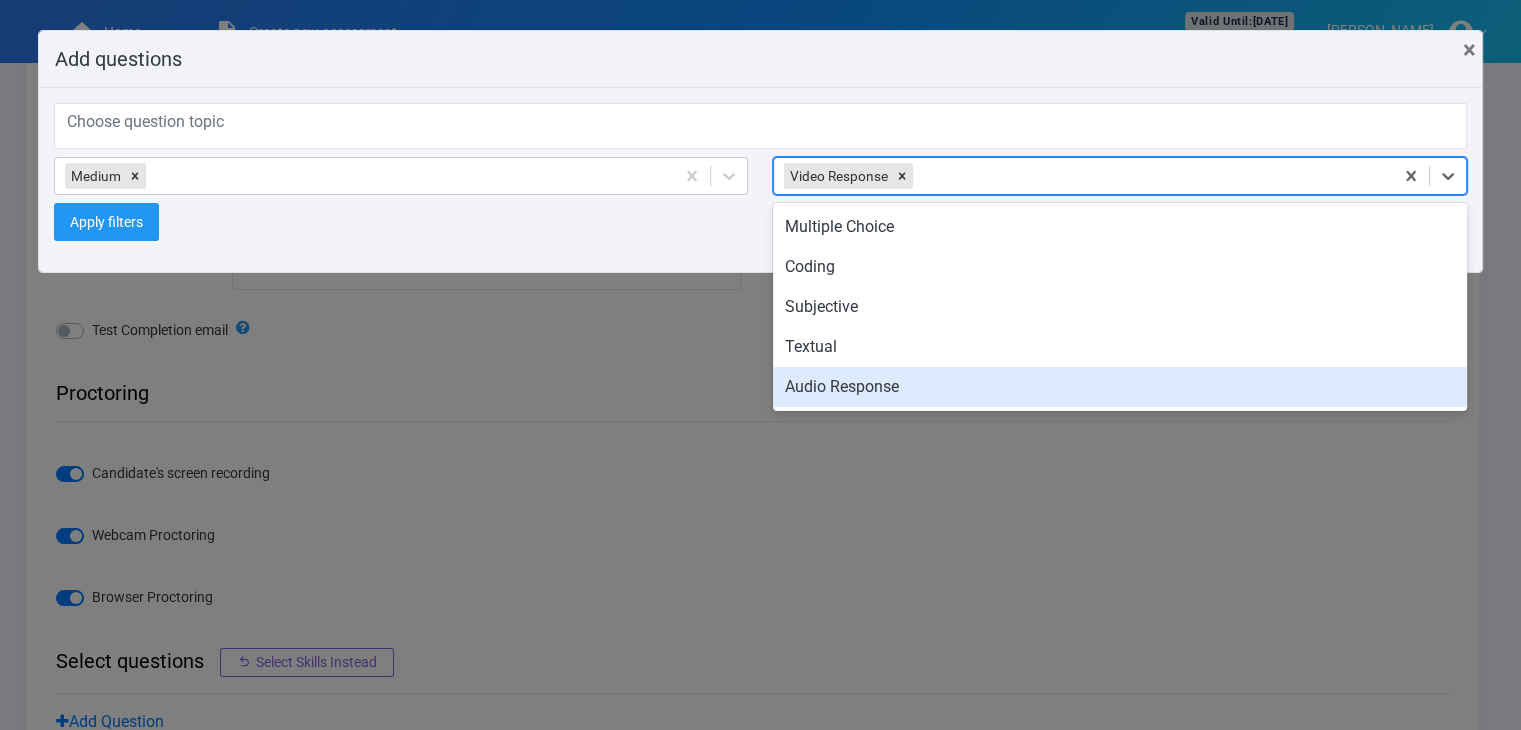 click on "Audio Response" at bounding box center (1120, 387) 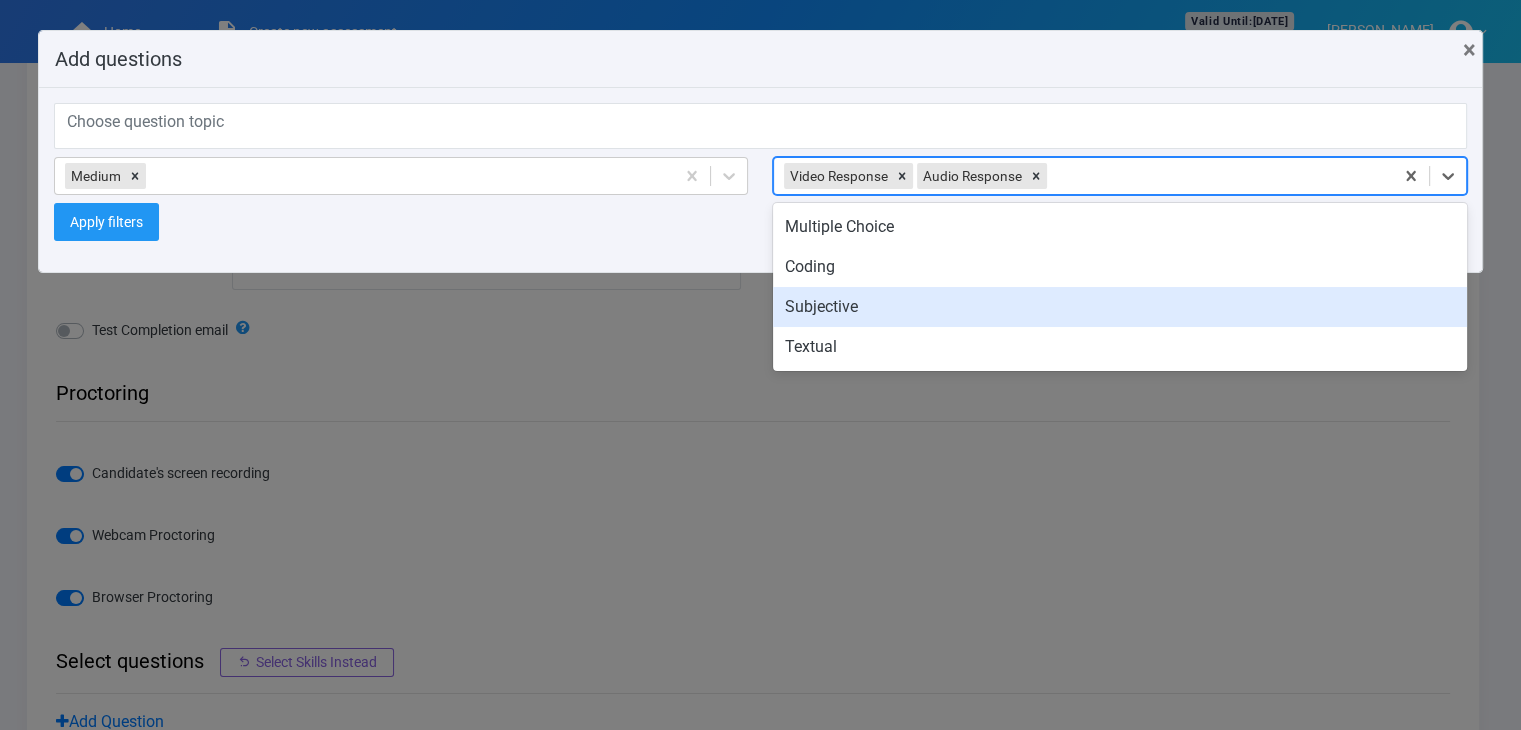 click on "Subjective" at bounding box center (1120, 307) 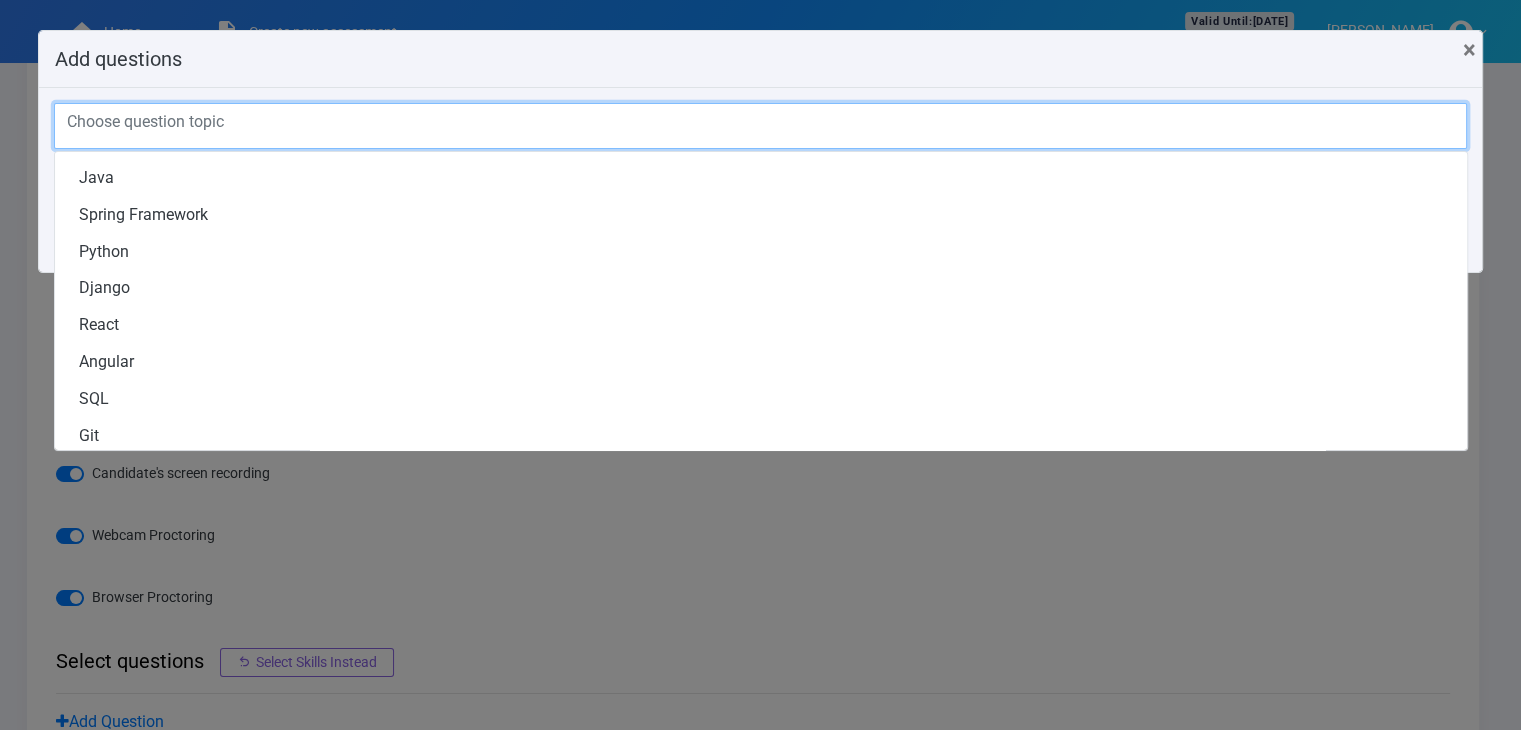 click on "Choose question topic" at bounding box center [760, 123] 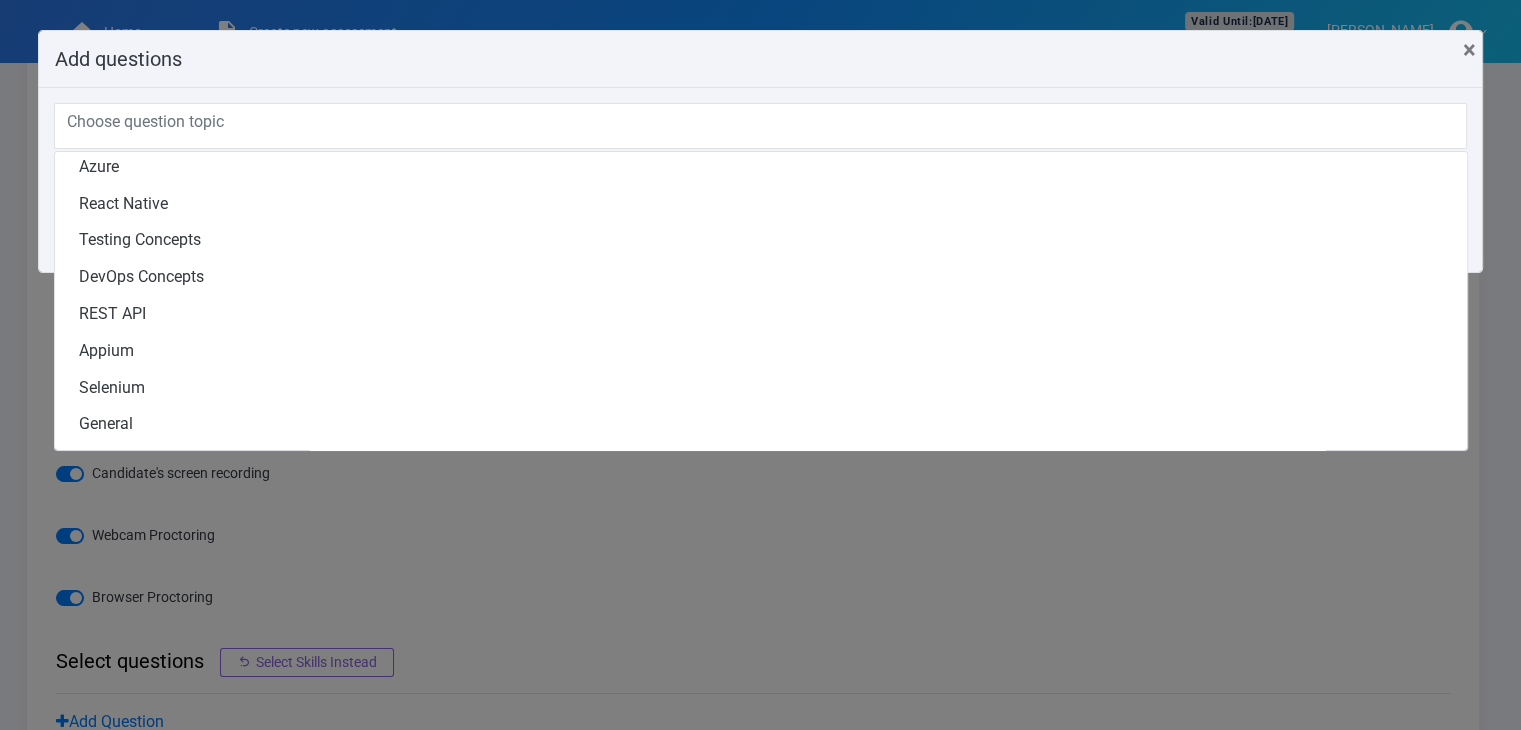 scroll, scrollTop: 0, scrollLeft: 0, axis: both 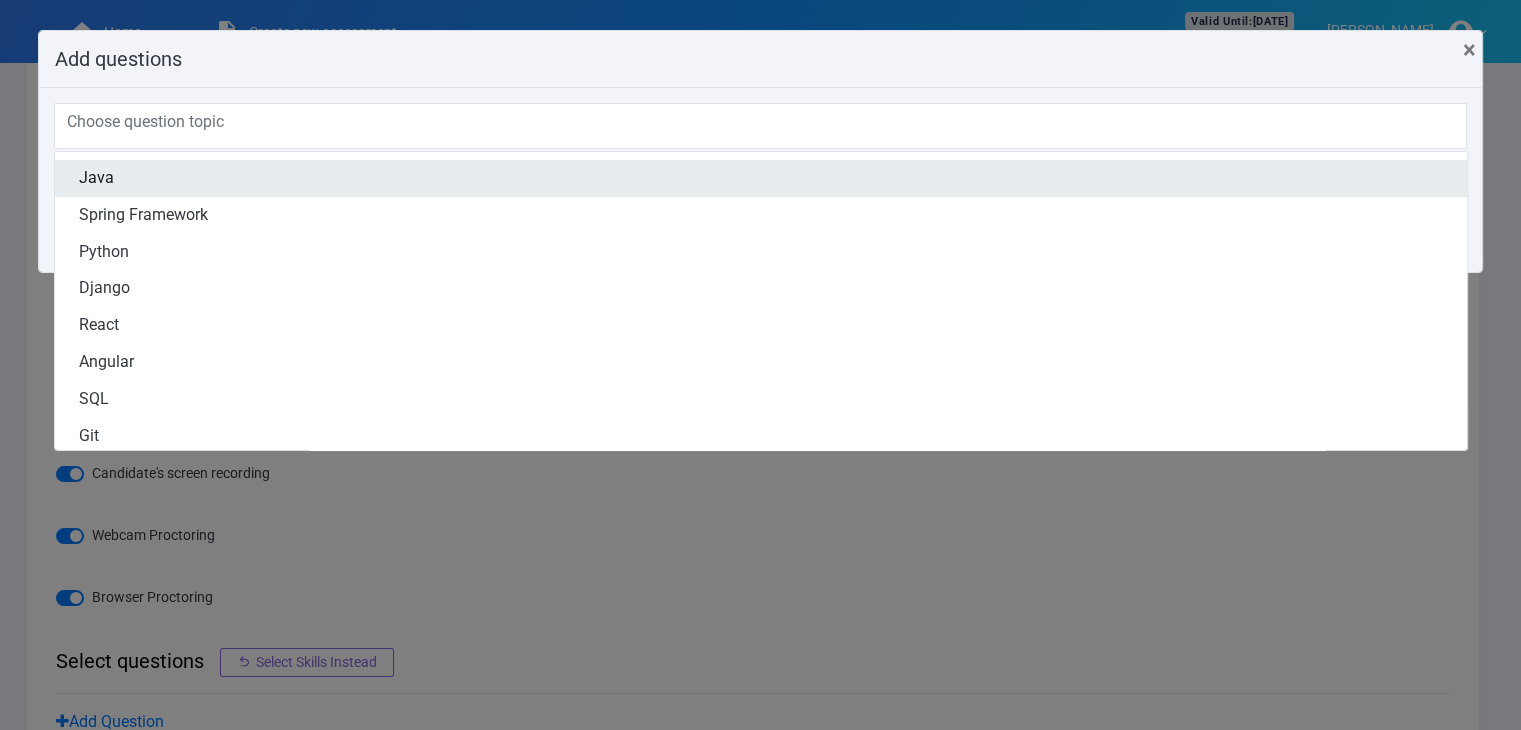 click on "Java" at bounding box center [761, 178] 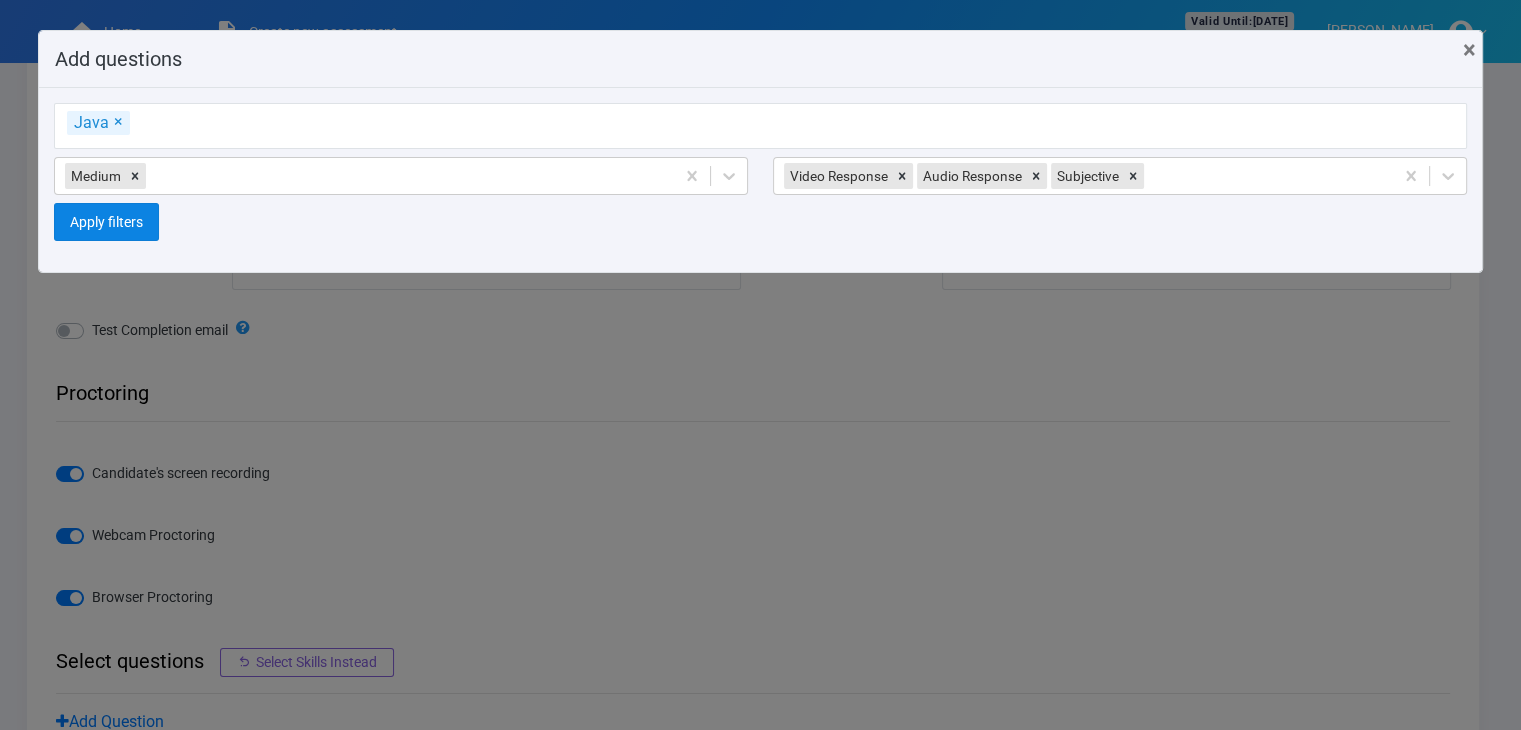click on "Apply filters" at bounding box center (106, 222) 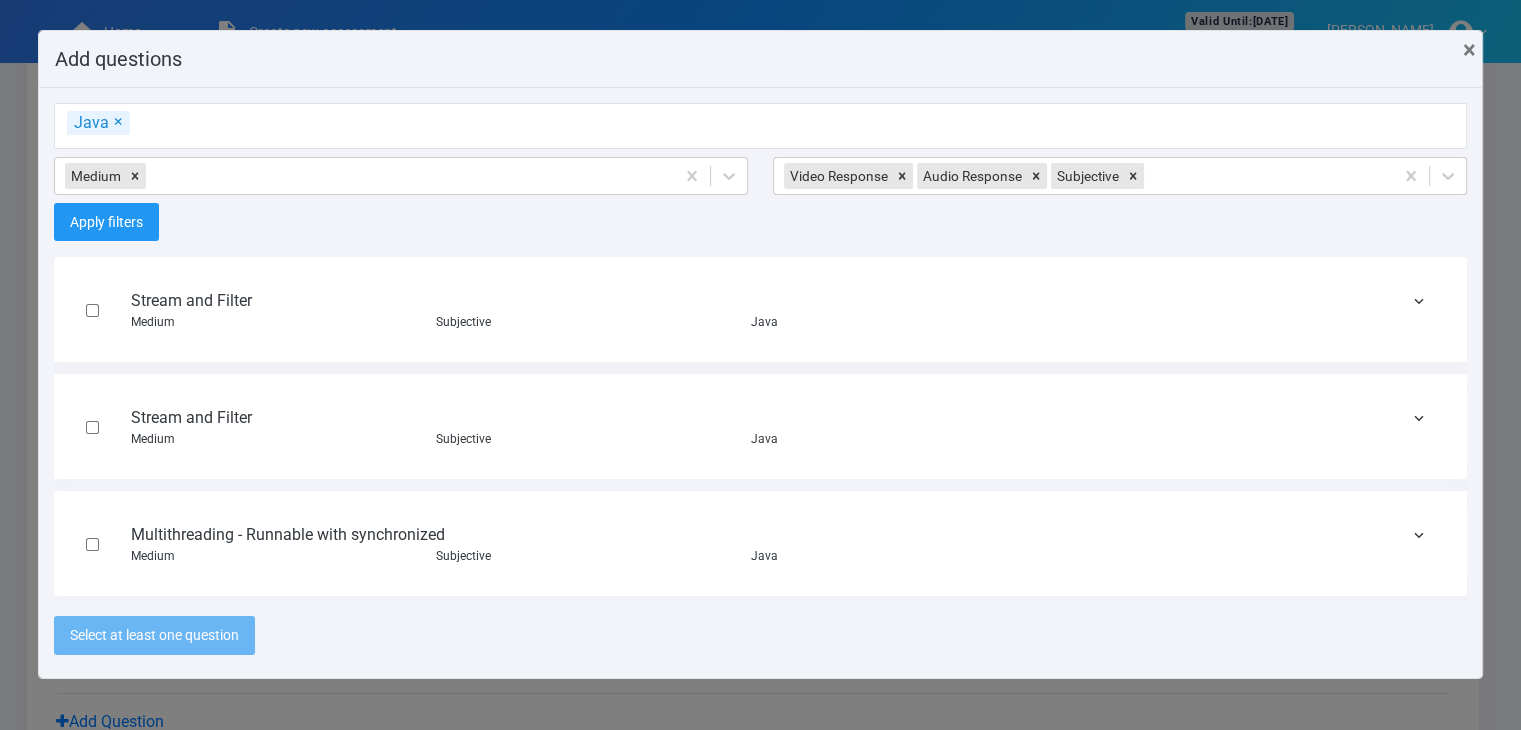 click on "Multithreading - Runnable with synchronized Medium Subjective Java" at bounding box center (760, 544) 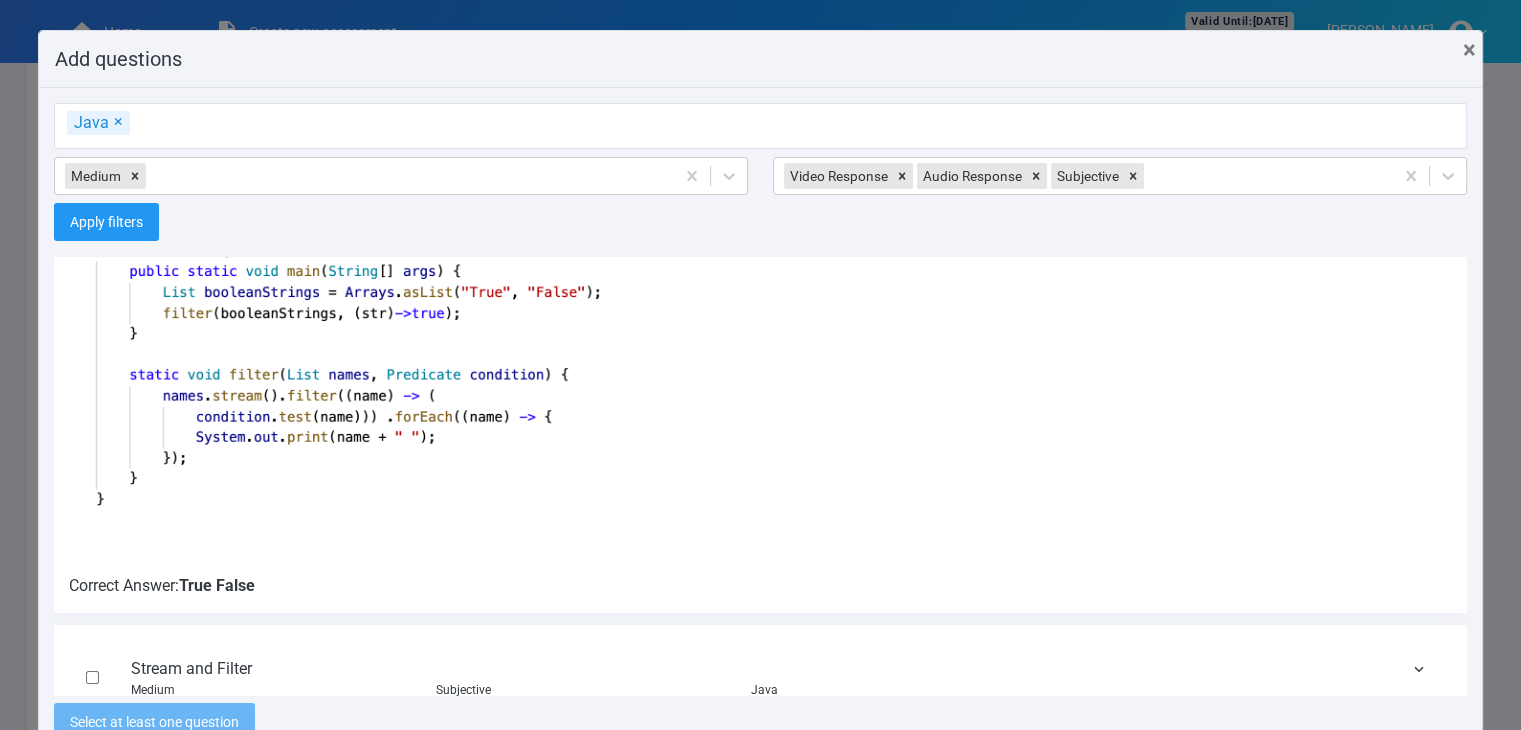 scroll, scrollTop: 378, scrollLeft: 0, axis: vertical 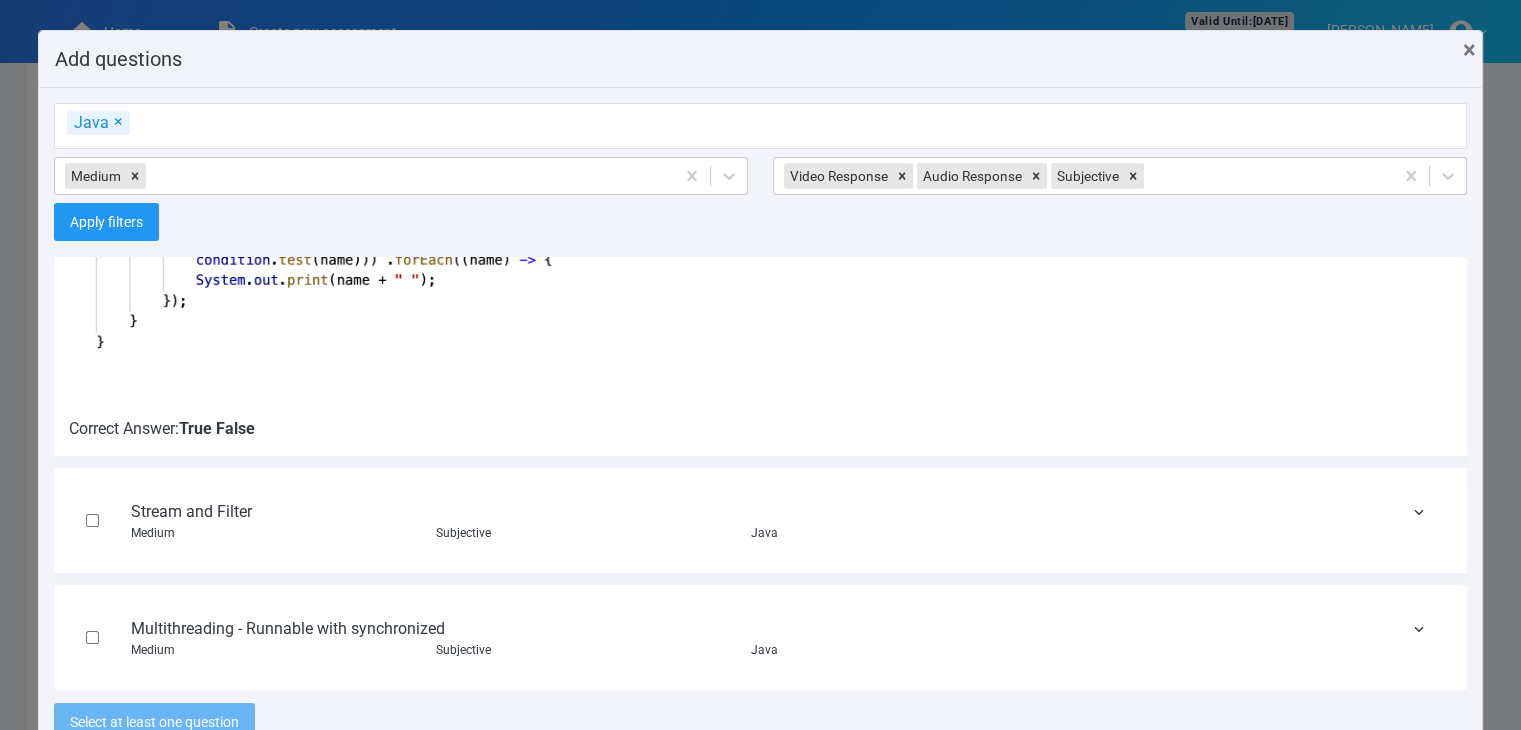 click at bounding box center [92, 520] 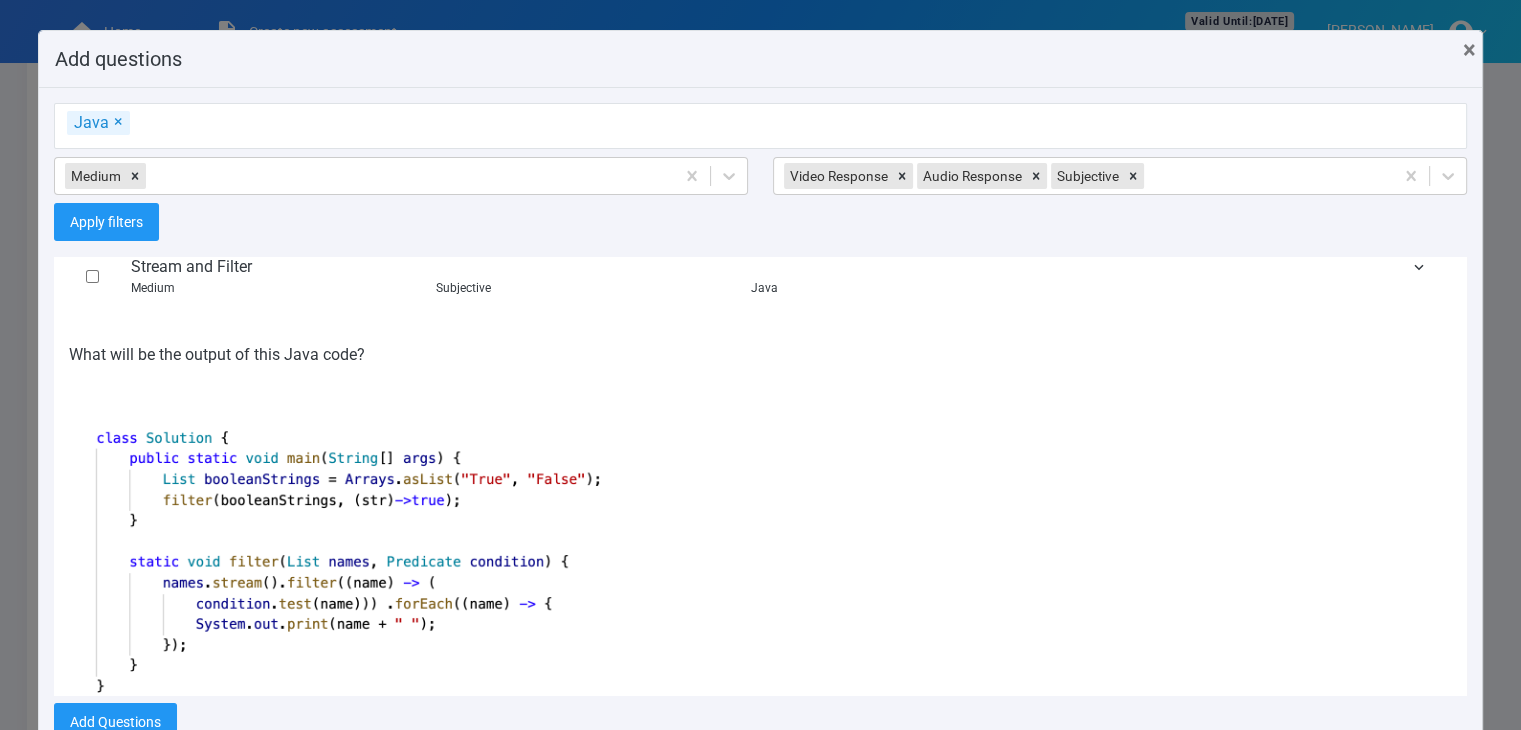 scroll, scrollTop: 20, scrollLeft: 0, axis: vertical 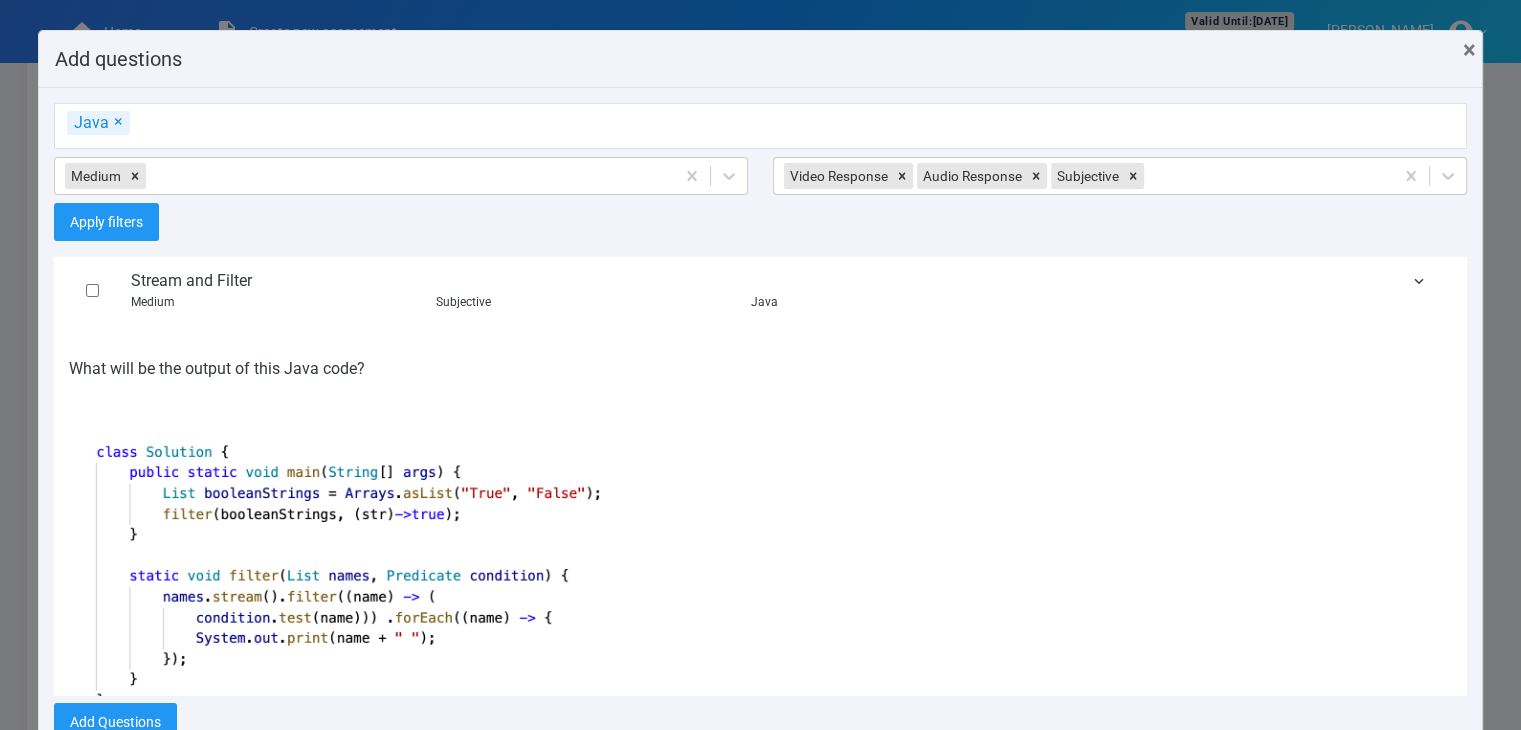 click at bounding box center (92, 290) 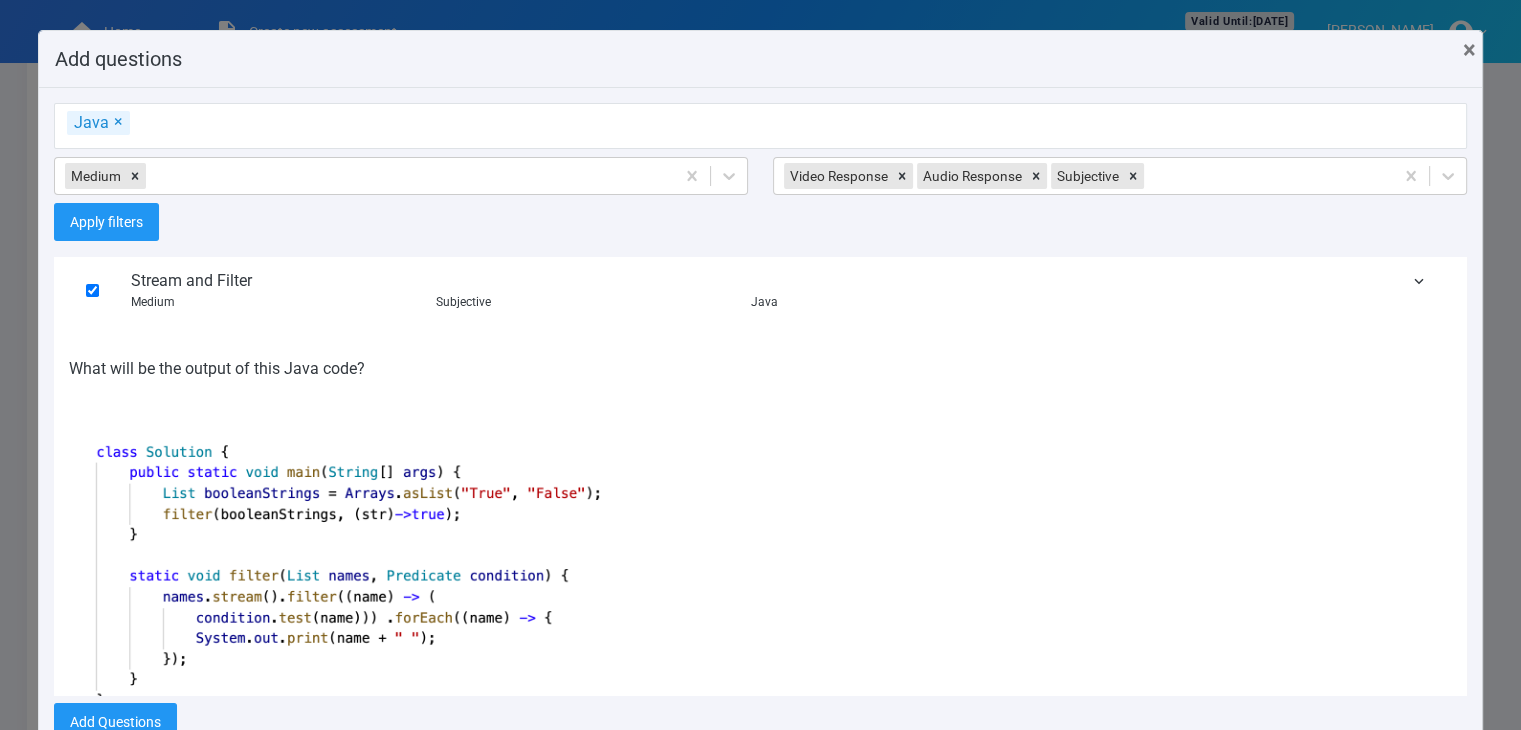 scroll, scrollTop: 378, scrollLeft: 0, axis: vertical 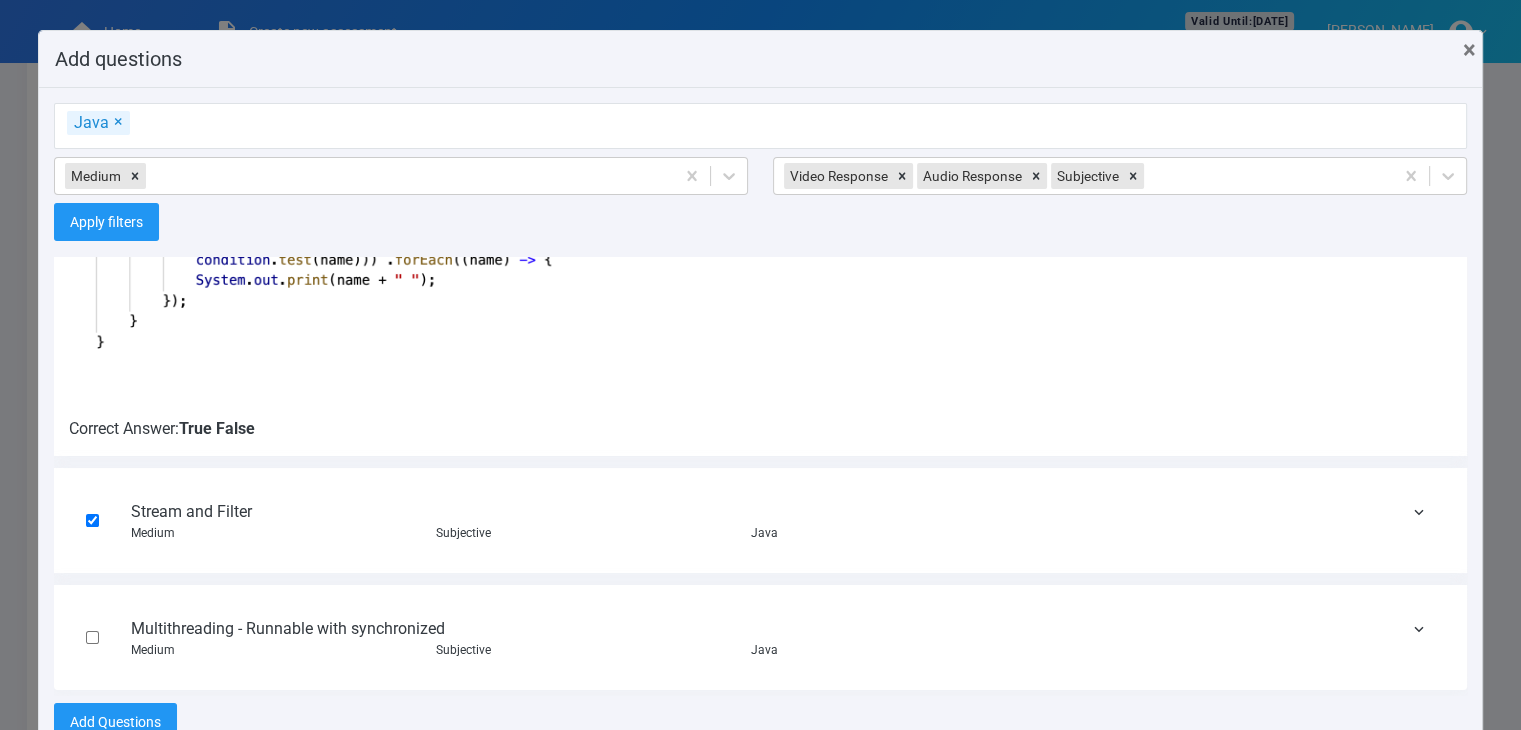 click at bounding box center [92, 637] 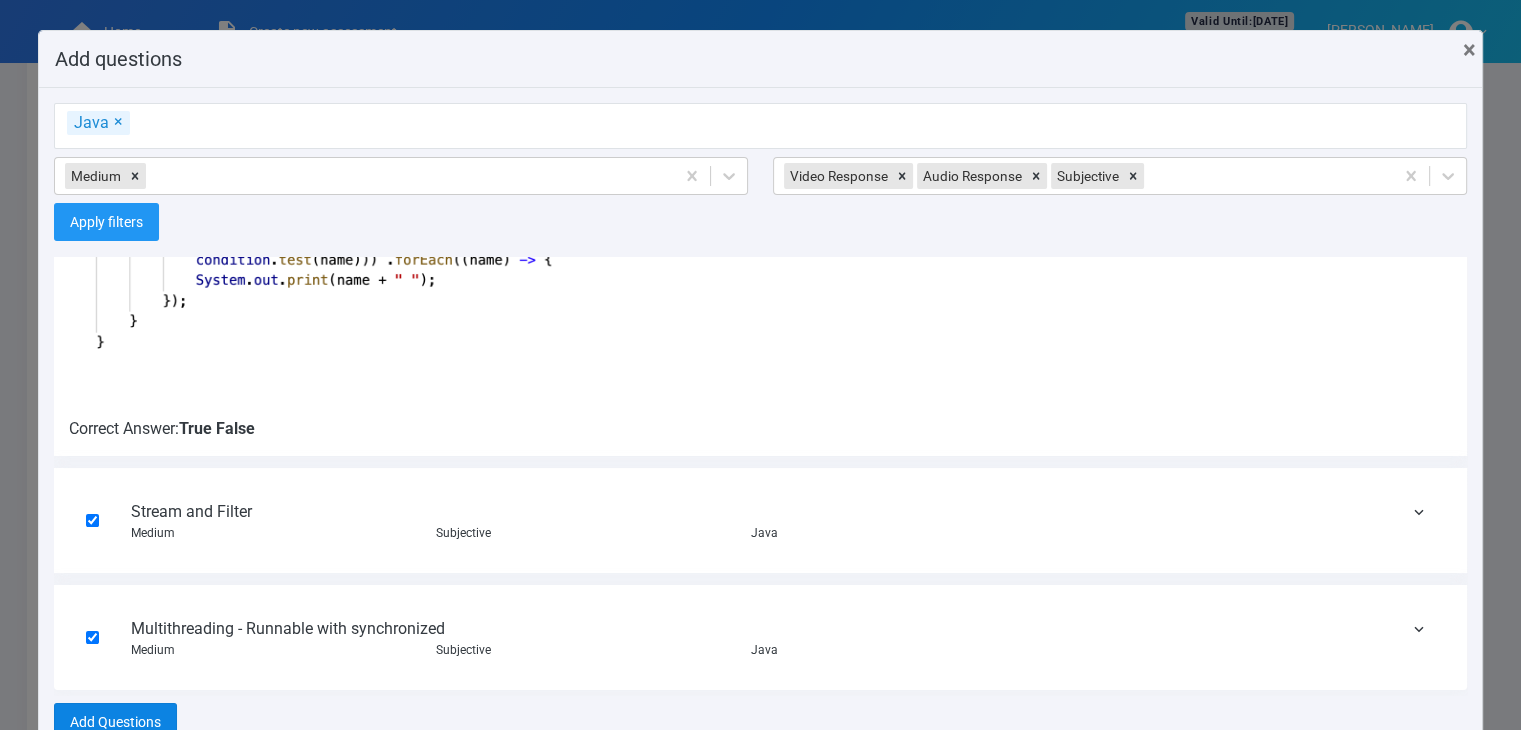 click on "Add Questions" at bounding box center [115, 722] 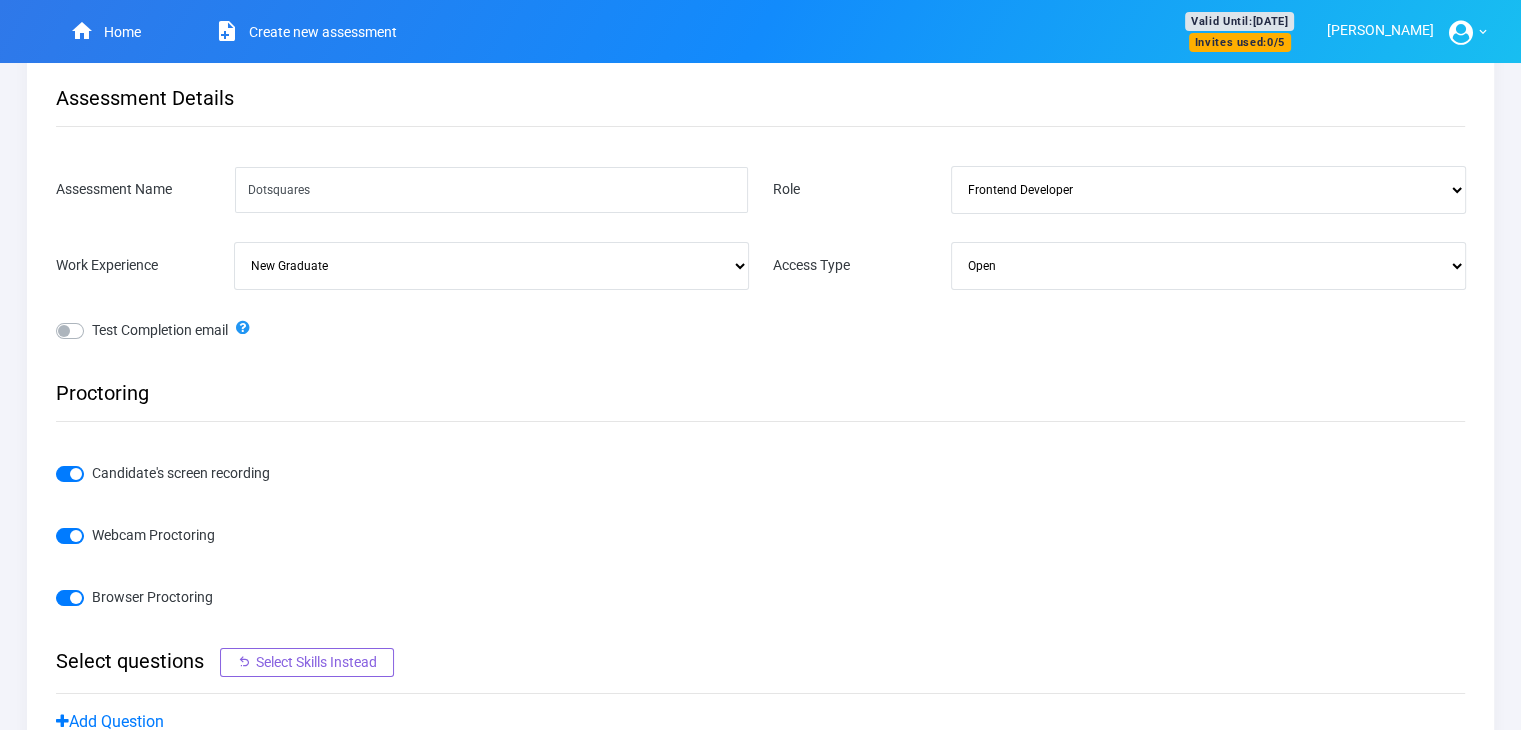 scroll, scrollTop: 311, scrollLeft: 0, axis: vertical 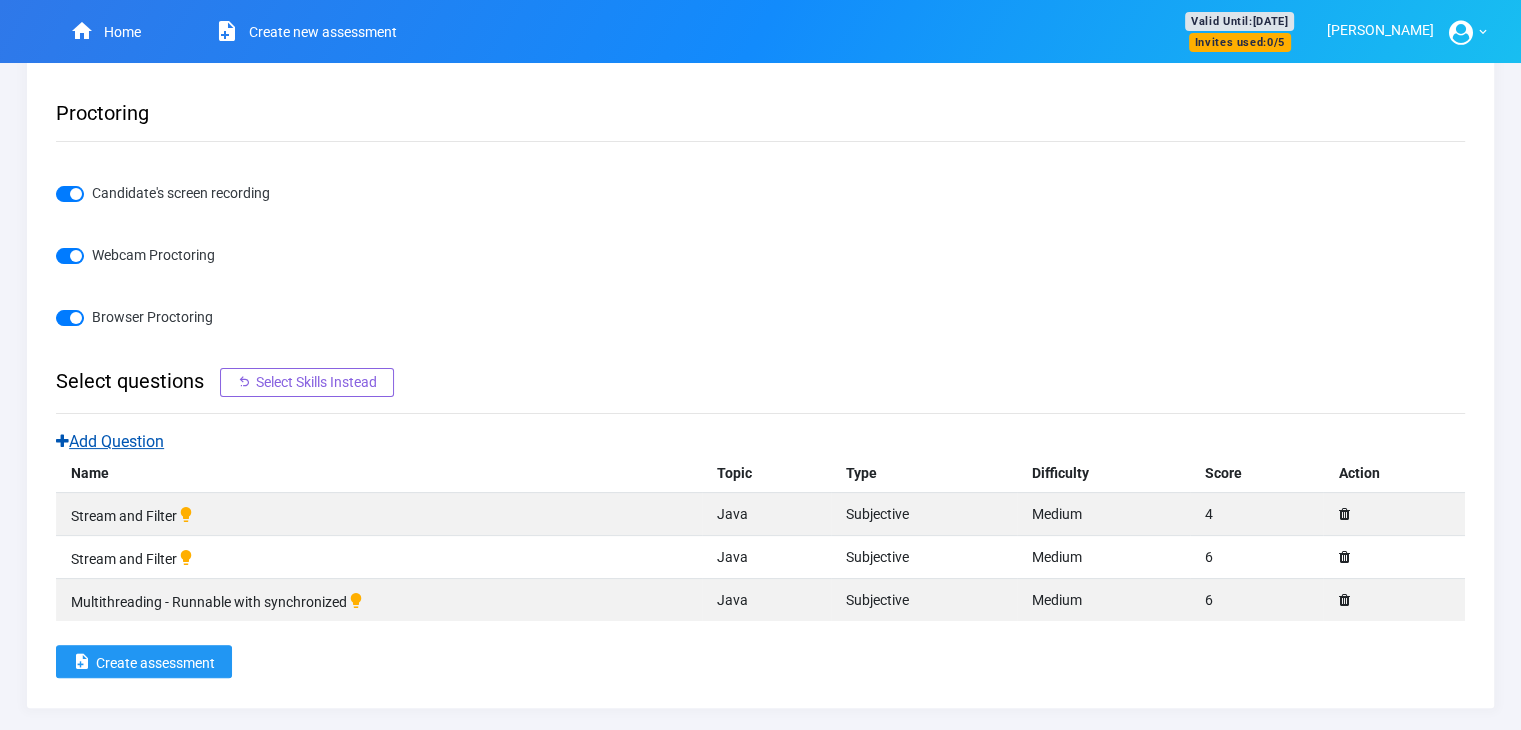 click on "Add Question" at bounding box center [110, 441] 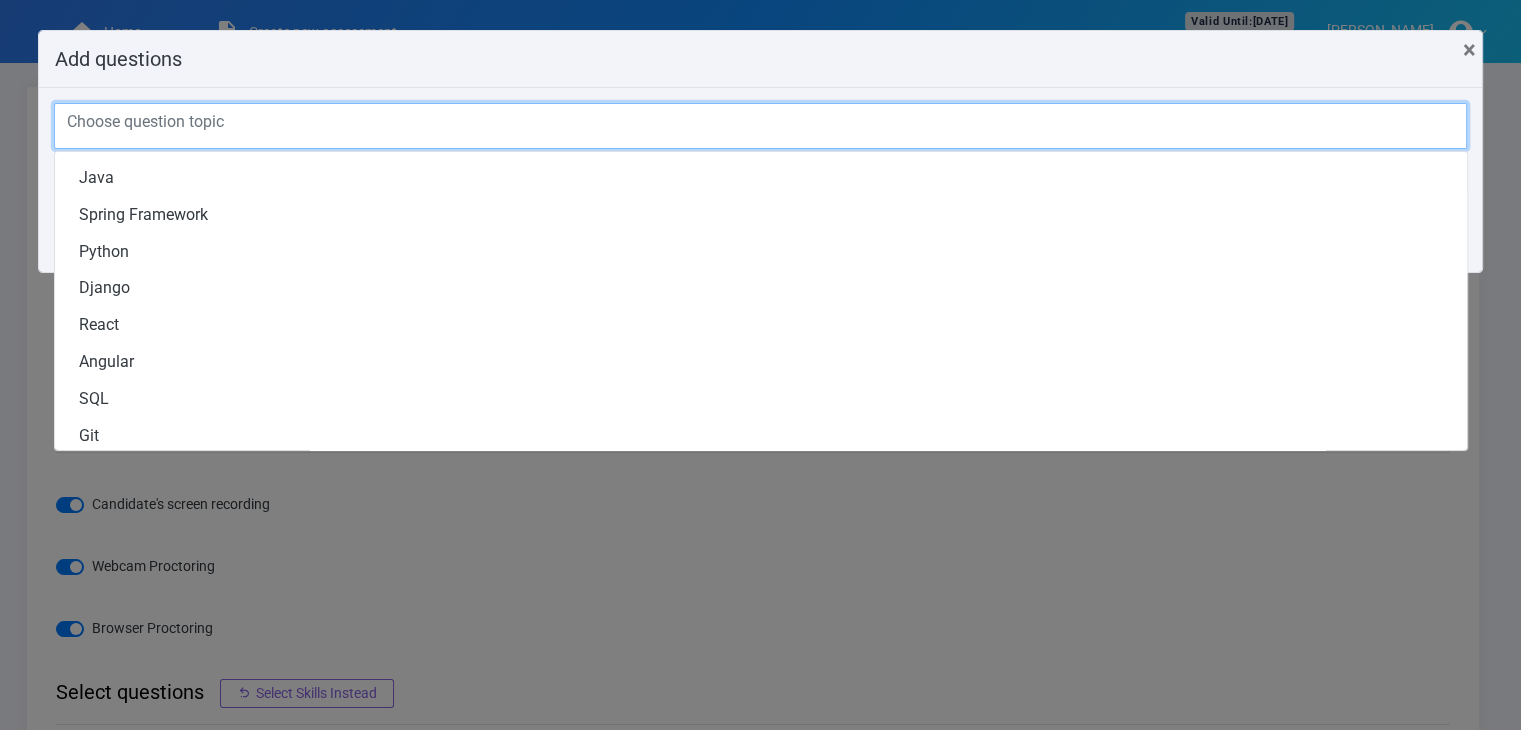 click on "Choose question topic" at bounding box center [760, 123] 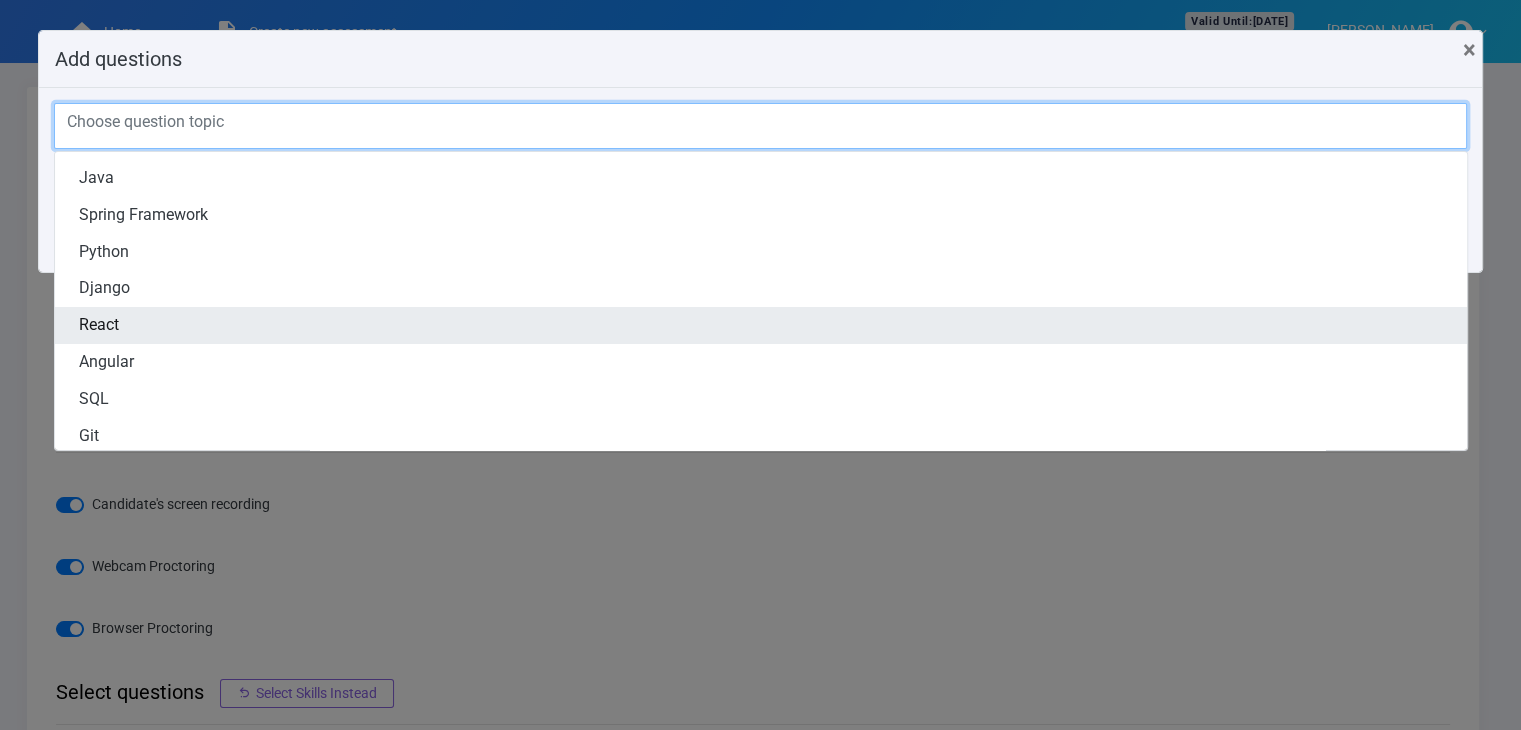 click on "React" at bounding box center (761, 325) 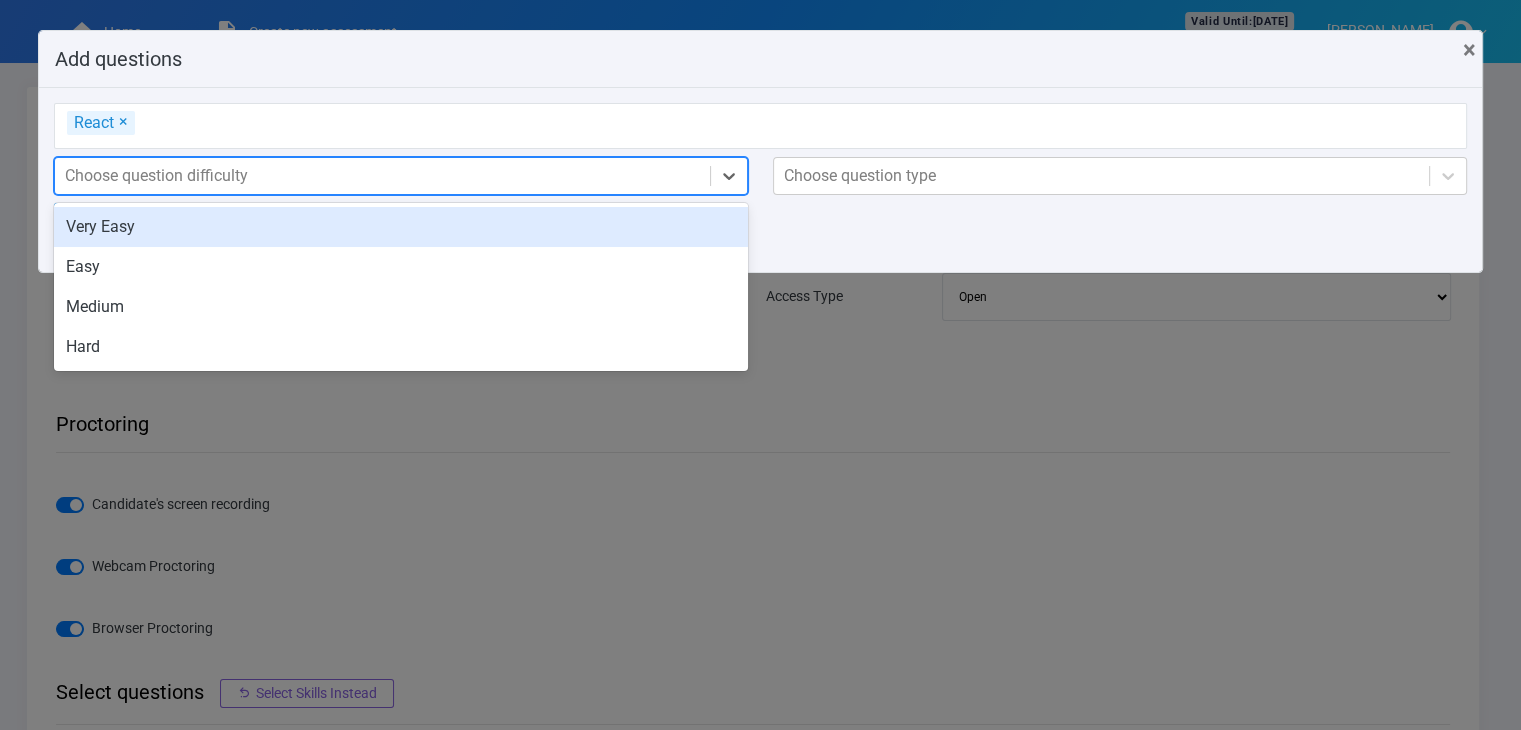 click on "Choose question difficulty" at bounding box center (156, 176) 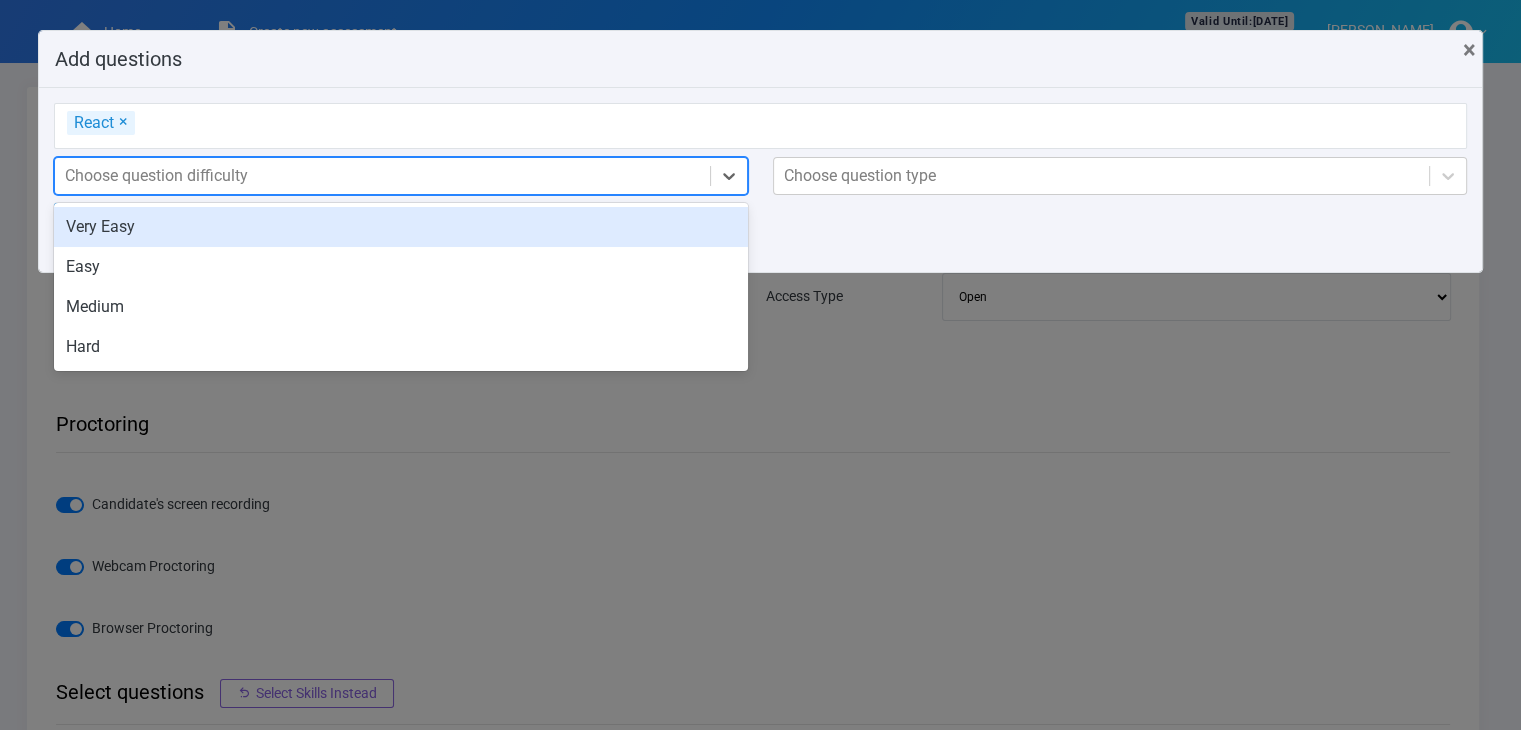 click on "Very Easy" at bounding box center (401, 227) 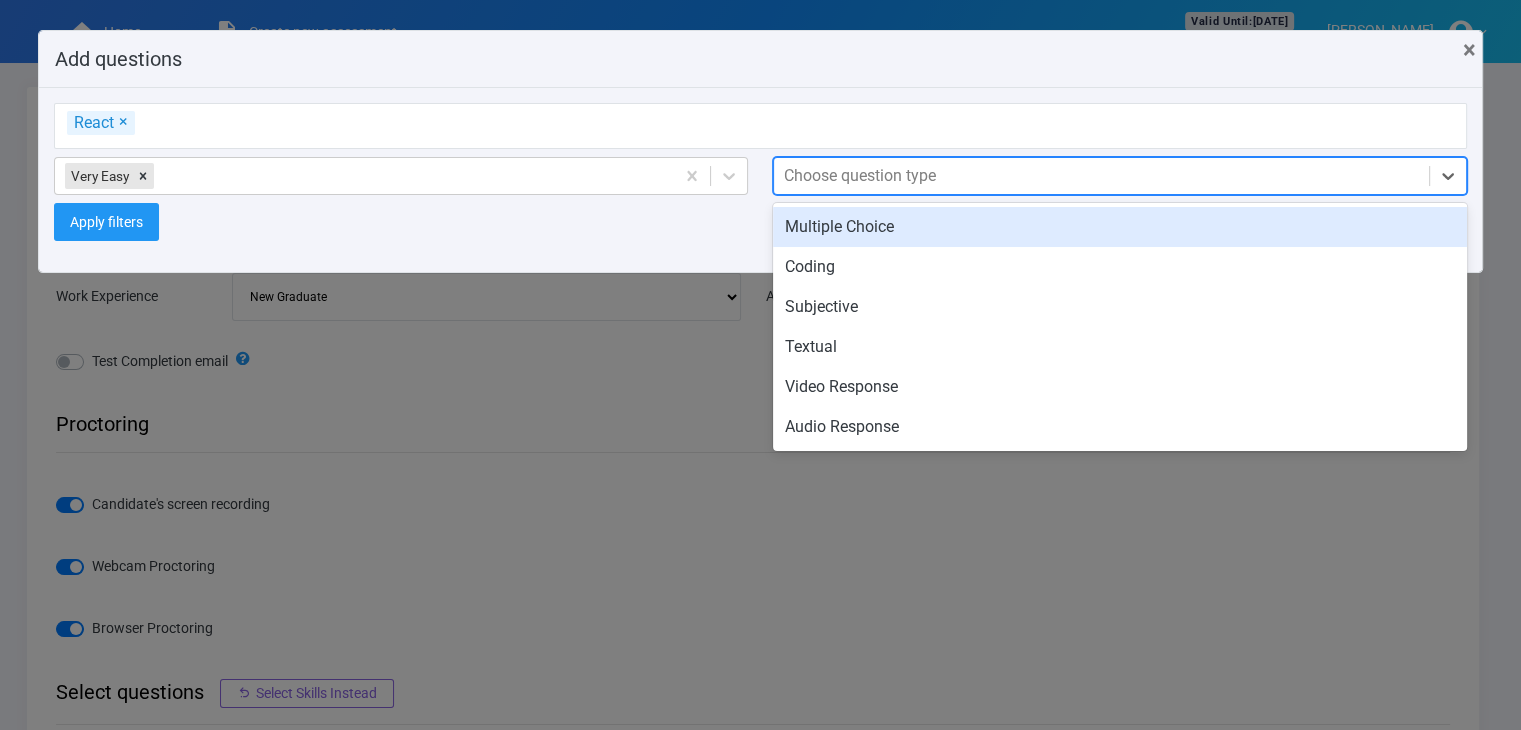 click on "Choose question type" at bounding box center (860, 176) 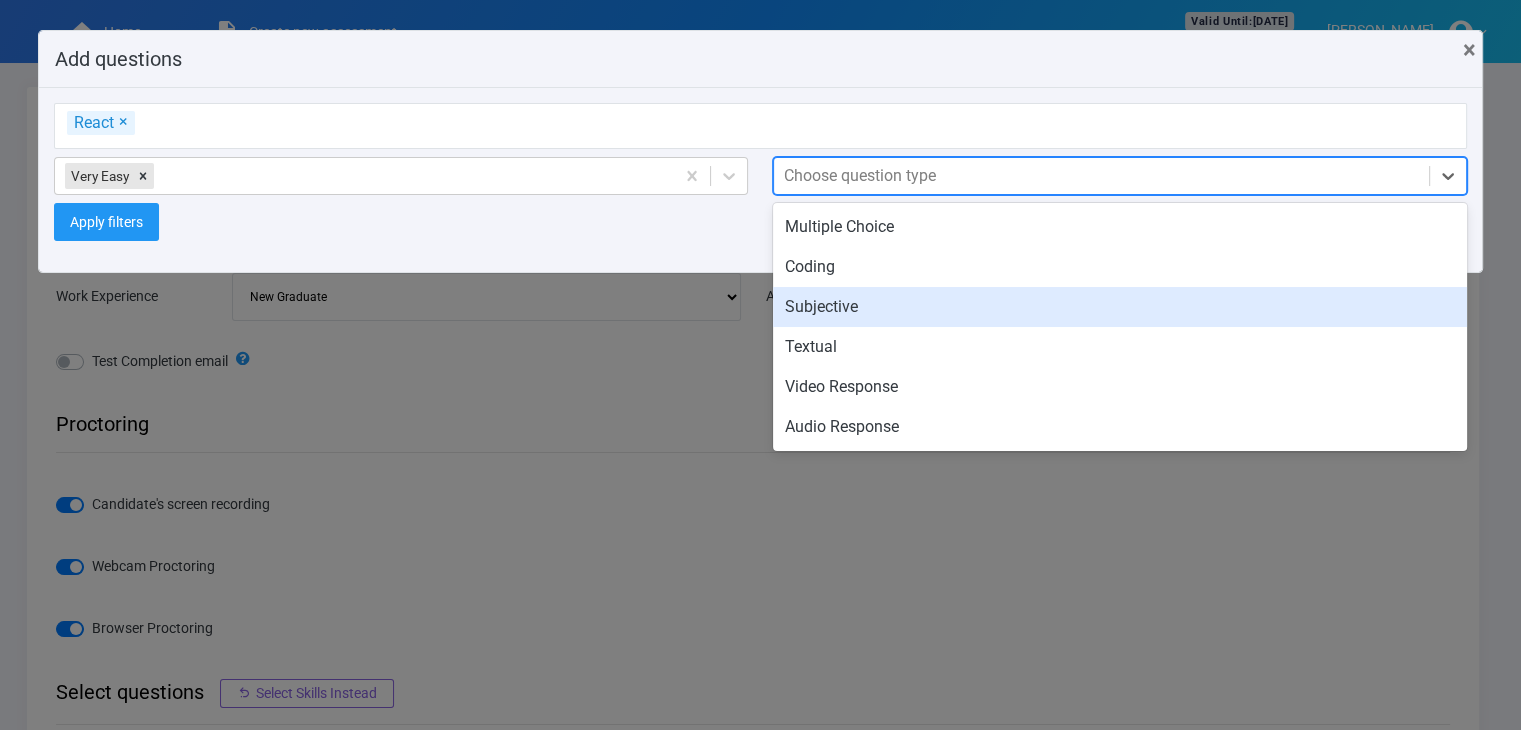 click on "Subjective" at bounding box center (1120, 307) 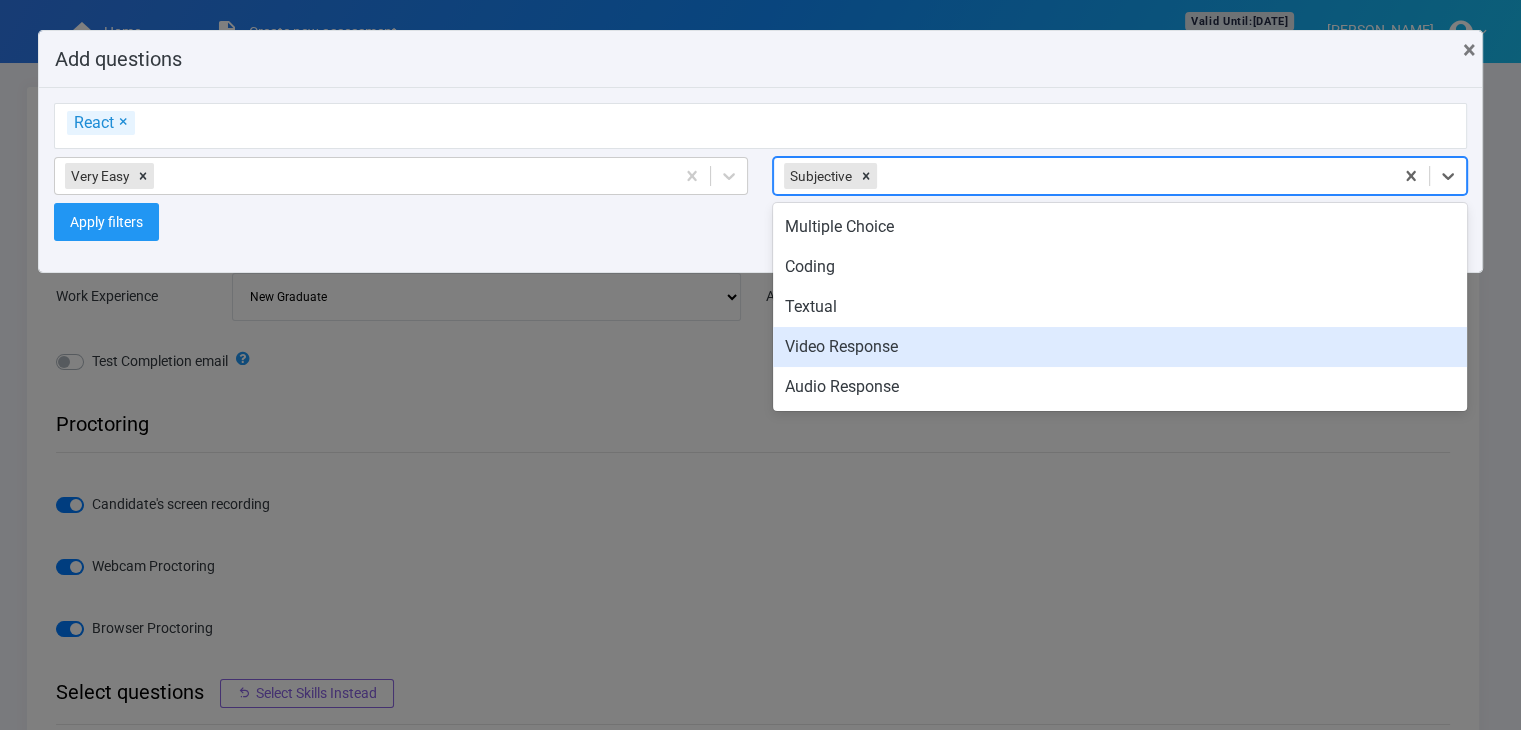 click on "Video Response" at bounding box center [1120, 347] 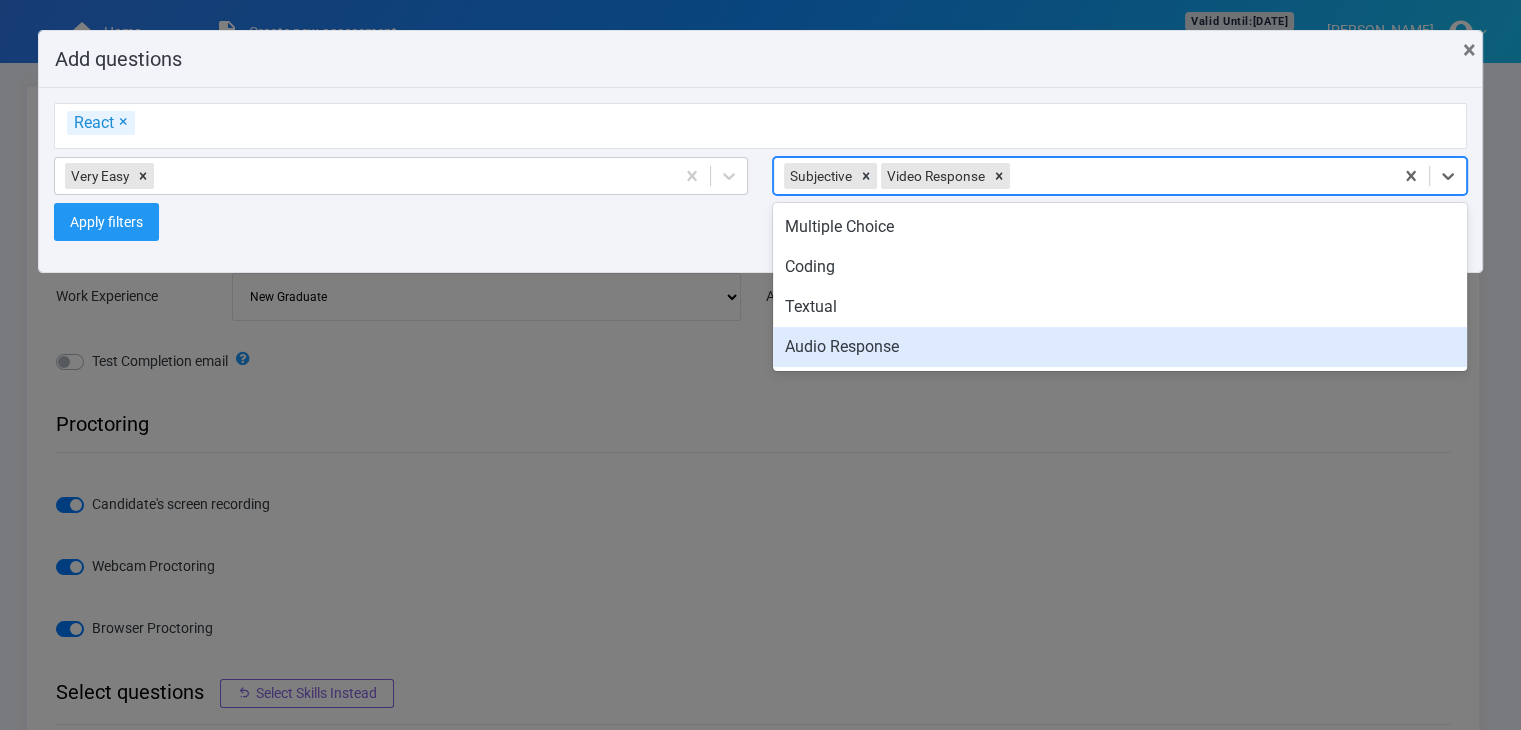 click on "Audio Response" at bounding box center (1120, 347) 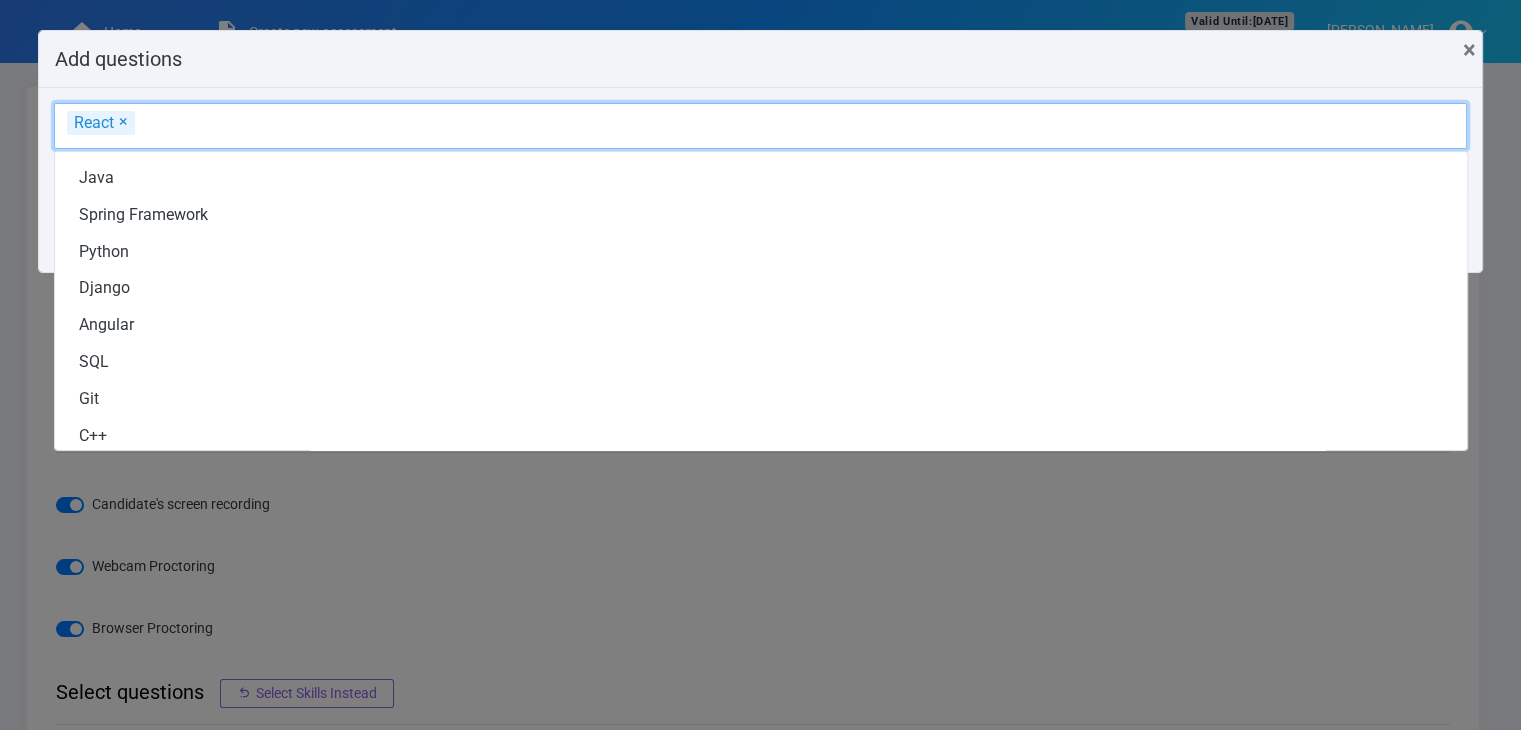 click on "React × Remove" at bounding box center [760, 124] 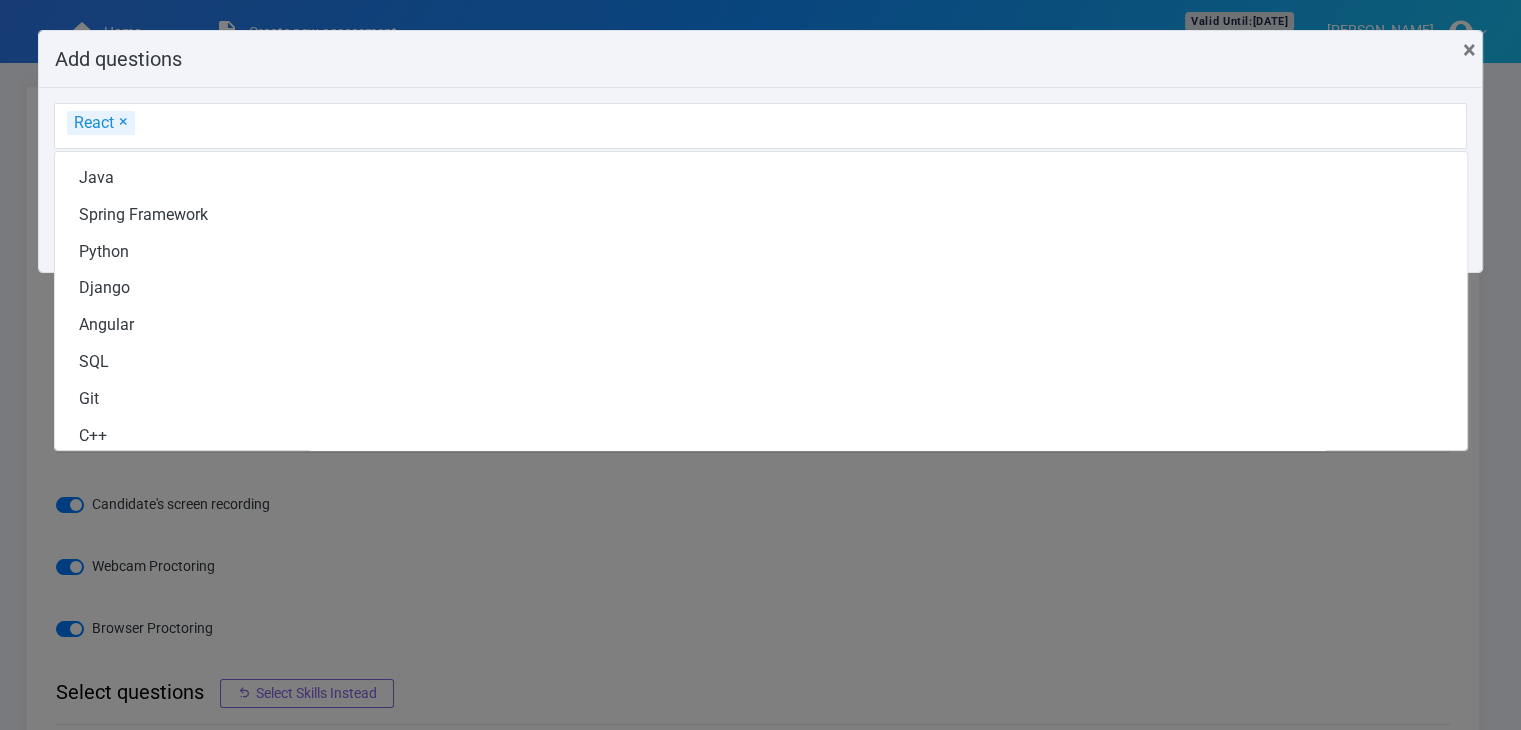 click on "Add questions × Close" at bounding box center [760, 59] 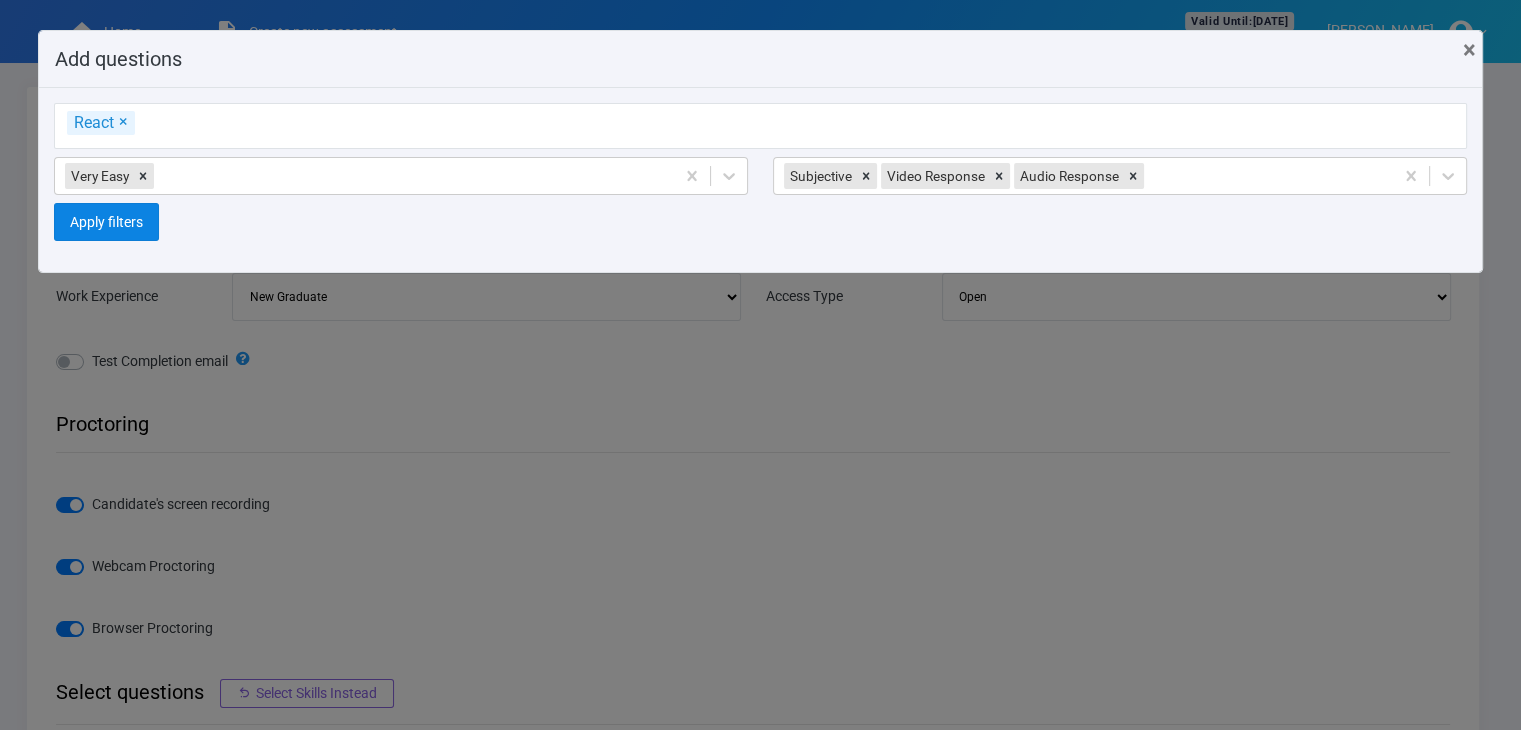 click on "Apply filters" at bounding box center [106, 222] 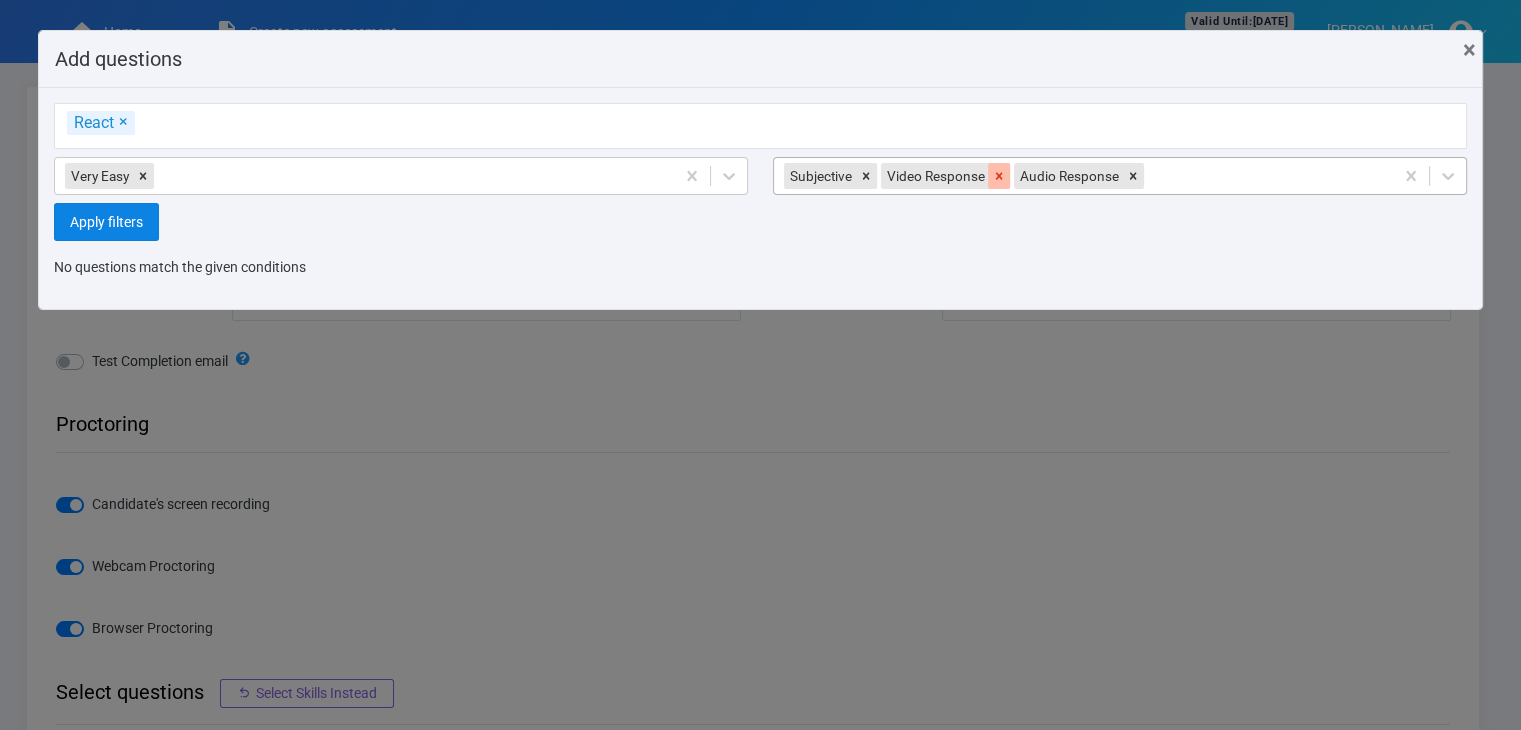 click at bounding box center (999, 176) 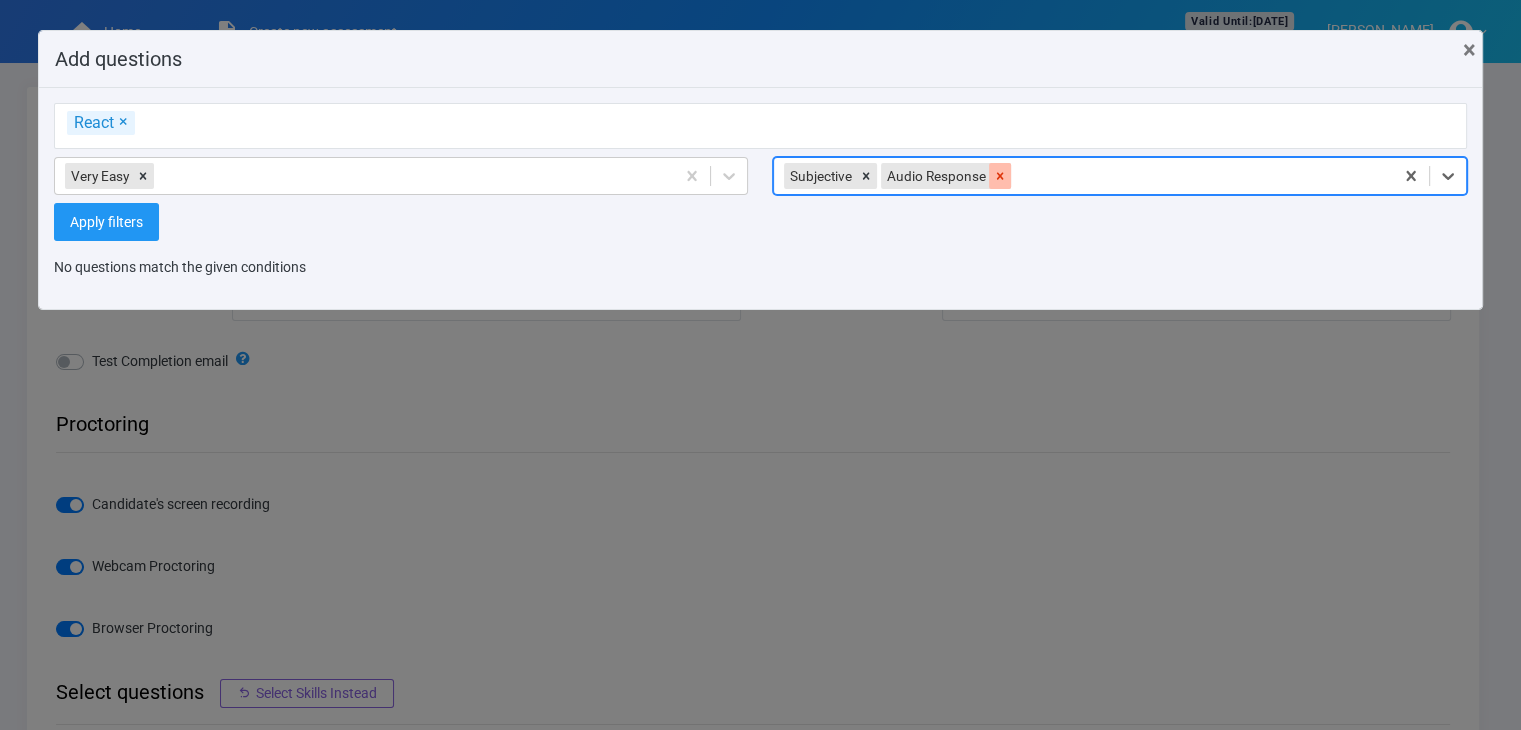 click 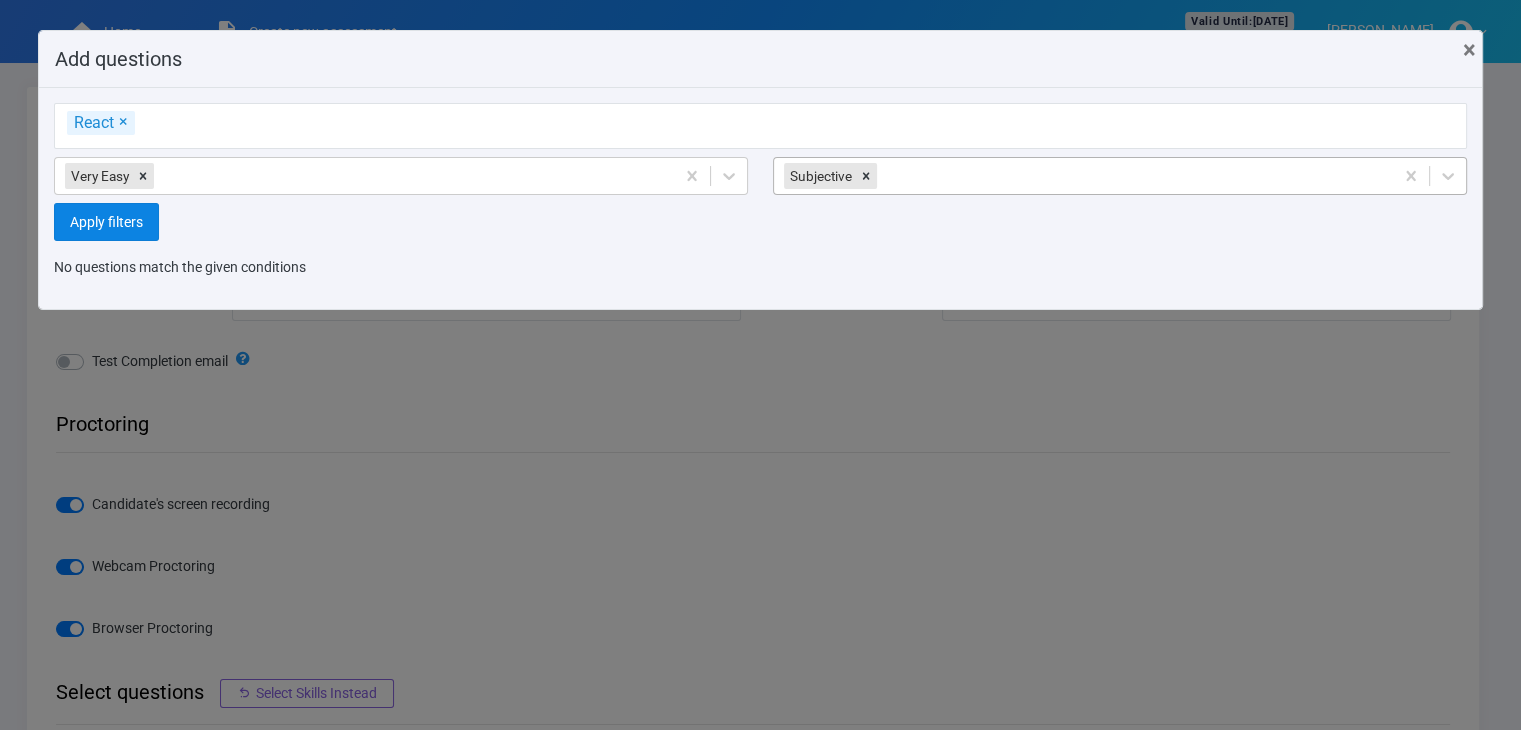 click on "Apply filters" at bounding box center (106, 222) 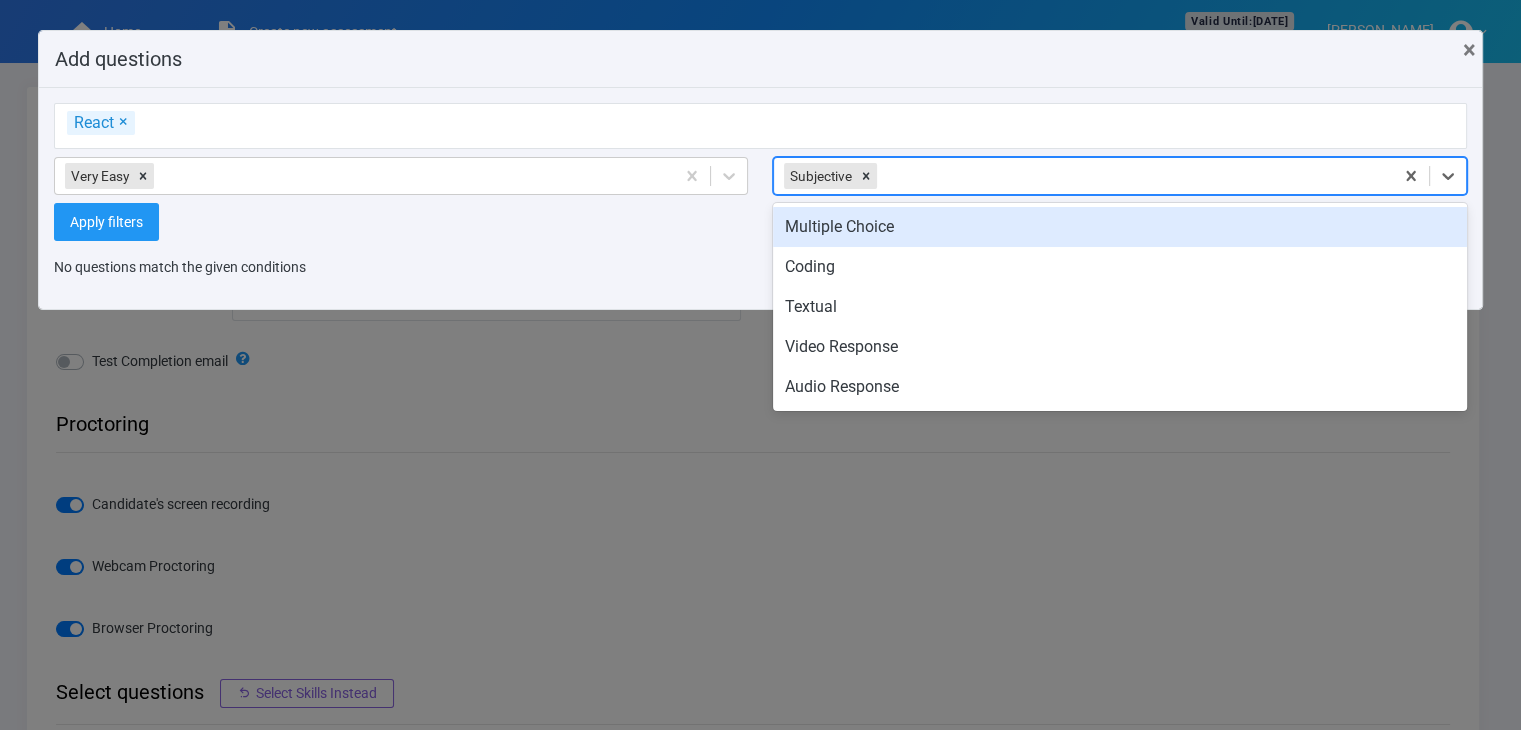 click on "Subjective" at bounding box center (819, 176) 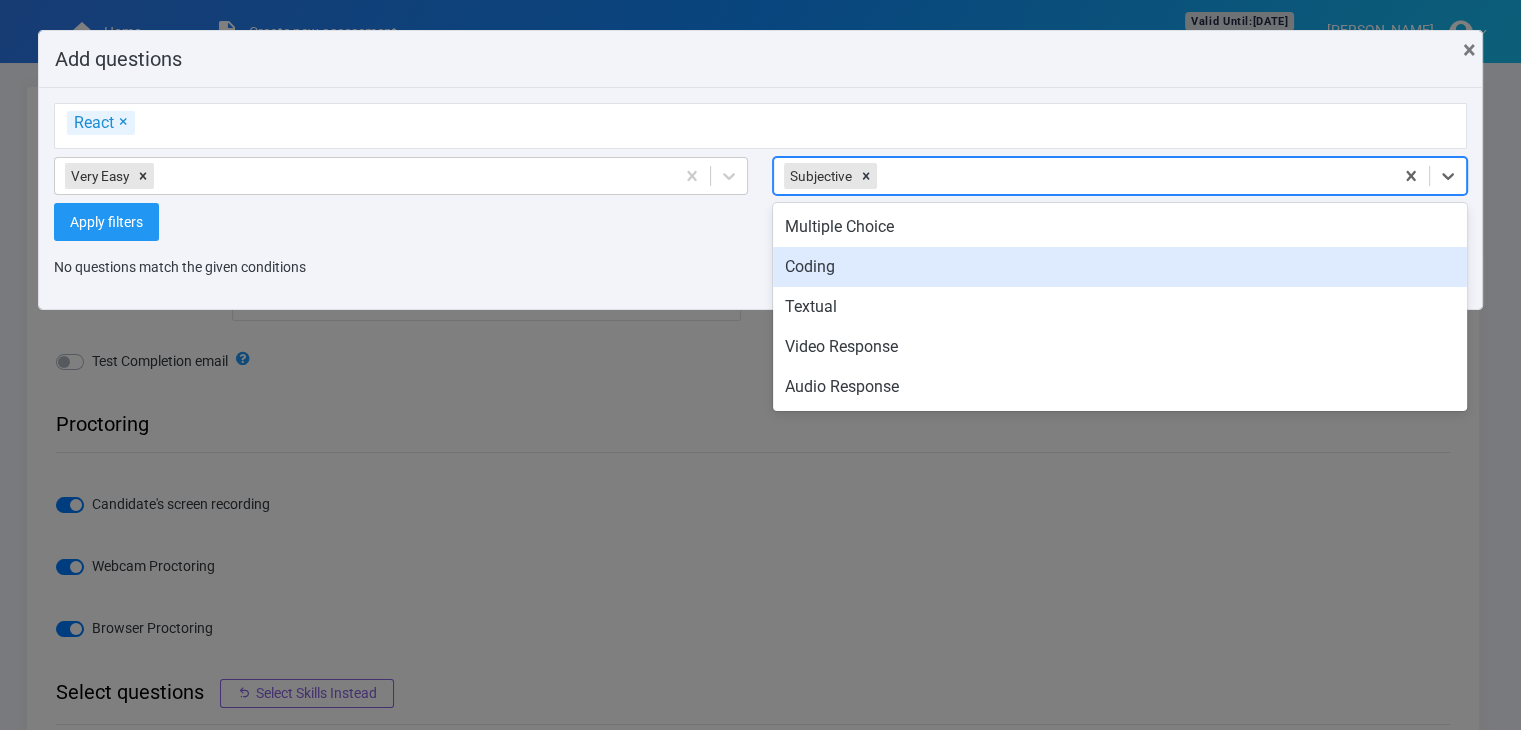 click on "Coding" at bounding box center [1120, 267] 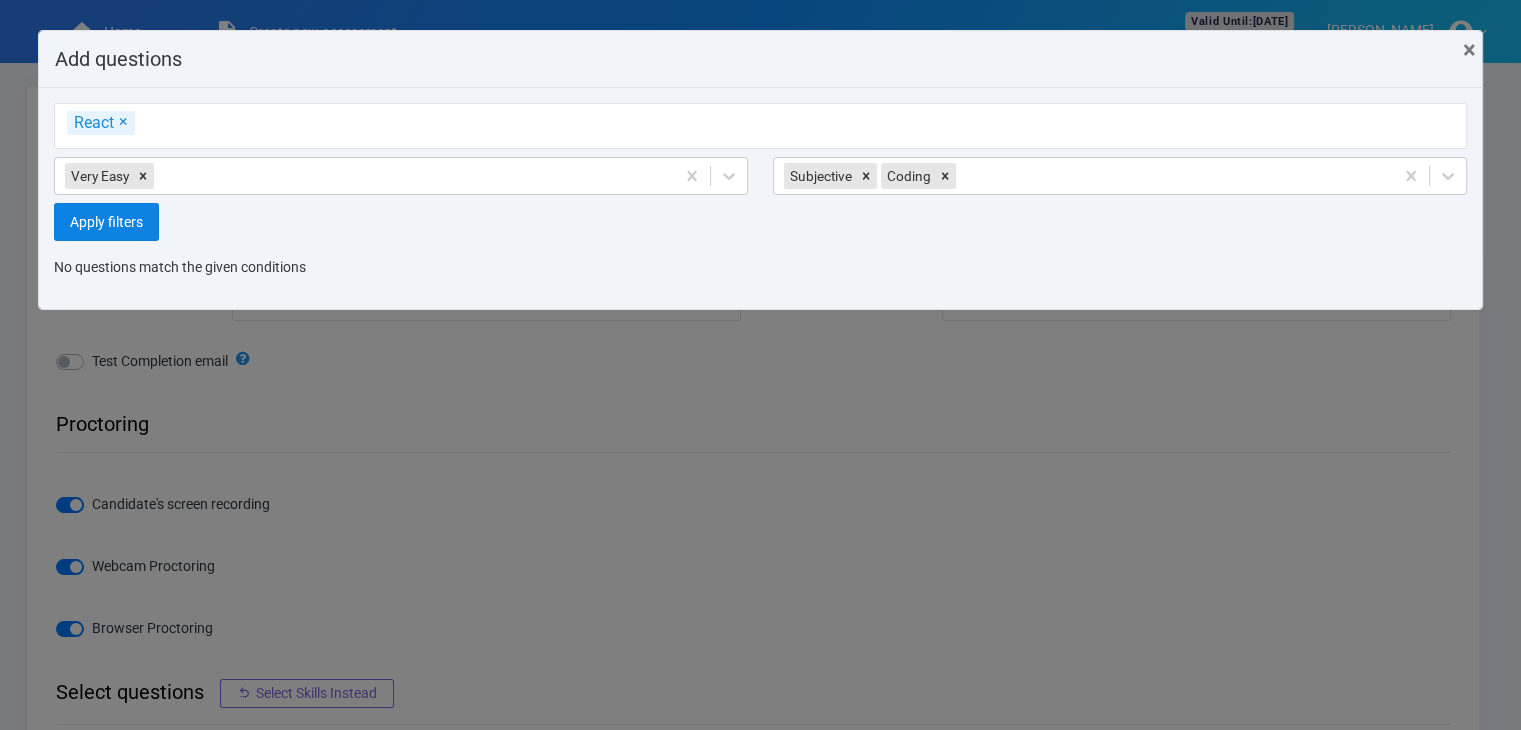 click on "Apply filters" at bounding box center [106, 222] 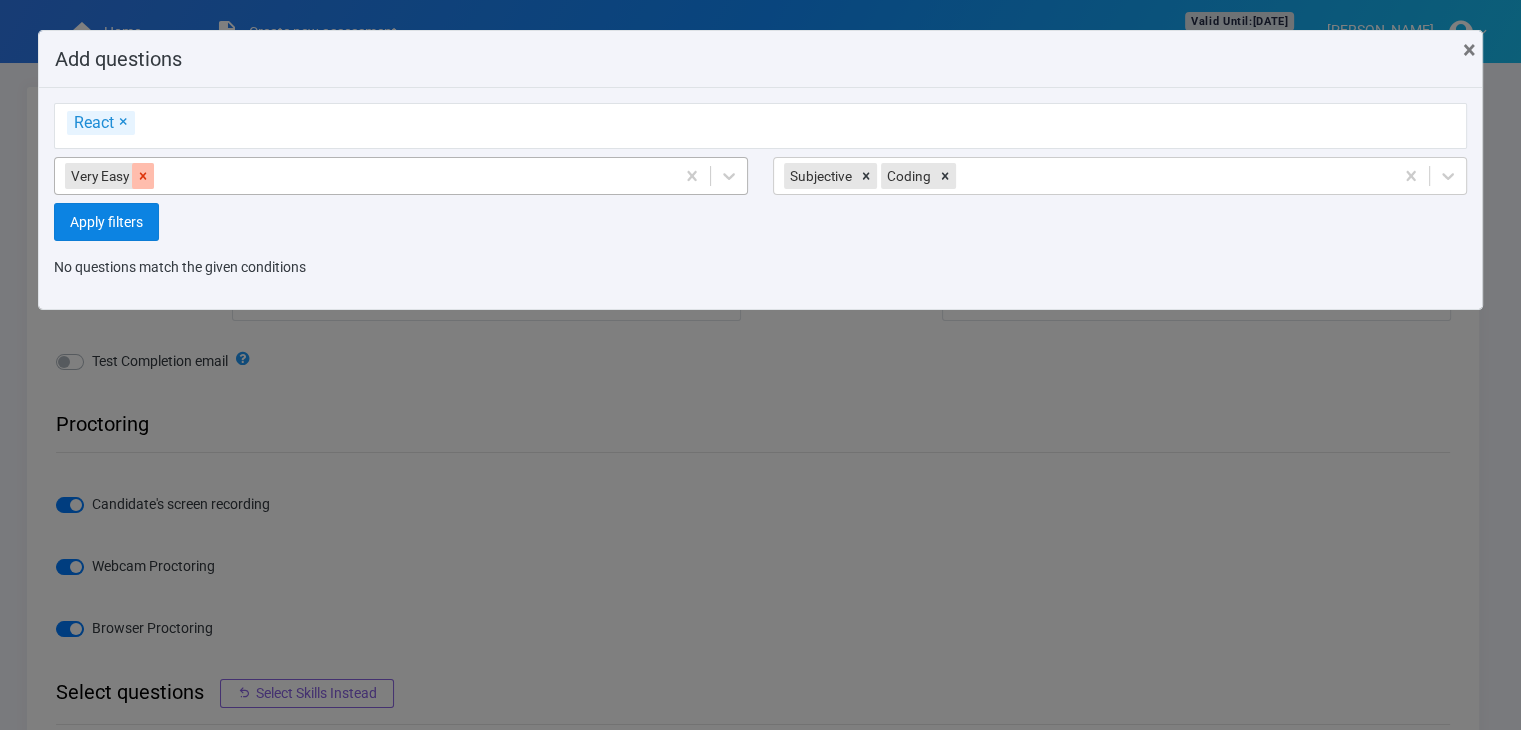 click 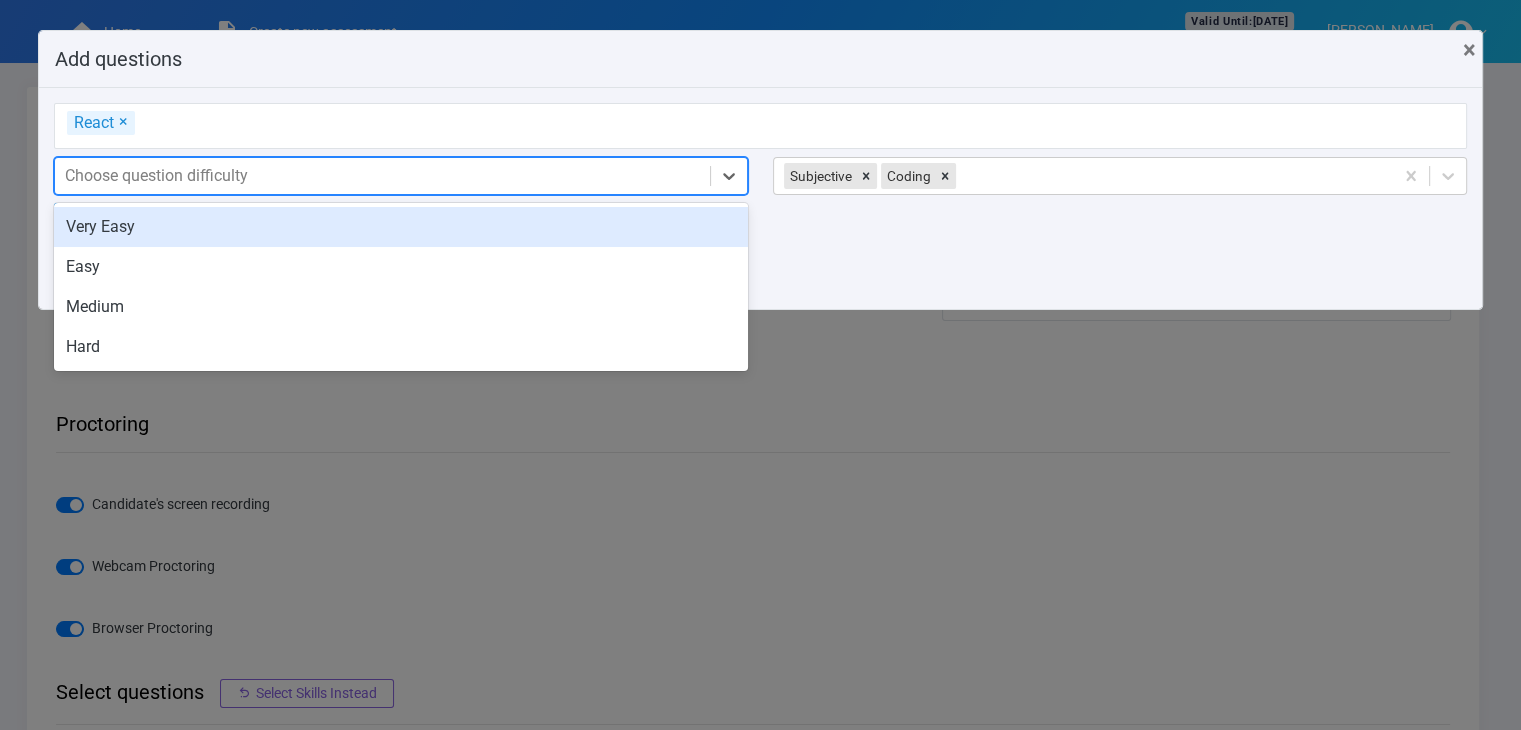 click on "Choose question difficulty" at bounding box center (156, 176) 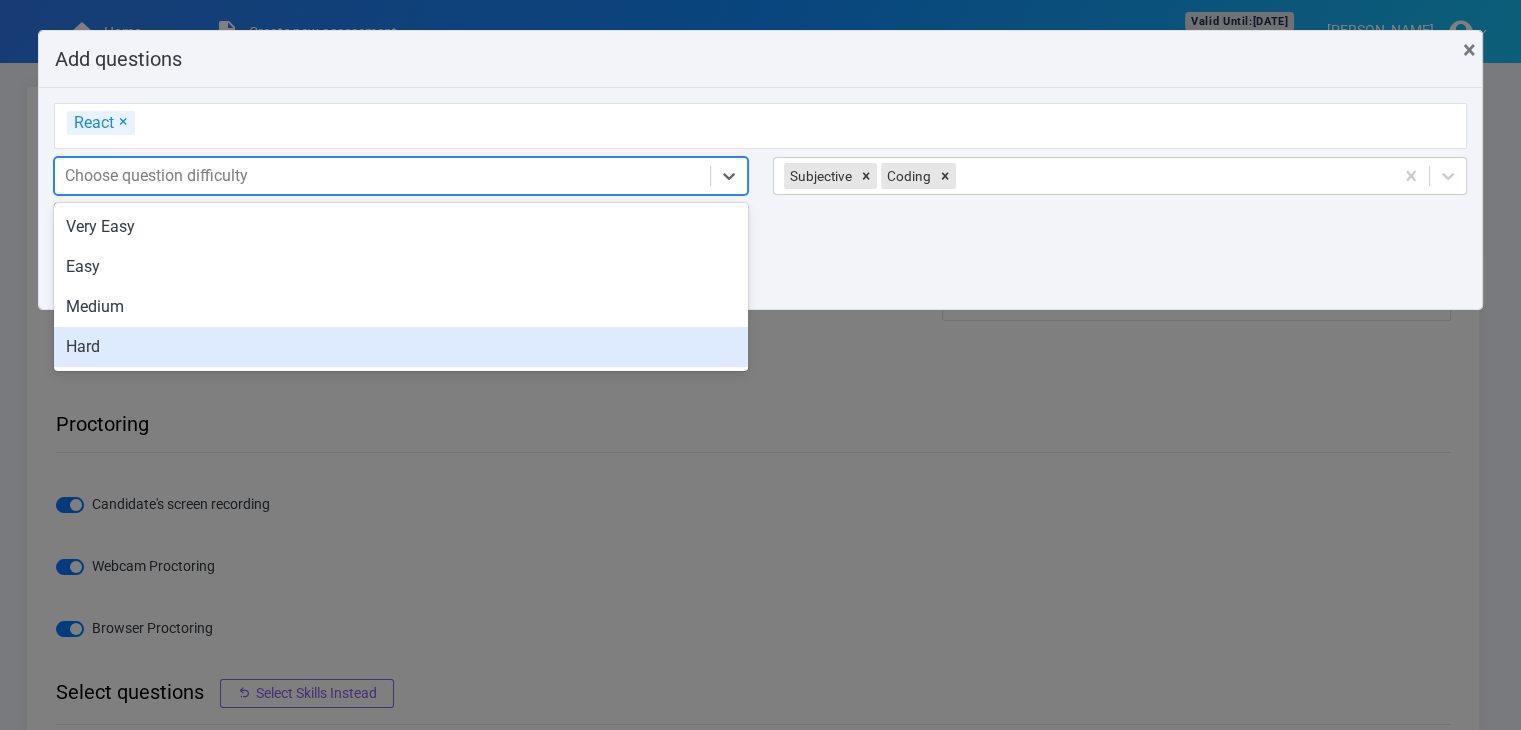 click on "Hard" at bounding box center (401, 347) 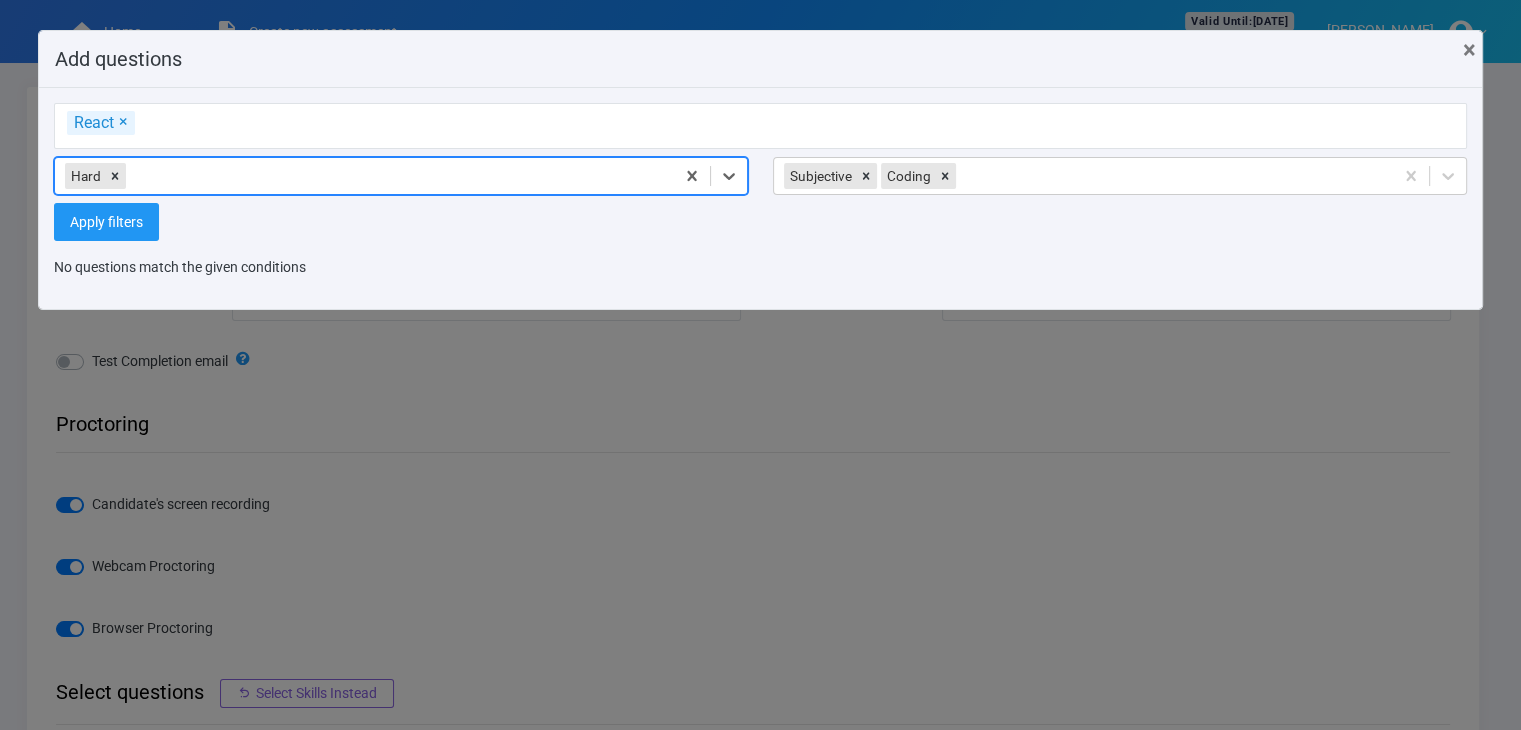 click on "Hard" at bounding box center [364, 176] 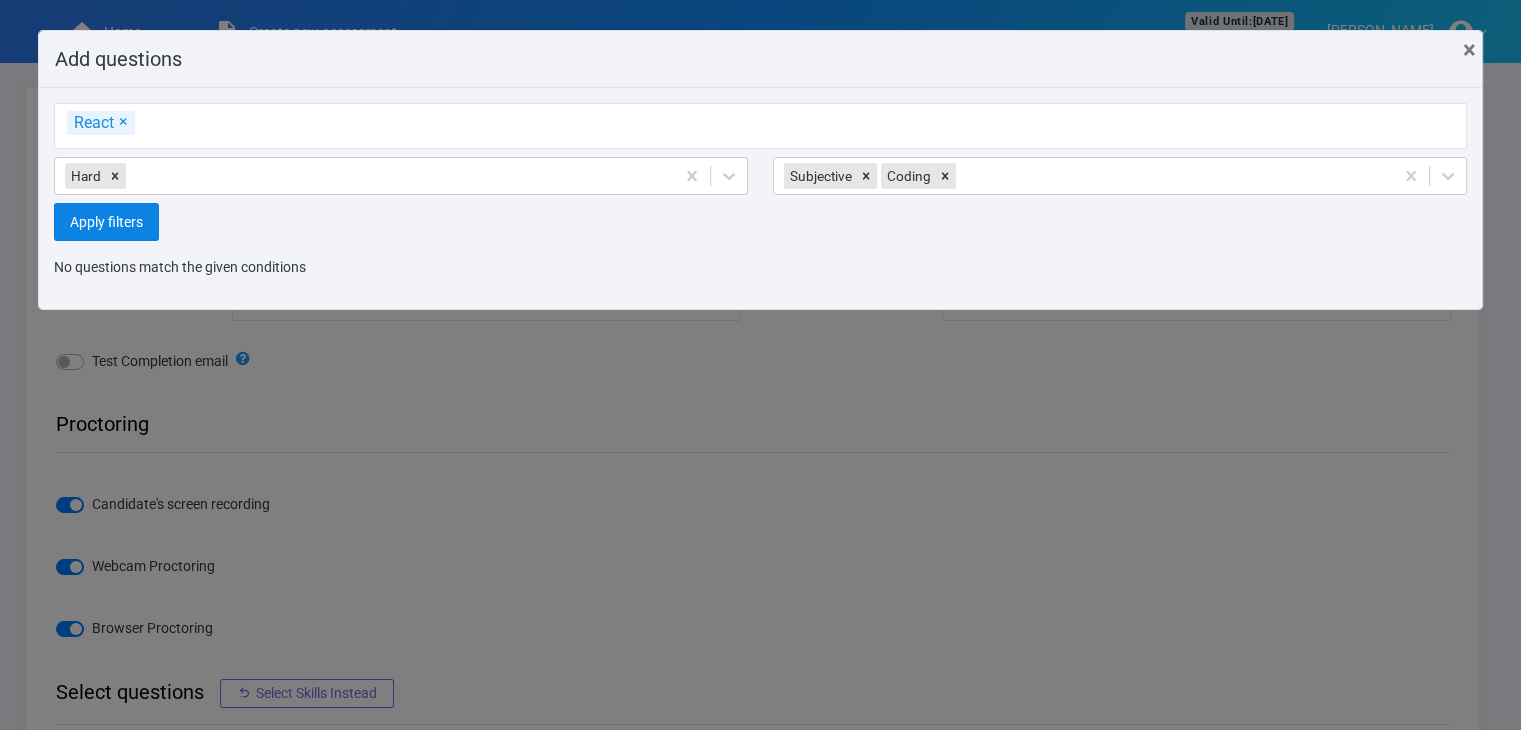 click on "Apply filters" at bounding box center (106, 222) 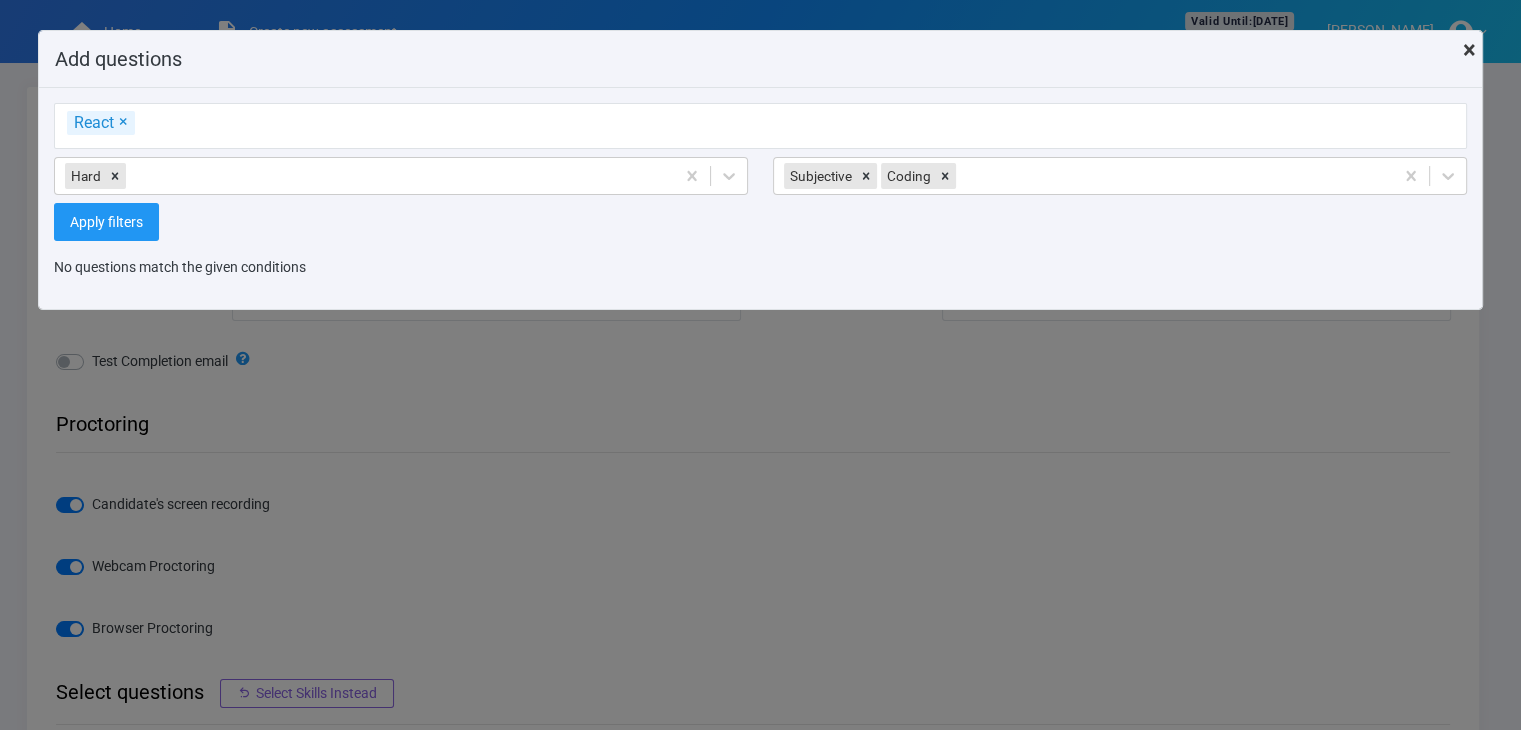 click on "×" at bounding box center [1469, 50] 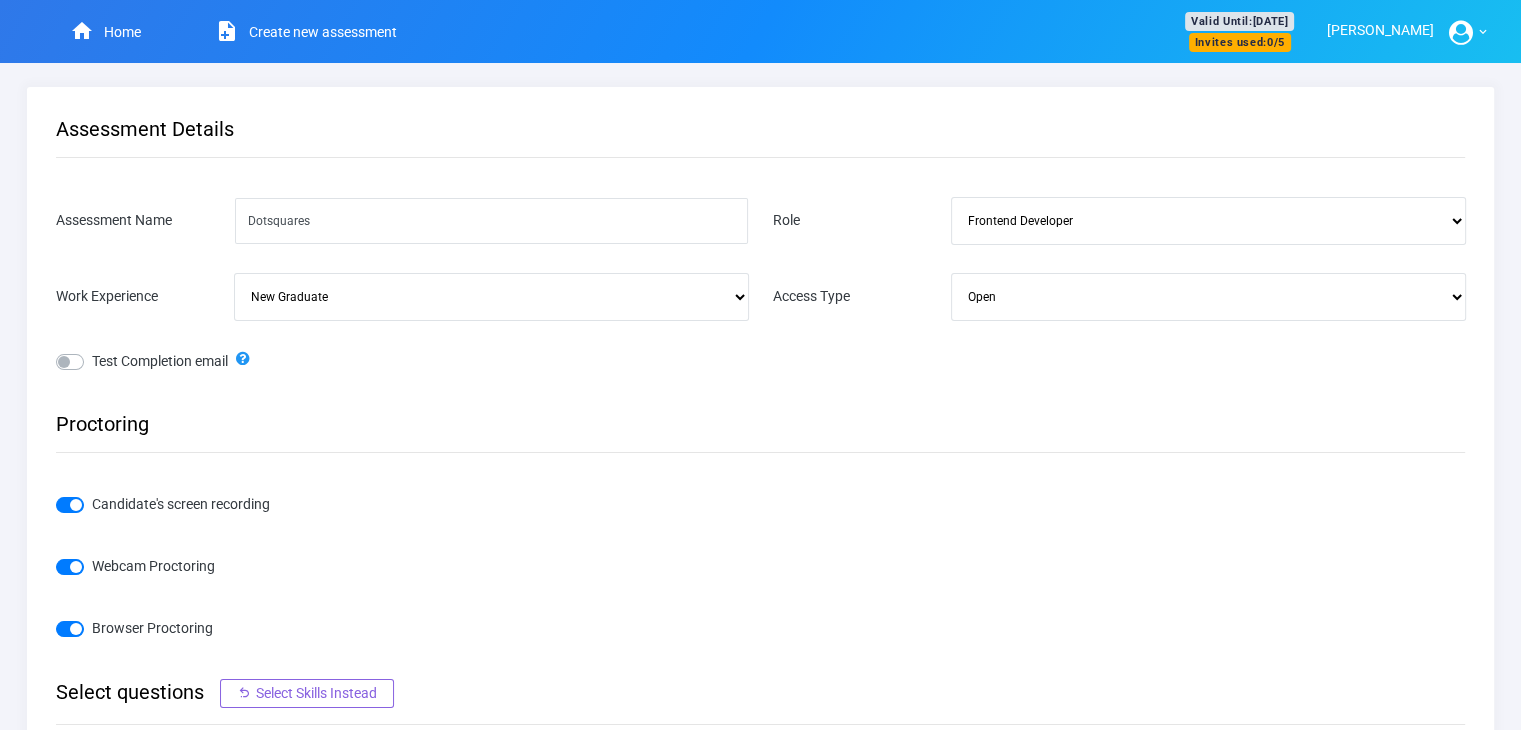 scroll, scrollTop: 311, scrollLeft: 0, axis: vertical 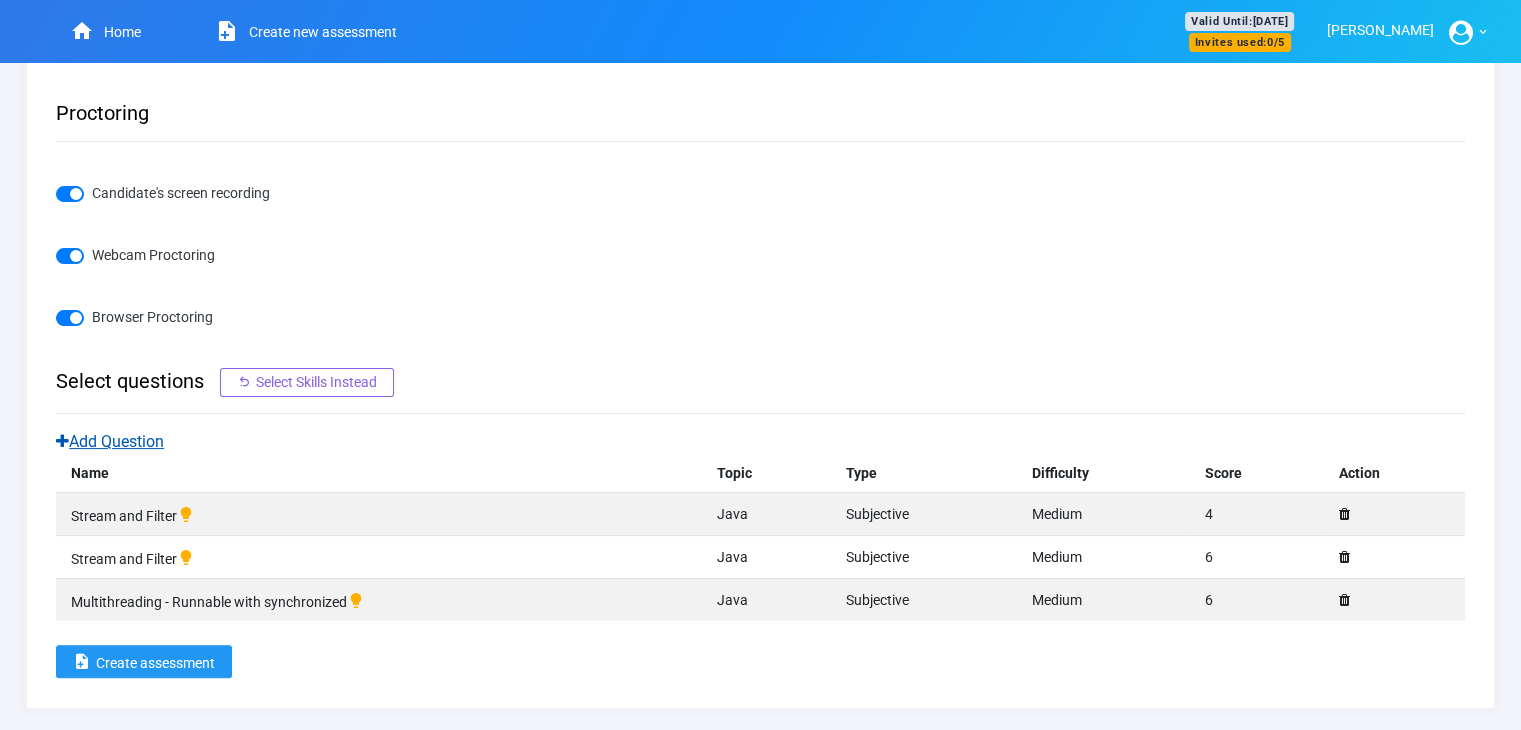 click on "Add Question" at bounding box center (110, 441) 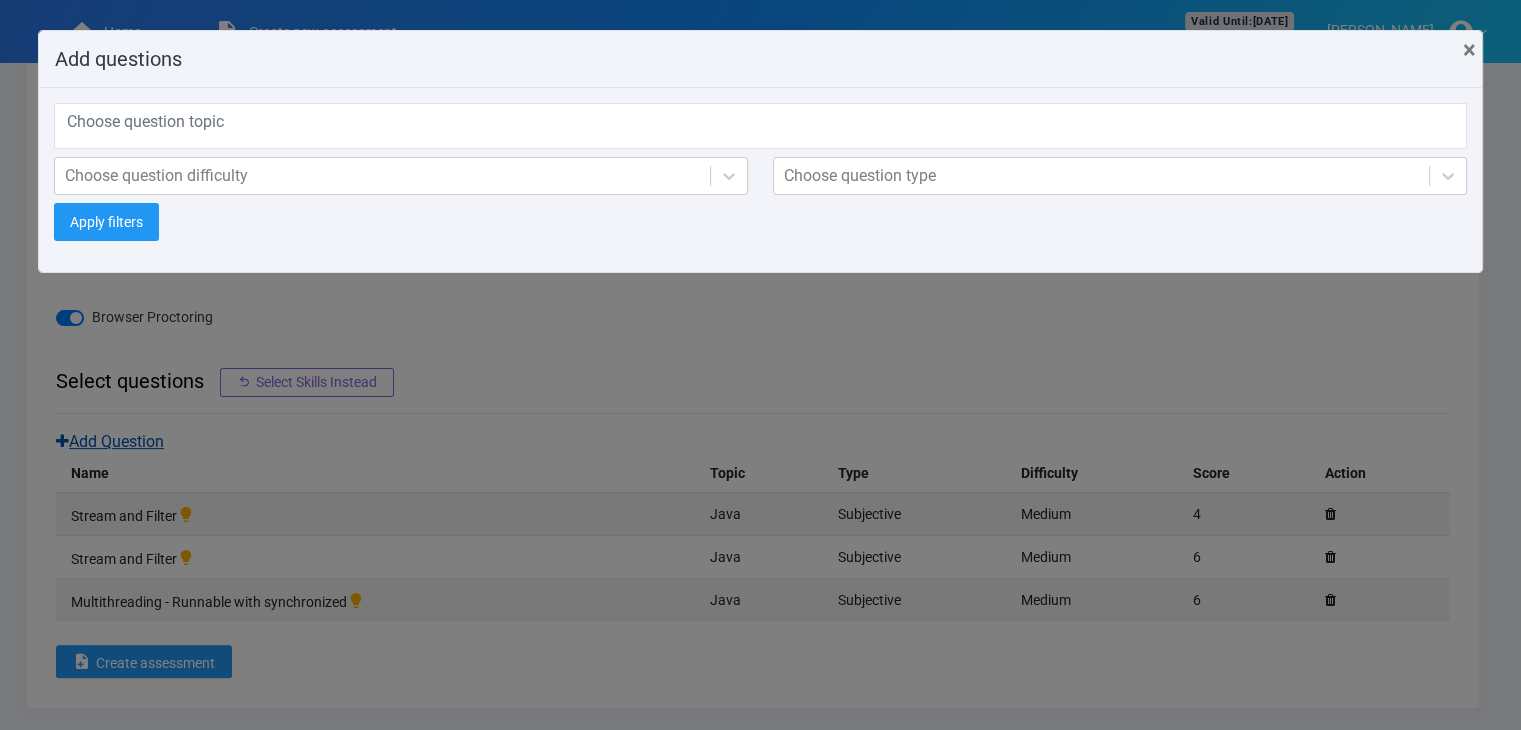 scroll, scrollTop: 0, scrollLeft: 0, axis: both 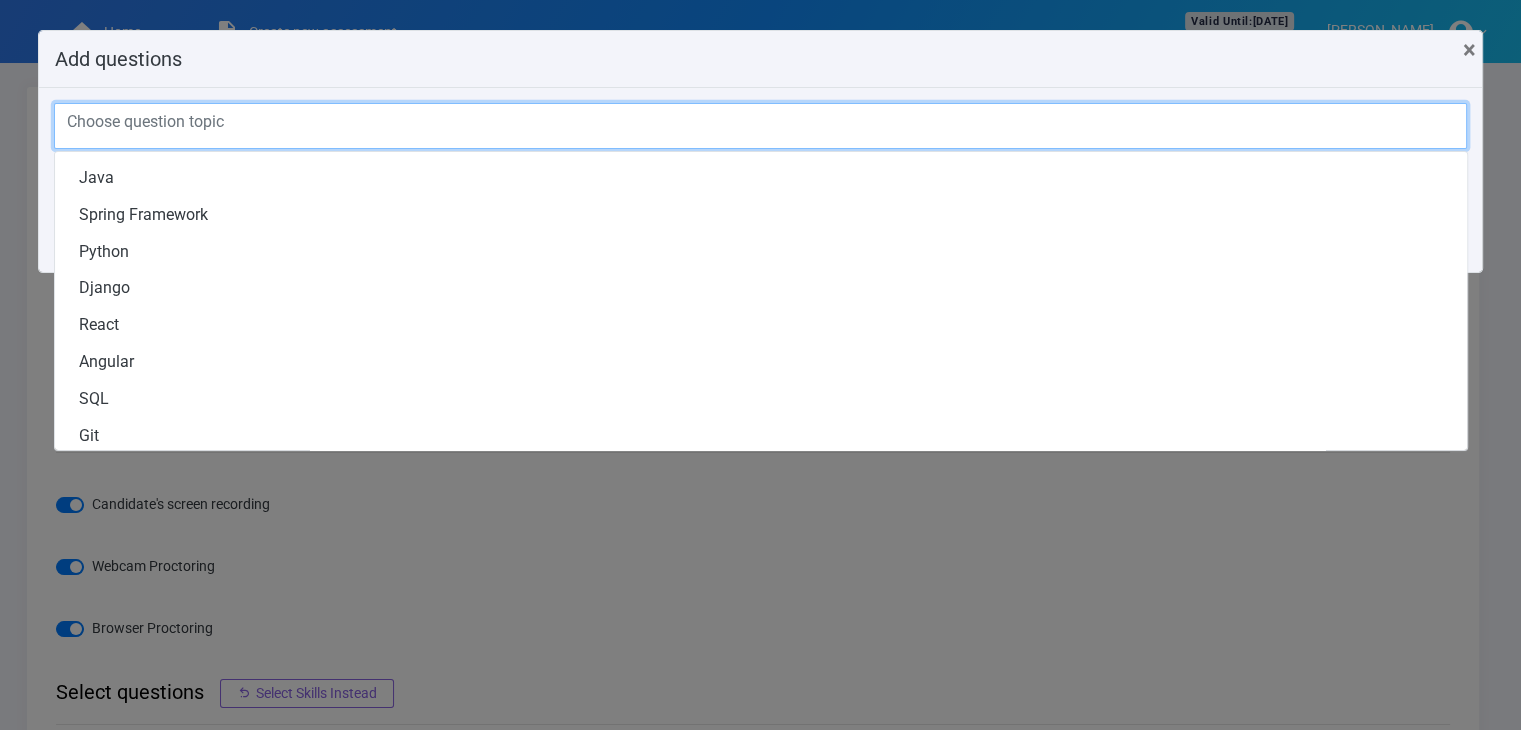 click on "Choose question topic" at bounding box center (760, 123) 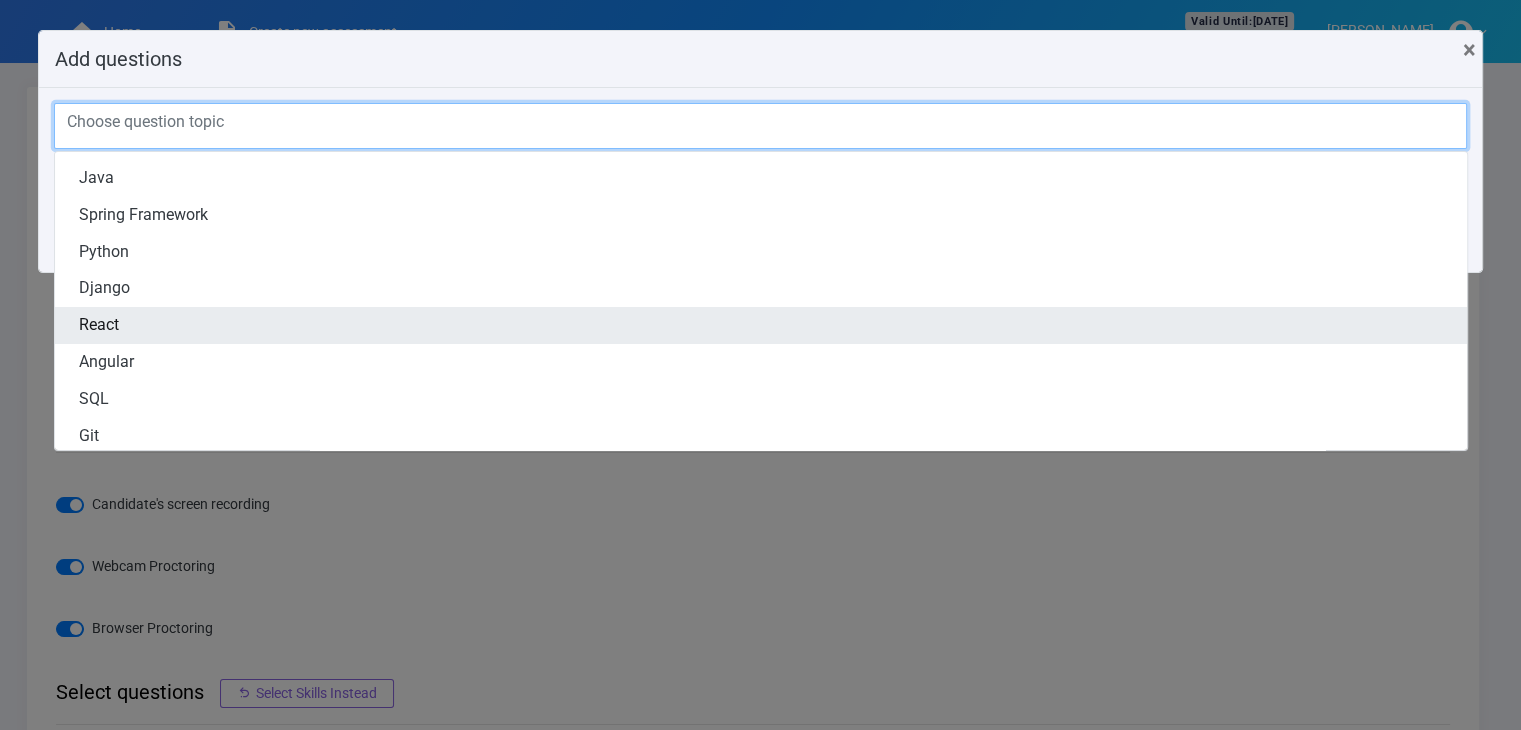 click on "React" at bounding box center [761, 325] 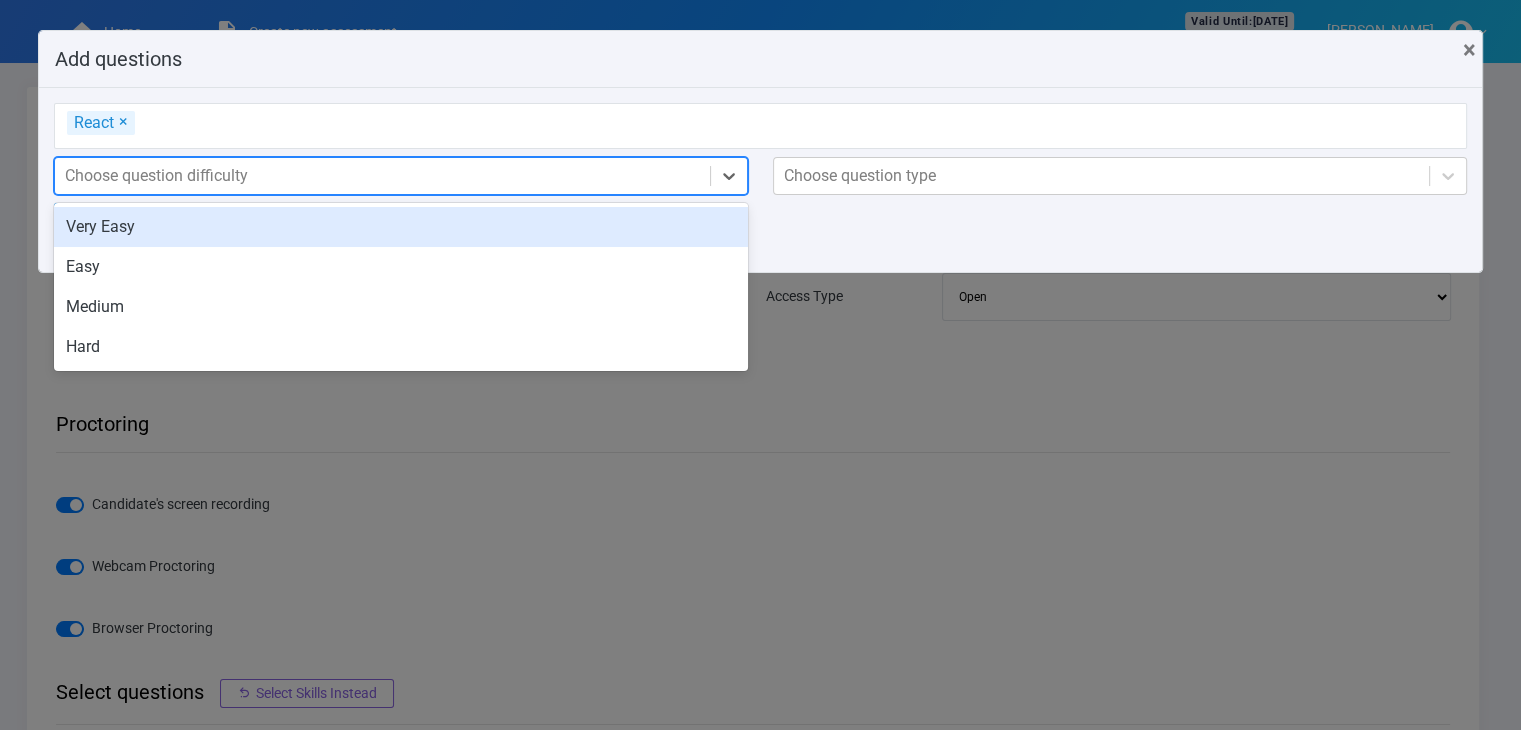 click on "Choose question difficulty" at bounding box center (382, 176) 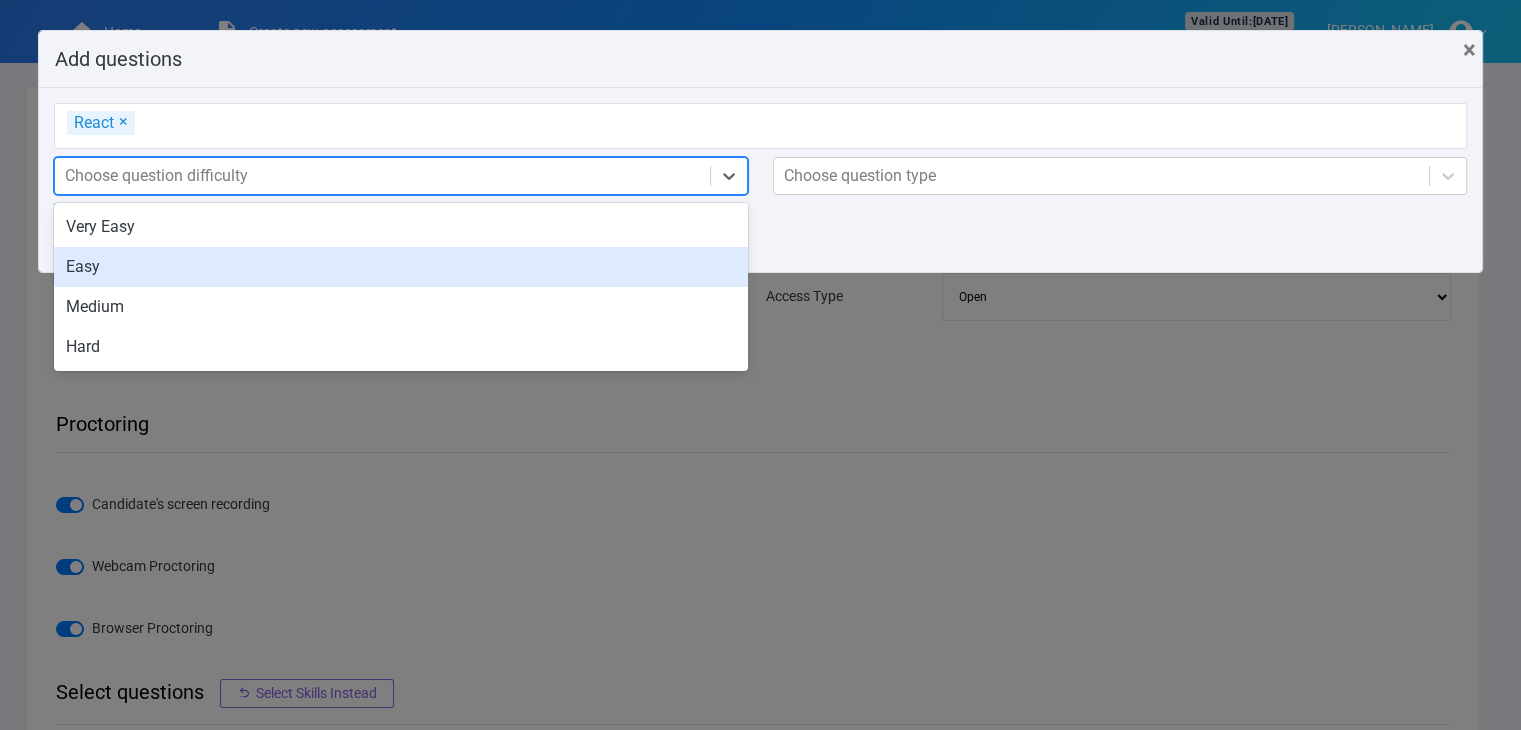 click on "Easy" at bounding box center [401, 267] 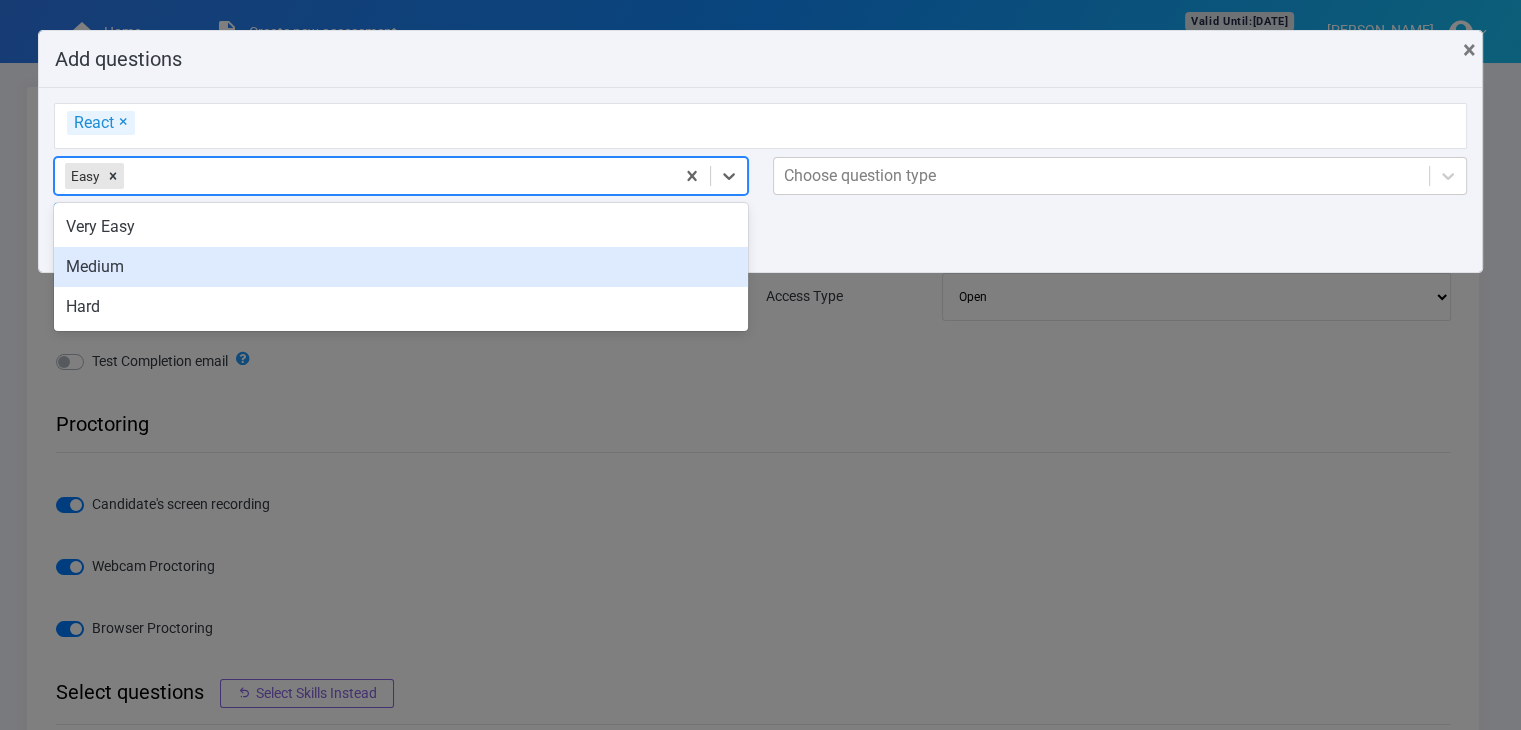 click on "Medium" at bounding box center [401, 267] 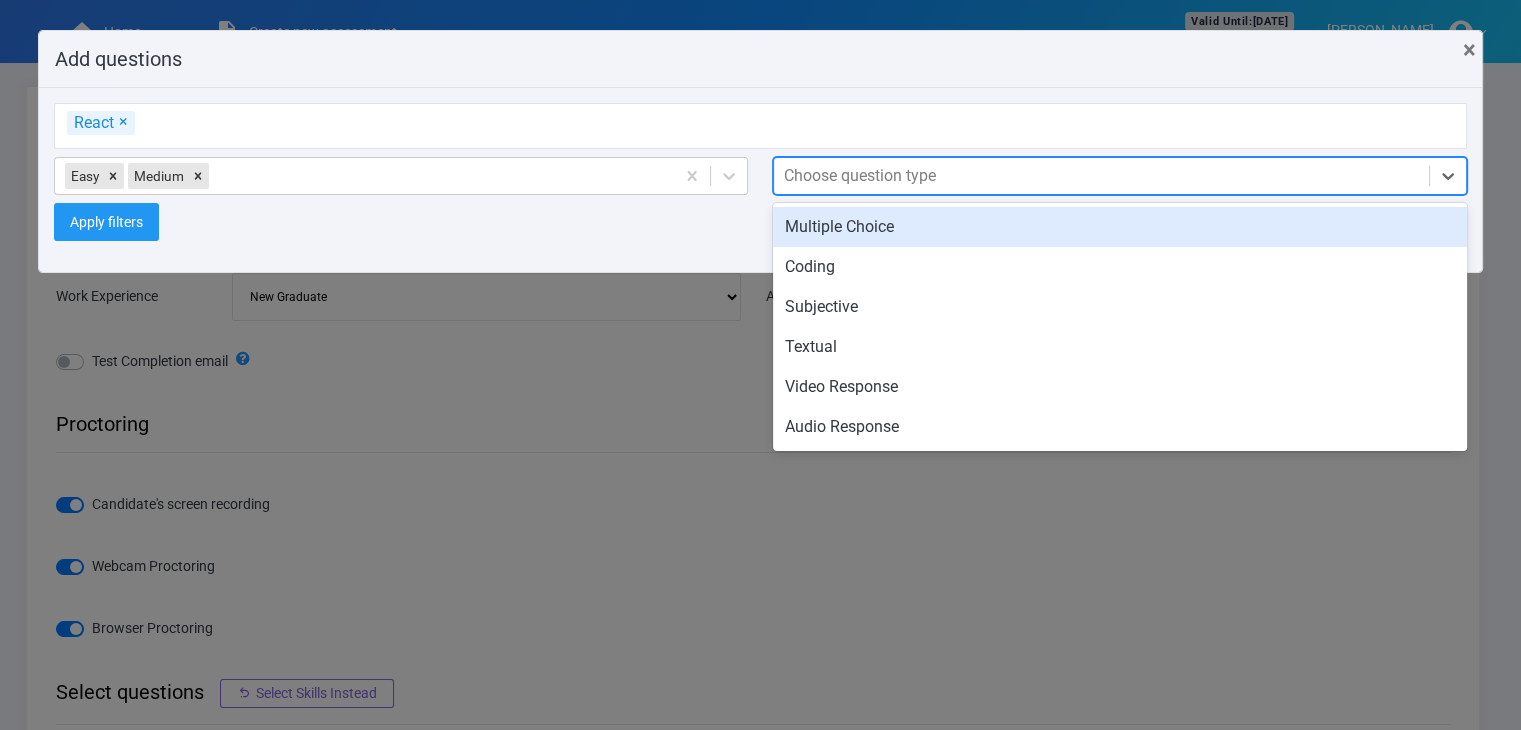 click on "Choose question type" at bounding box center [860, 176] 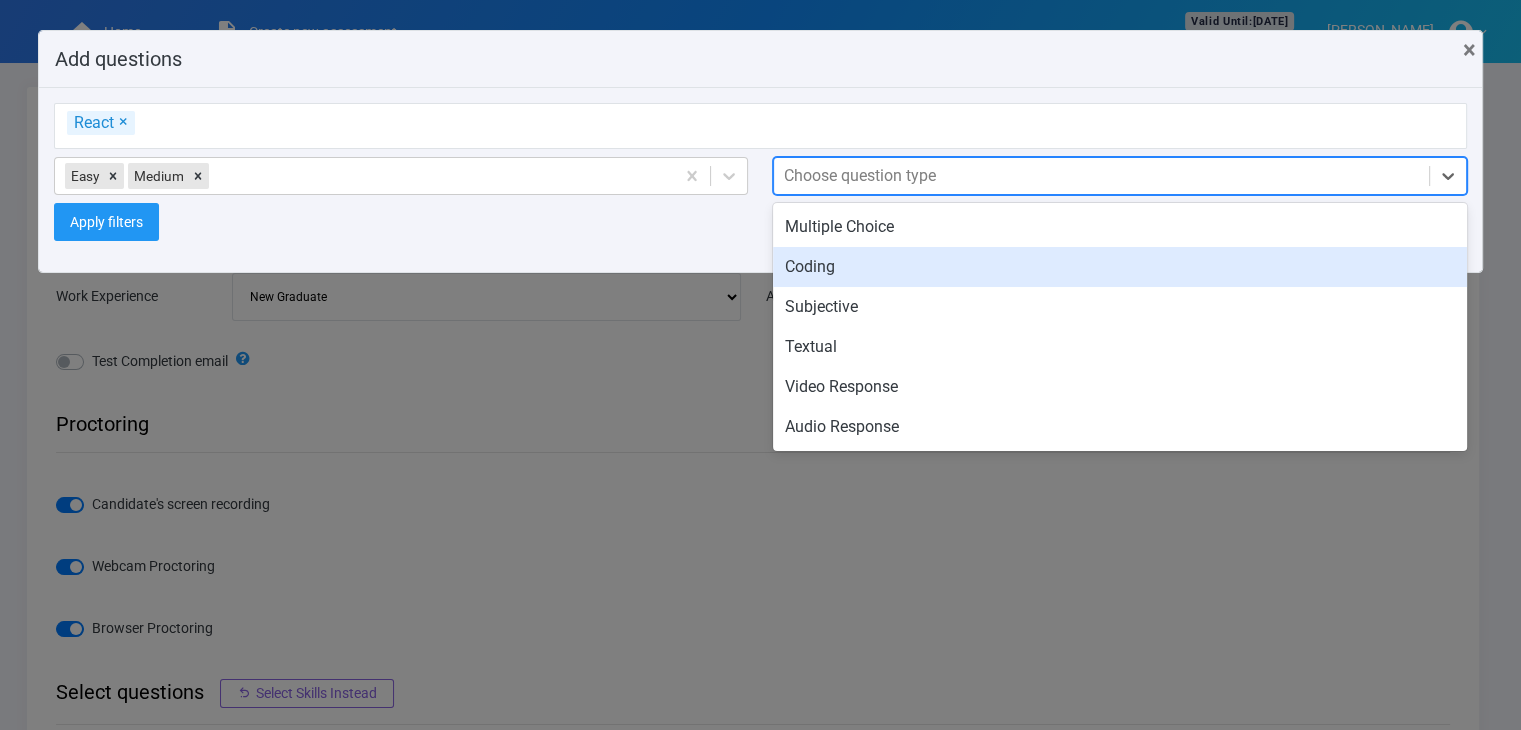 click on "Coding" at bounding box center (1120, 267) 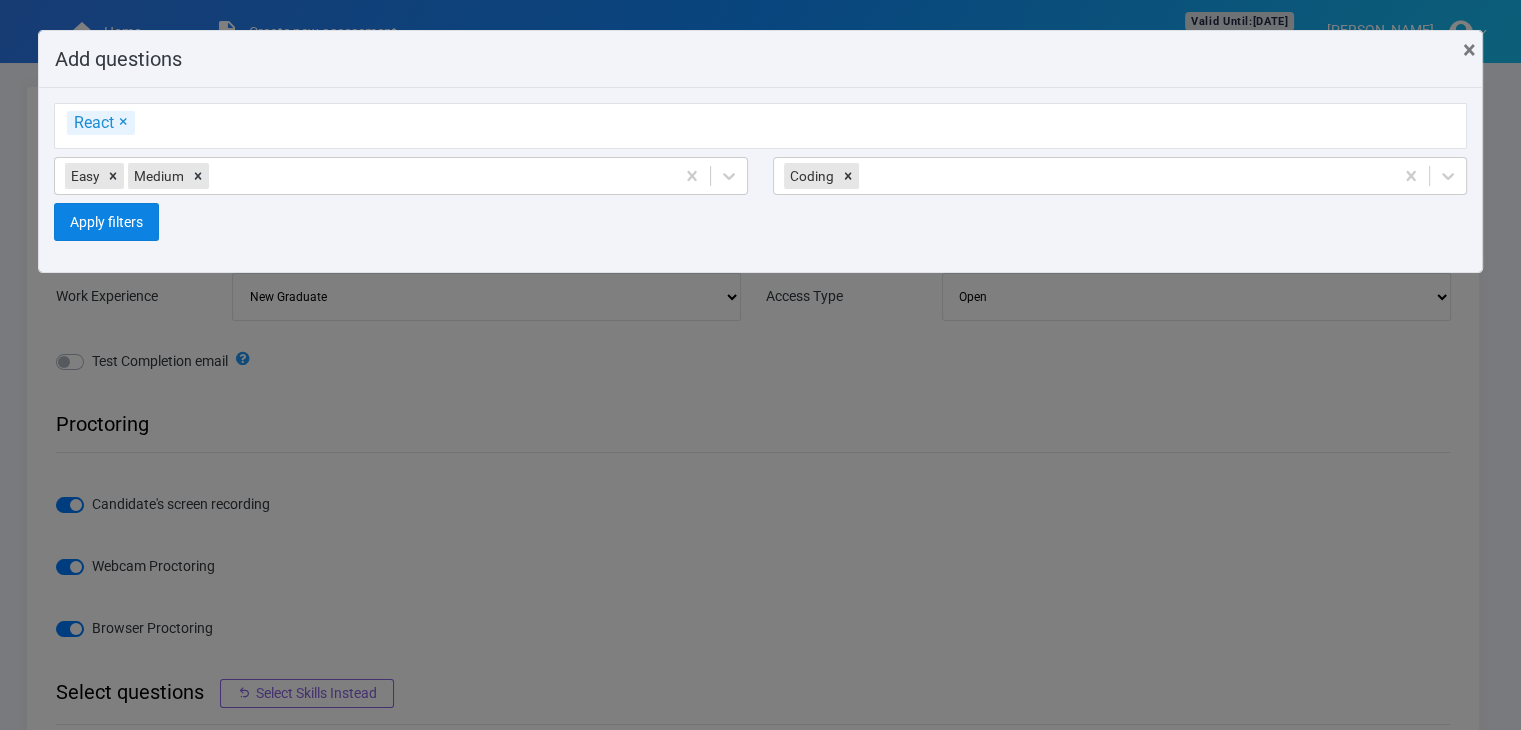 click on "Apply filters" at bounding box center (106, 222) 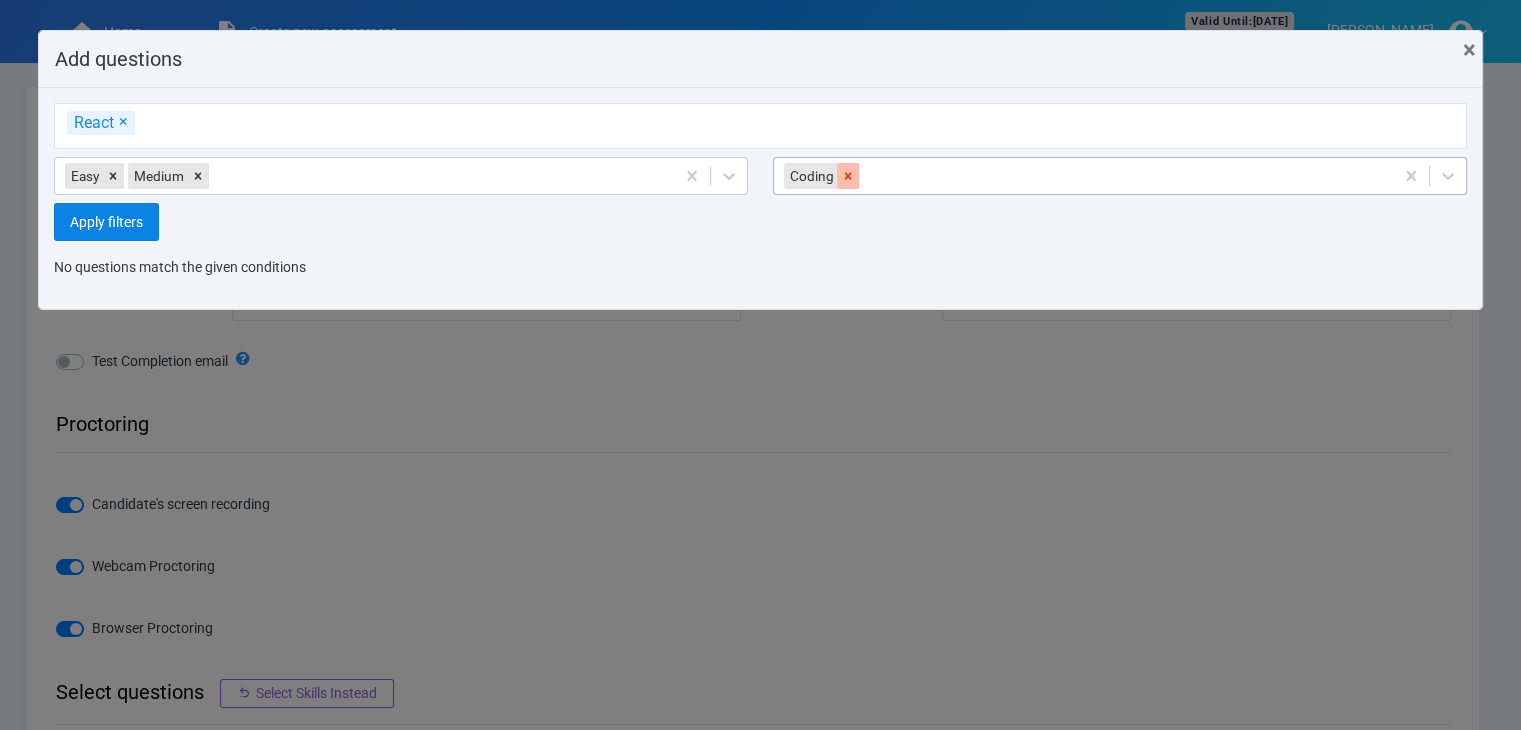 click 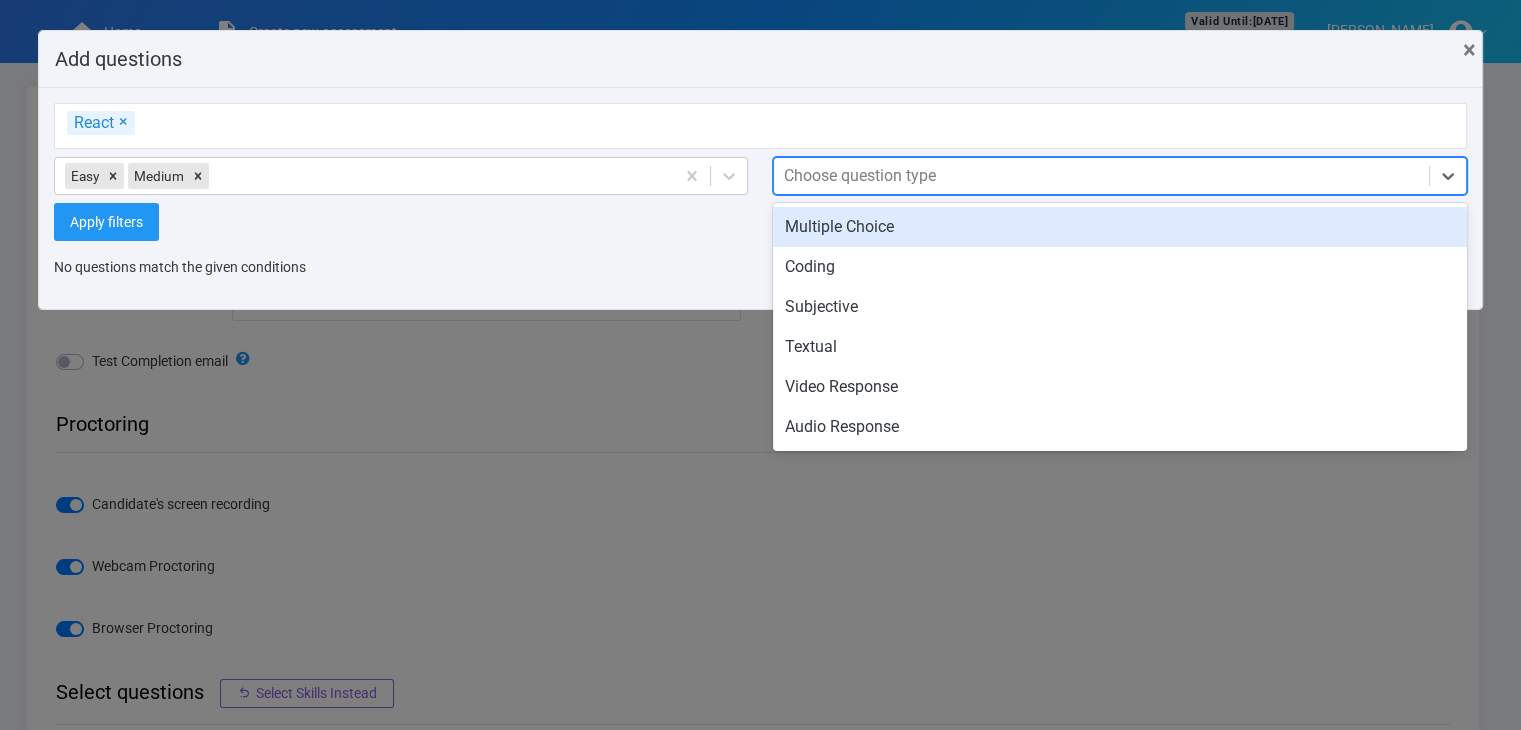 click on "Choose question type" at bounding box center [860, 176] 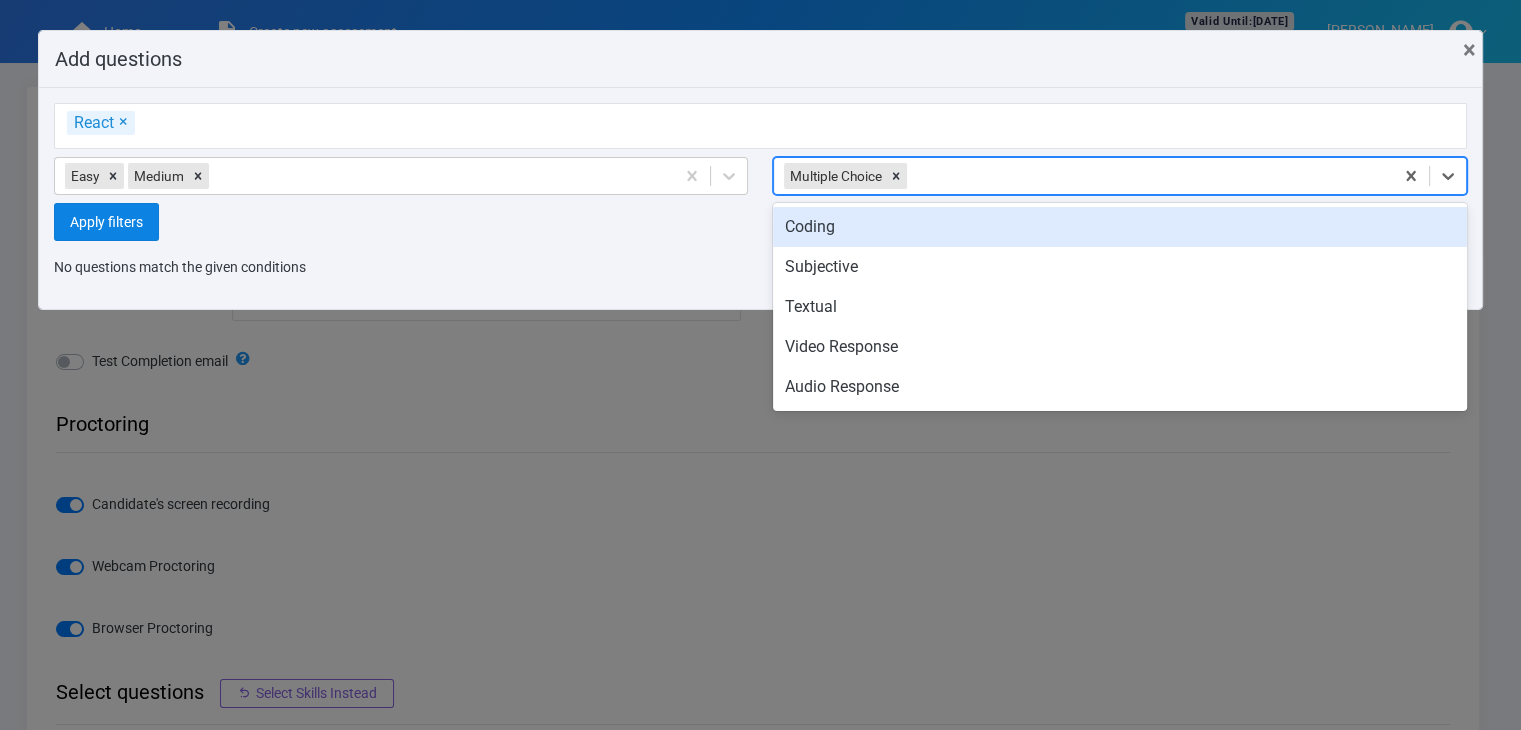 click on "Apply filters" at bounding box center [106, 222] 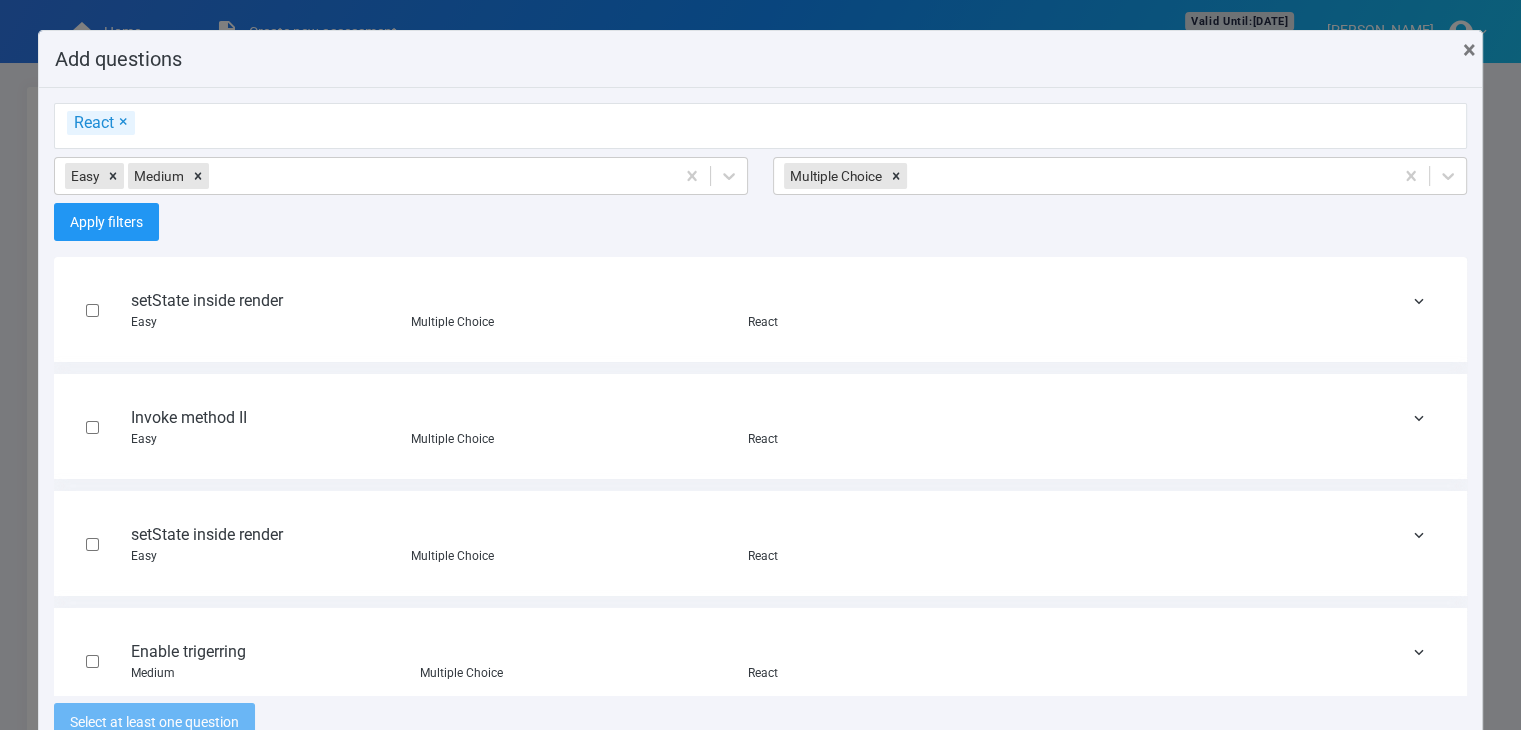 click at bounding box center (92, 310) 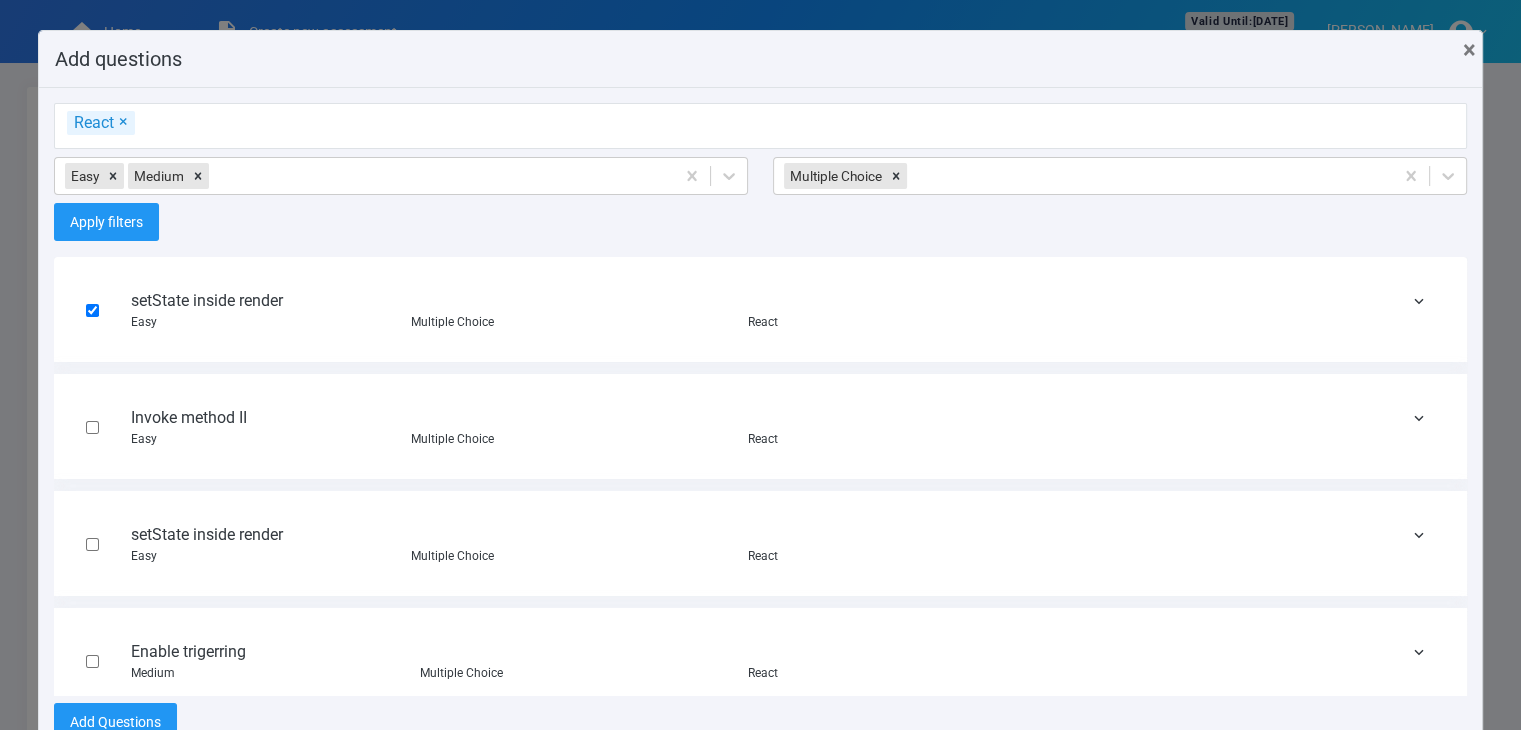 click at bounding box center (92, 427) 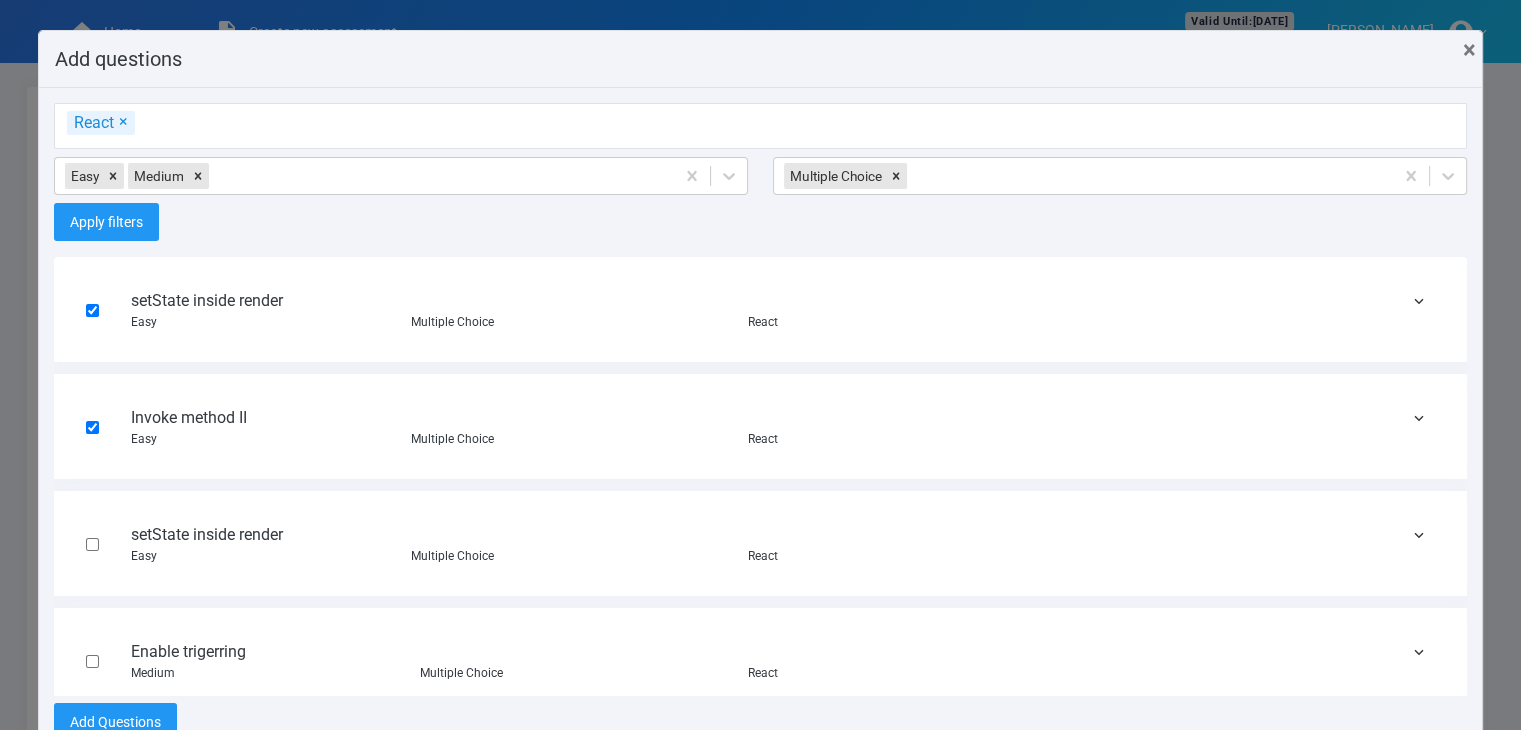 click at bounding box center [92, 544] 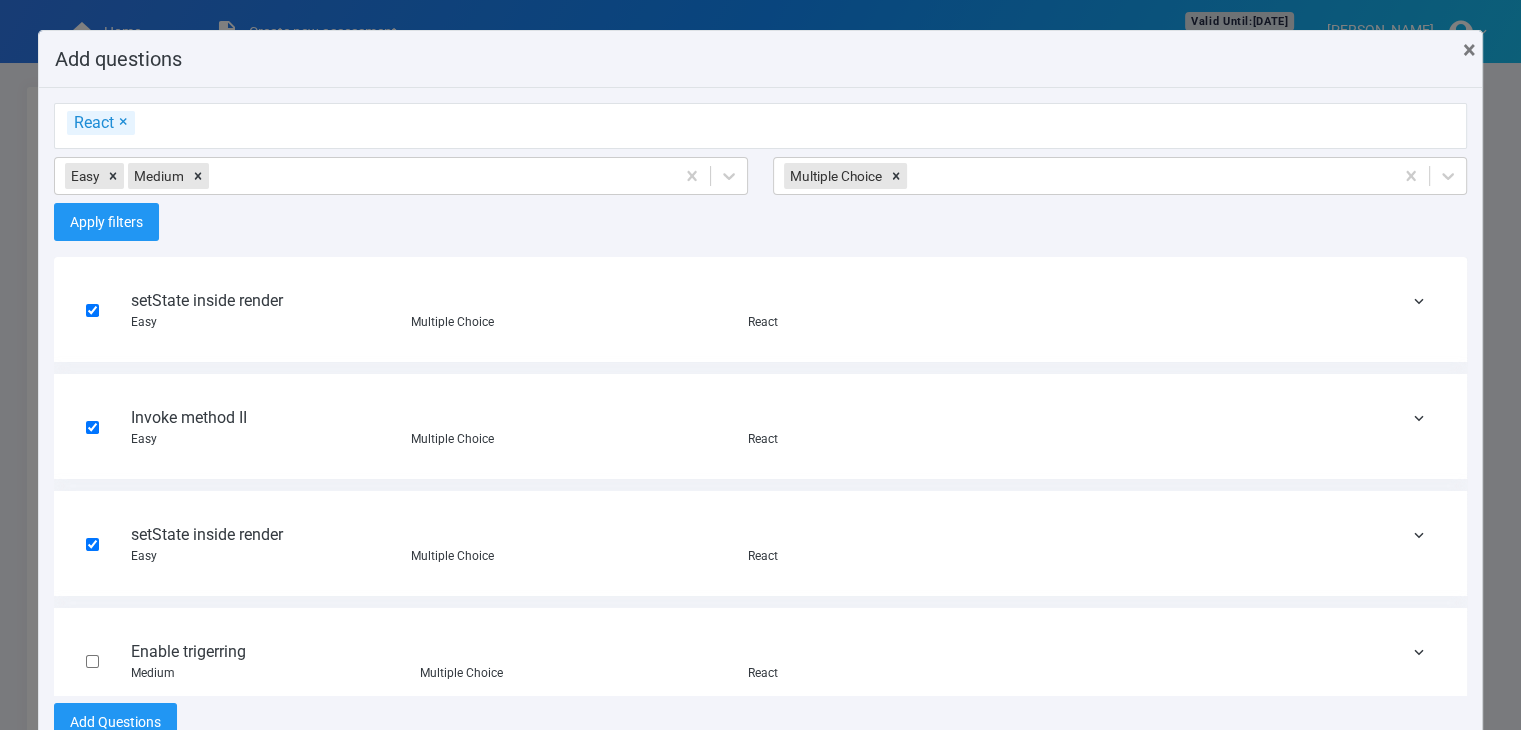 click at bounding box center (92, 661) 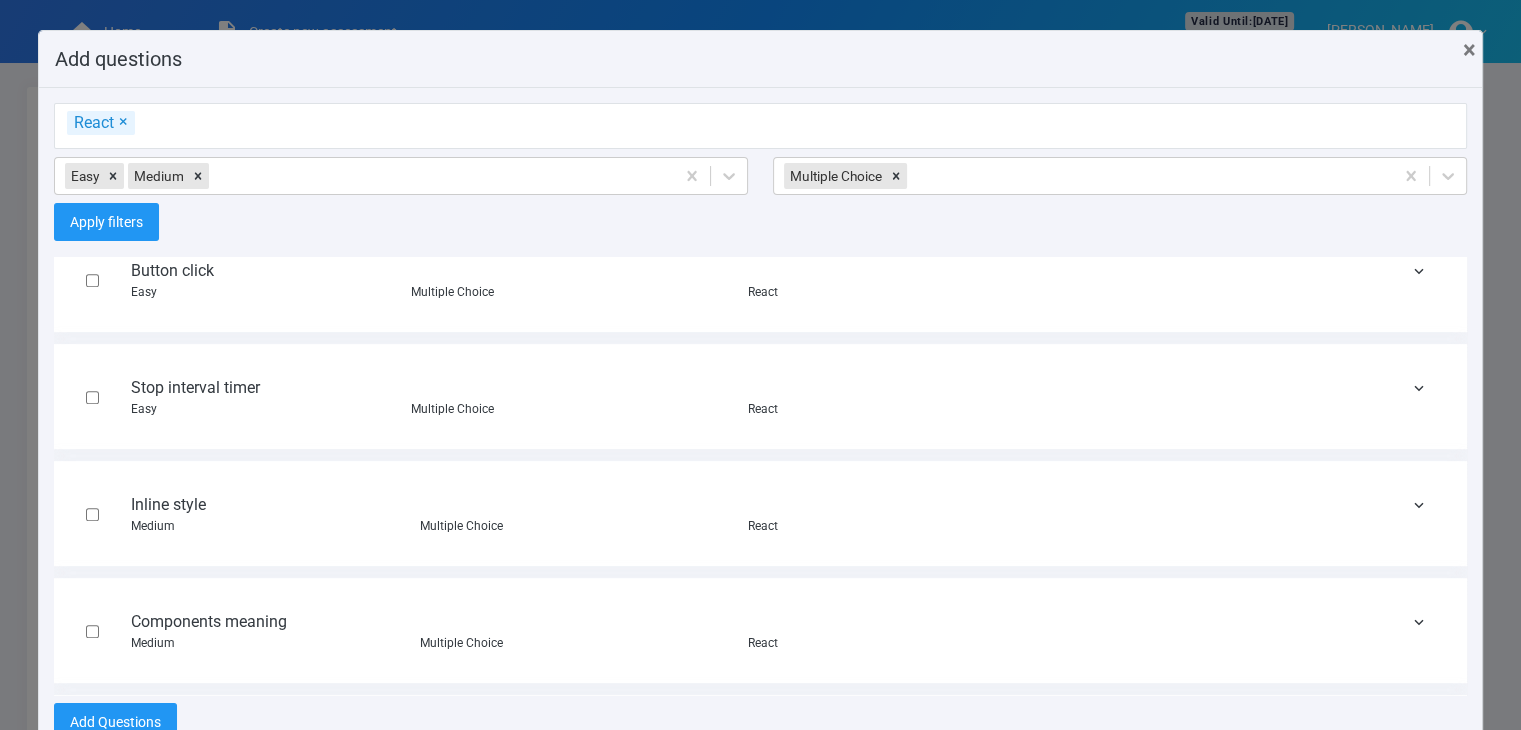 scroll, scrollTop: 1784, scrollLeft: 0, axis: vertical 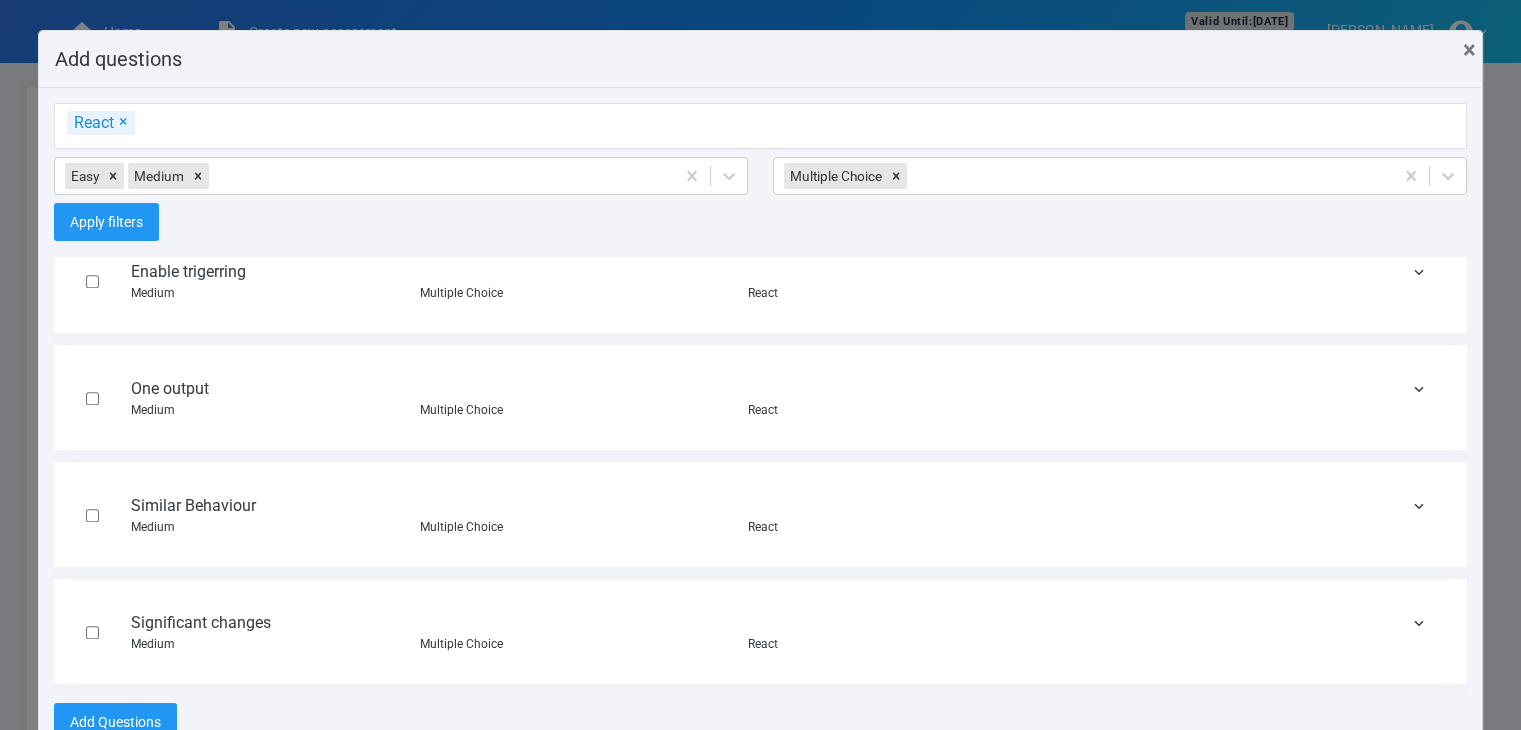 click at bounding box center [92, 632] 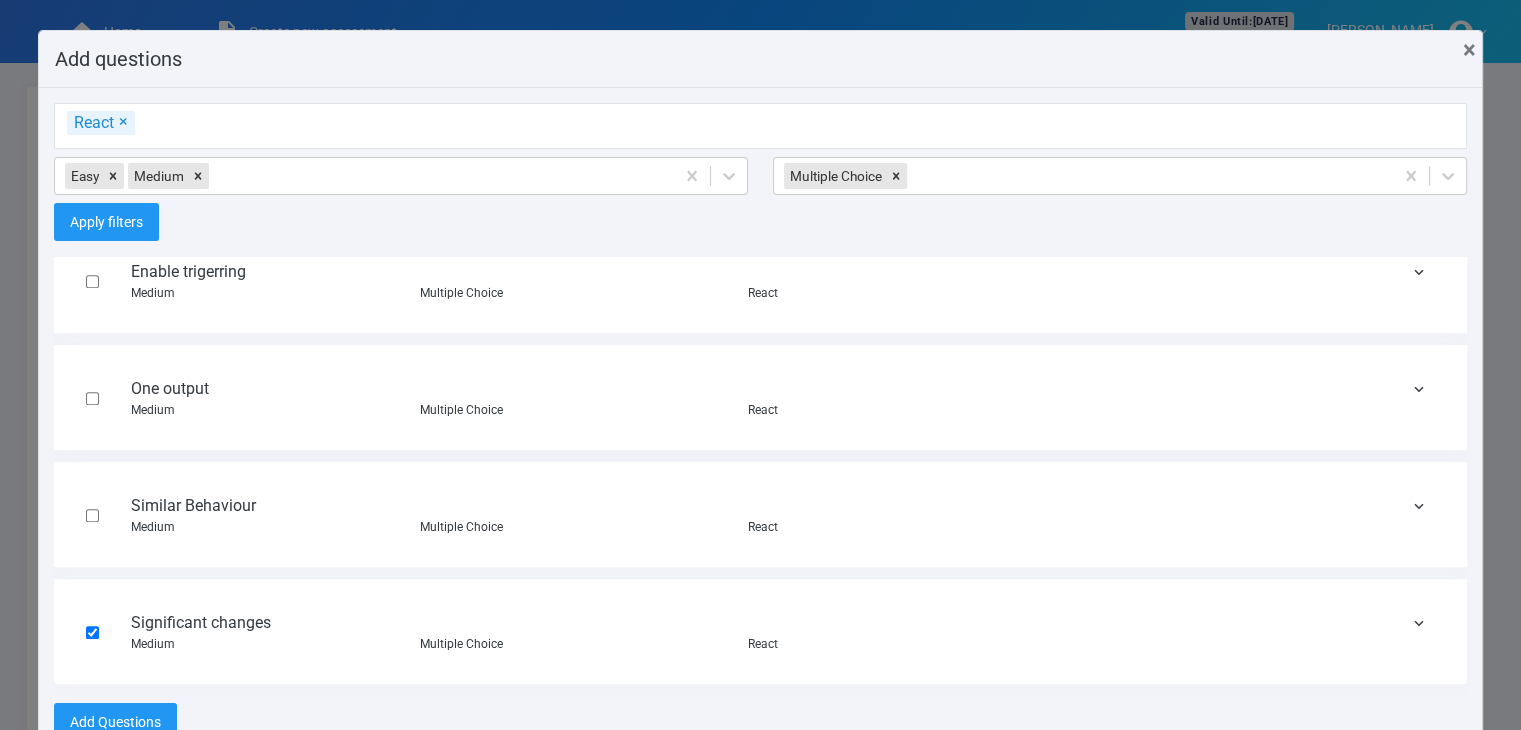click at bounding box center [92, 515] 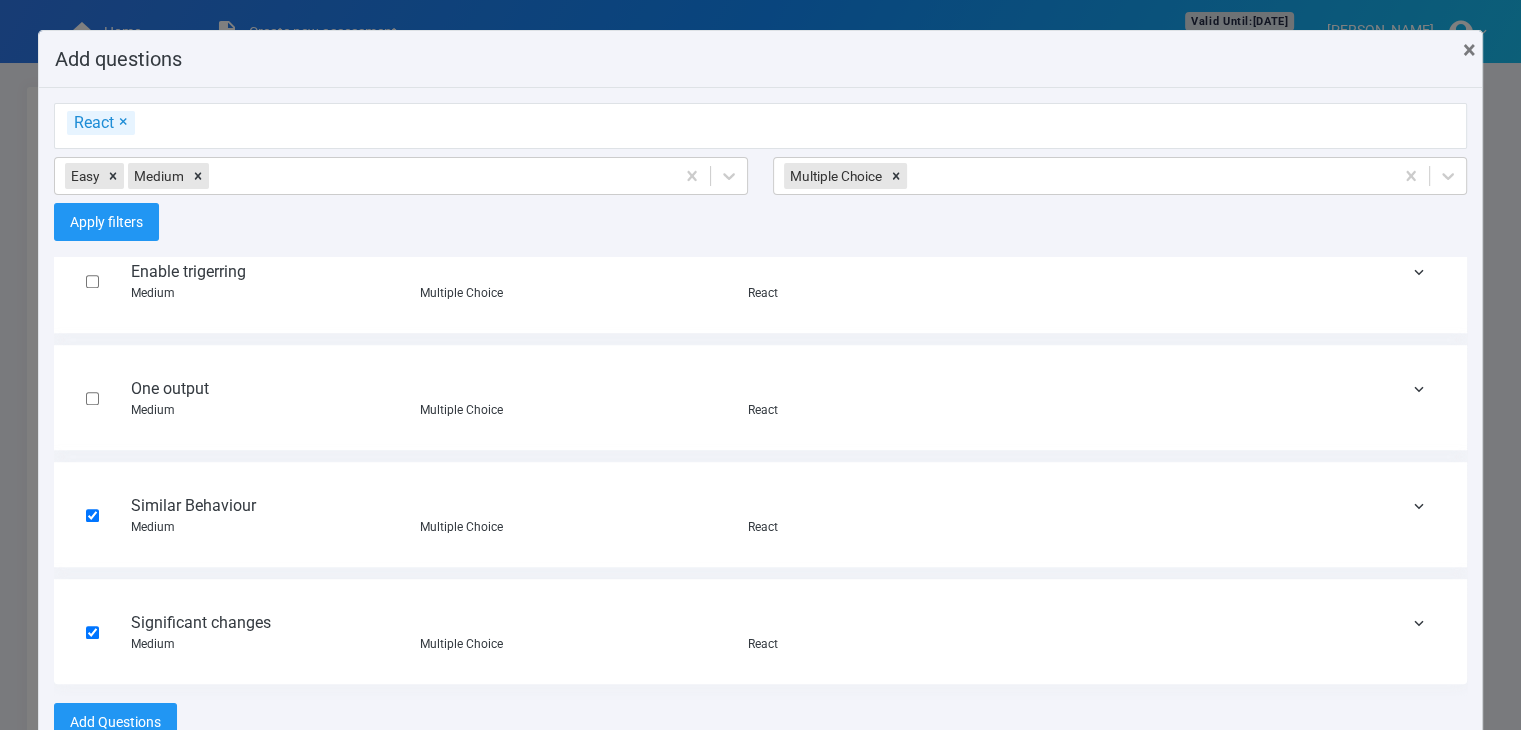 click at bounding box center (92, 398) 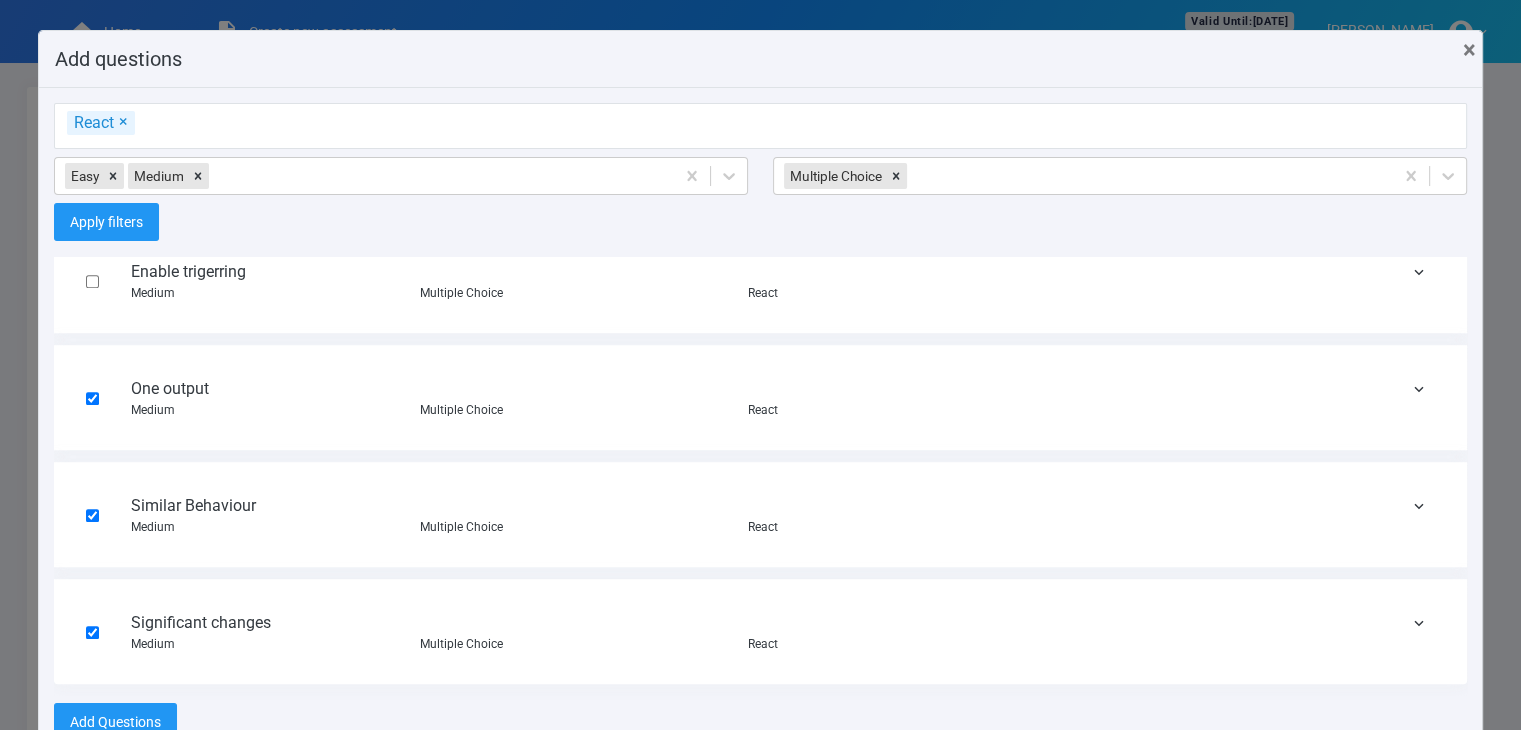 click at bounding box center (92, 281) 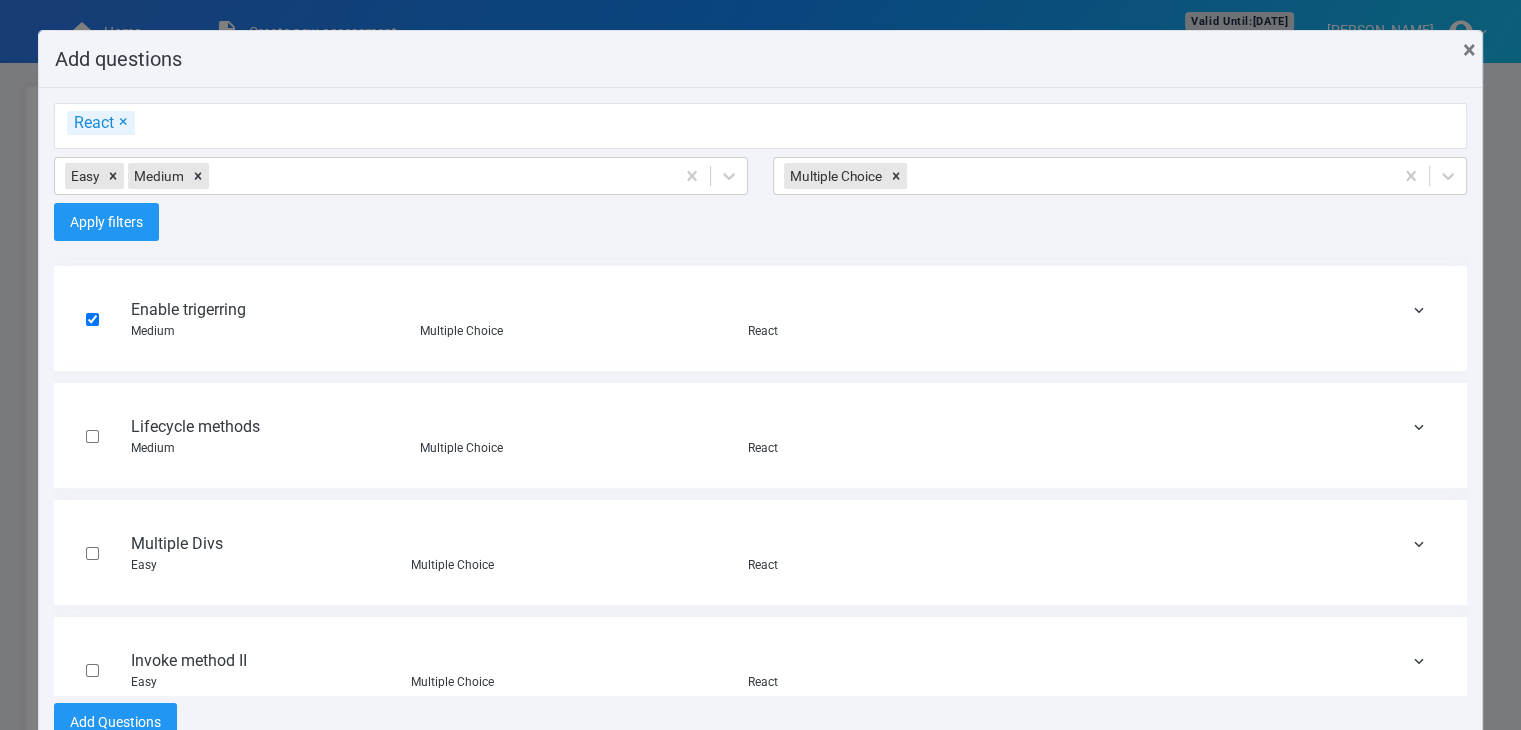 scroll, scrollTop: 355, scrollLeft: 0, axis: vertical 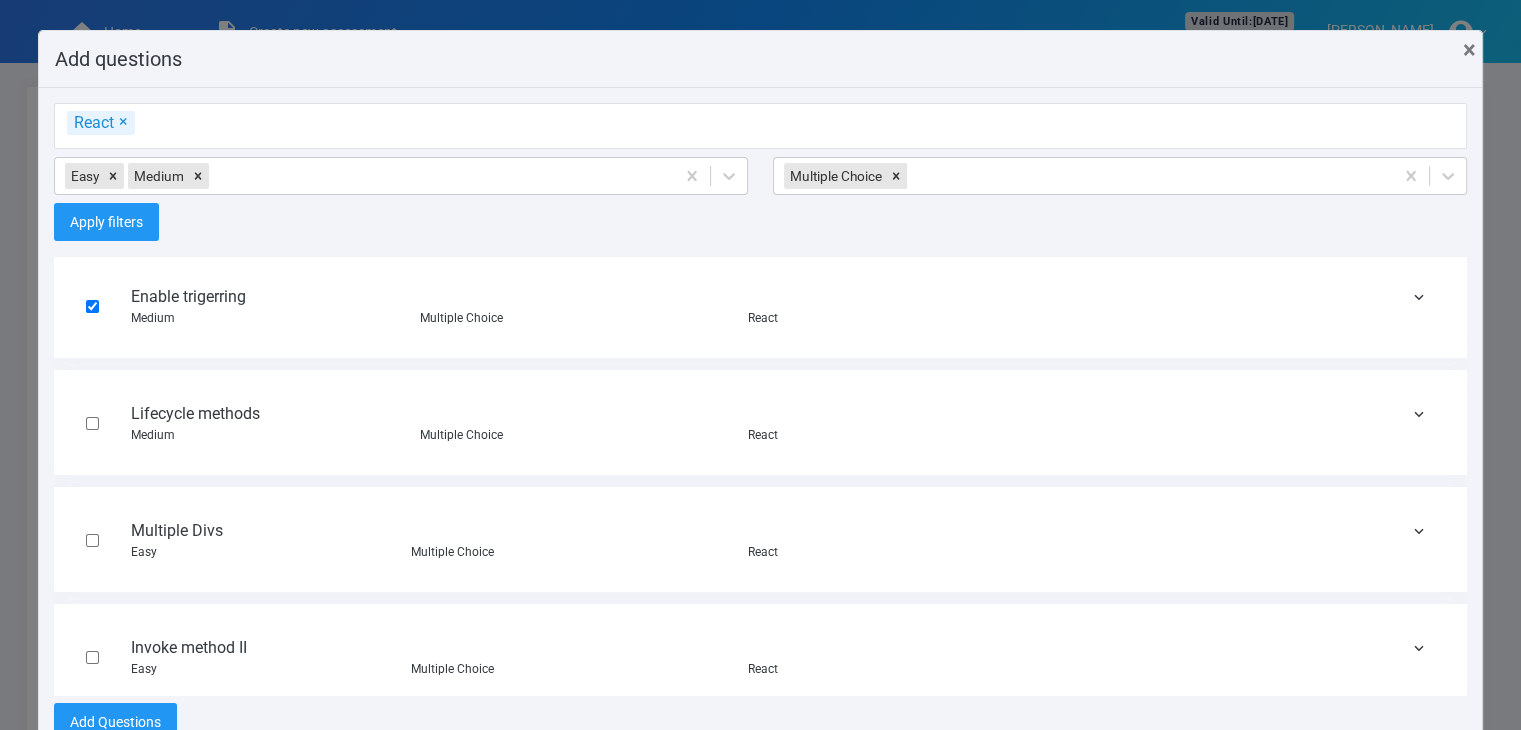 click on "Lifecycle methods Medium Multiple Choice React" at bounding box center (760, 423) 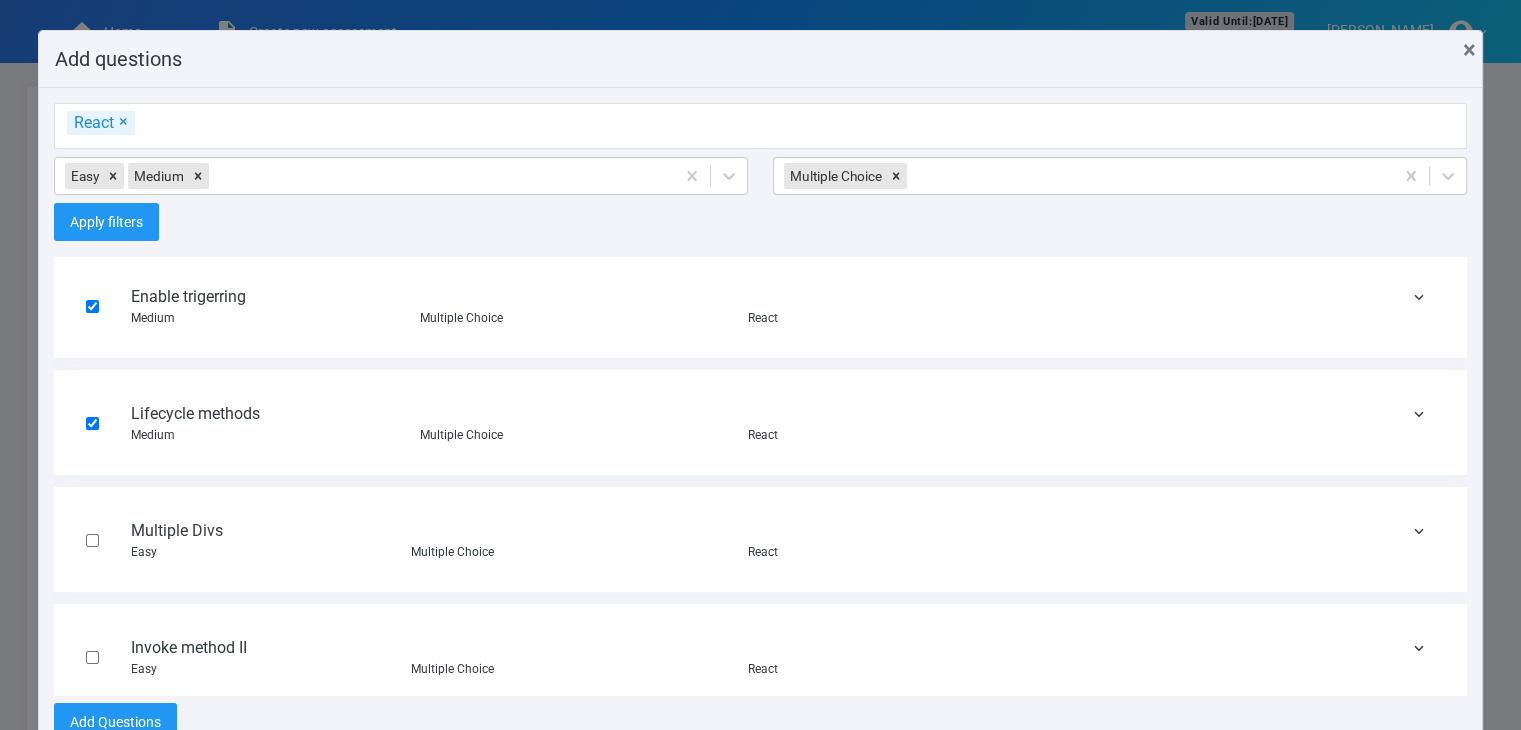 click at bounding box center [92, 540] 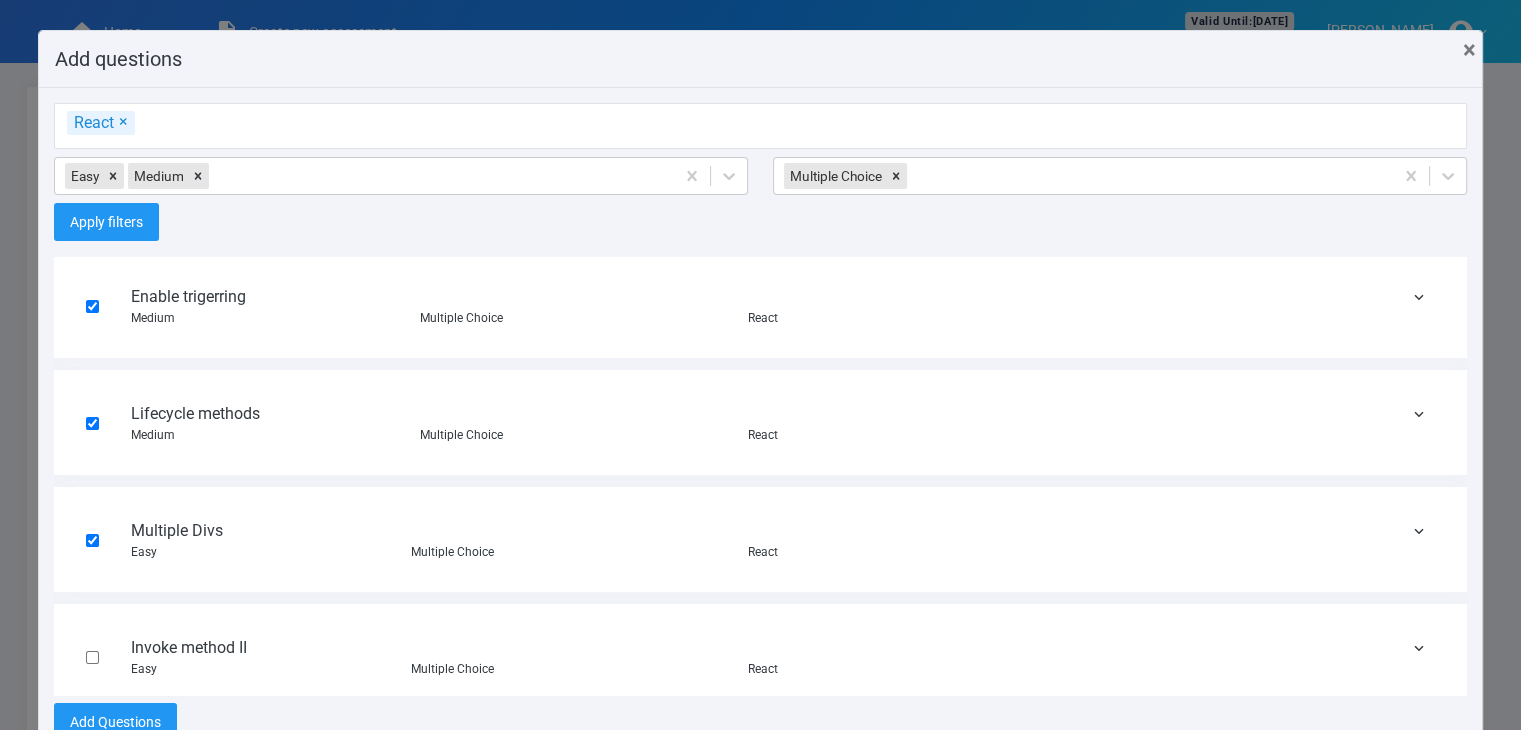 scroll, scrollTop: 422, scrollLeft: 0, axis: vertical 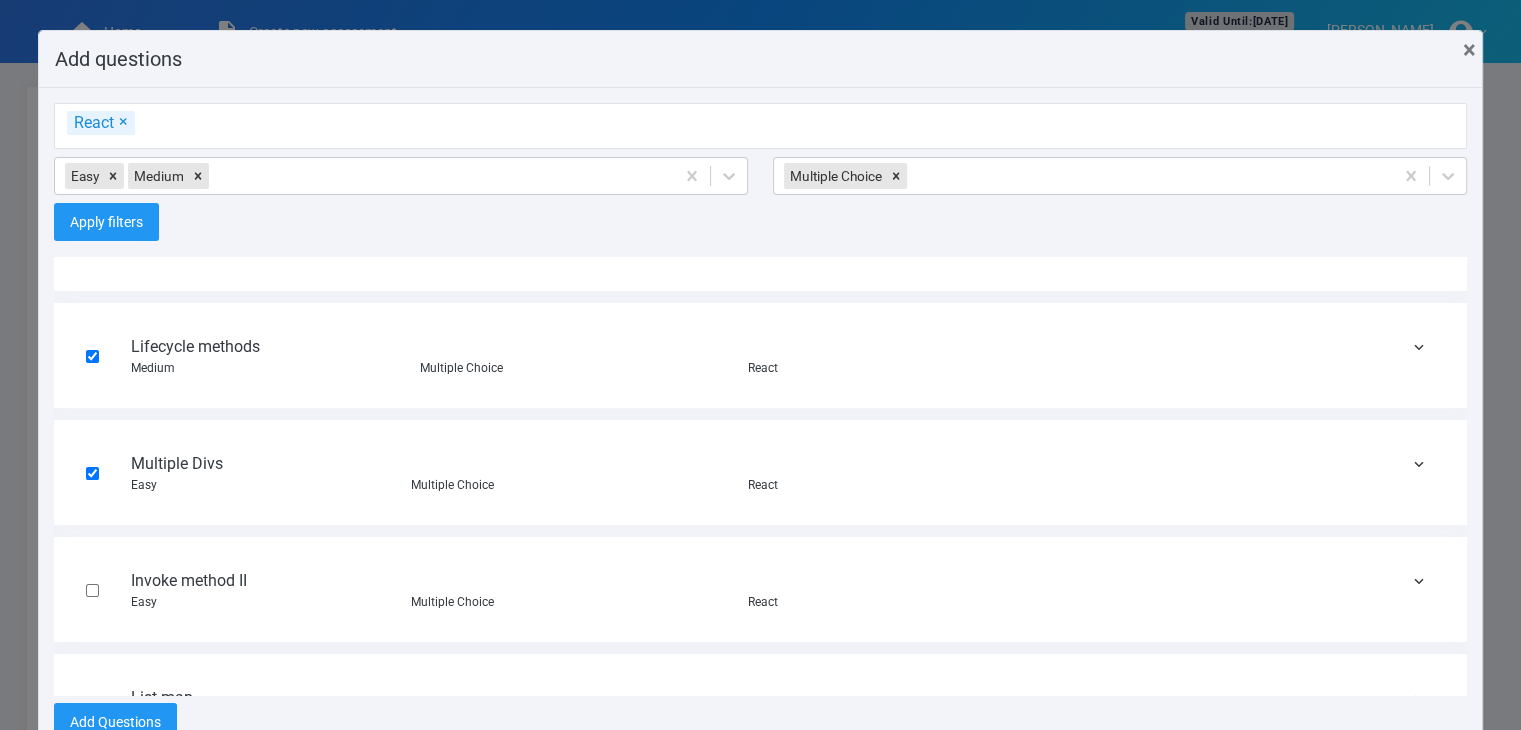 click on "Multiple Divs" at bounding box center [783, 464] 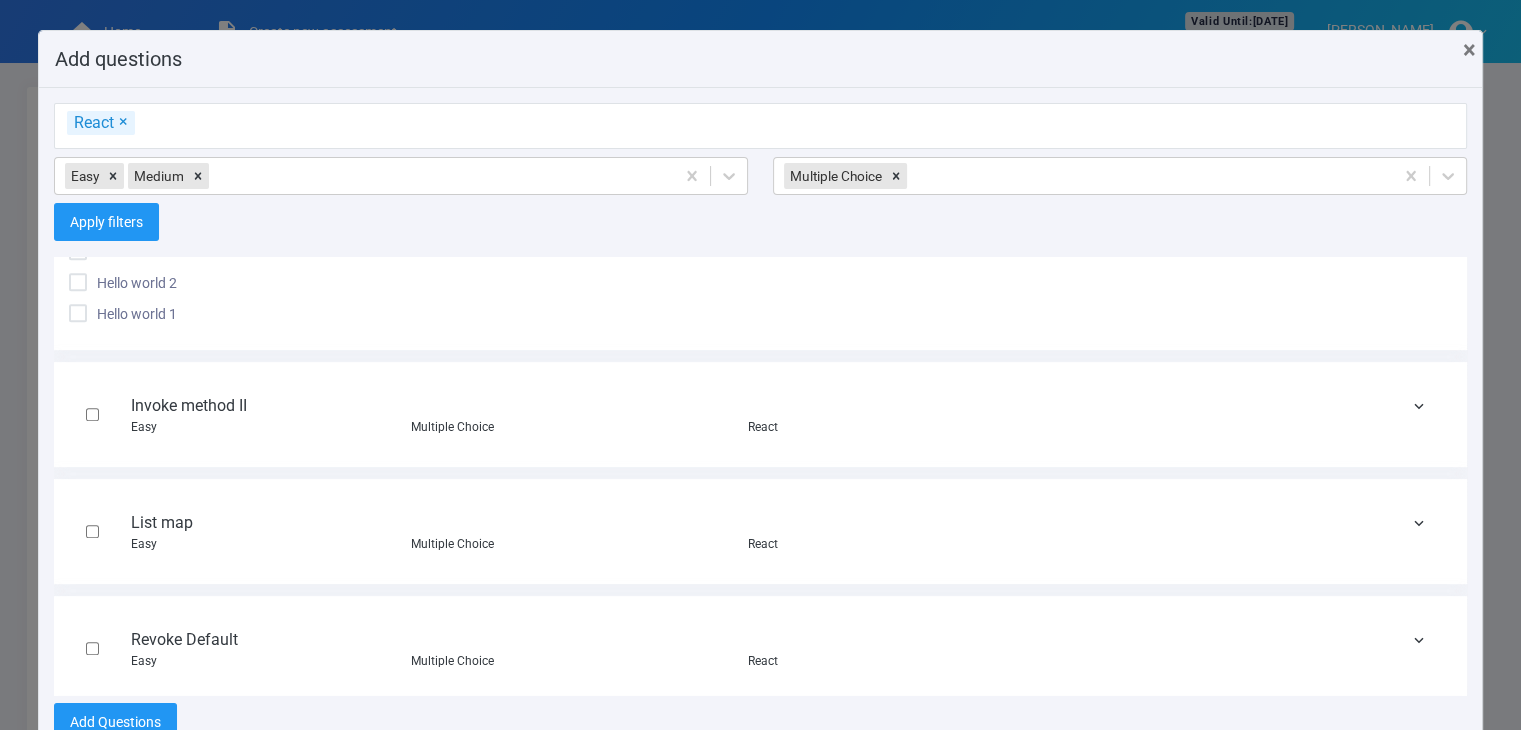 scroll, scrollTop: 1022, scrollLeft: 0, axis: vertical 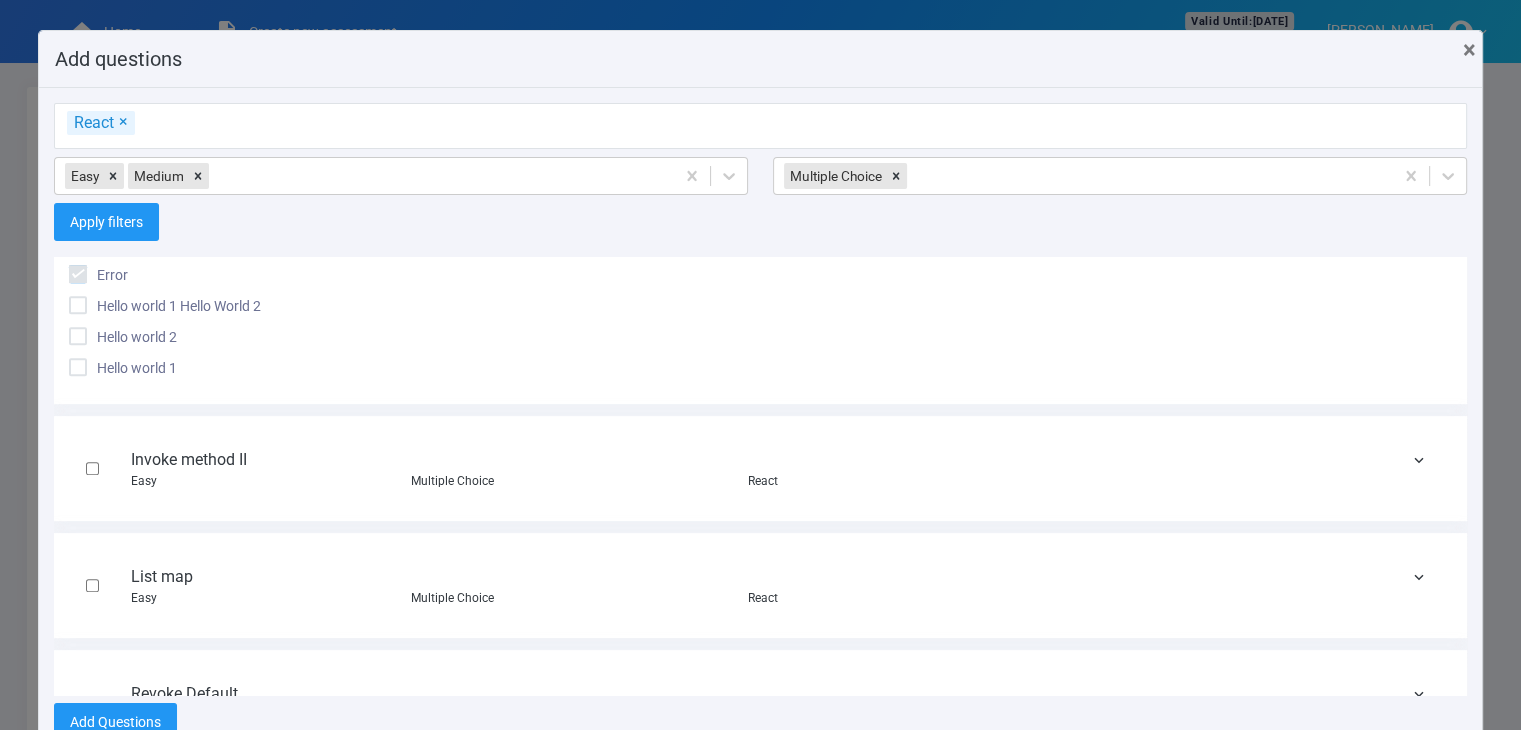 click on "Invoke method II Easy Multiple Choice React" at bounding box center (760, 469) 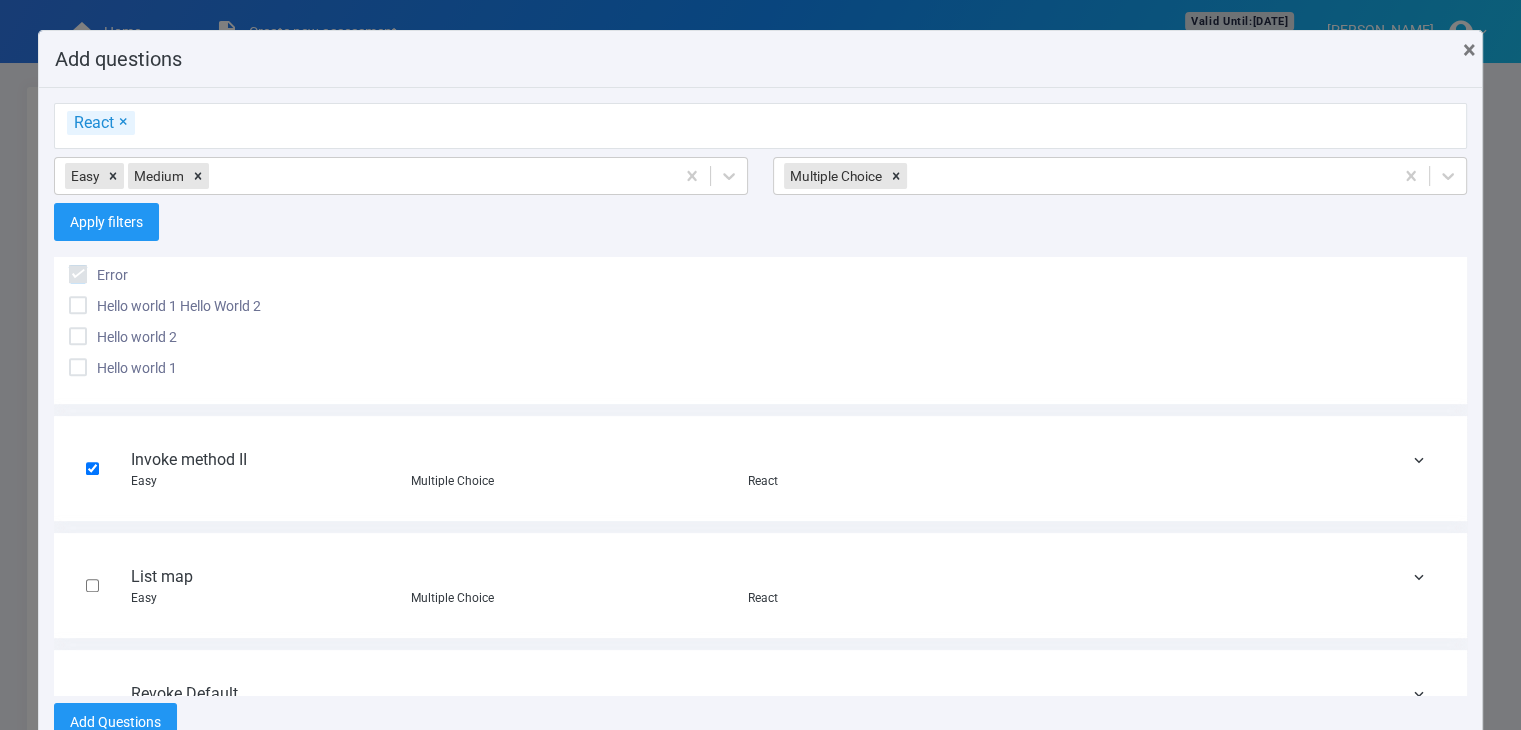 click on "List map Easy Multiple Choice React" at bounding box center [760, 586] 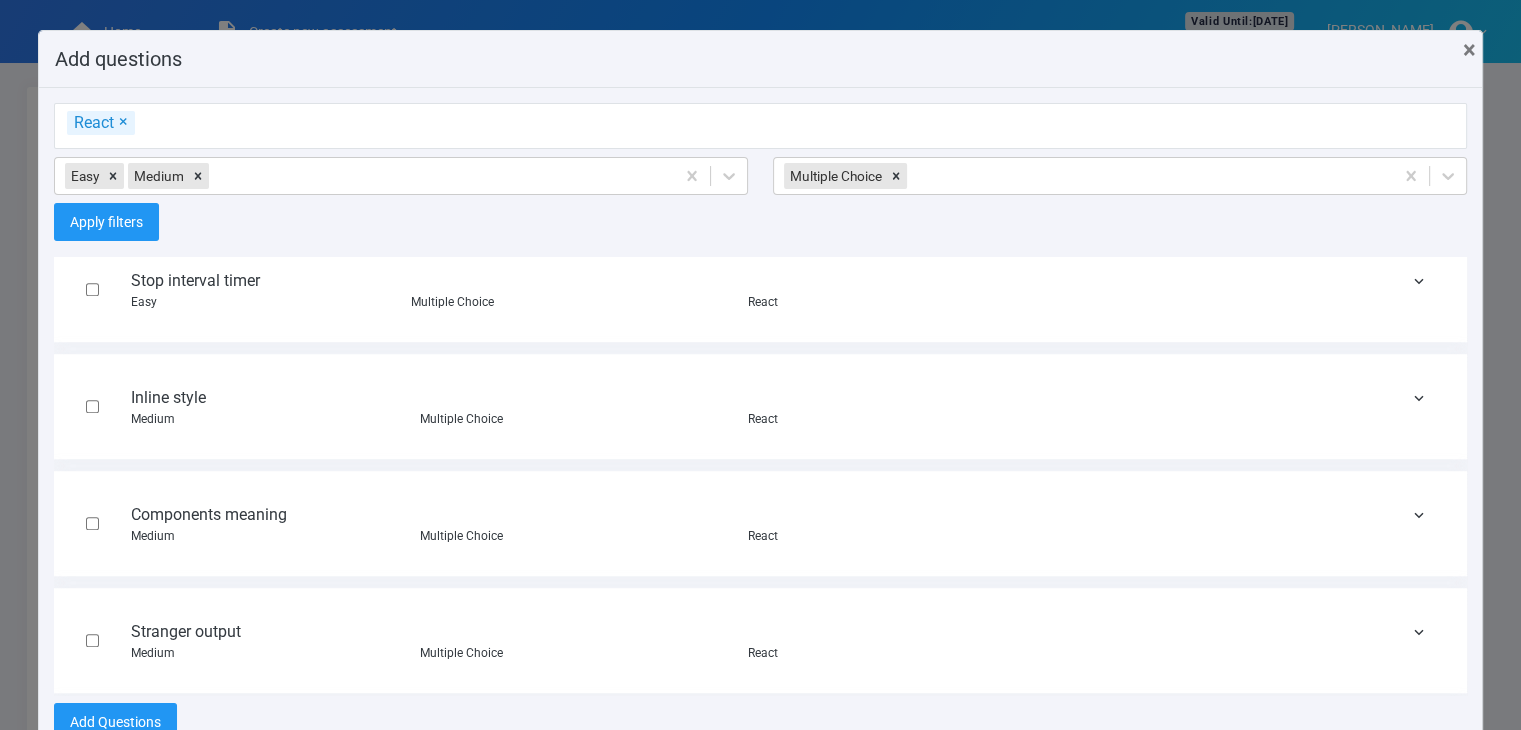 scroll, scrollTop: 1764, scrollLeft: 0, axis: vertical 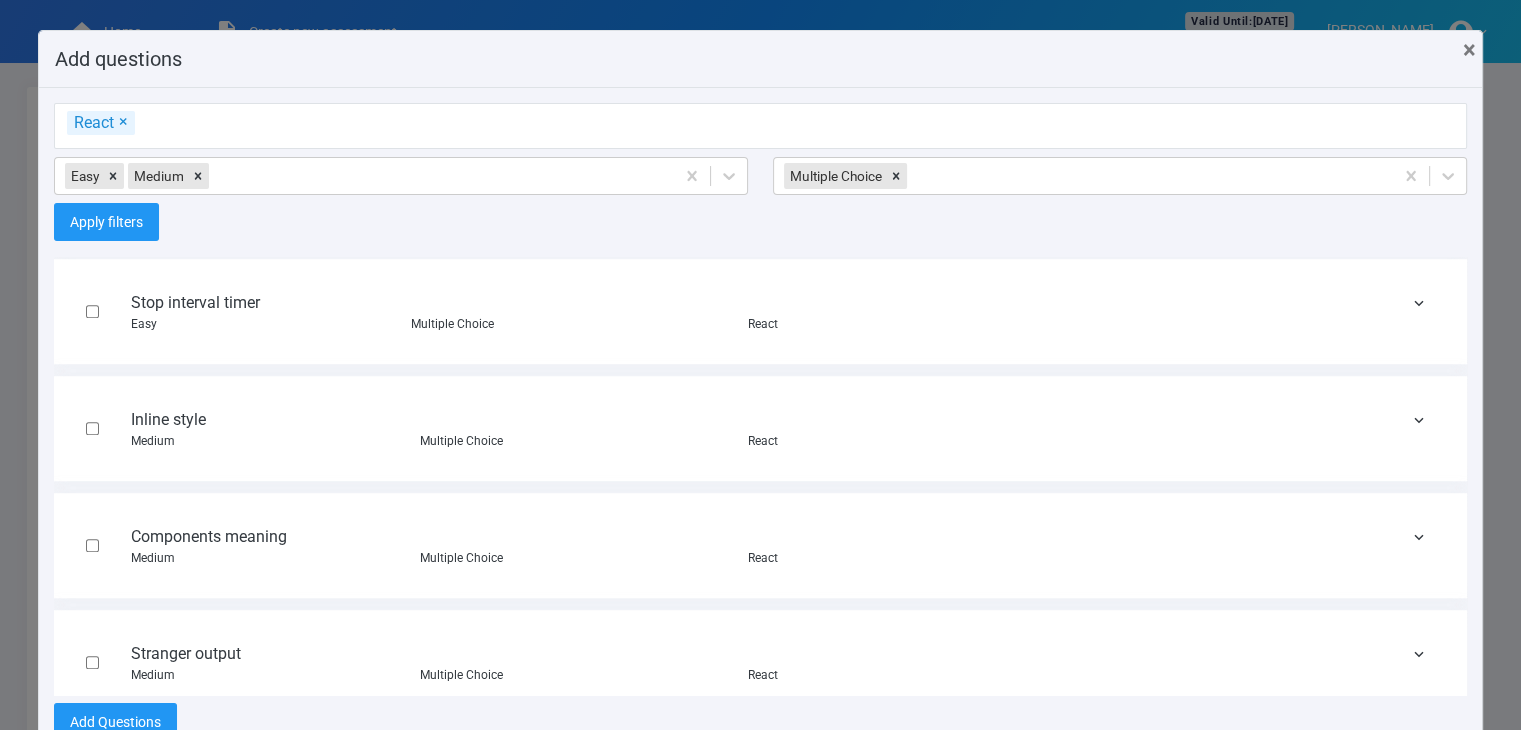 click on "Stop interval timer Easy Multiple Choice React" at bounding box center [760, 312] 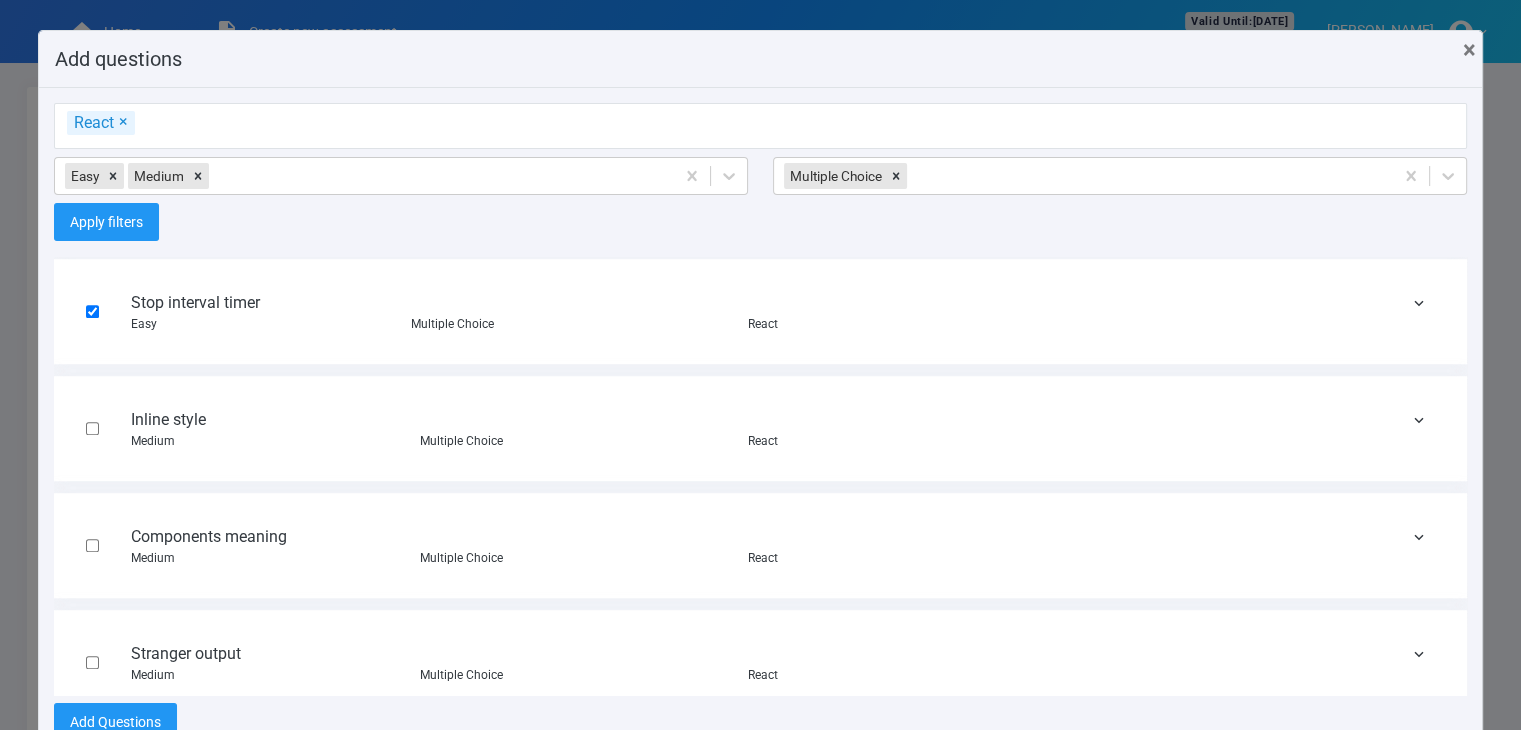 click at bounding box center (92, 428) 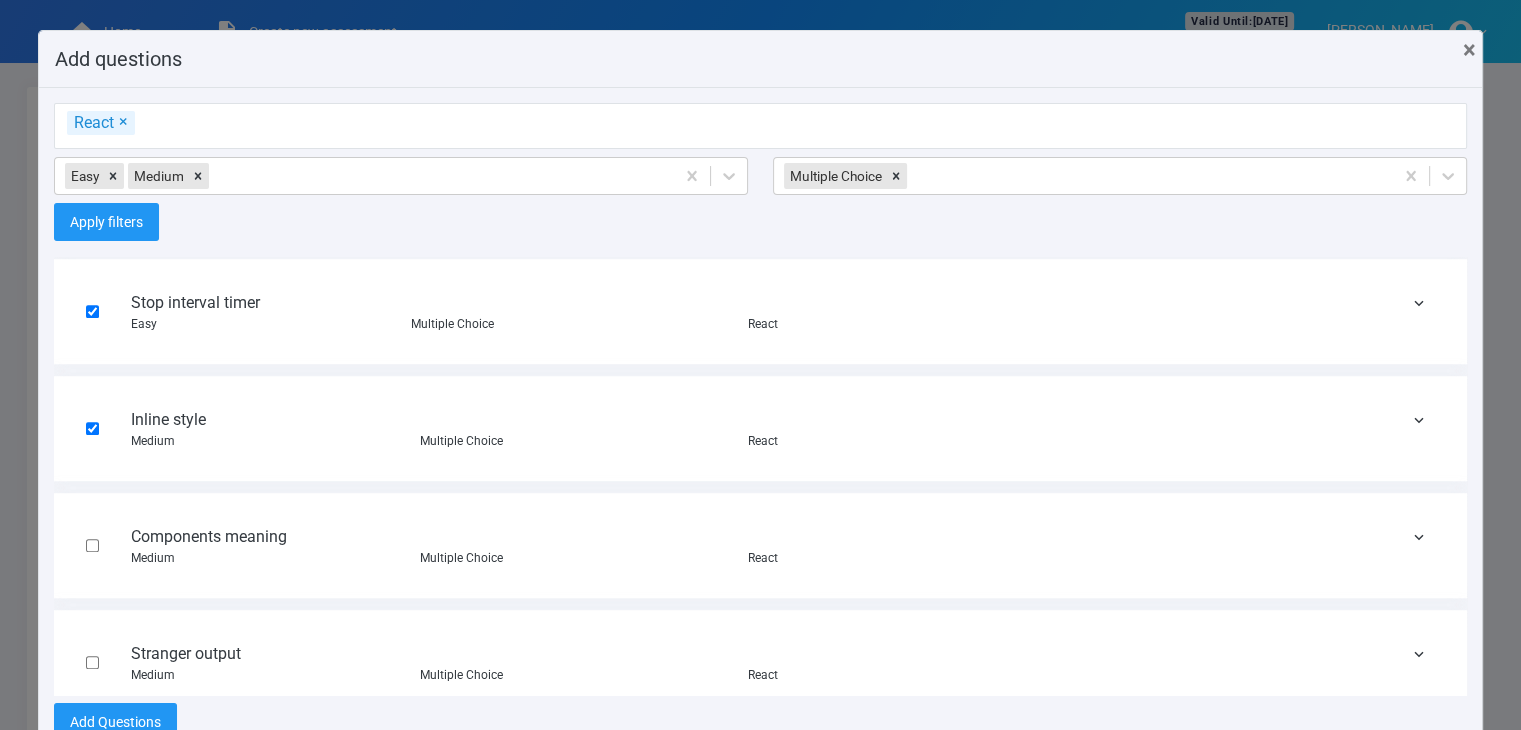 click at bounding box center [92, 545] 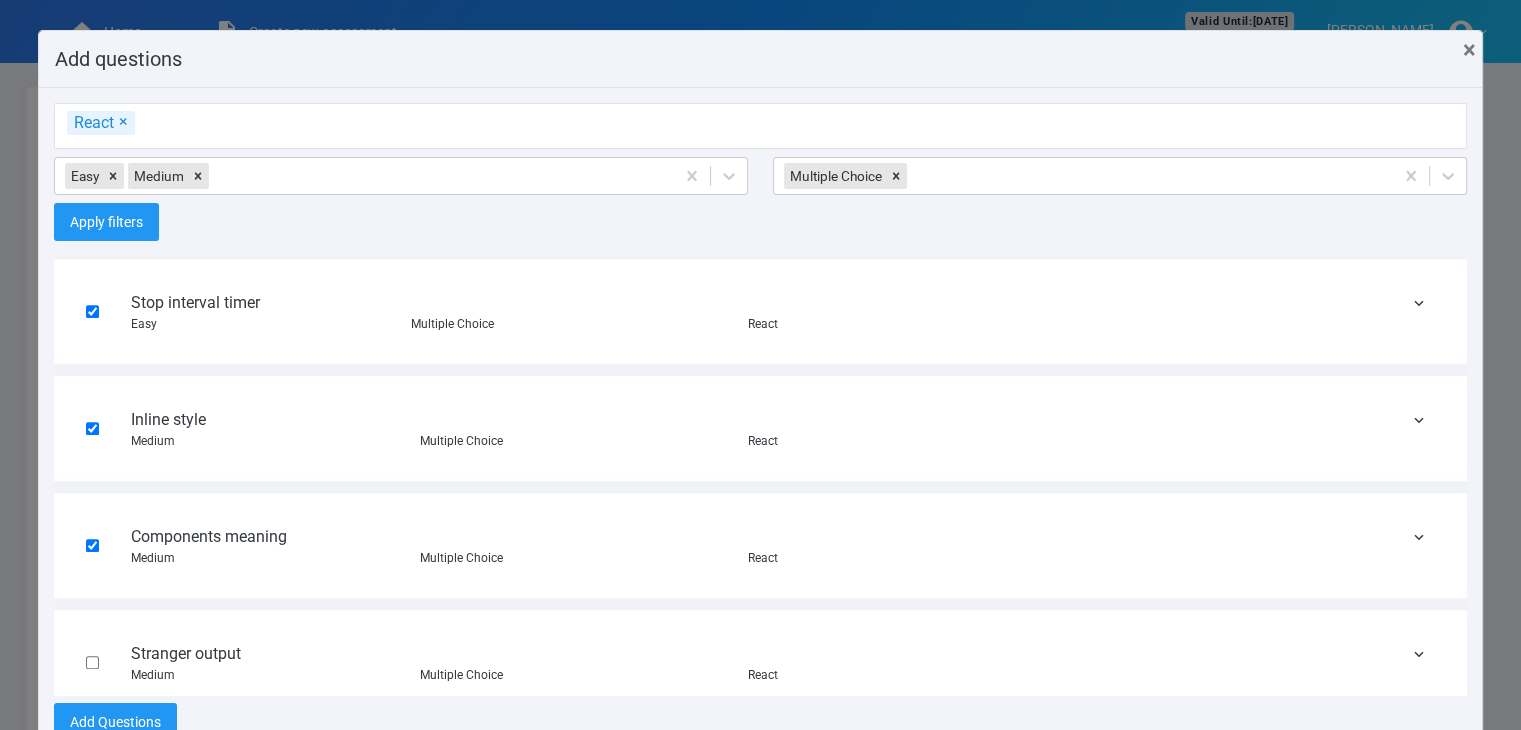 click at bounding box center [92, 662] 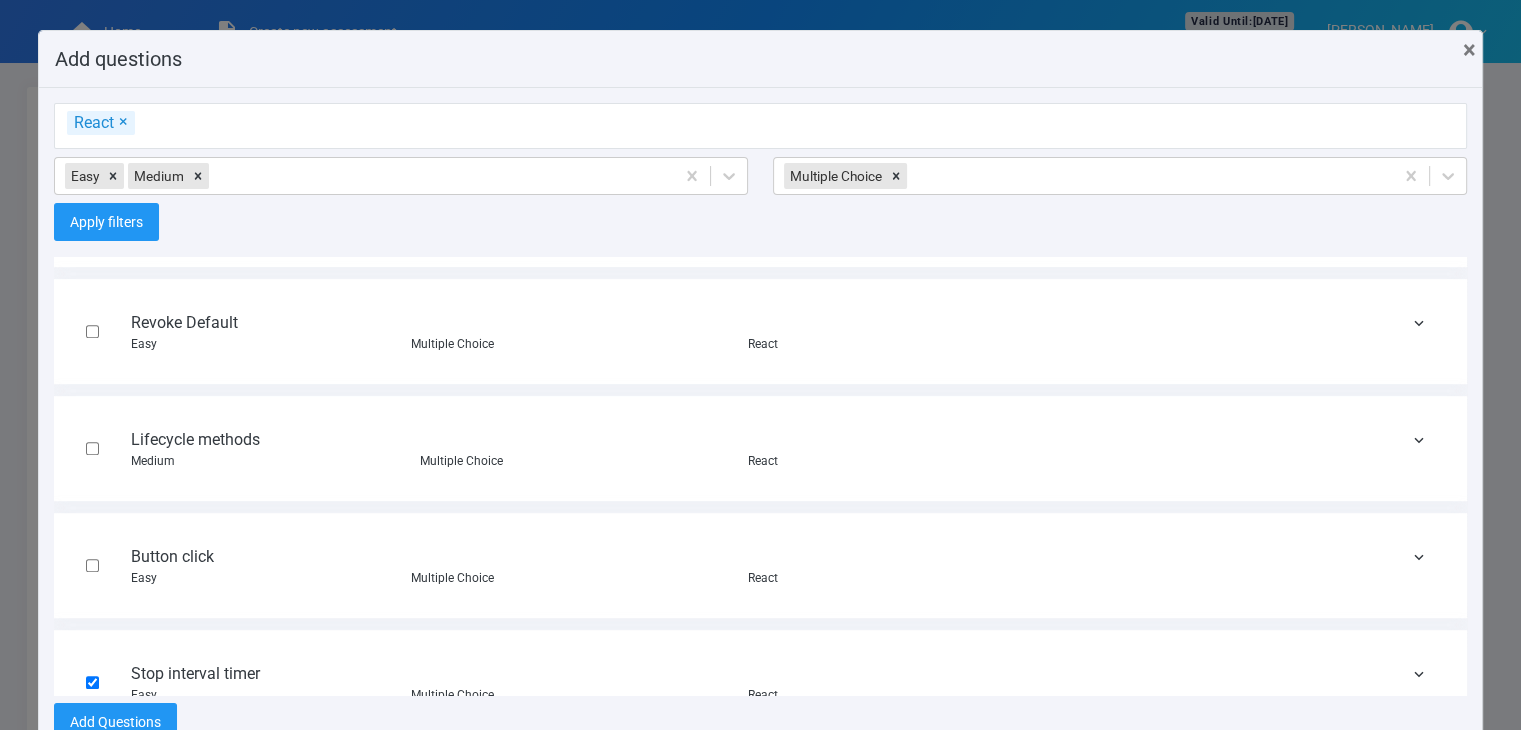 scroll, scrollTop: 1377, scrollLeft: 0, axis: vertical 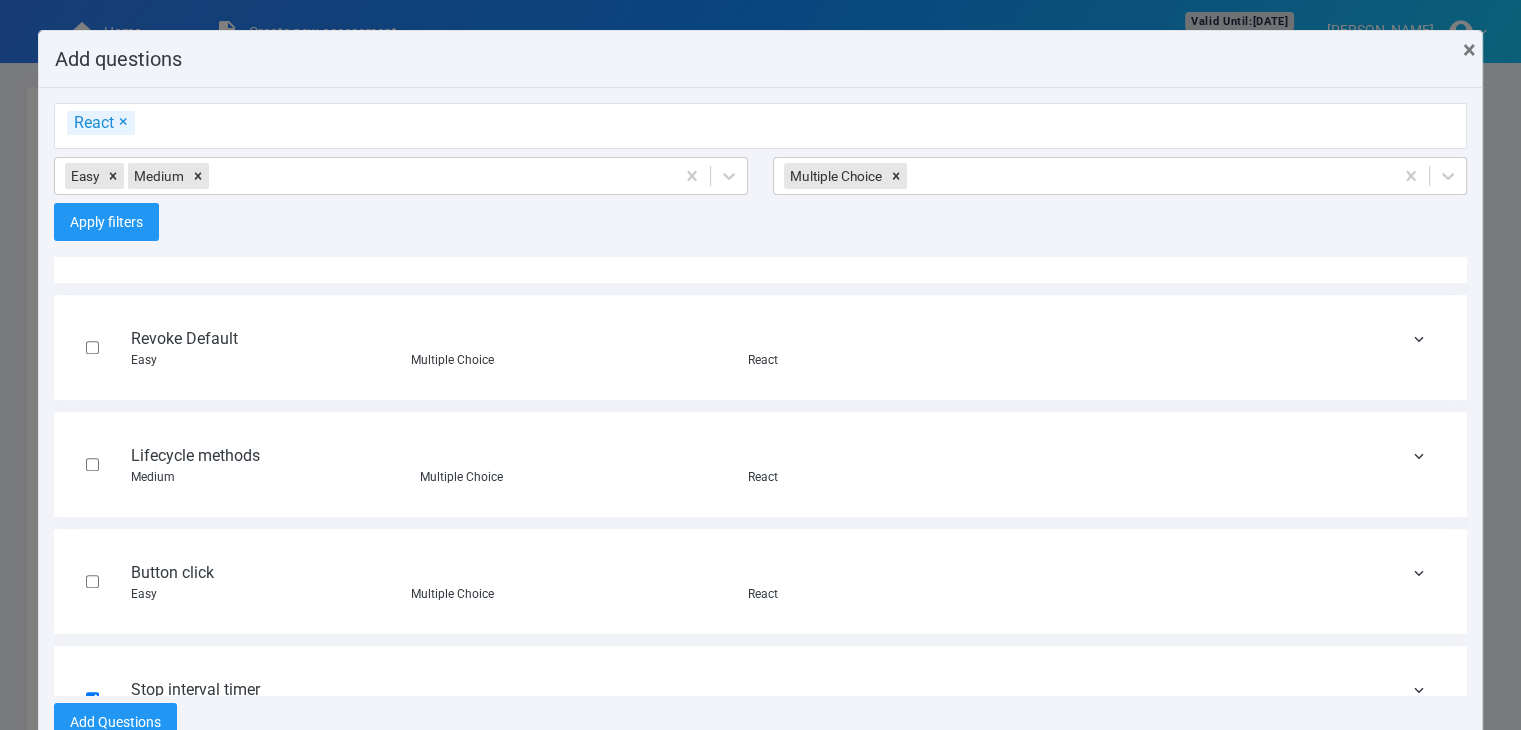 click at bounding box center [92, 347] 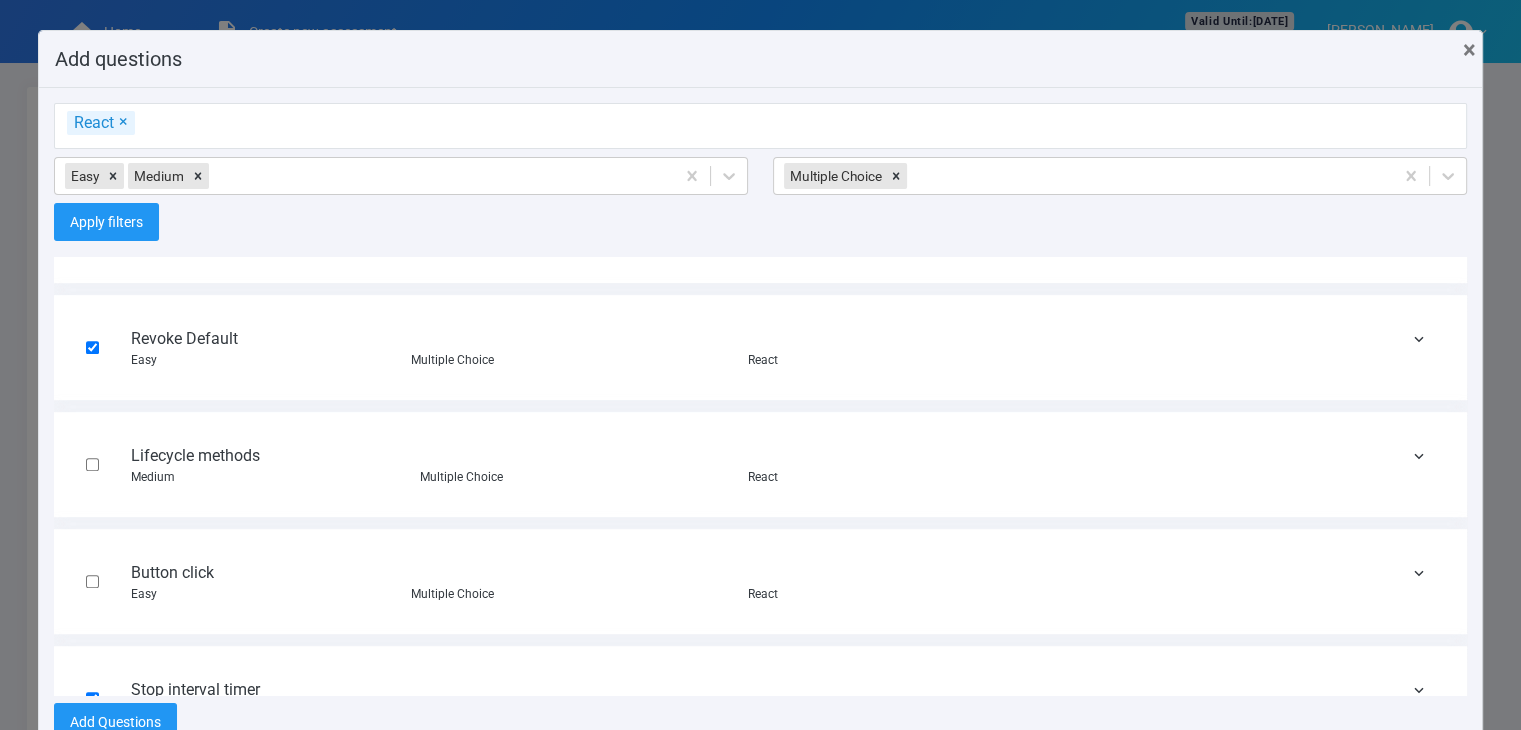 click at bounding box center (92, 464) 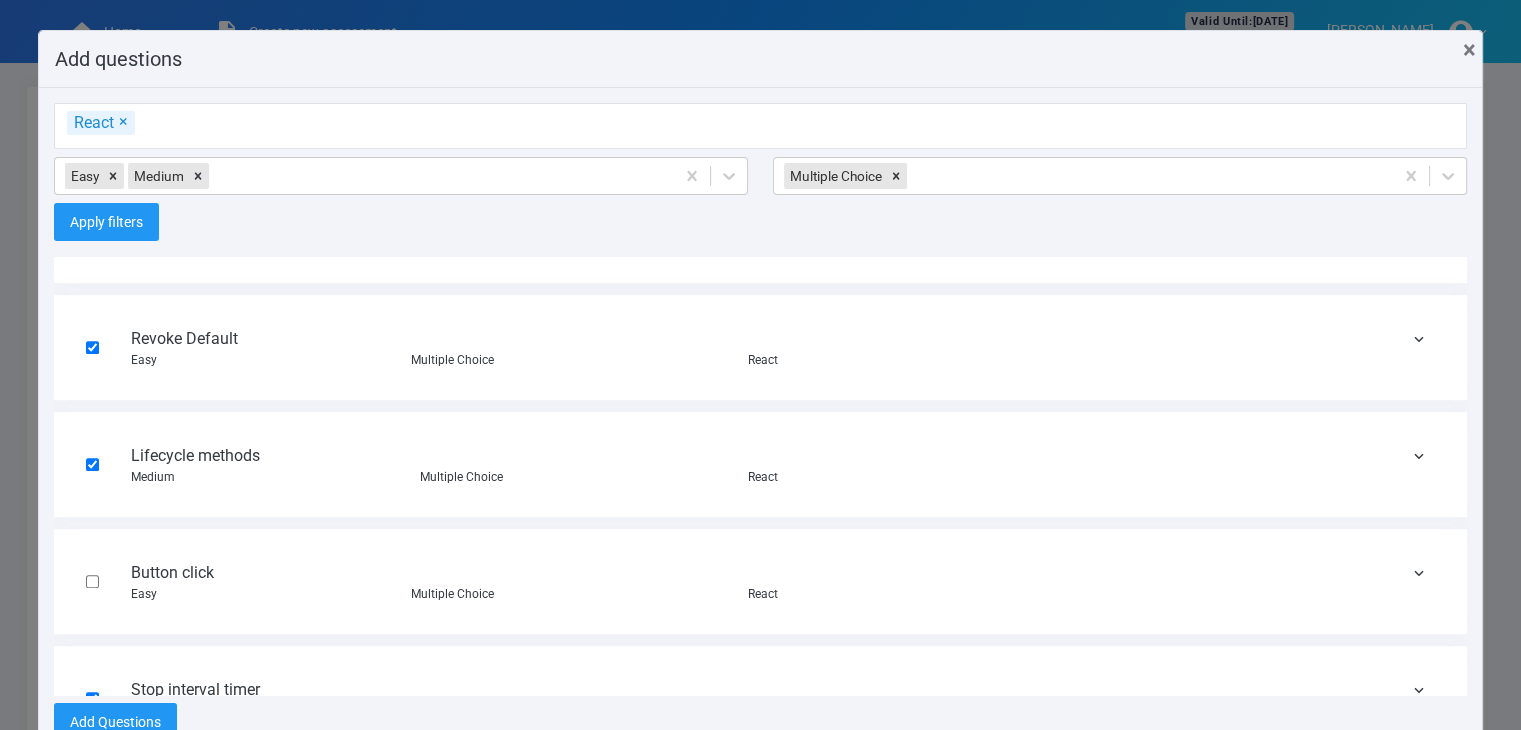 click at bounding box center (92, 581) 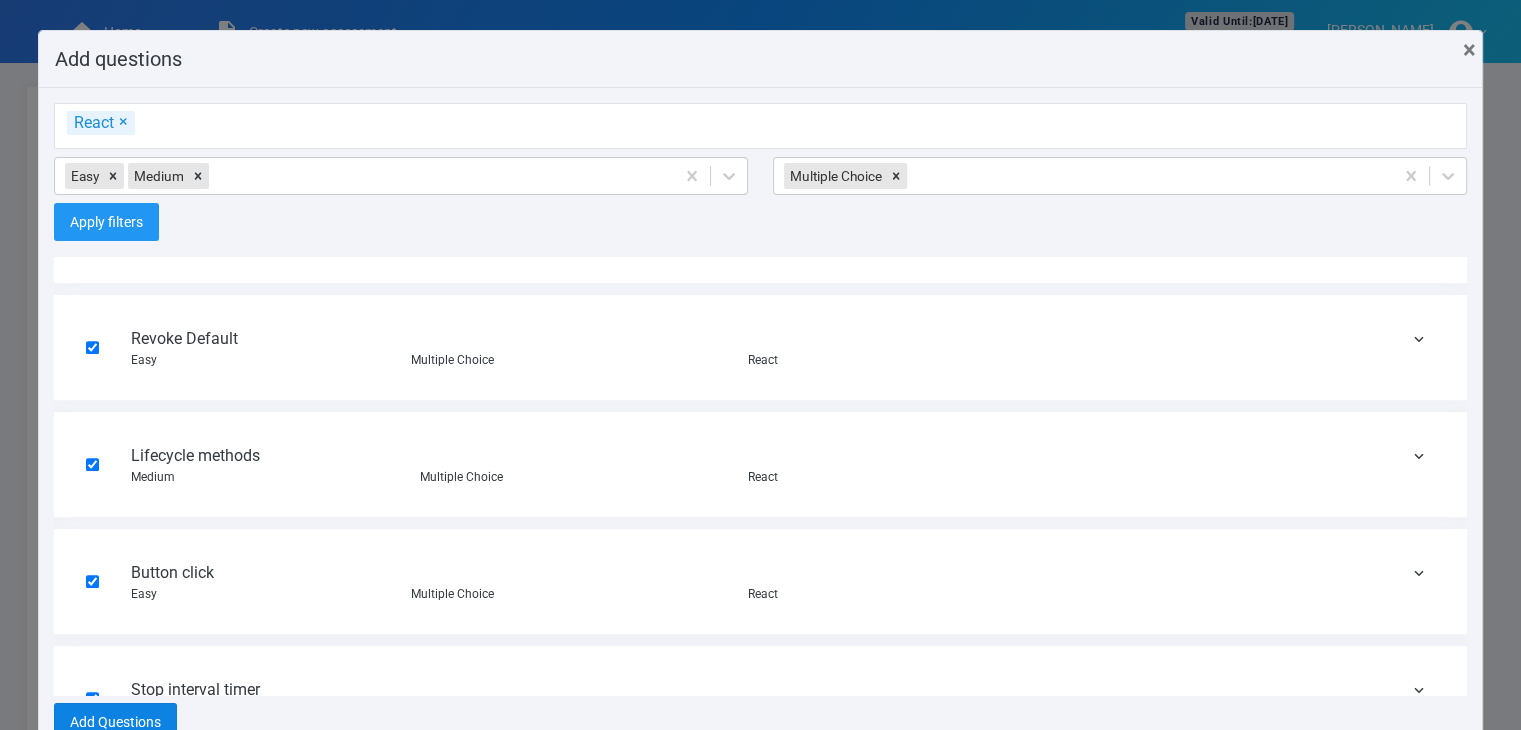 click on "Add Questions" at bounding box center [115, 722] 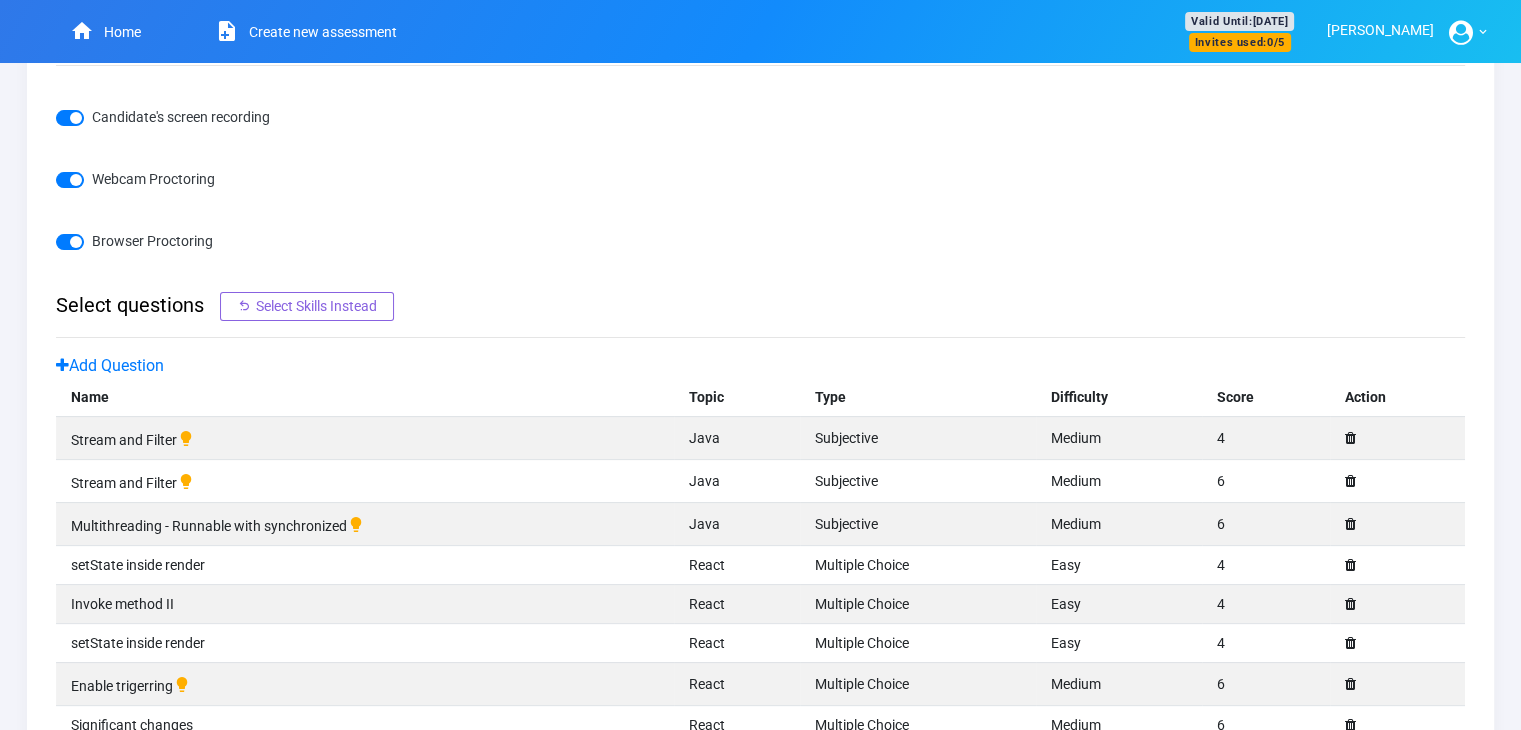 scroll, scrollTop: 1088, scrollLeft: 0, axis: vertical 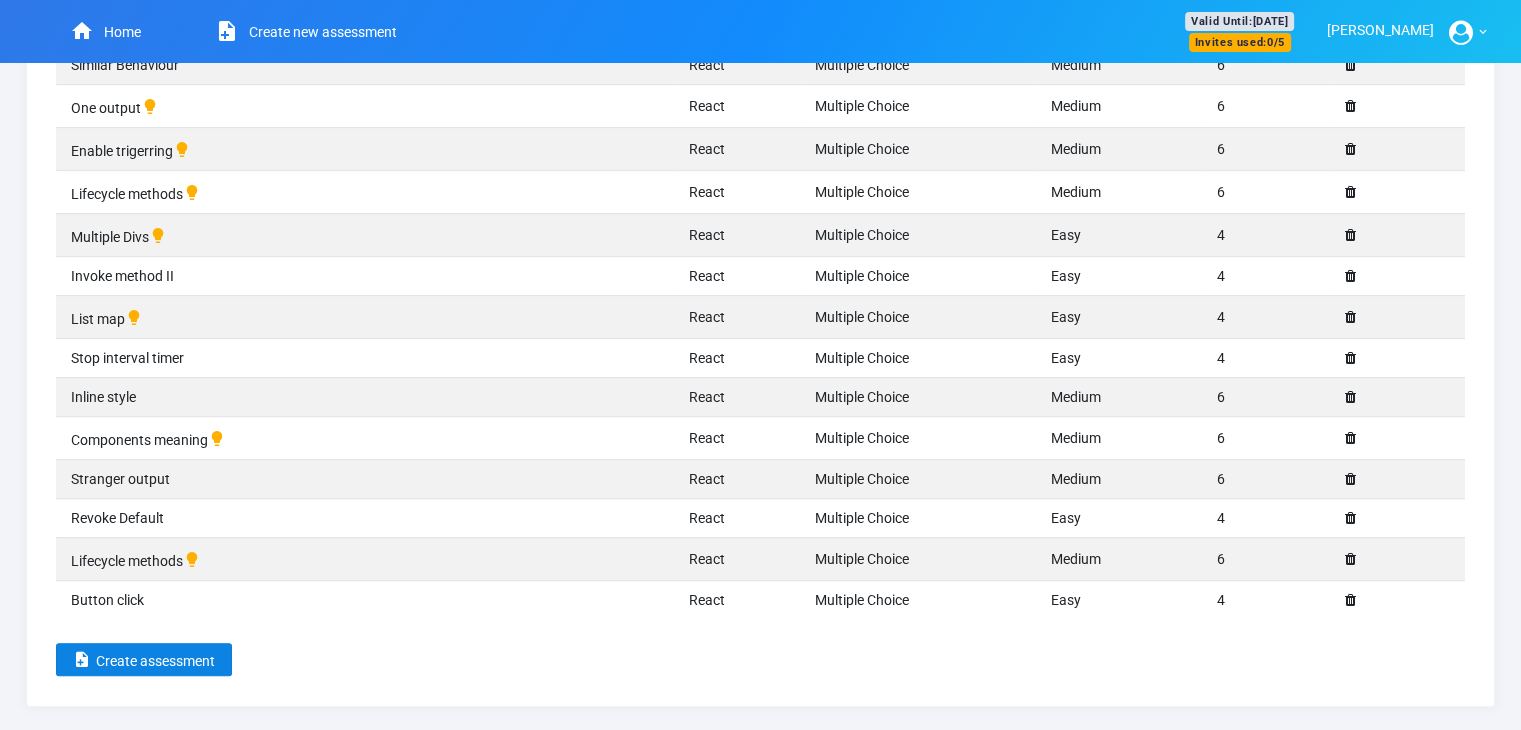 click on "Create assessment" at bounding box center (144, 659) 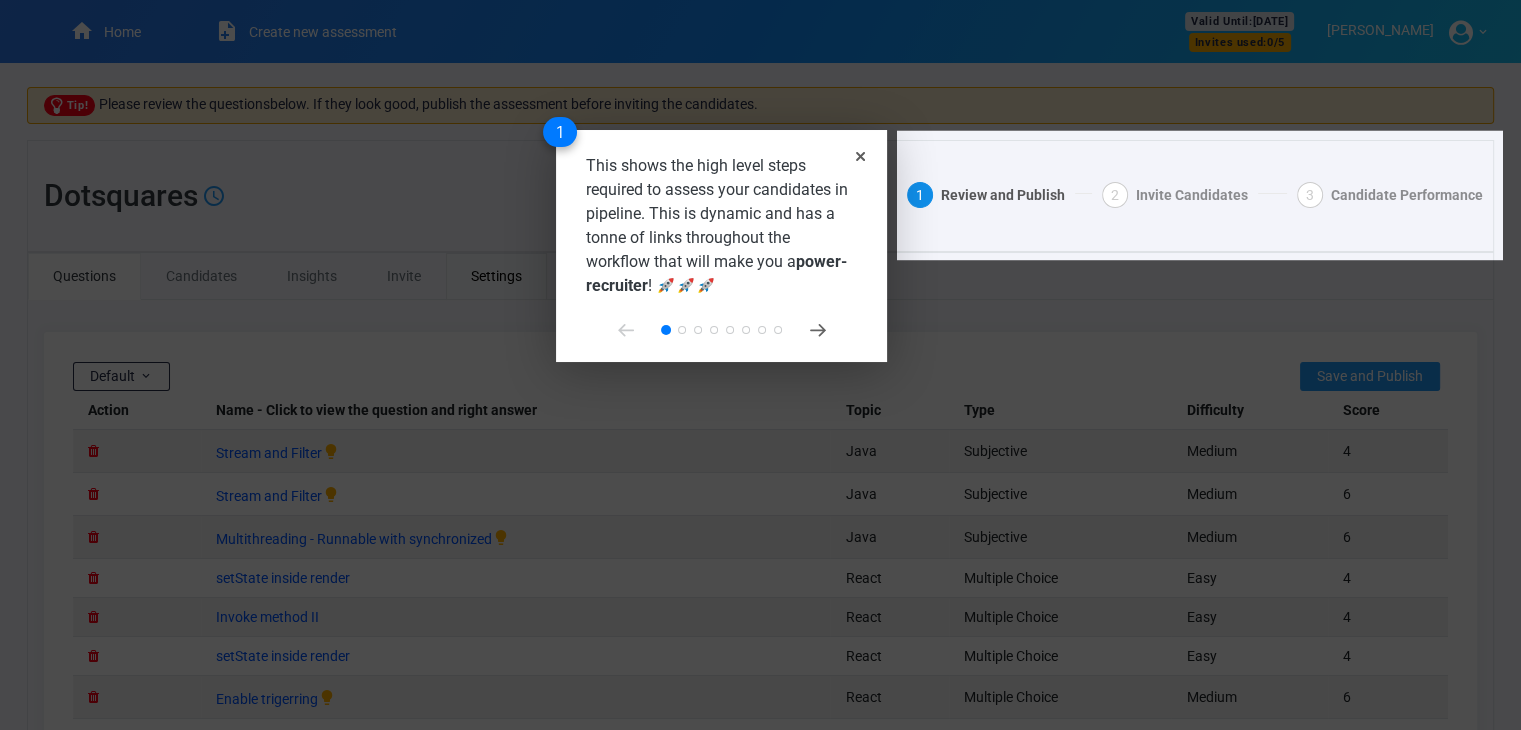 click on "This shows the high level steps required to assess your candidates in pipeline. This is dynamic and has a tonne of links throughout the workflow that will make you a  power-recruiter ! 🚀🚀🚀 1" at bounding box center (721, 246) 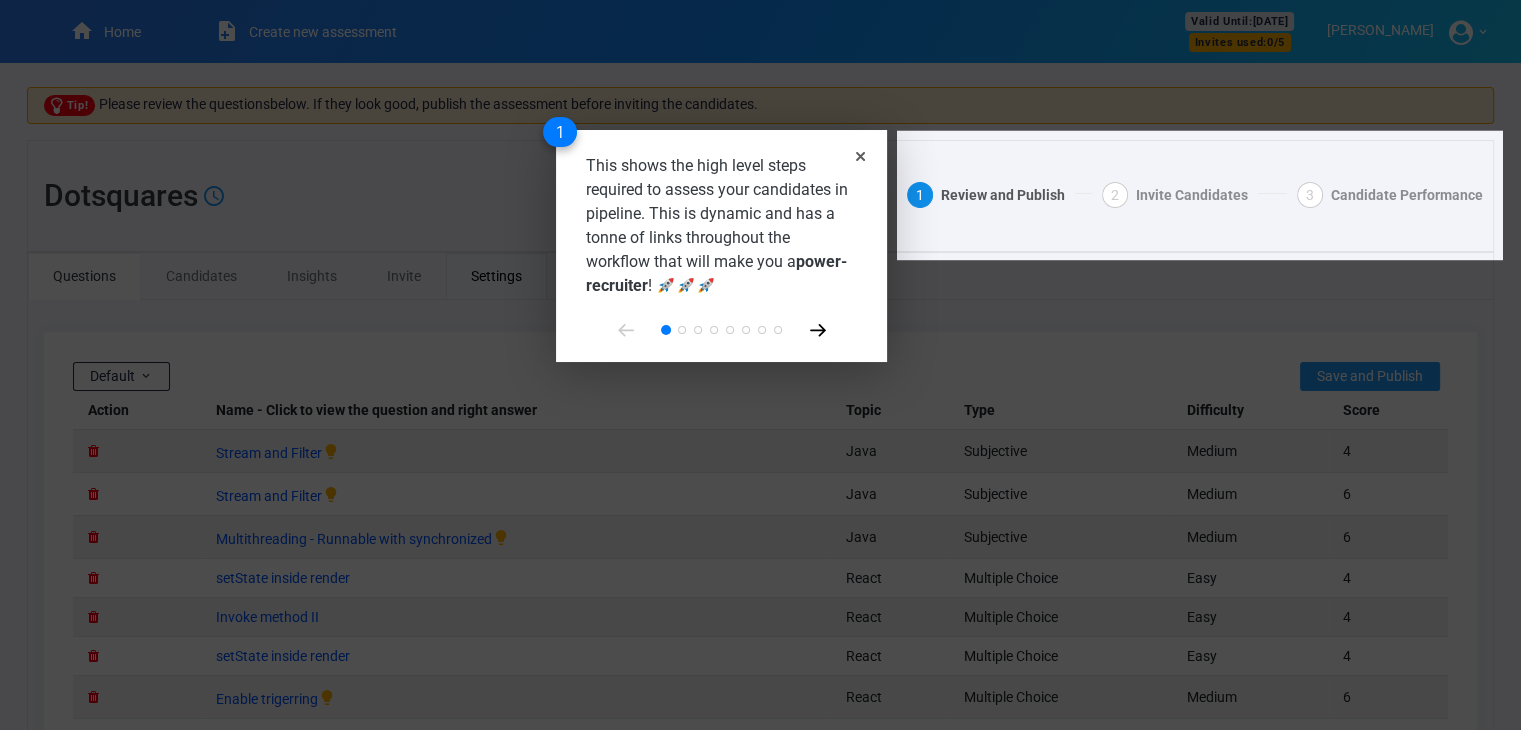 click 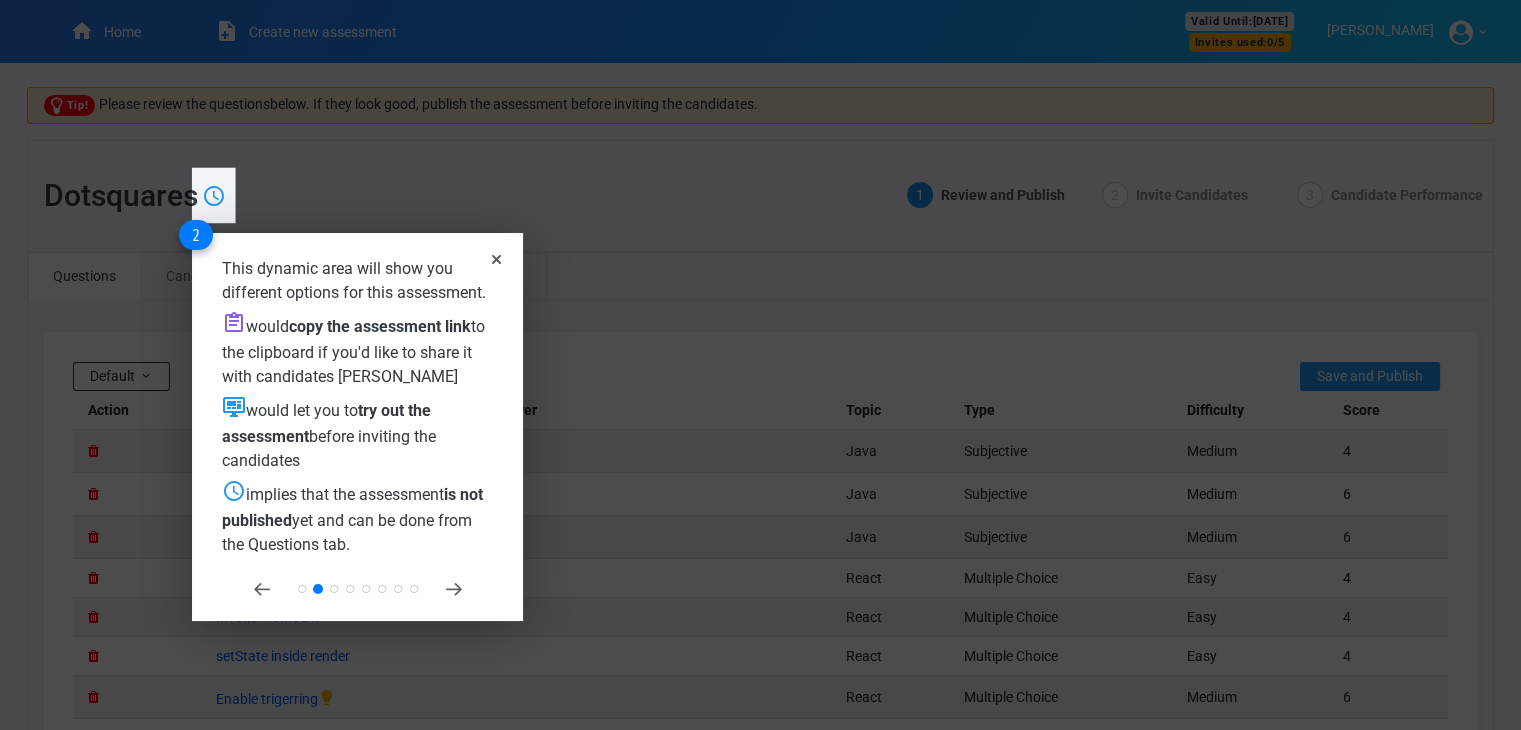 click at bounding box center (357, 589) 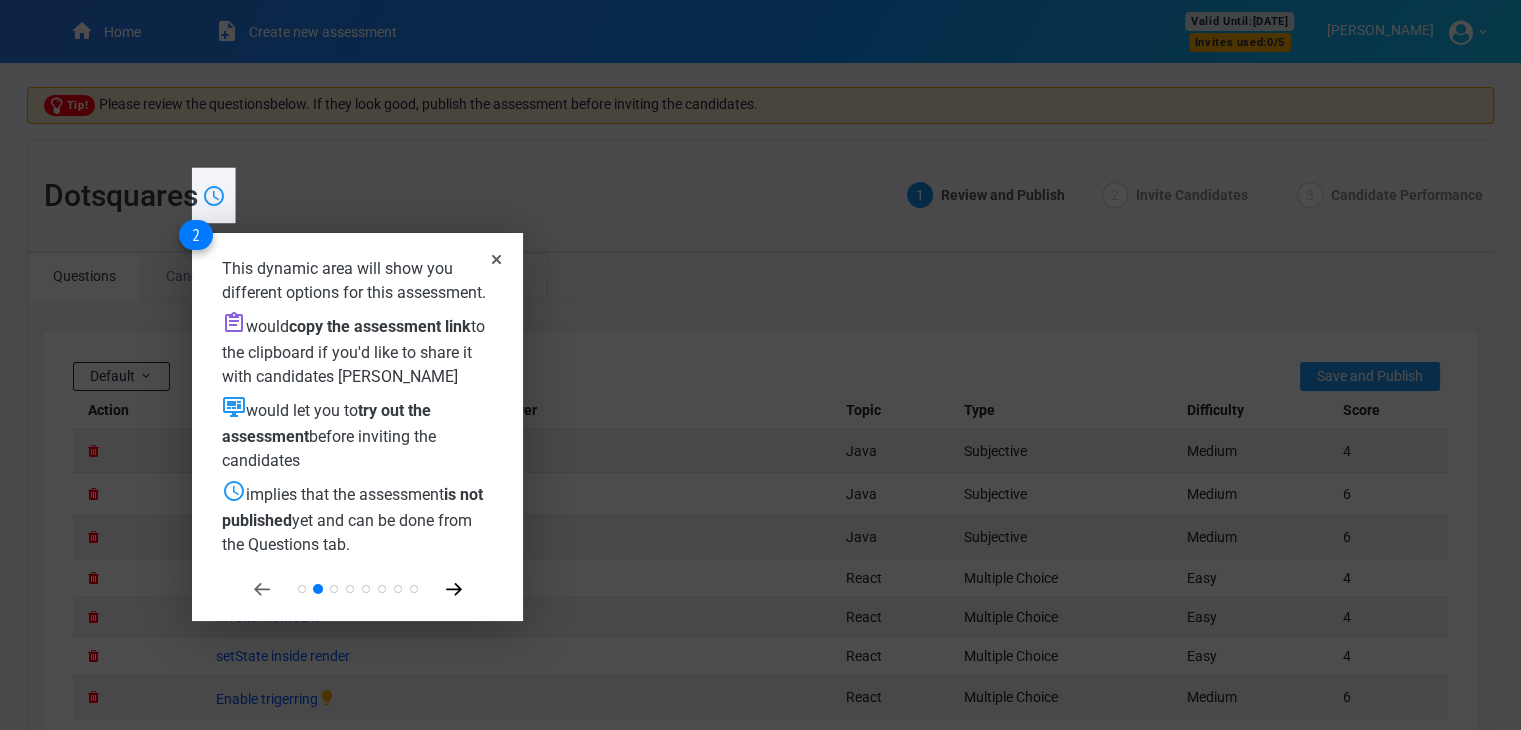 click 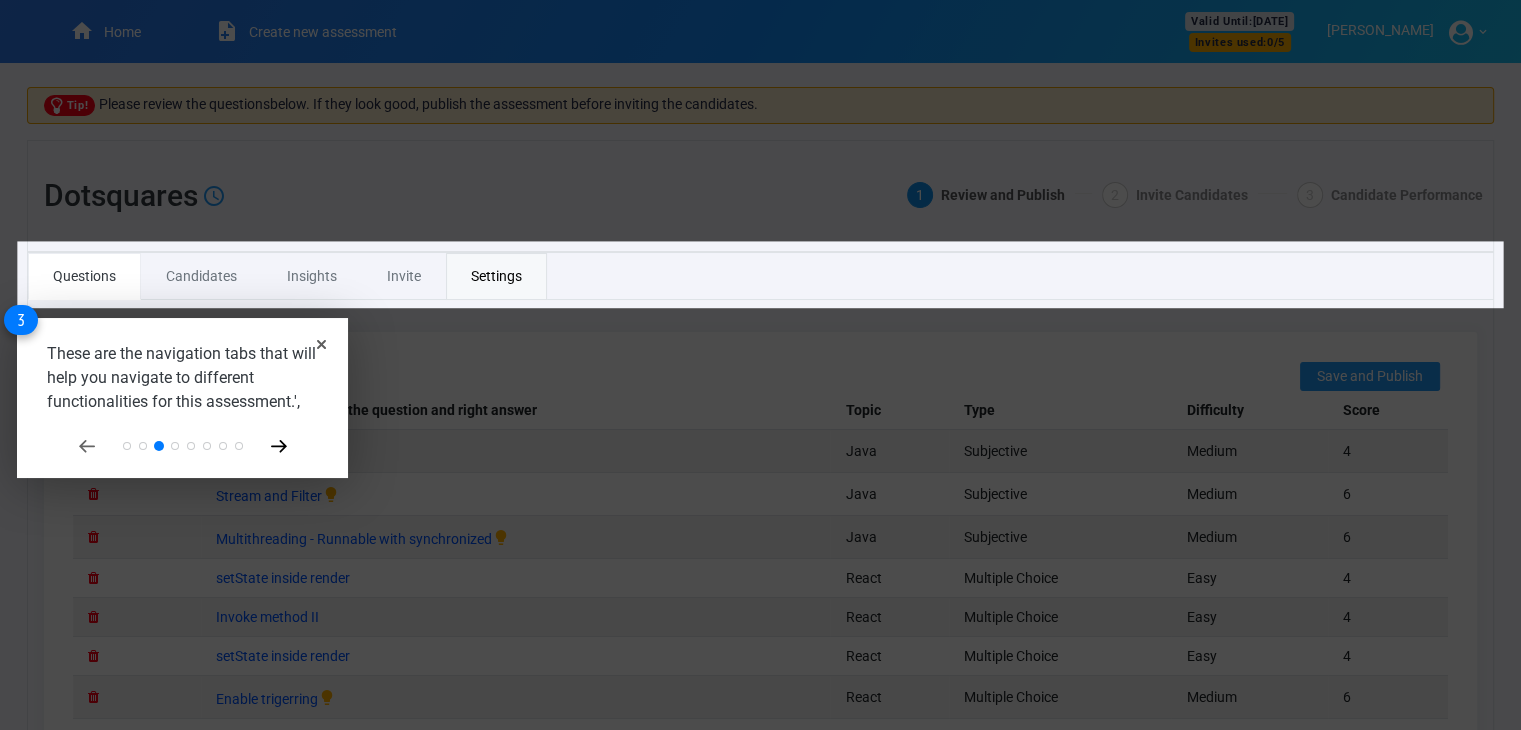 click 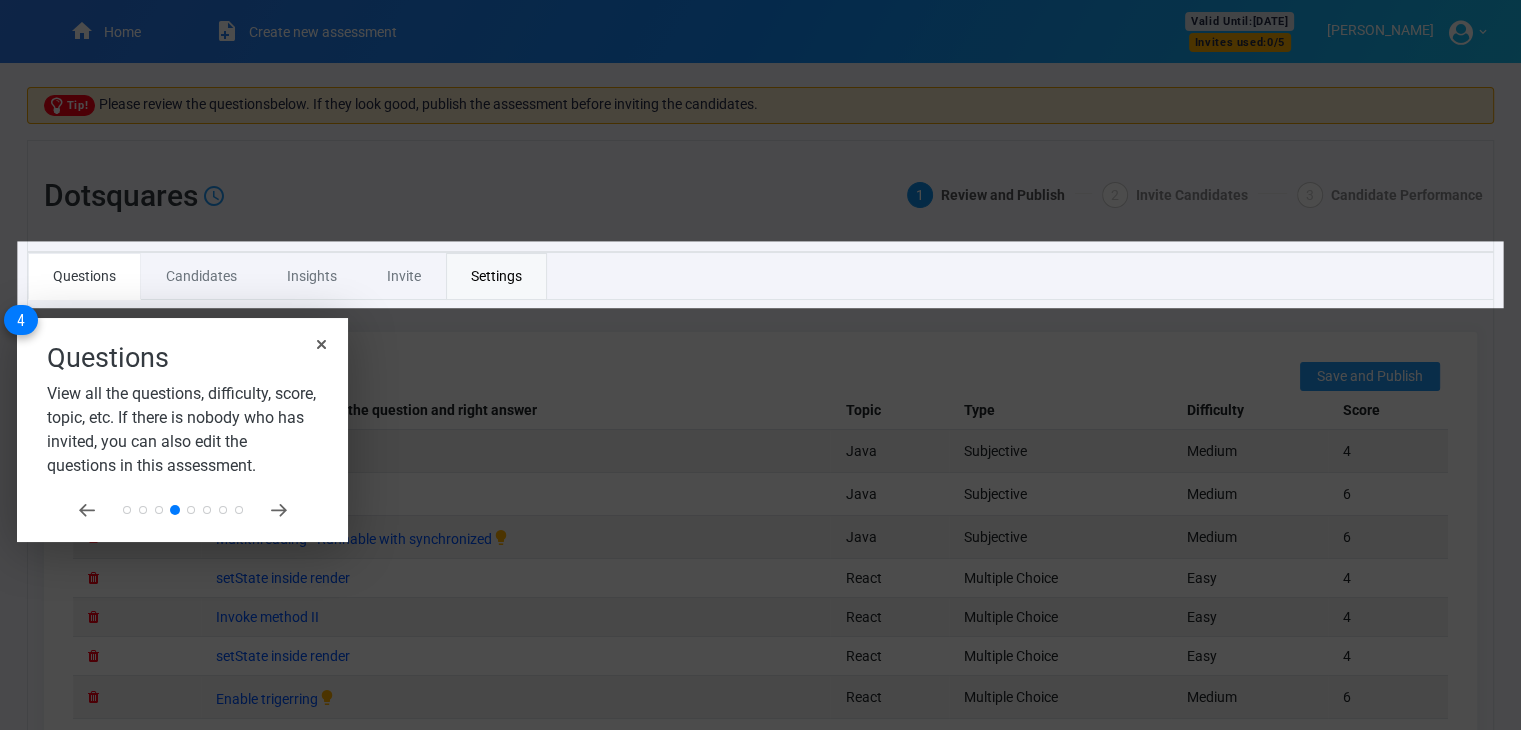 click on "Questions View all the questions, difficulty, score, topic, etc. If there is nobody who has invited, you can also edit the questions in this assessment.  4" at bounding box center (182, 430) 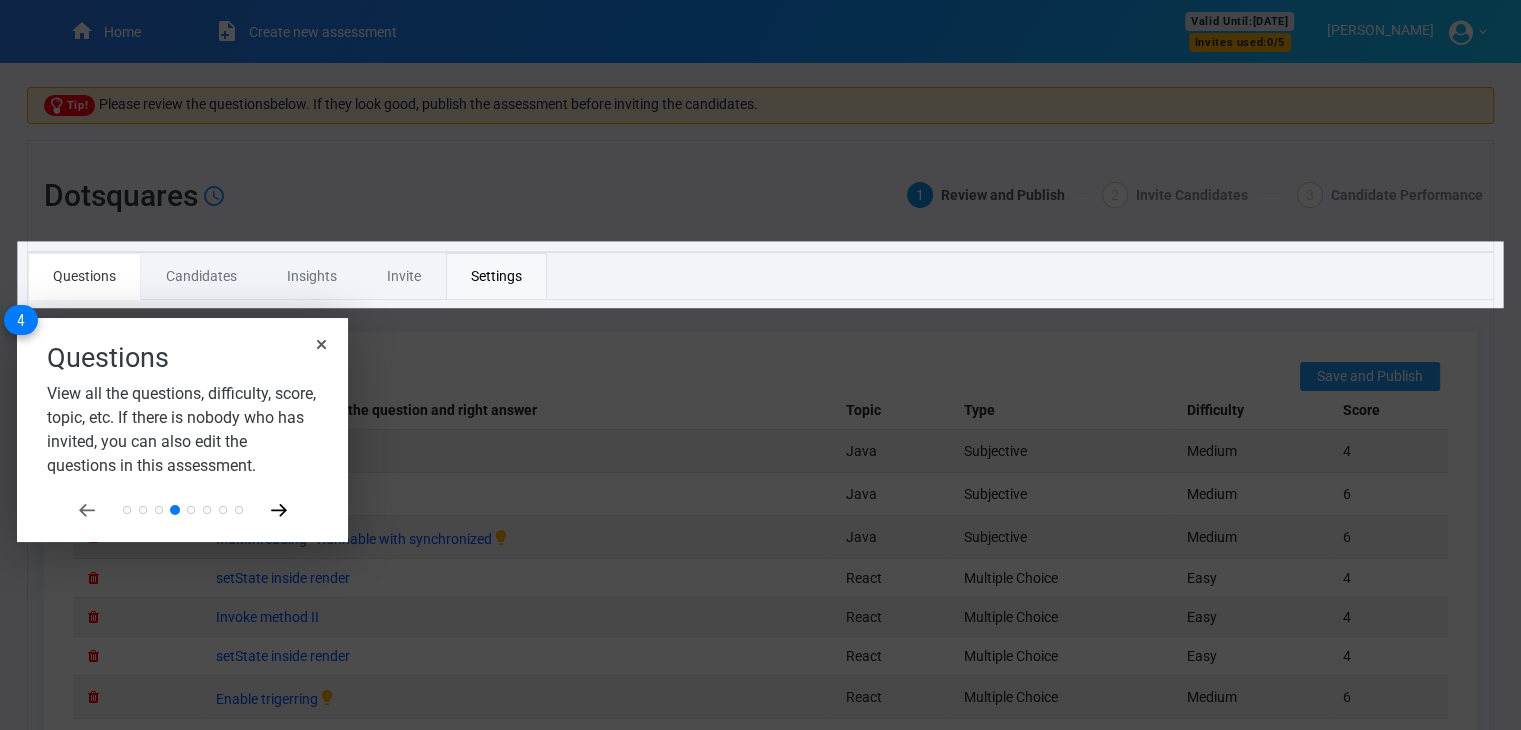 click 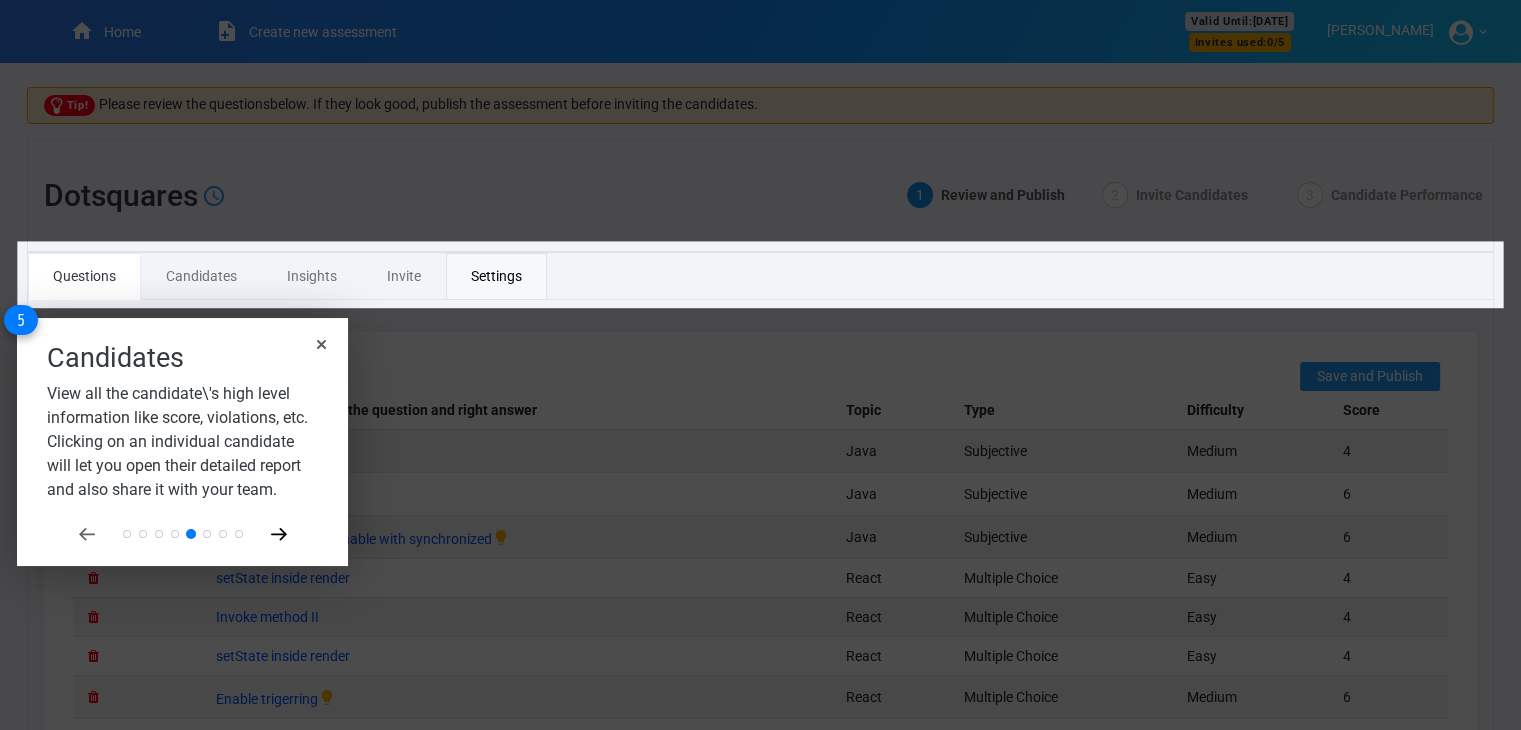 click 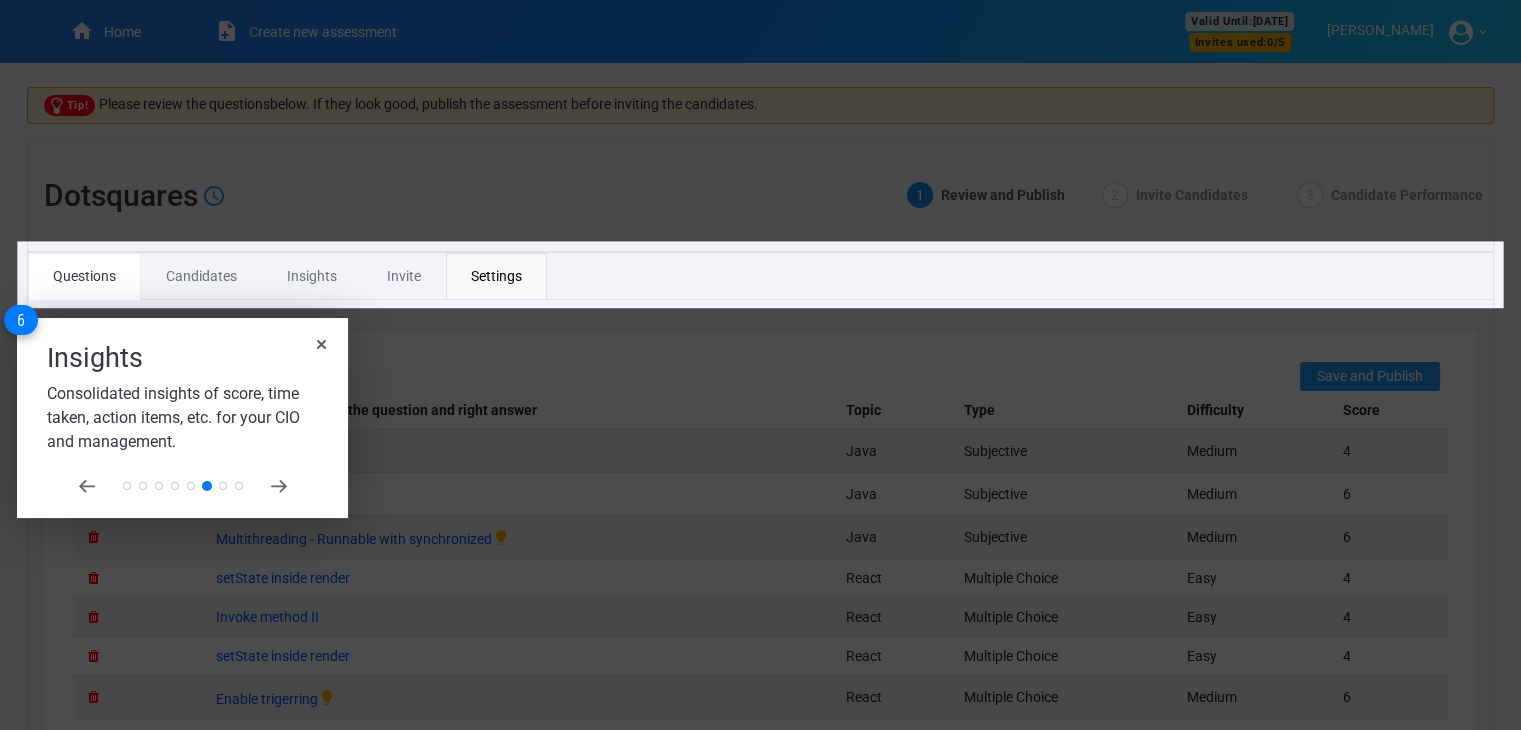 click on "Insights Consolidated insights of score, time taken, action items, etc. for your CIO and management.  6" at bounding box center [182, 418] 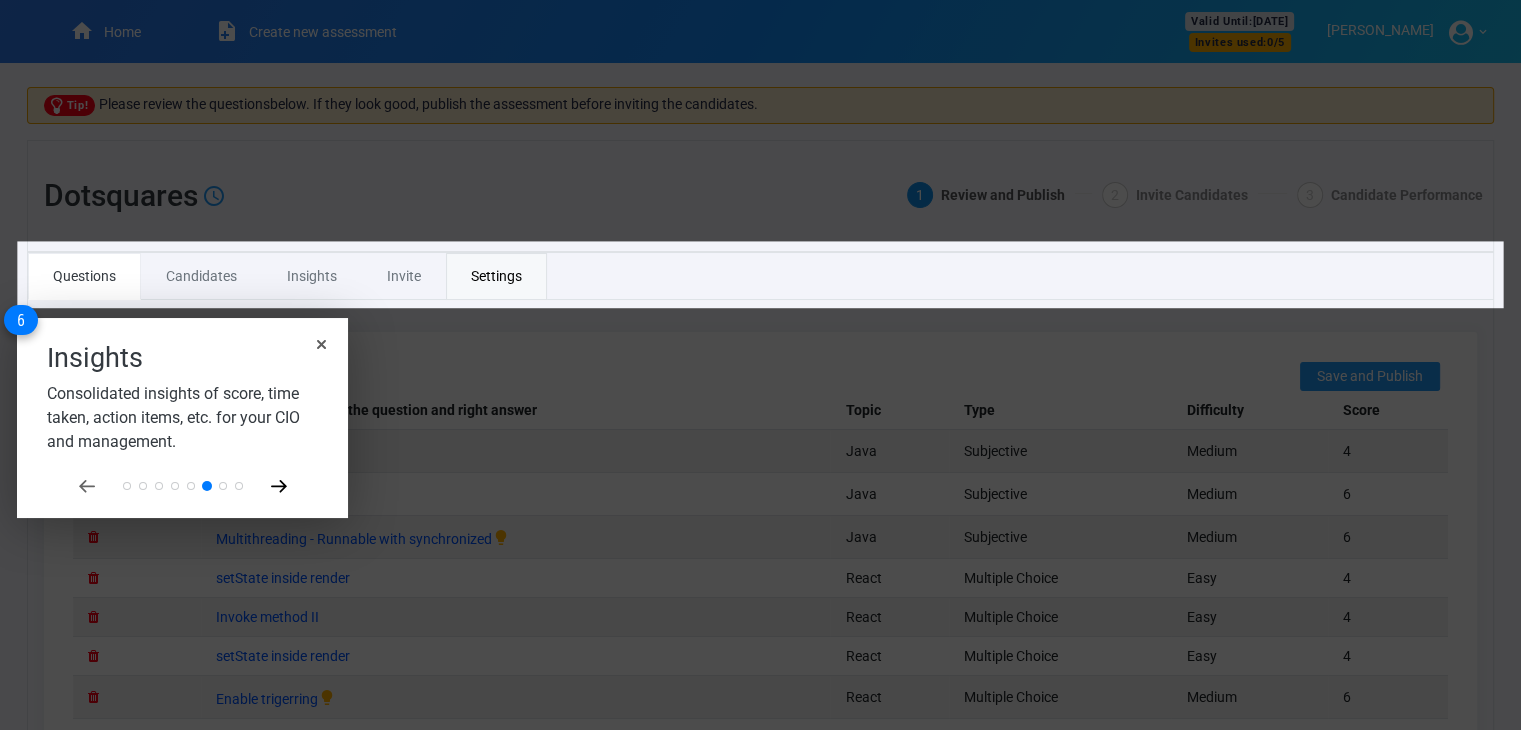 click 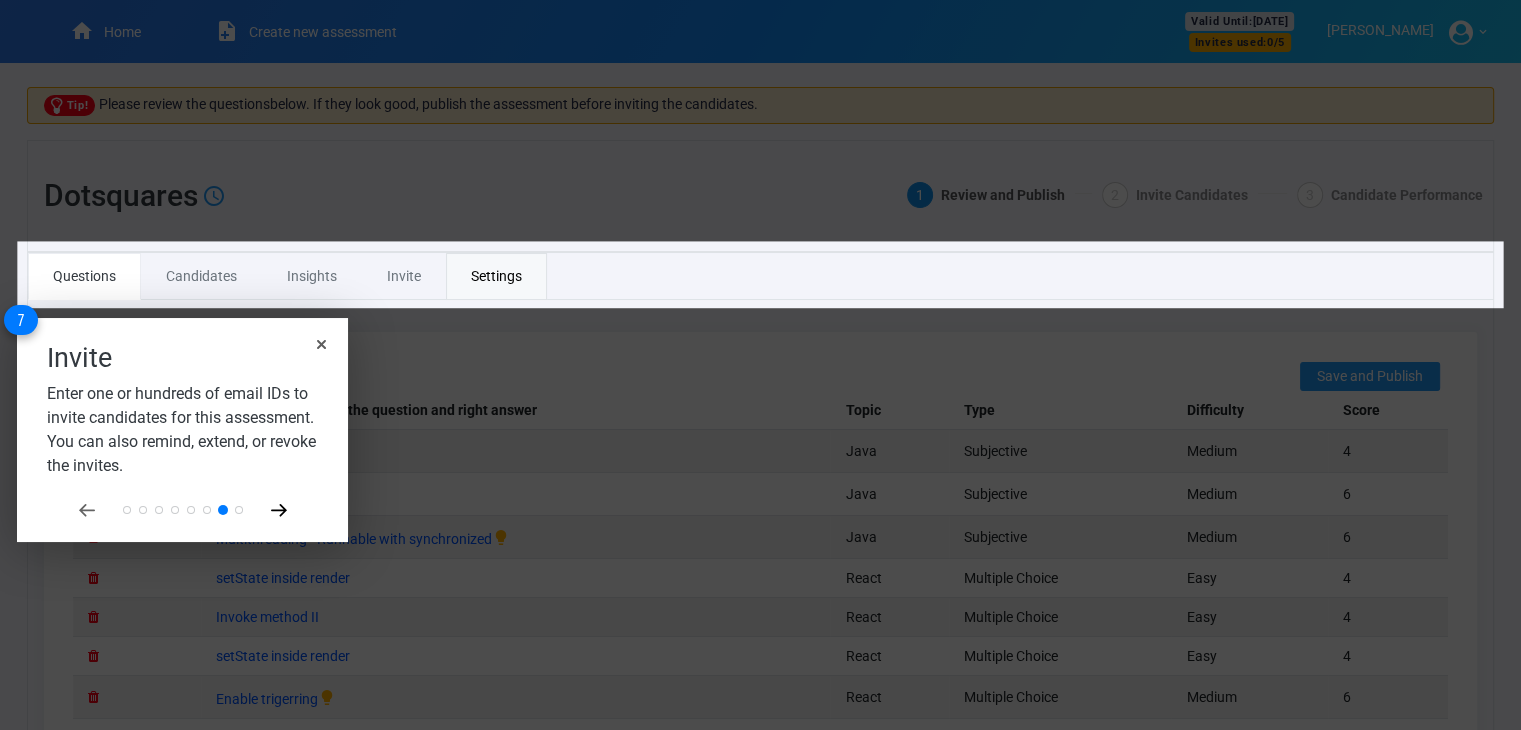 click on "Invite Enter one or hundreds of email IDs to invite candidates for this assessment. You can also remind, extend, or revoke the invites.  7" at bounding box center [182, 430] 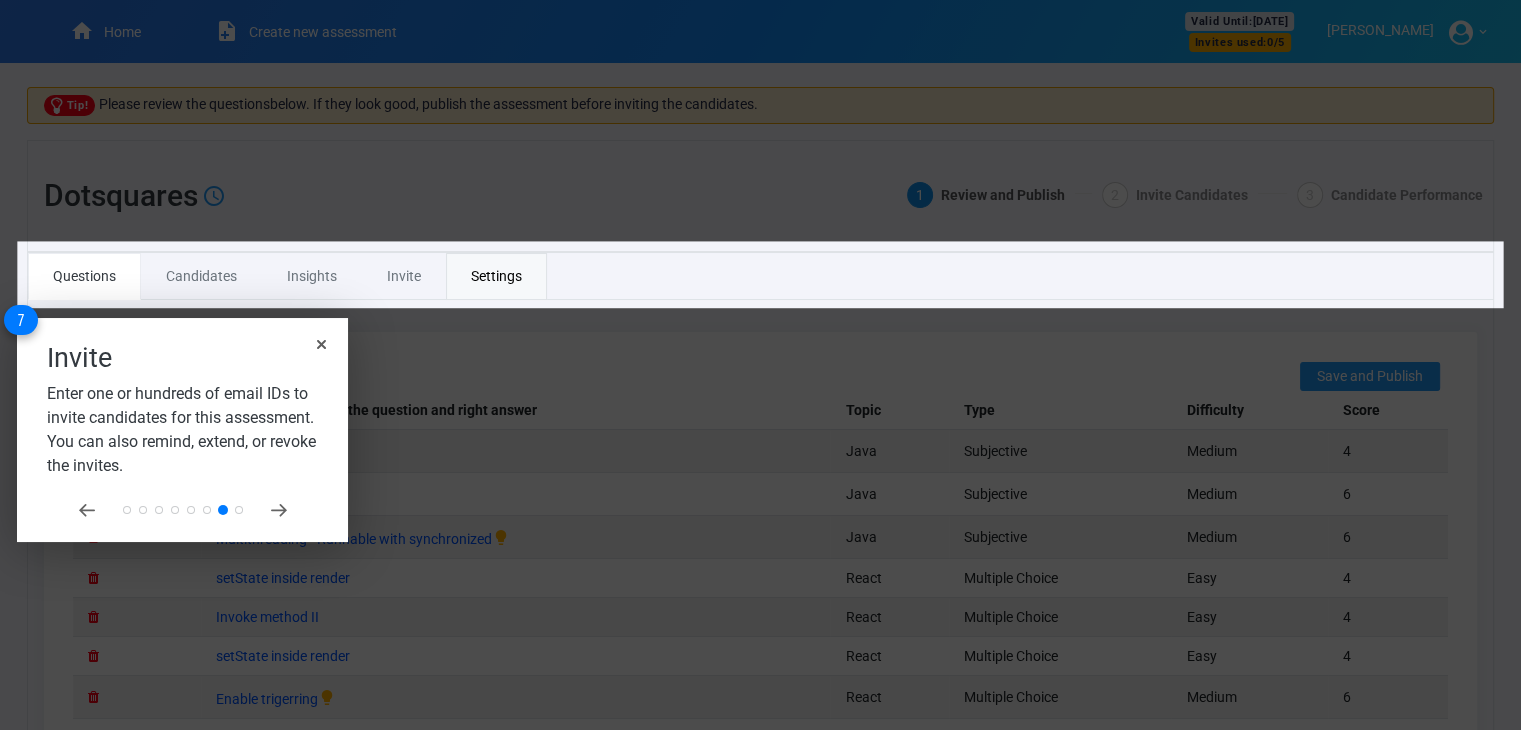 click at bounding box center [182, 510] 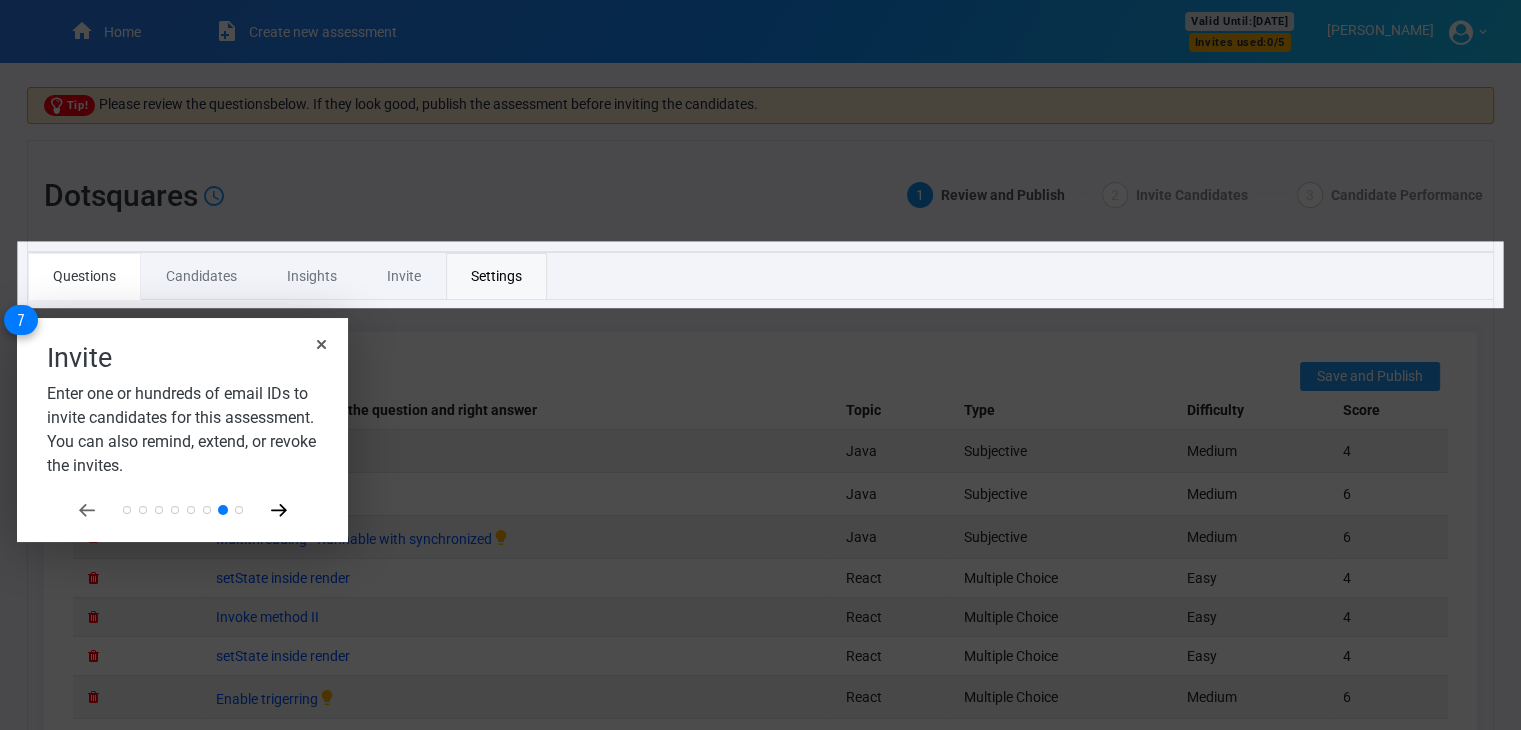 click 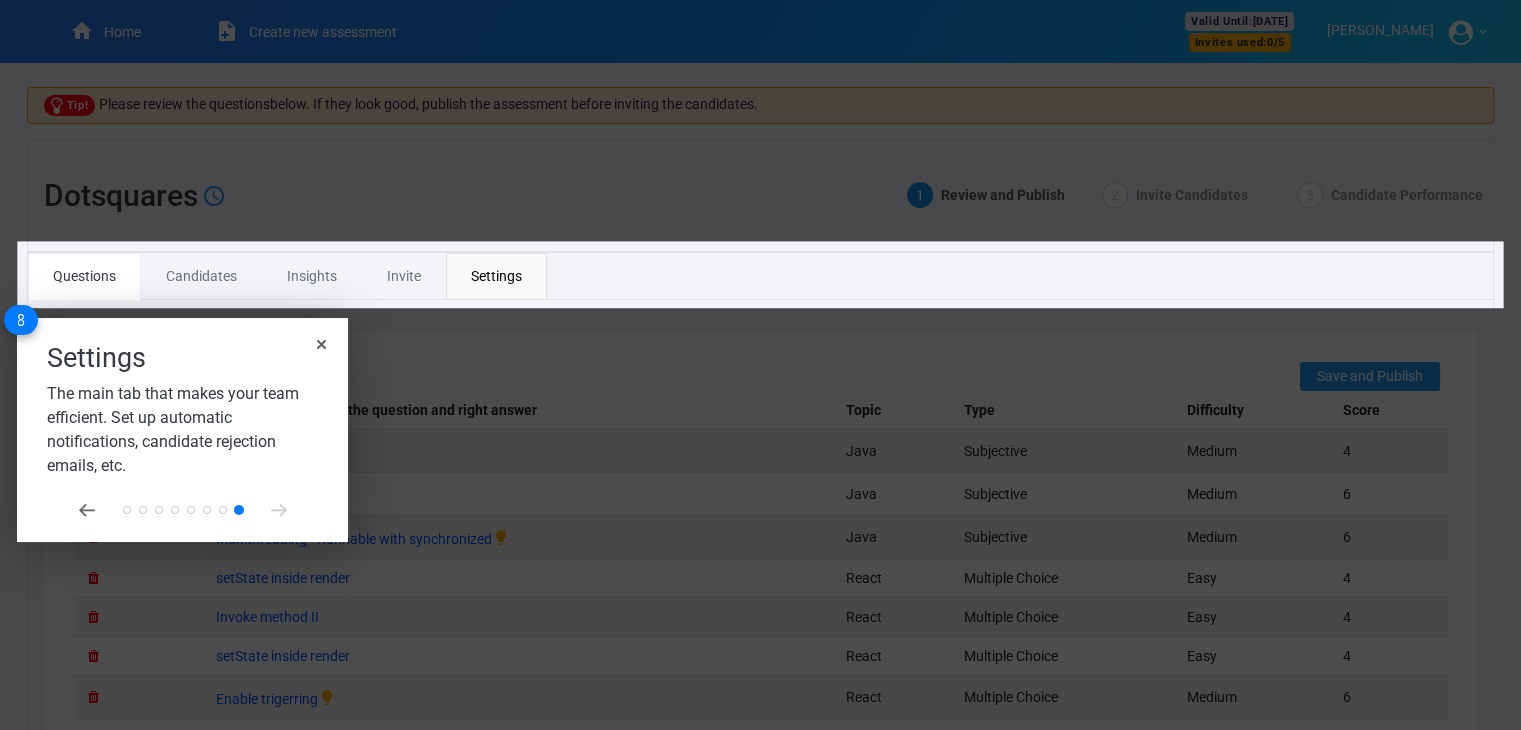 click on "Settings The main tab that makes your team efficient. Set up automatic notifications, candidate rejection emails, etc.  8" at bounding box center [182, 430] 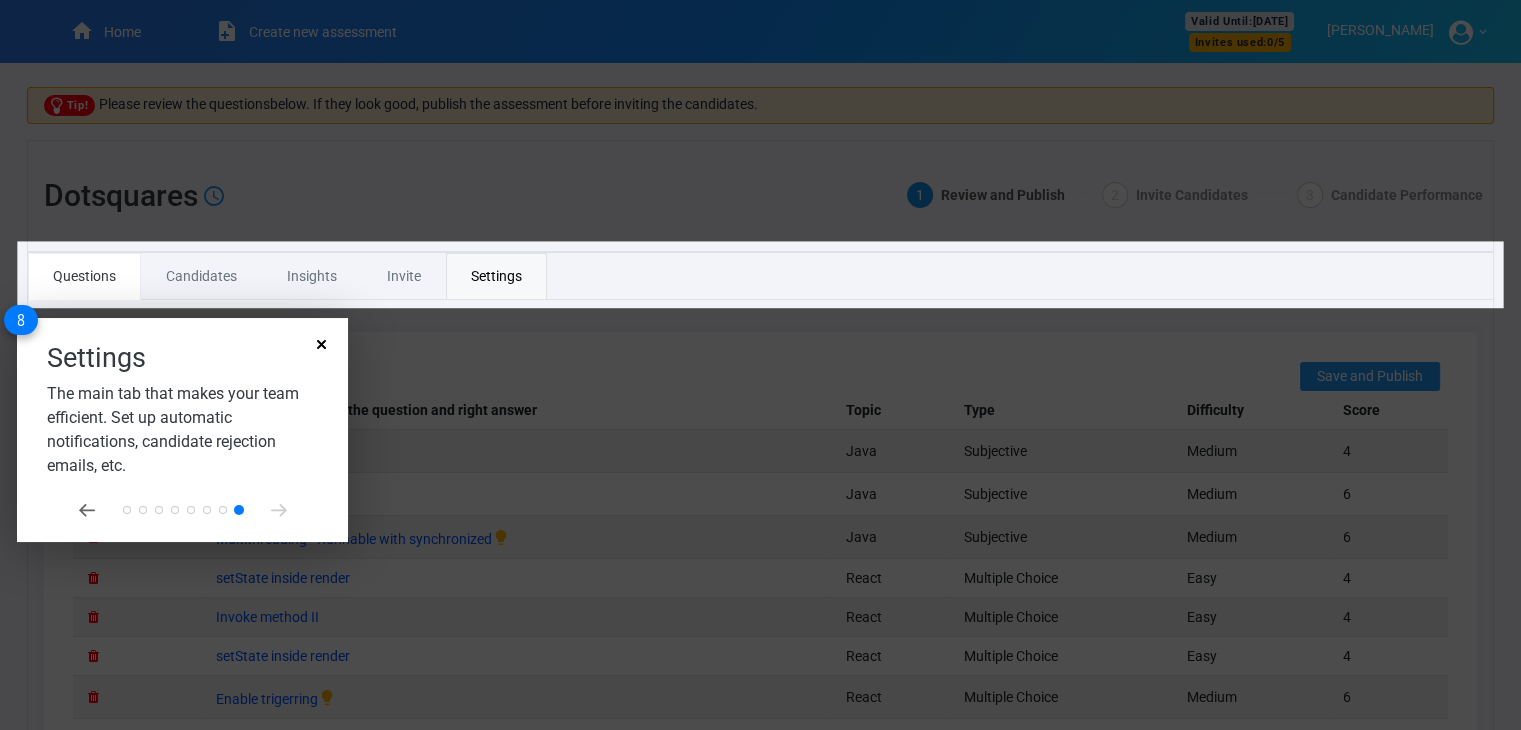click 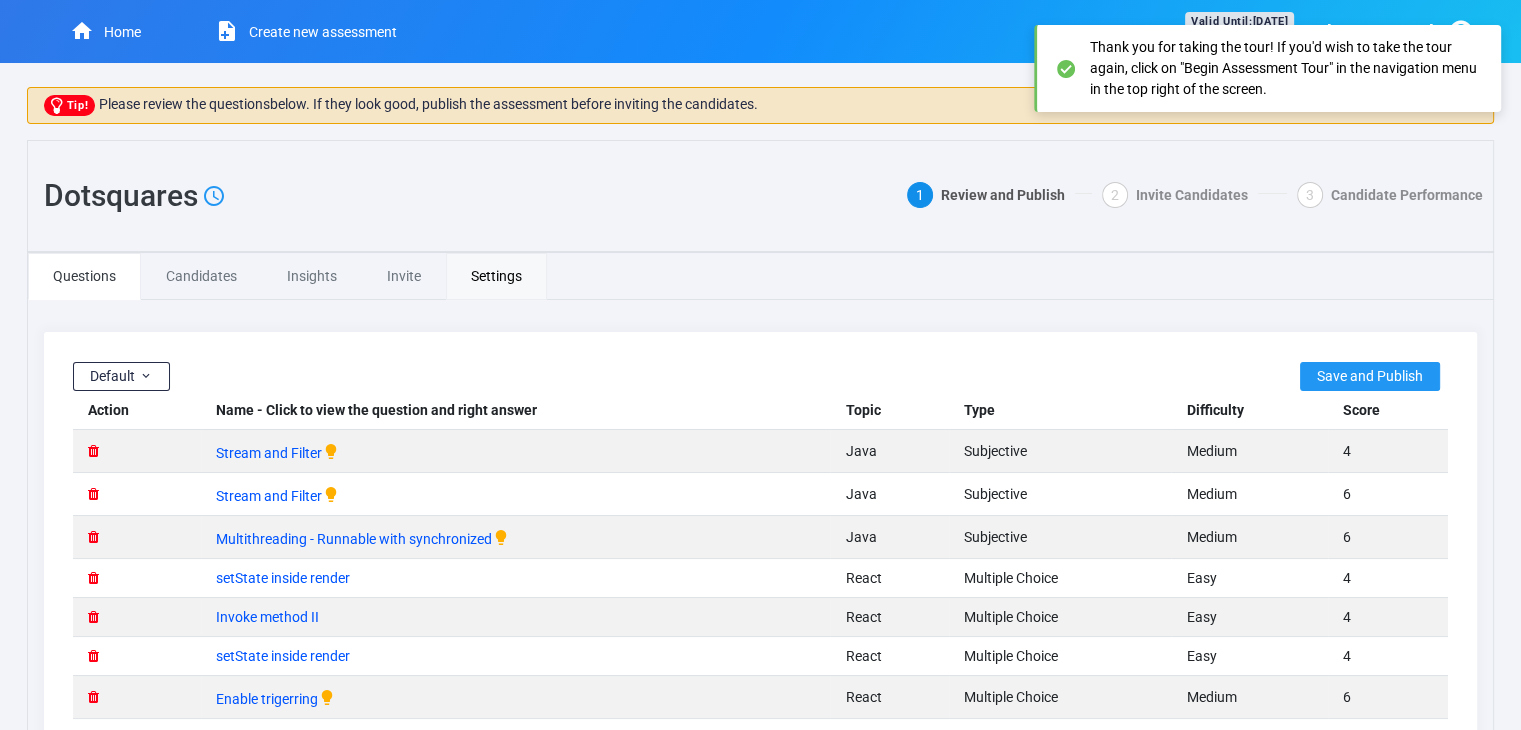 click on "Settings" at bounding box center [496, 276] 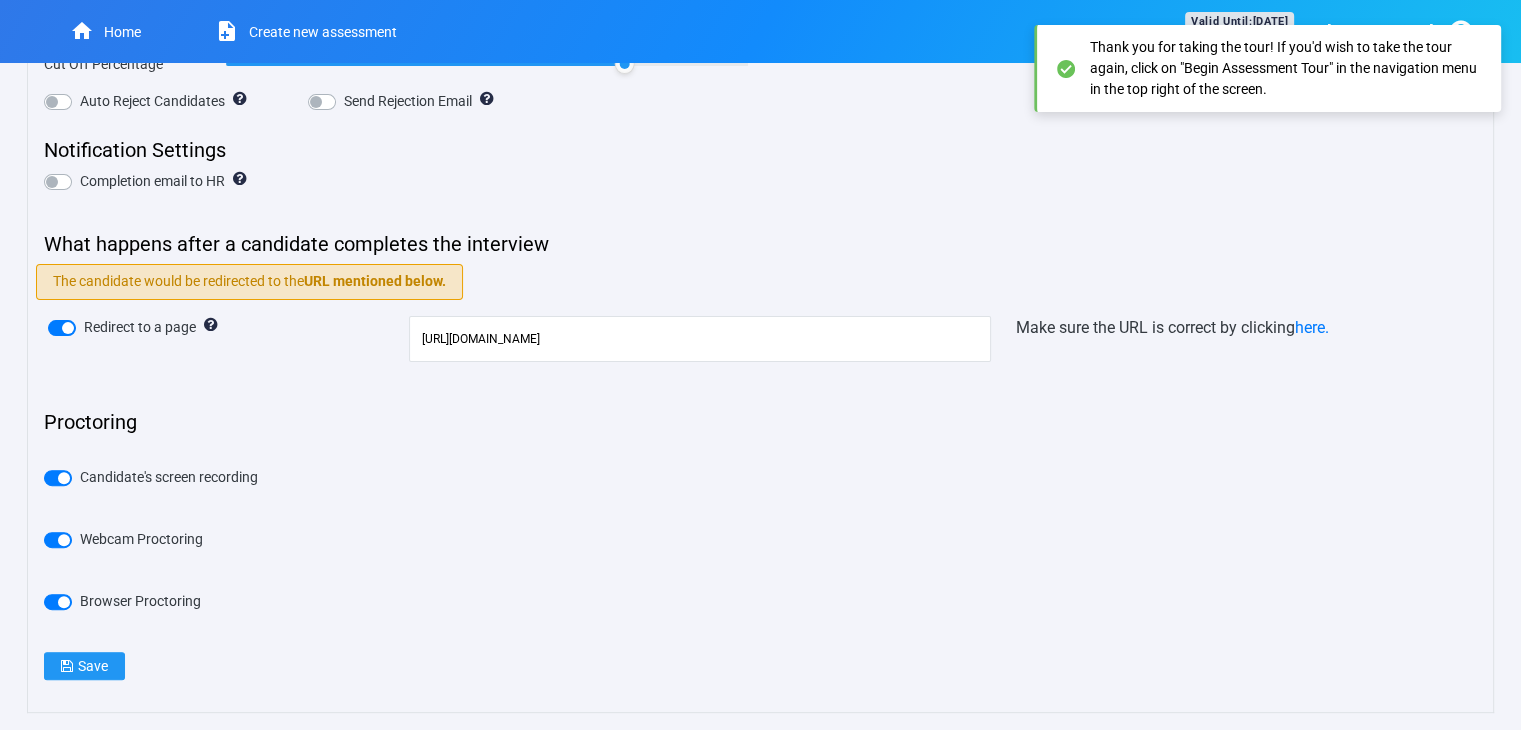 scroll, scrollTop: 589, scrollLeft: 0, axis: vertical 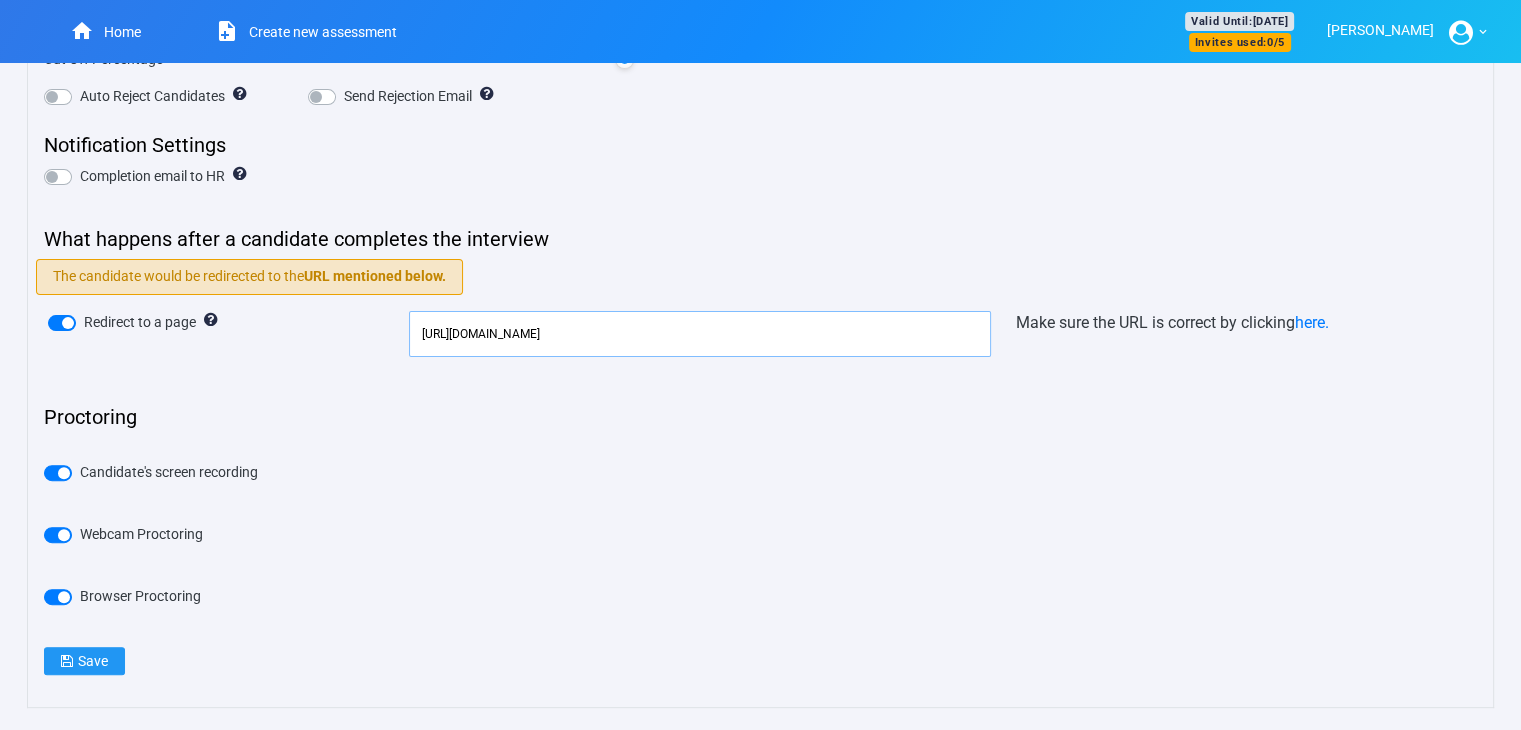 click on "https://docs.google.com/forms/d/e/1FAIpQLSdc8aSX_23z-y-UDJCKGb0oxR75nraxPhQLIqprsNKkqwQusw/viewform?usp=sf_link" at bounding box center [700, 334] 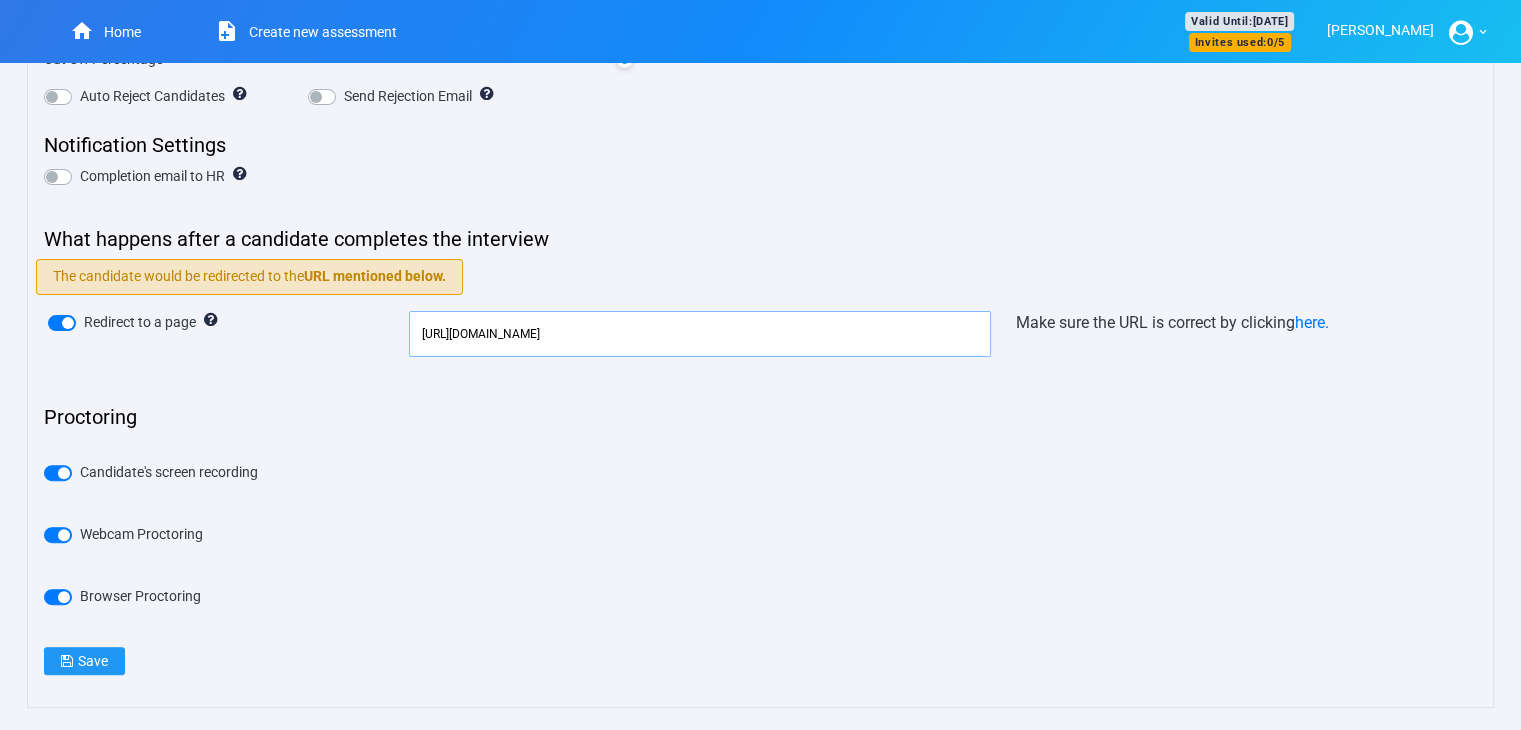 scroll, scrollTop: 0, scrollLeft: 129, axis: horizontal 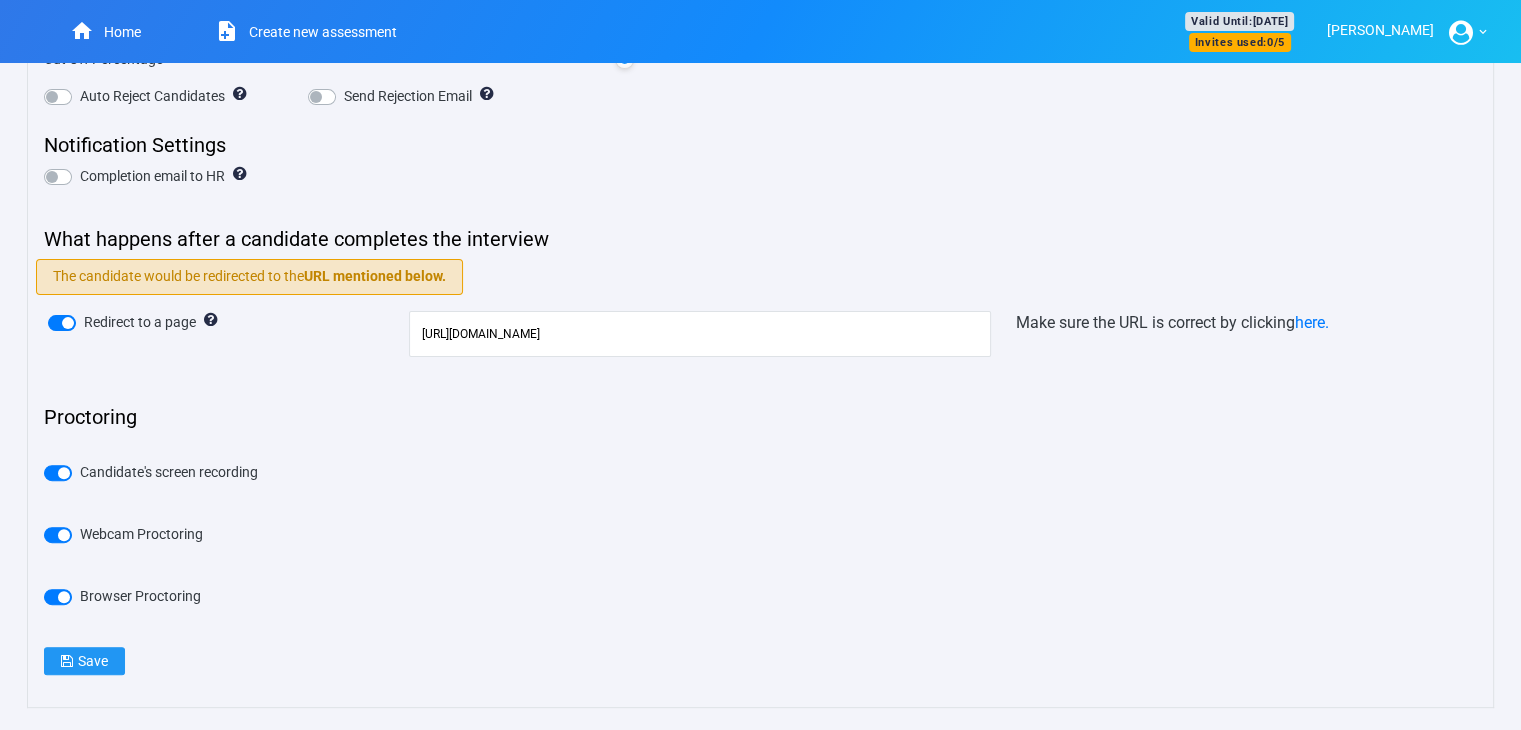 click on "Redirect to a page" at bounding box center (140, 322) 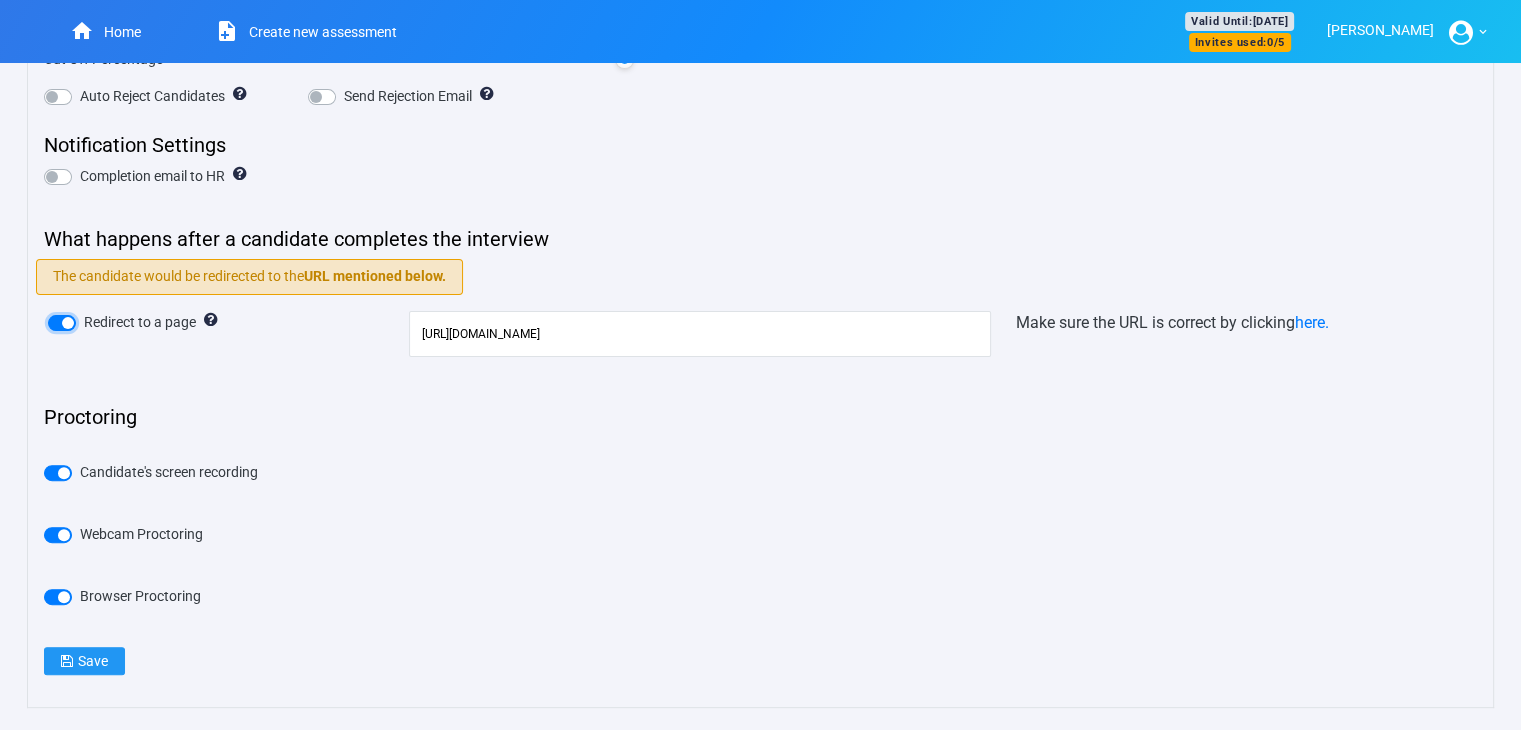 click on "Redirect to a page" at bounding box center (56, 321) 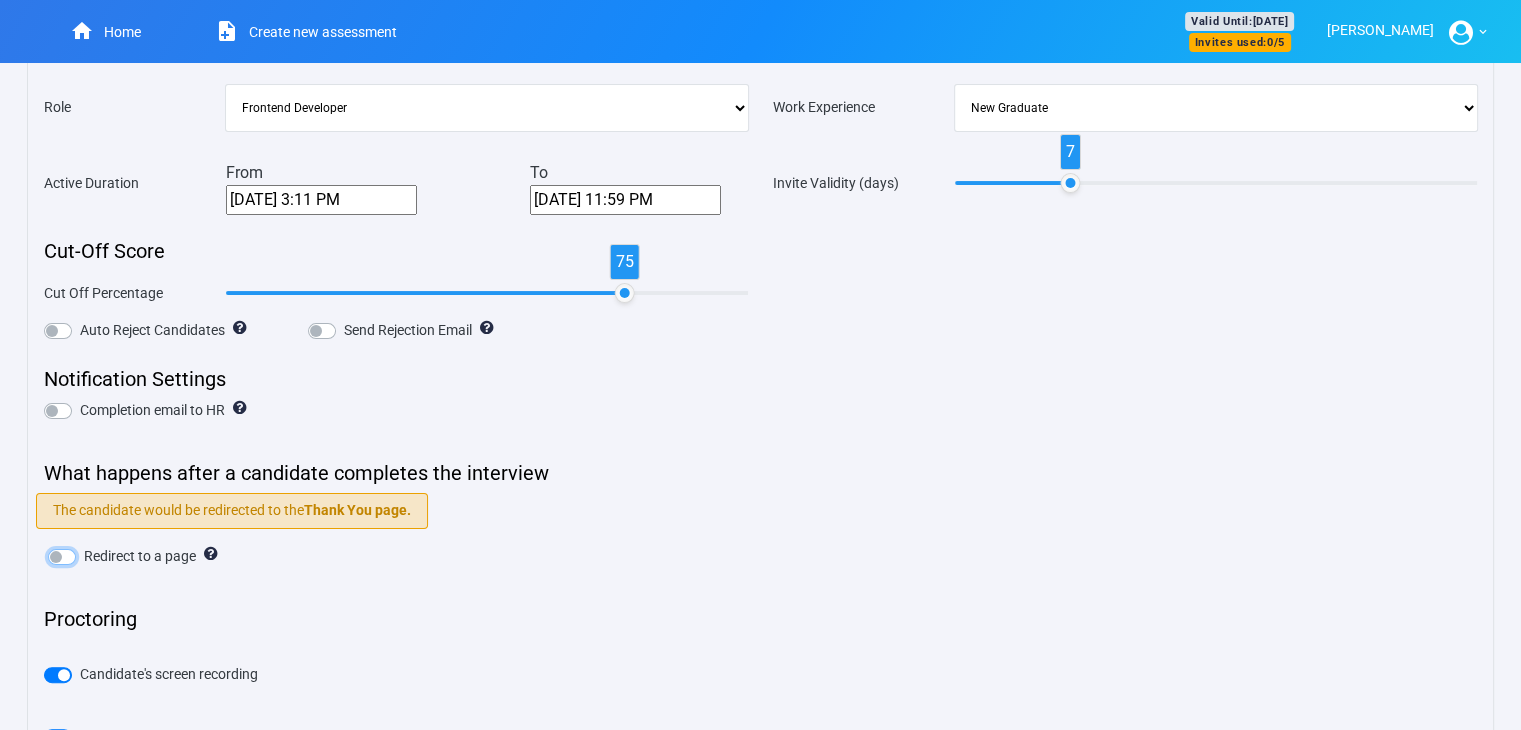 scroll, scrollTop: 352, scrollLeft: 0, axis: vertical 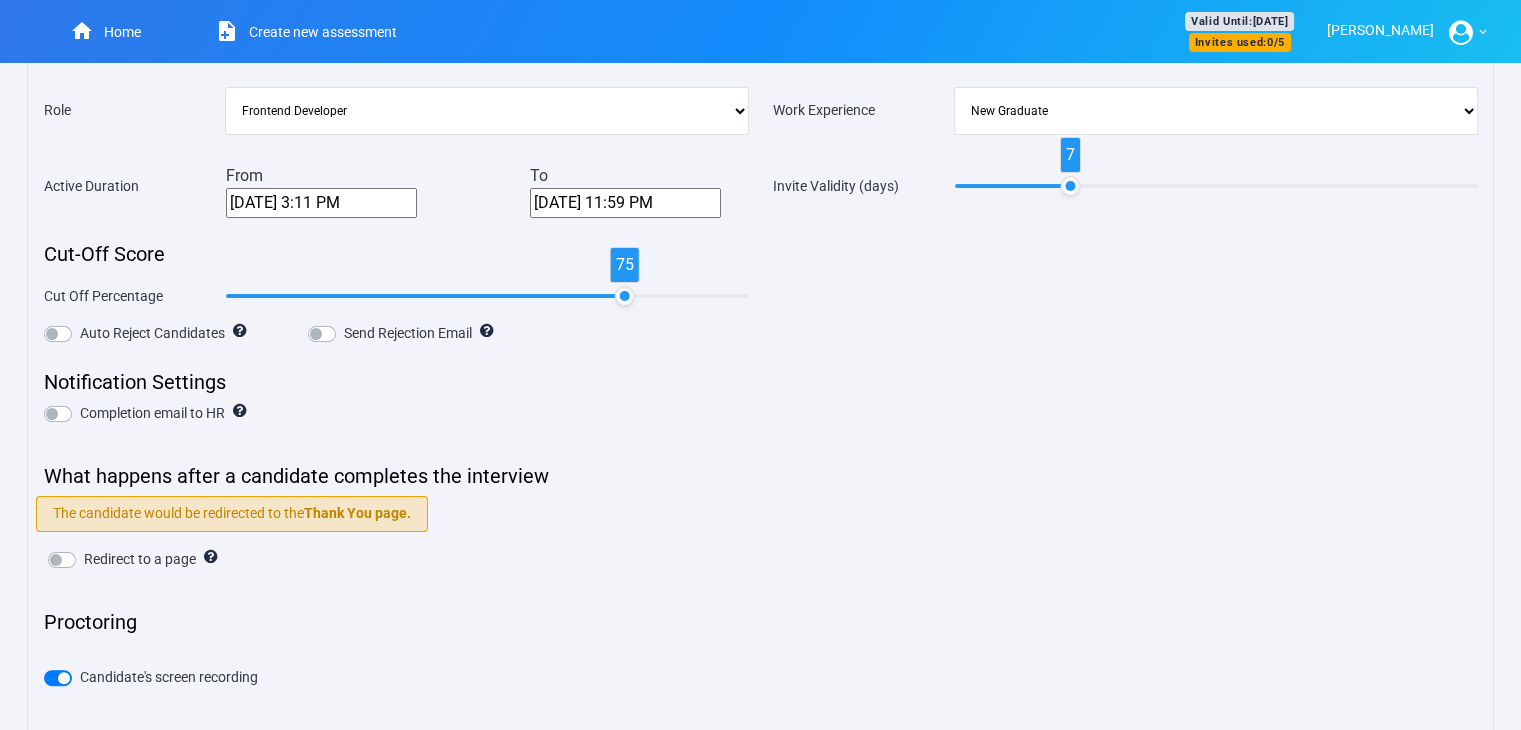 click on "Auto Reject Candidates" at bounding box center (152, 333) 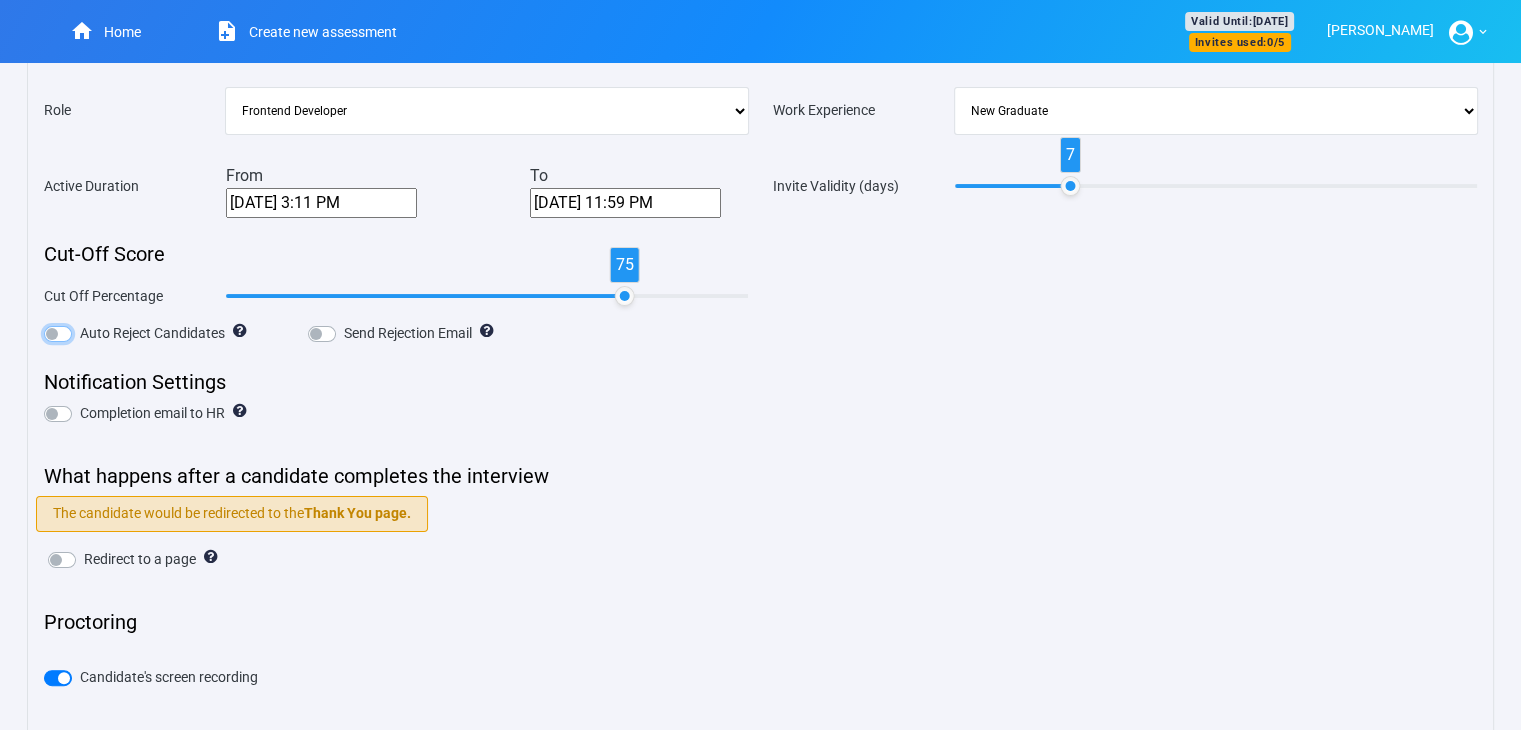 click on "Auto Reject Candidates" at bounding box center [52, 332] 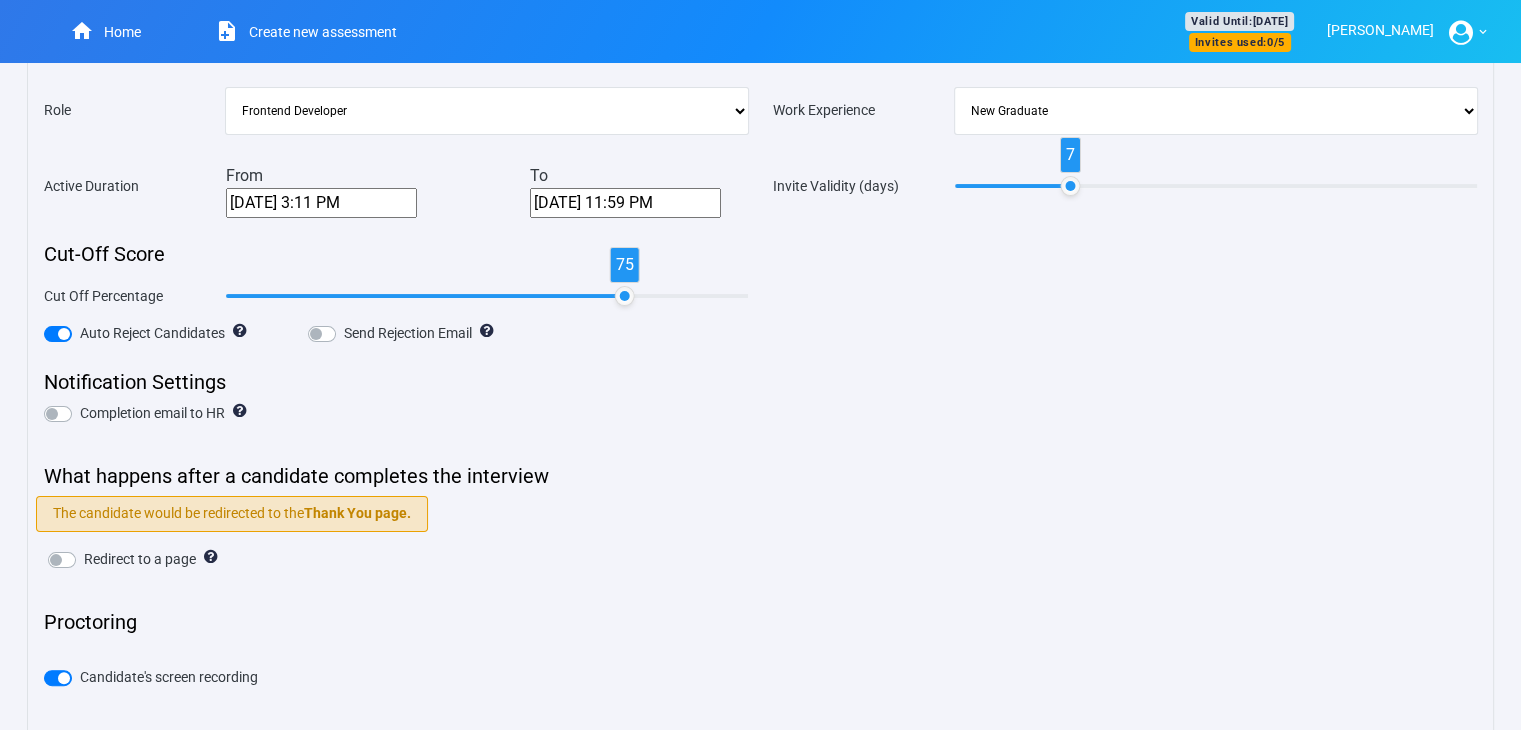 click on "Cut Off Percentage 75" at bounding box center (396, 312) 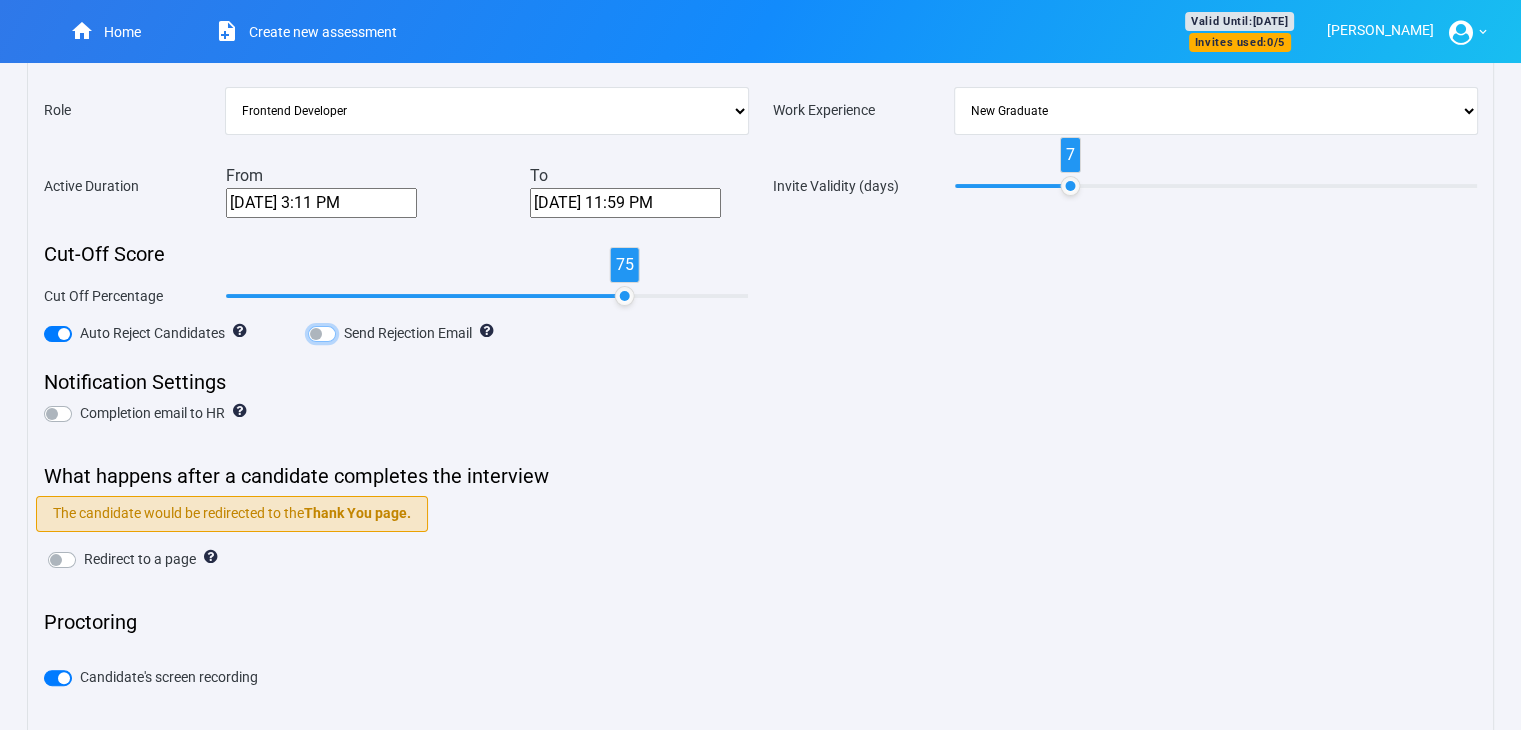 click on "Send Rejection Email" at bounding box center (316, 332) 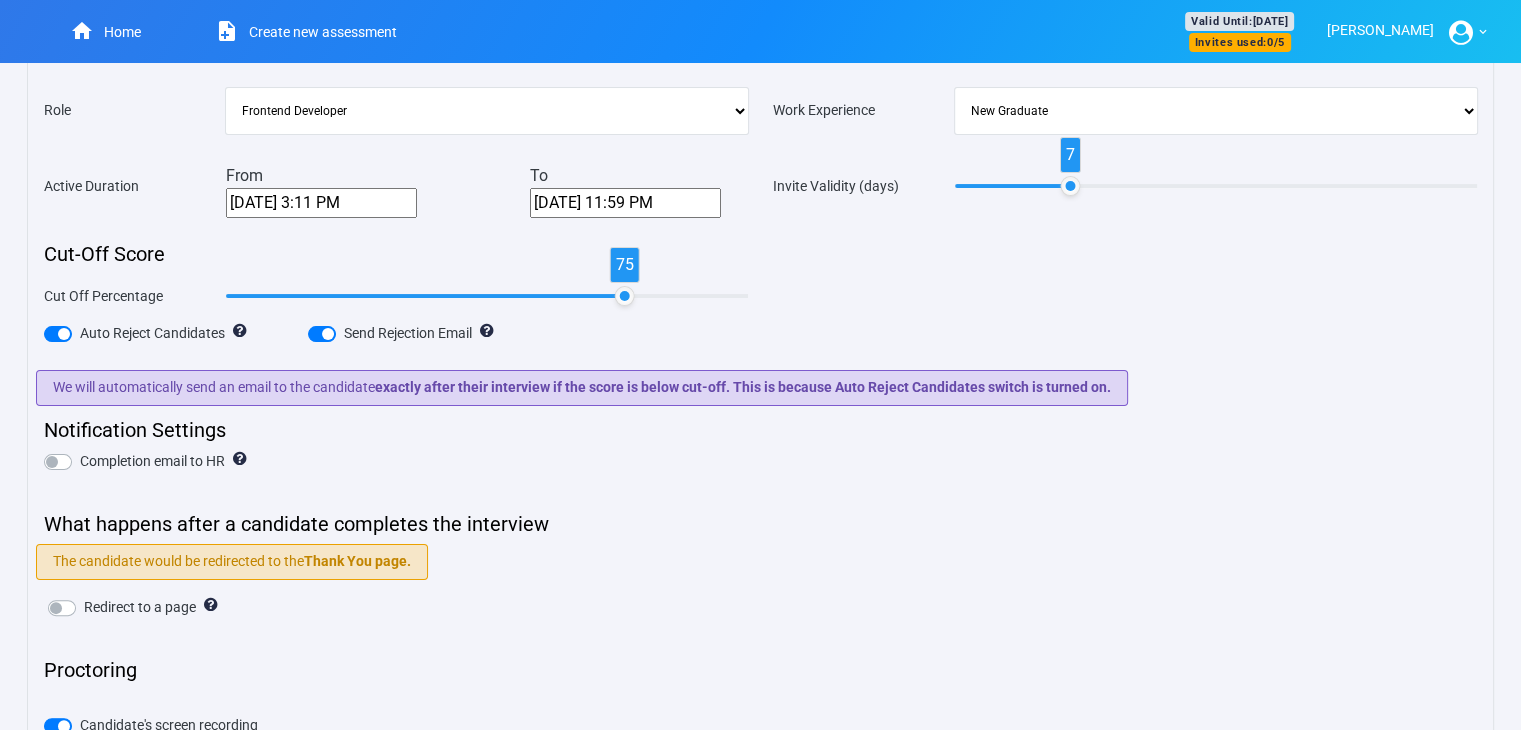 click on "Auto Reject Candidates" at bounding box center [152, 333] 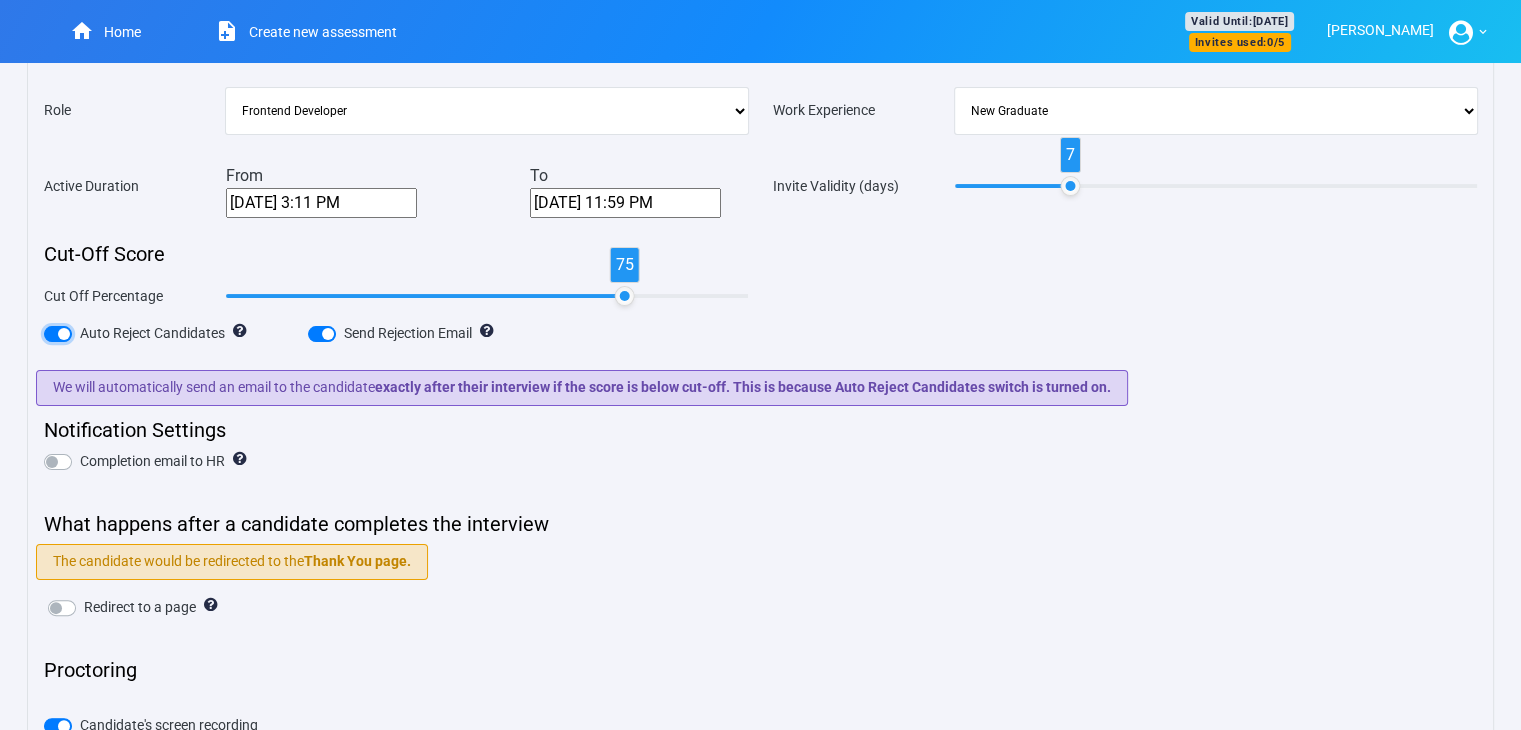 click on "Auto Reject Candidates" at bounding box center [52, 332] 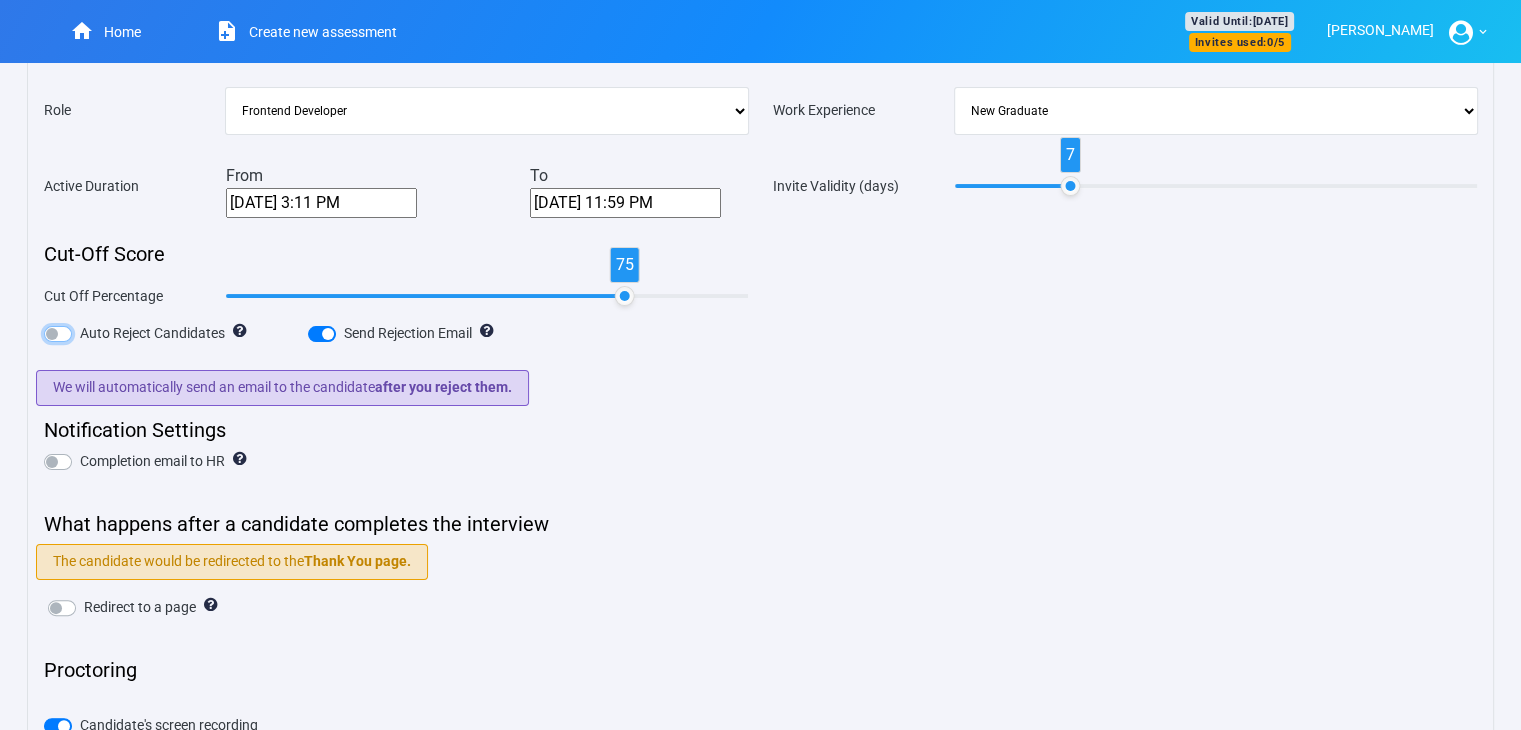 scroll, scrollTop: 0, scrollLeft: 0, axis: both 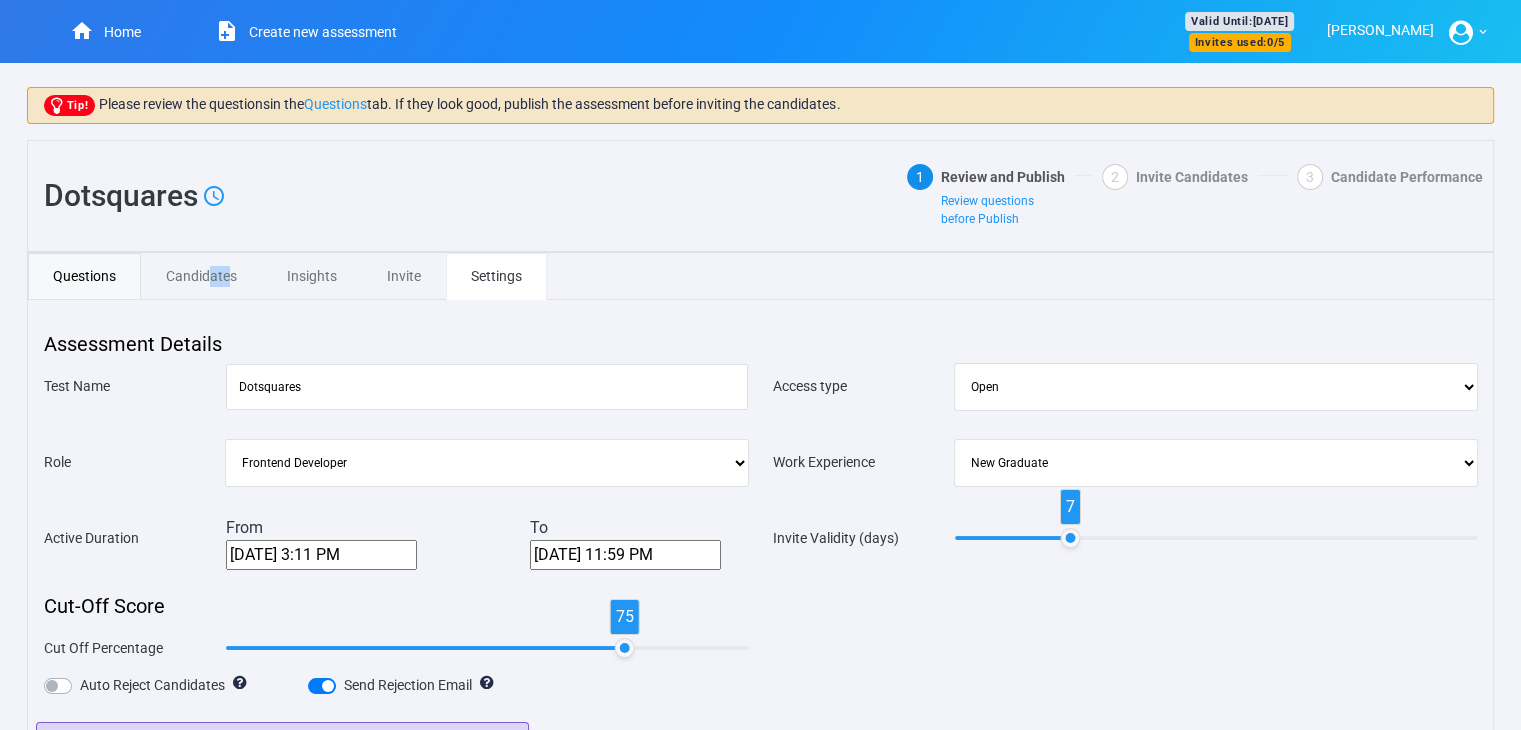 drag, startPoint x: 231, startPoint y: 262, endPoint x: 209, endPoint y: 277, distance: 26.627054 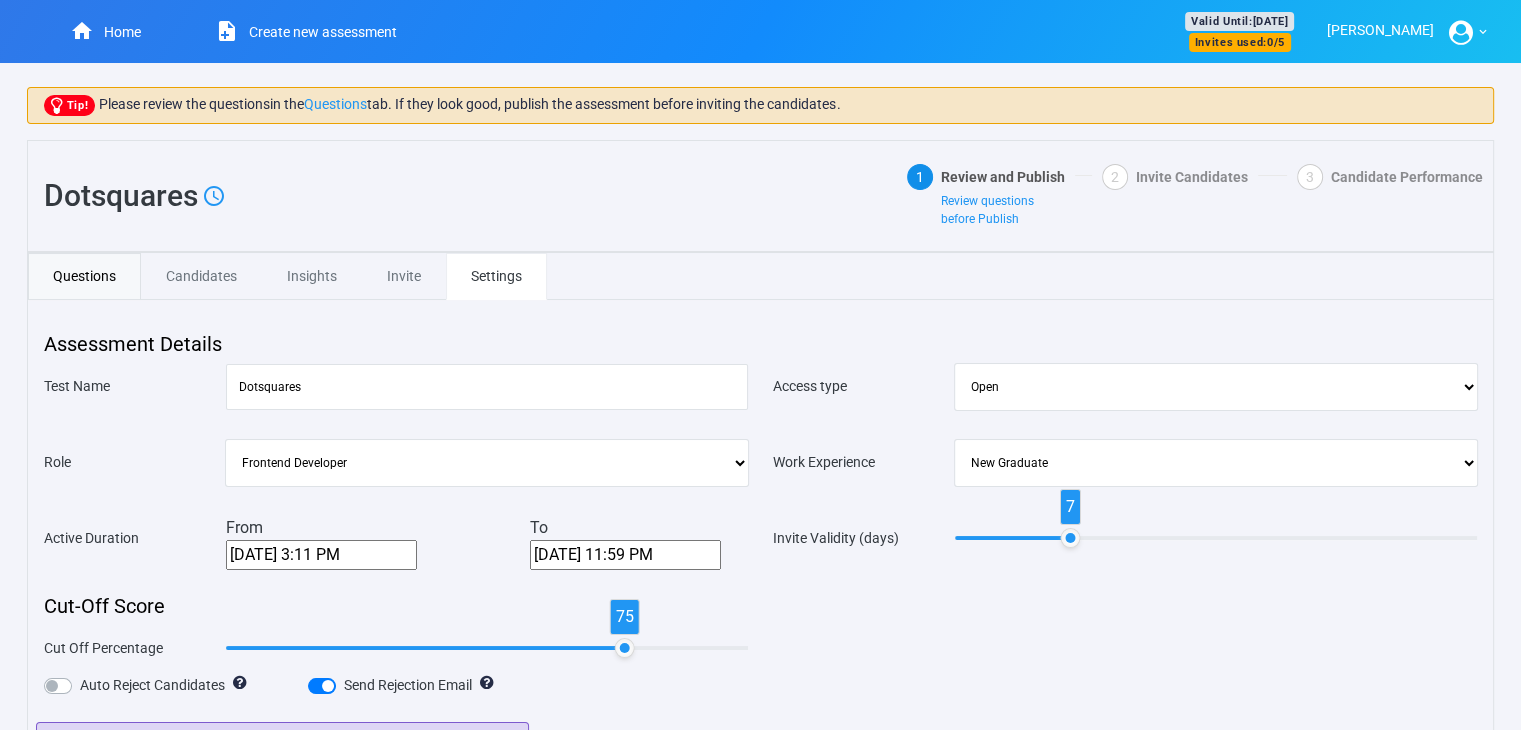 click on "Questions Candidates Insights Invite Settings" at bounding box center [760, 276] 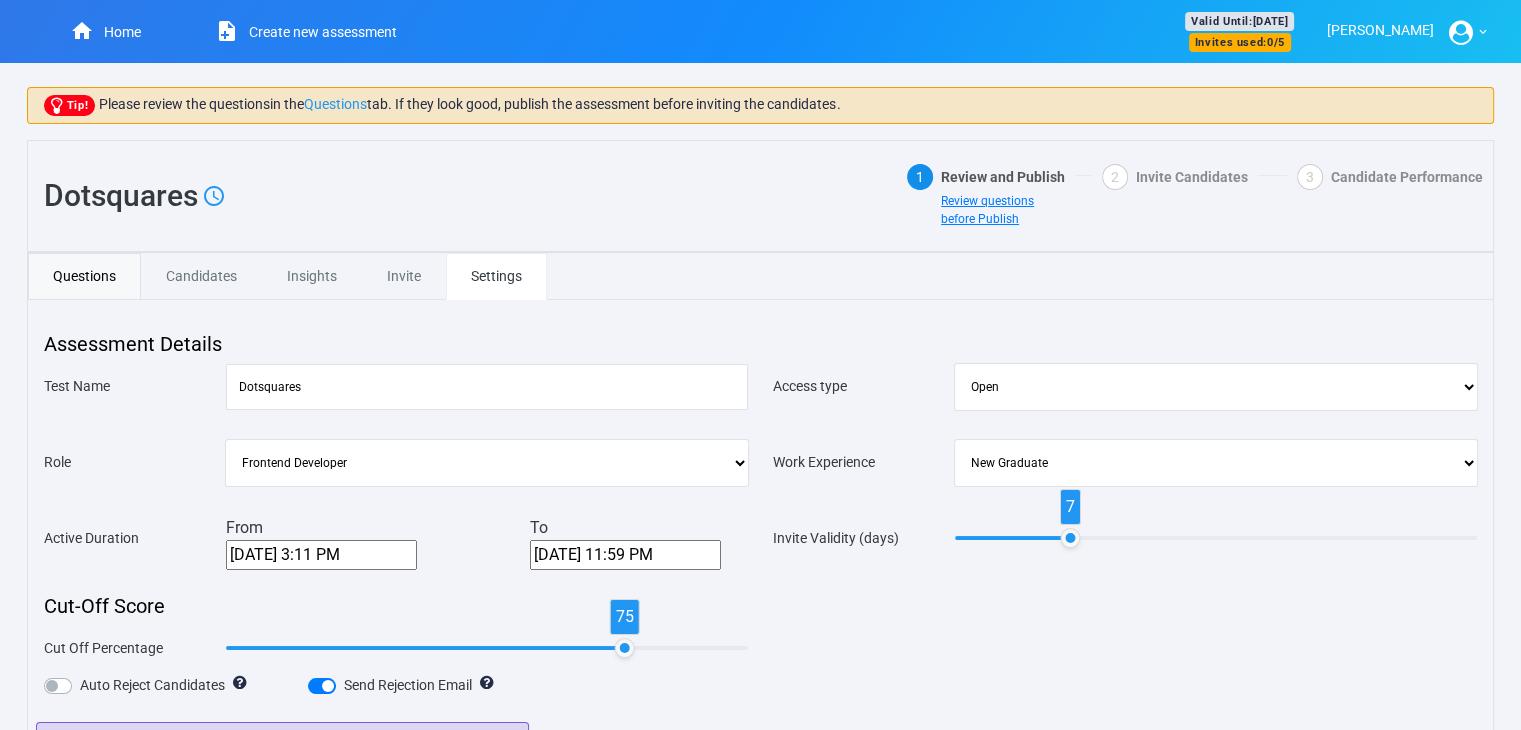 click on "Review questions before Publish" at bounding box center (987, 210) 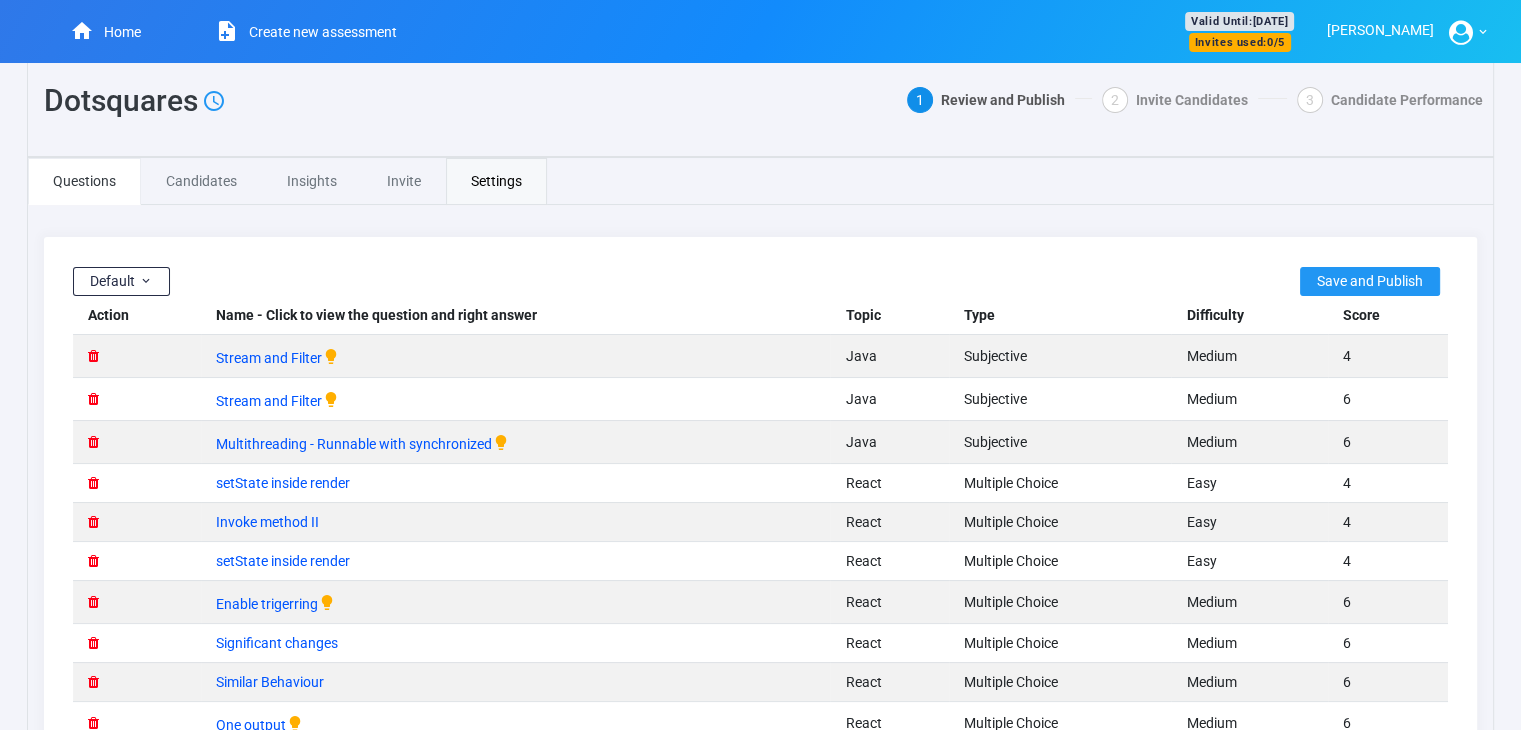 scroll, scrollTop: 0, scrollLeft: 0, axis: both 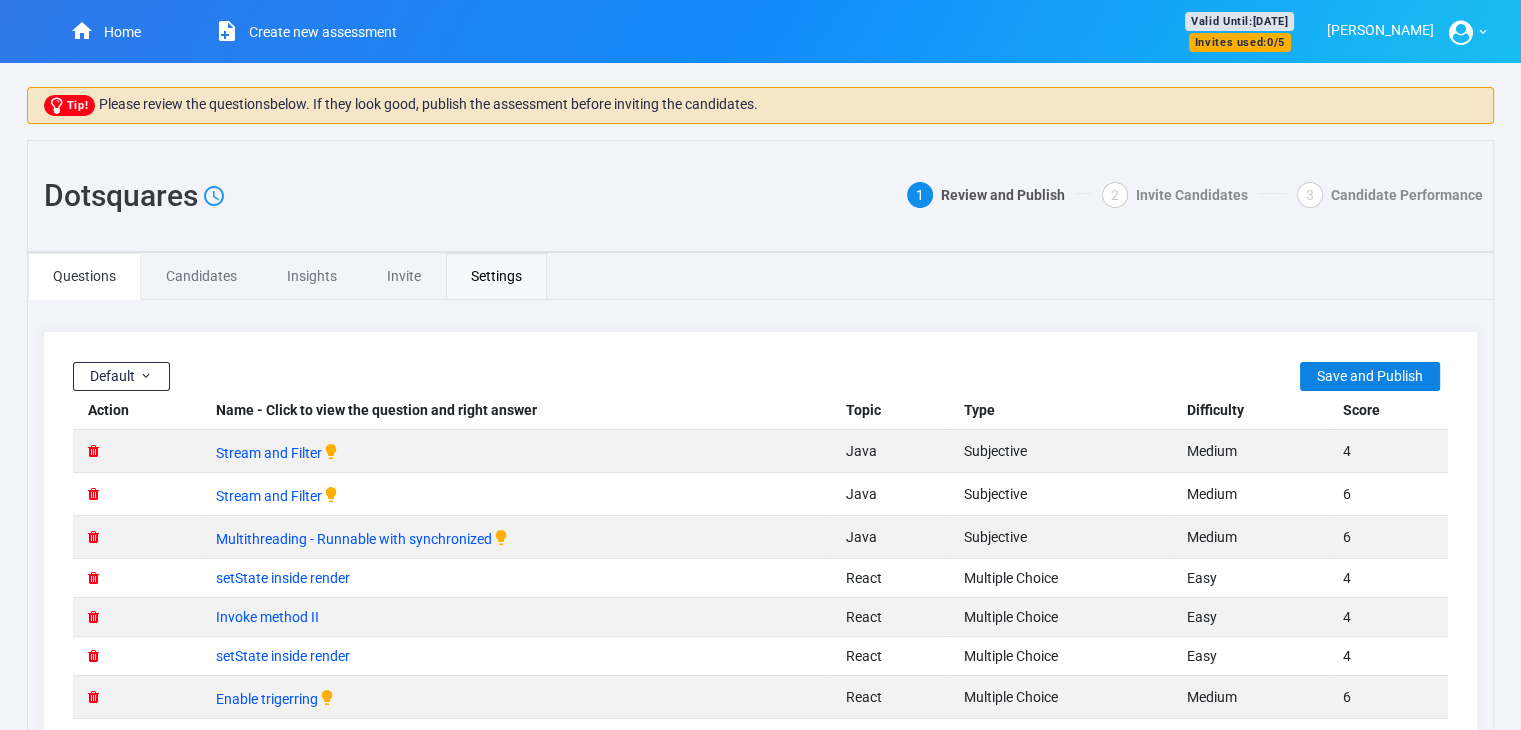 click on "Save and Publish" at bounding box center (1370, 376) 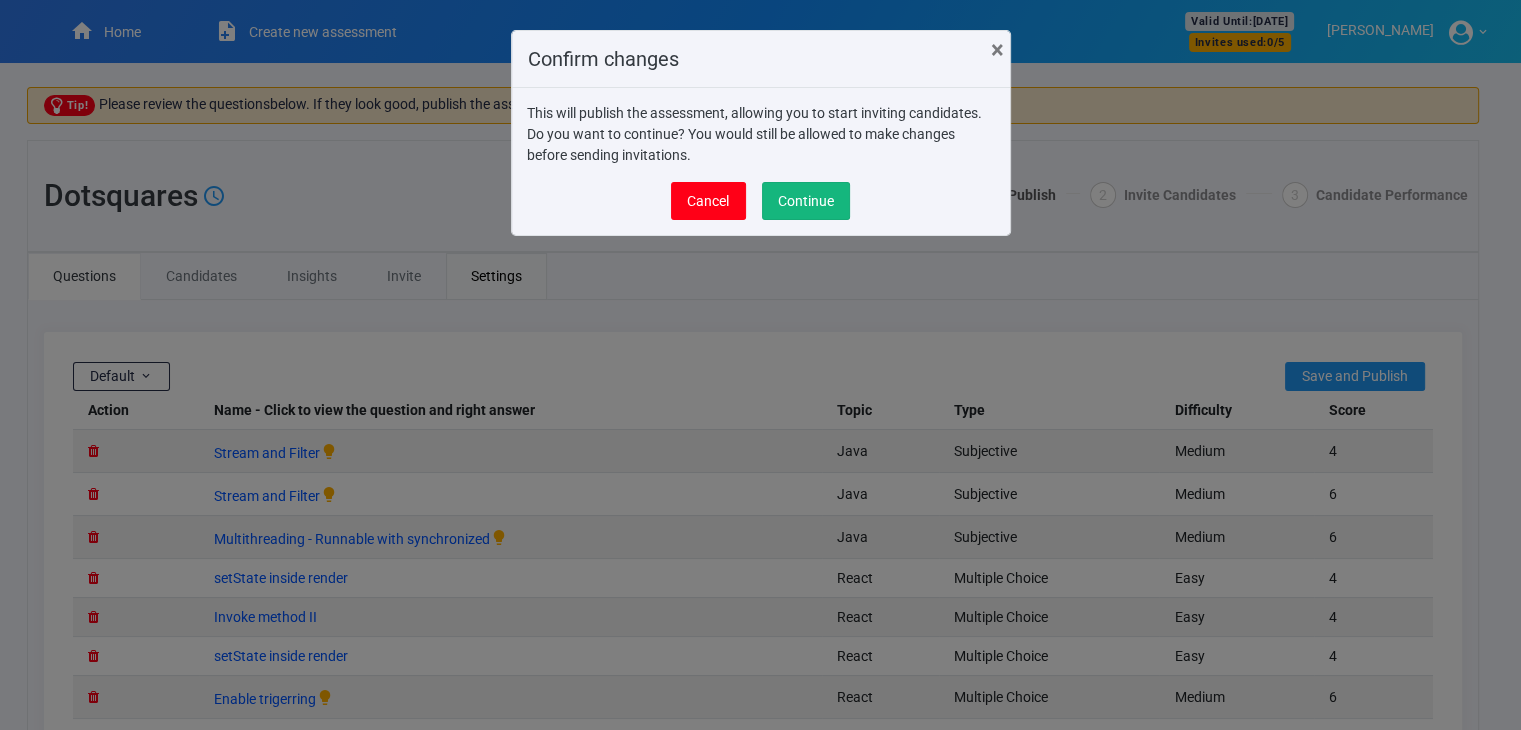click on "Continue" at bounding box center [806, 201] 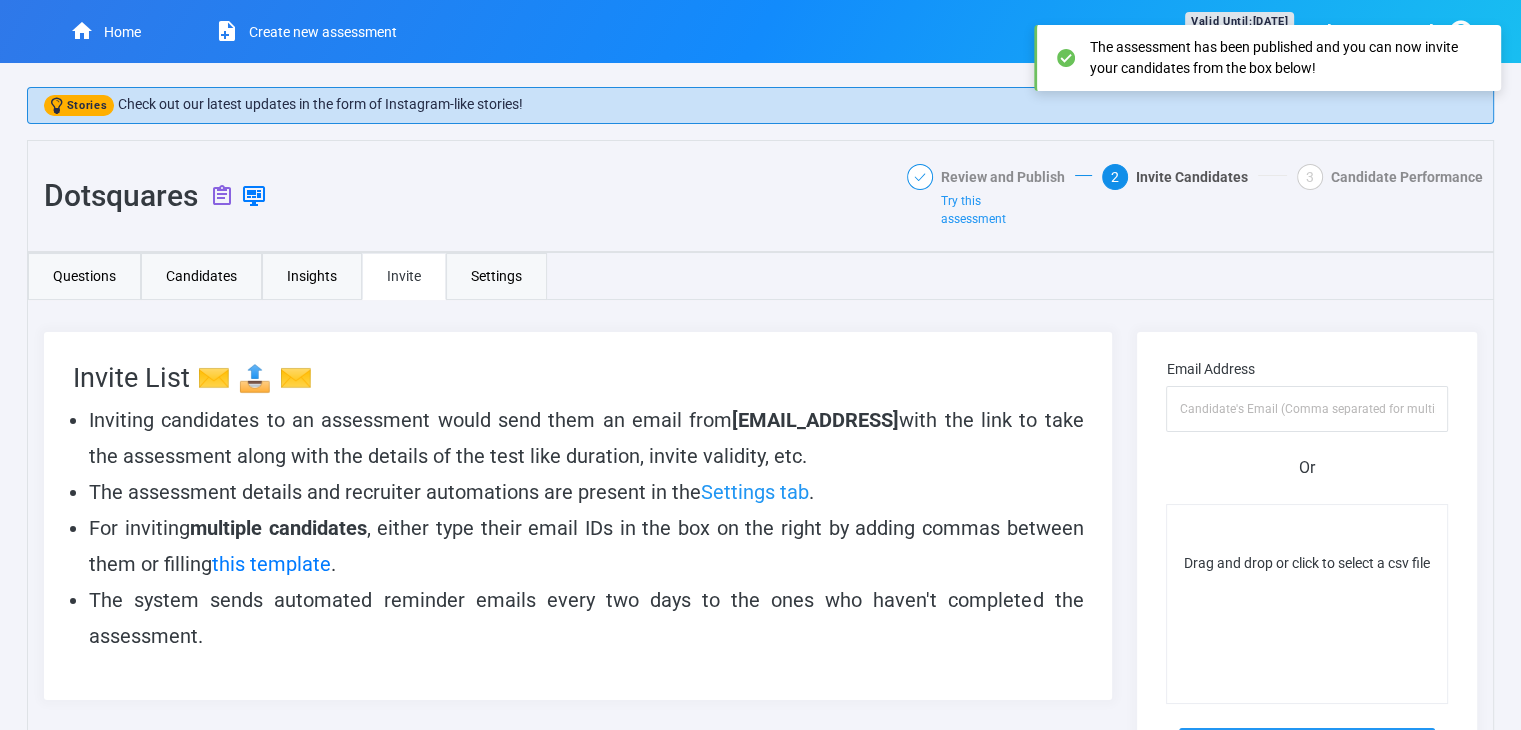 click on "Invite List ✉️ 📤 ✉️" at bounding box center [578, 378] 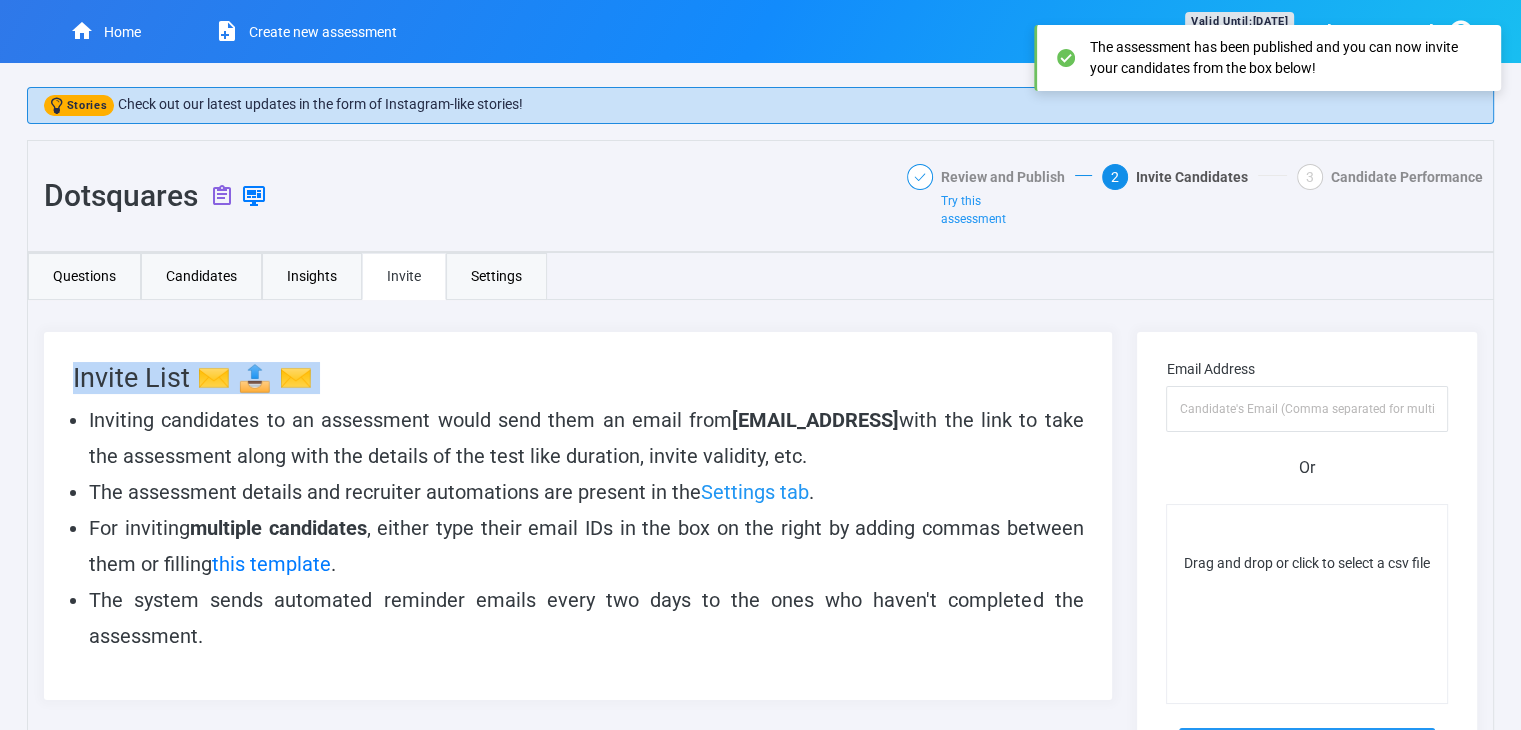 click on "Invite List ✉️ 📤 ✉️" at bounding box center [578, 378] 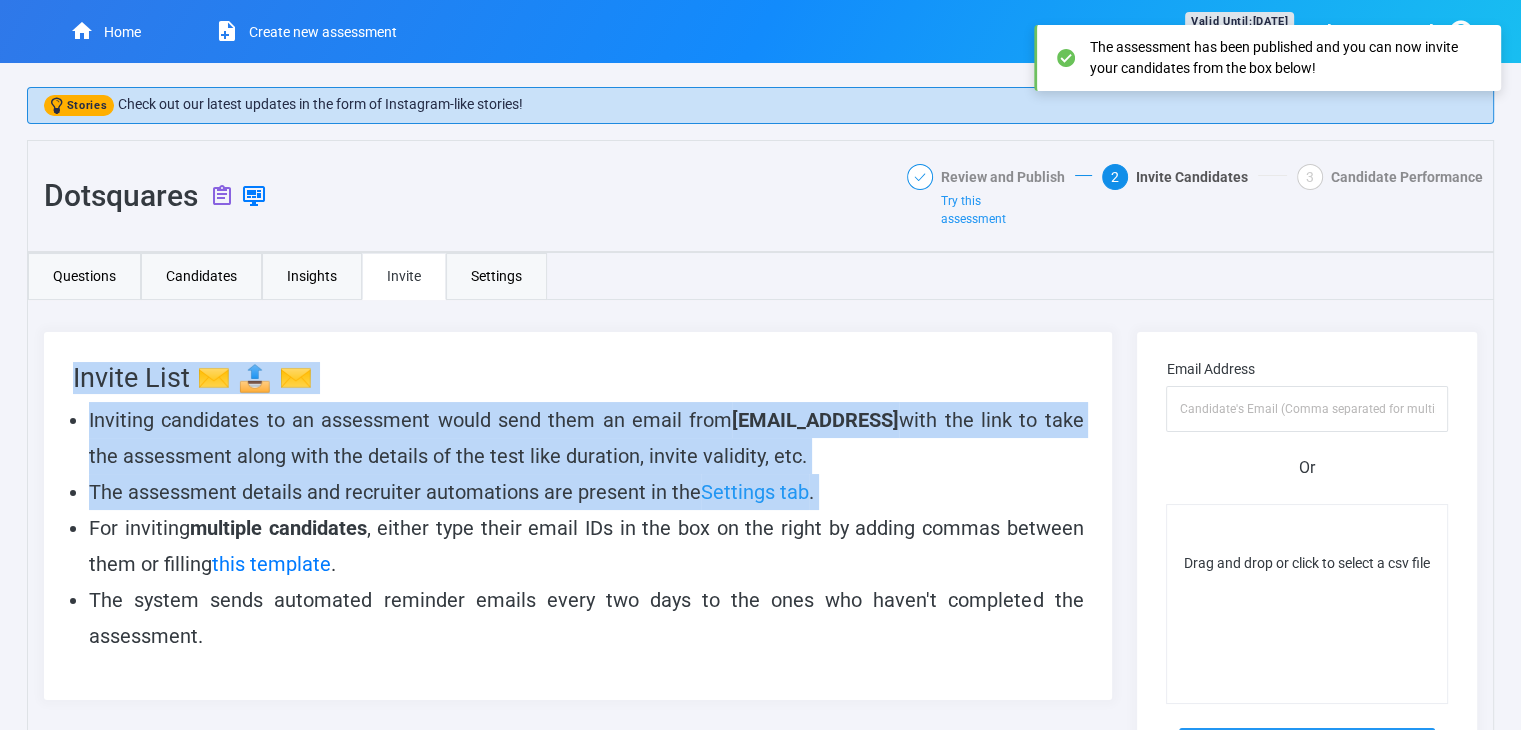 drag, startPoint x: 392, startPoint y: 390, endPoint x: 373, endPoint y: 509, distance: 120.50726 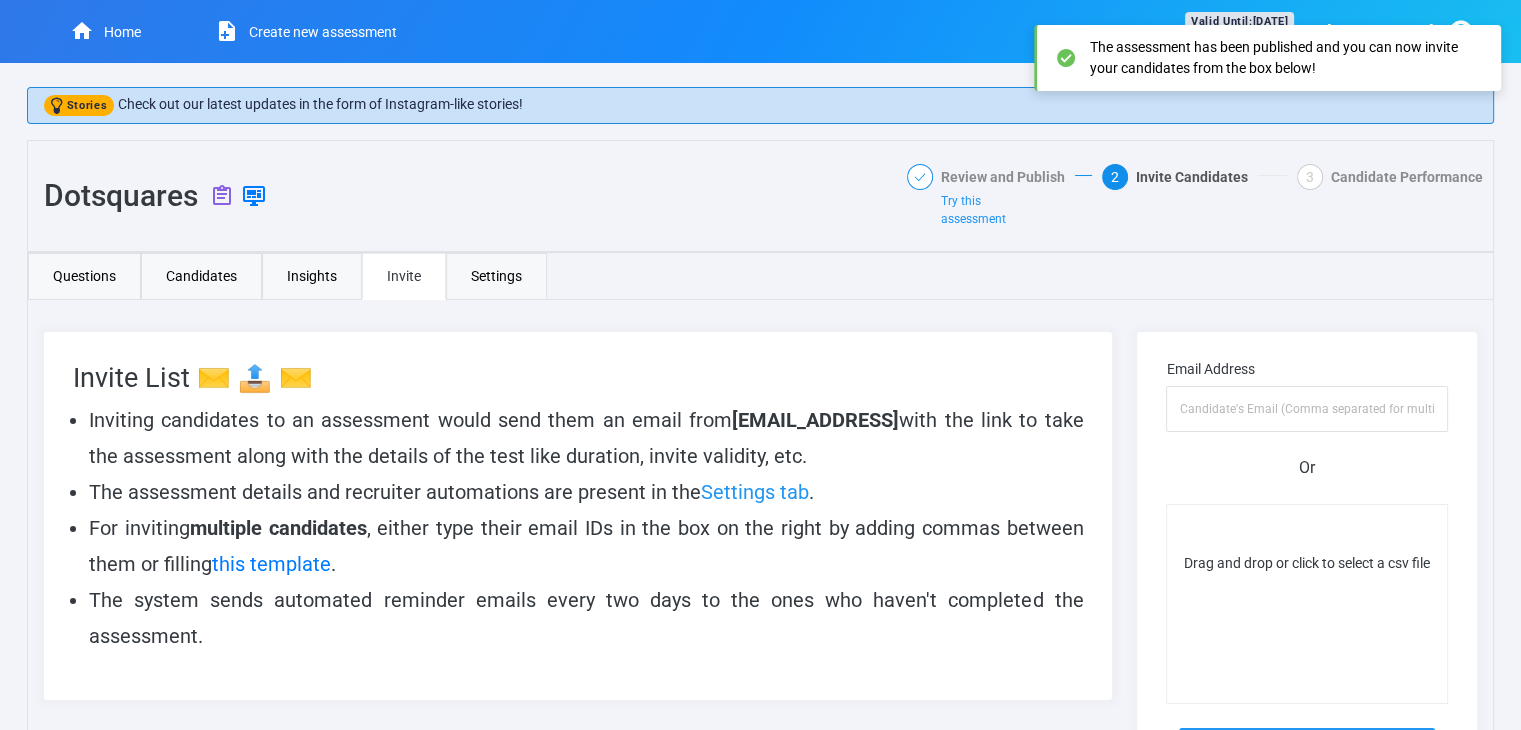 click on "The assessment details and recruiter automations are present in the  Settings tab ." at bounding box center [586, 492] 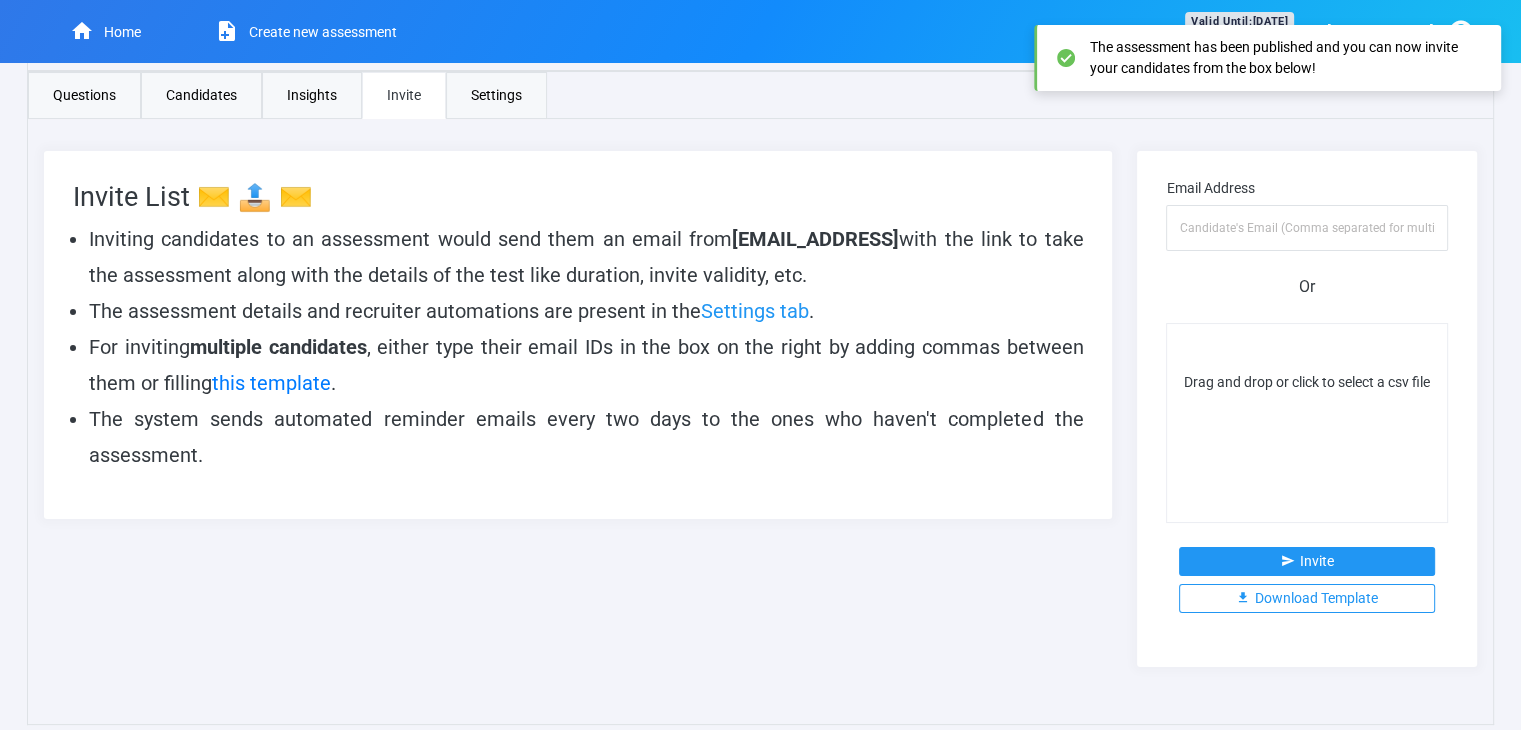 scroll, scrollTop: 197, scrollLeft: 0, axis: vertical 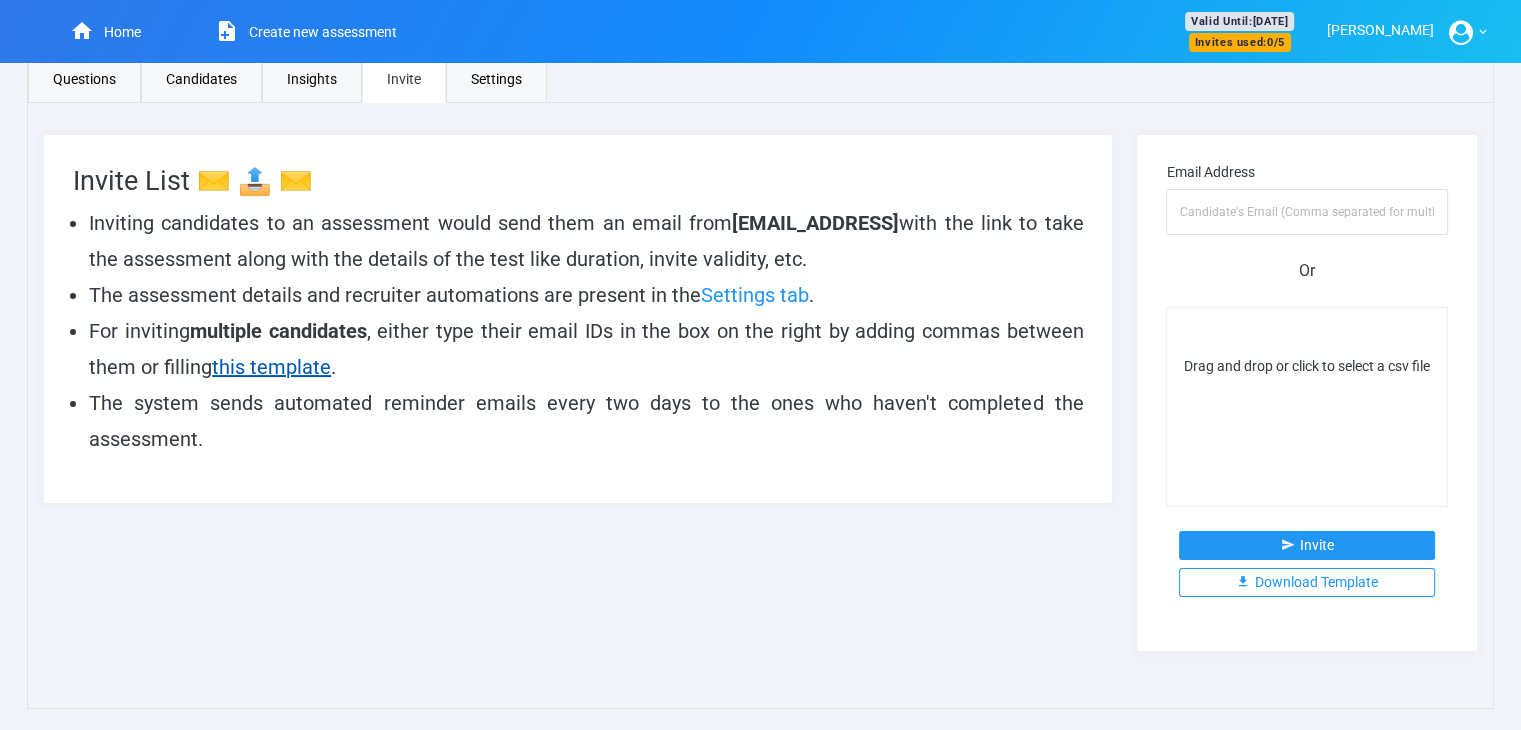 click on "this template" at bounding box center [271, 367] 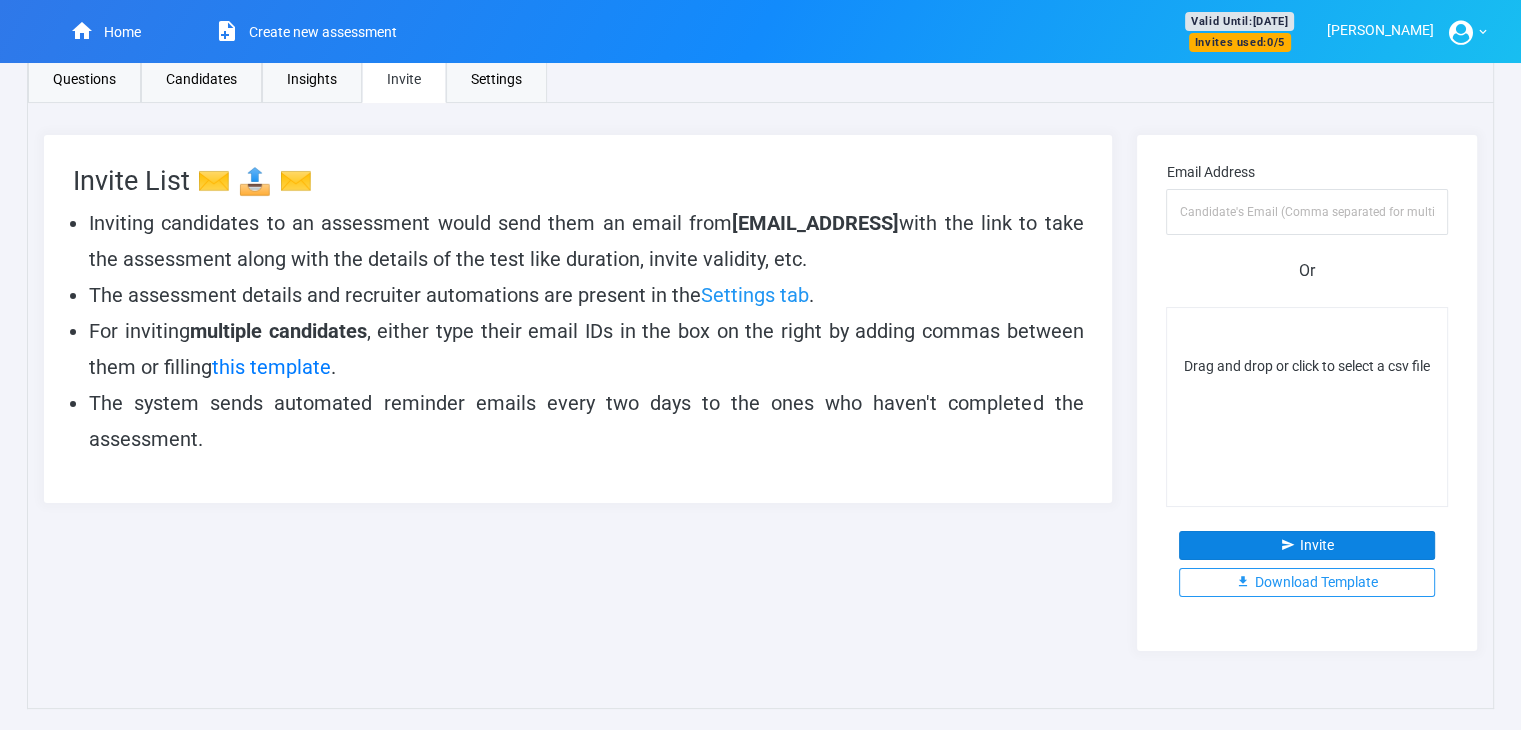 click on "Invite" at bounding box center (1307, 545) 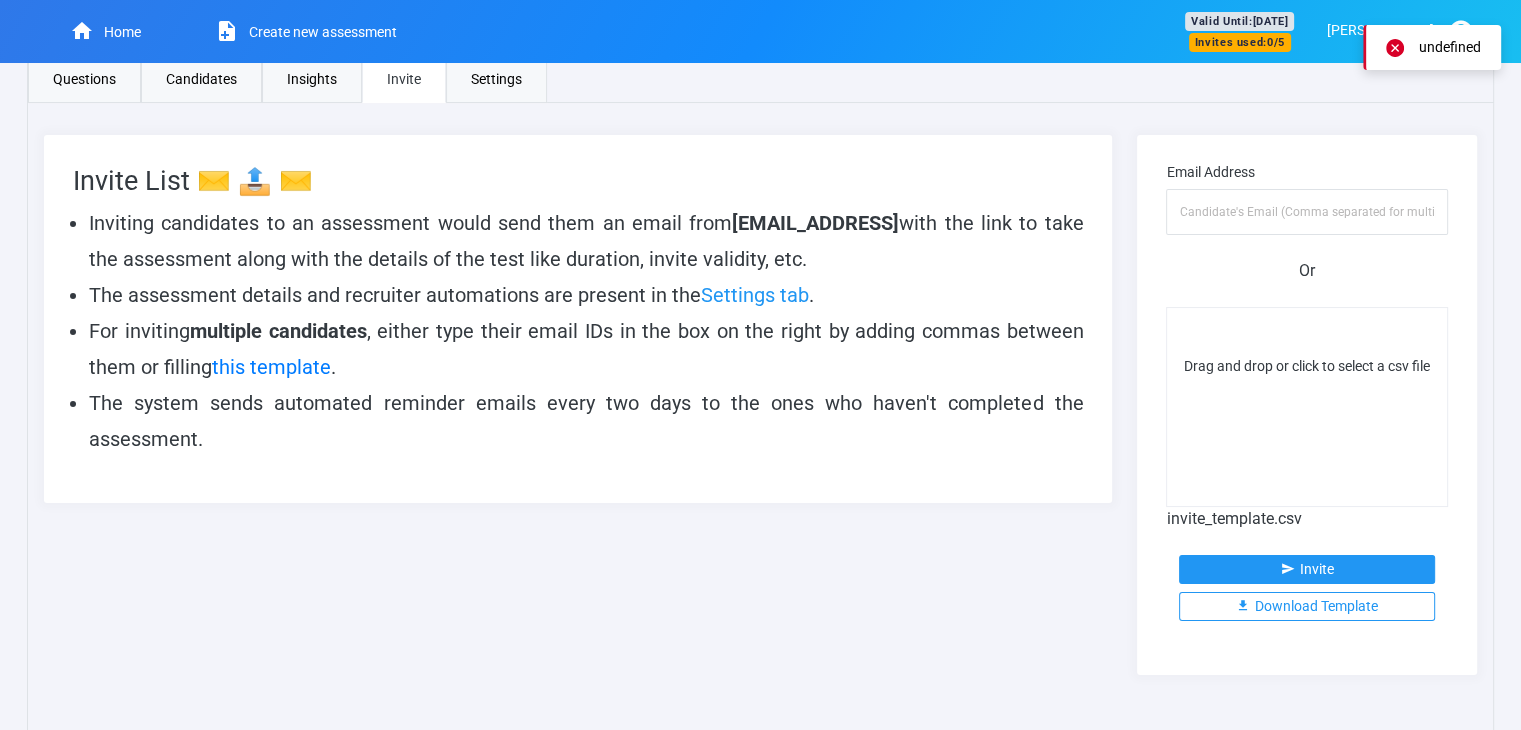 click on "Email Address Or Drag and drop or click to select a csv file invite_template.csv Invite Download Template" at bounding box center (1306, 405) 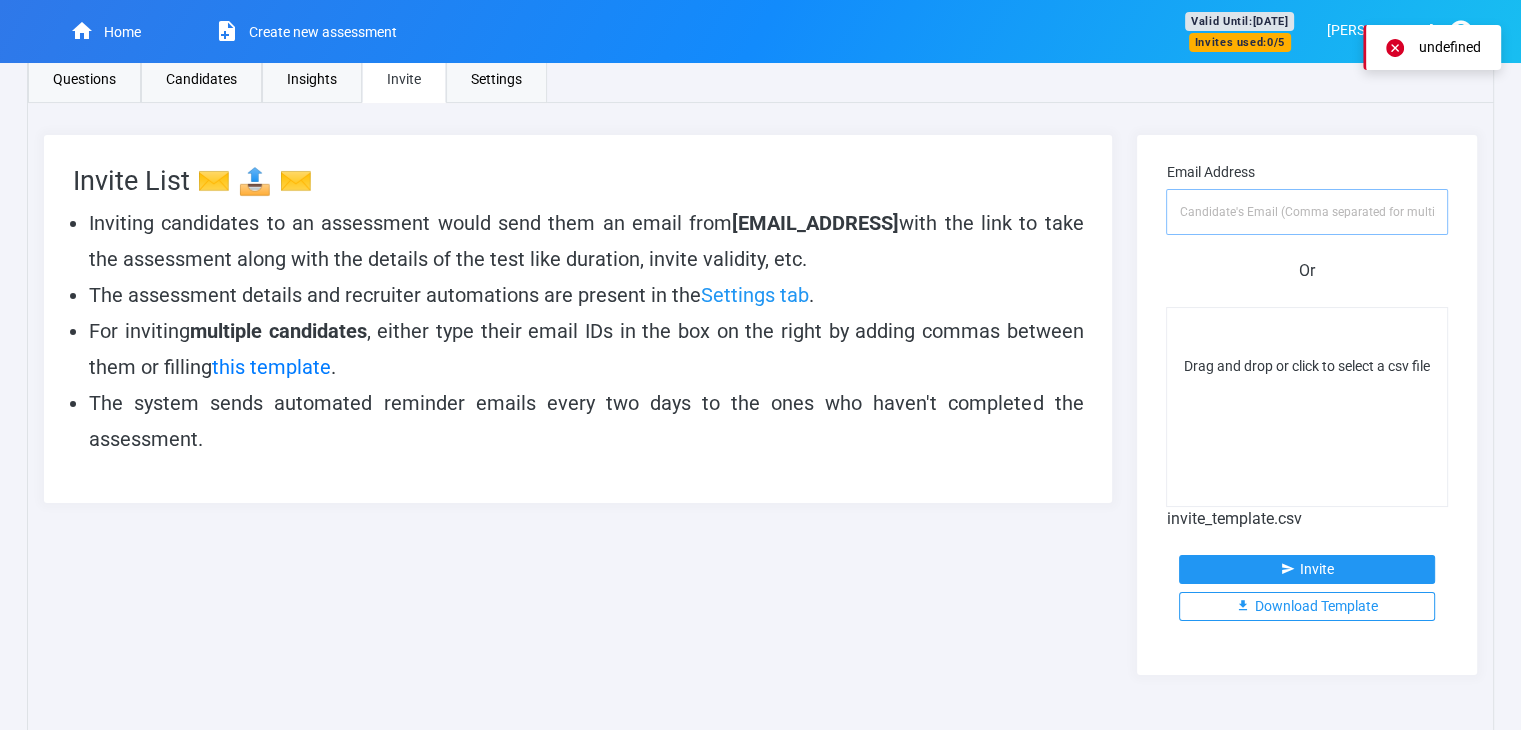 click at bounding box center (1307, 212) 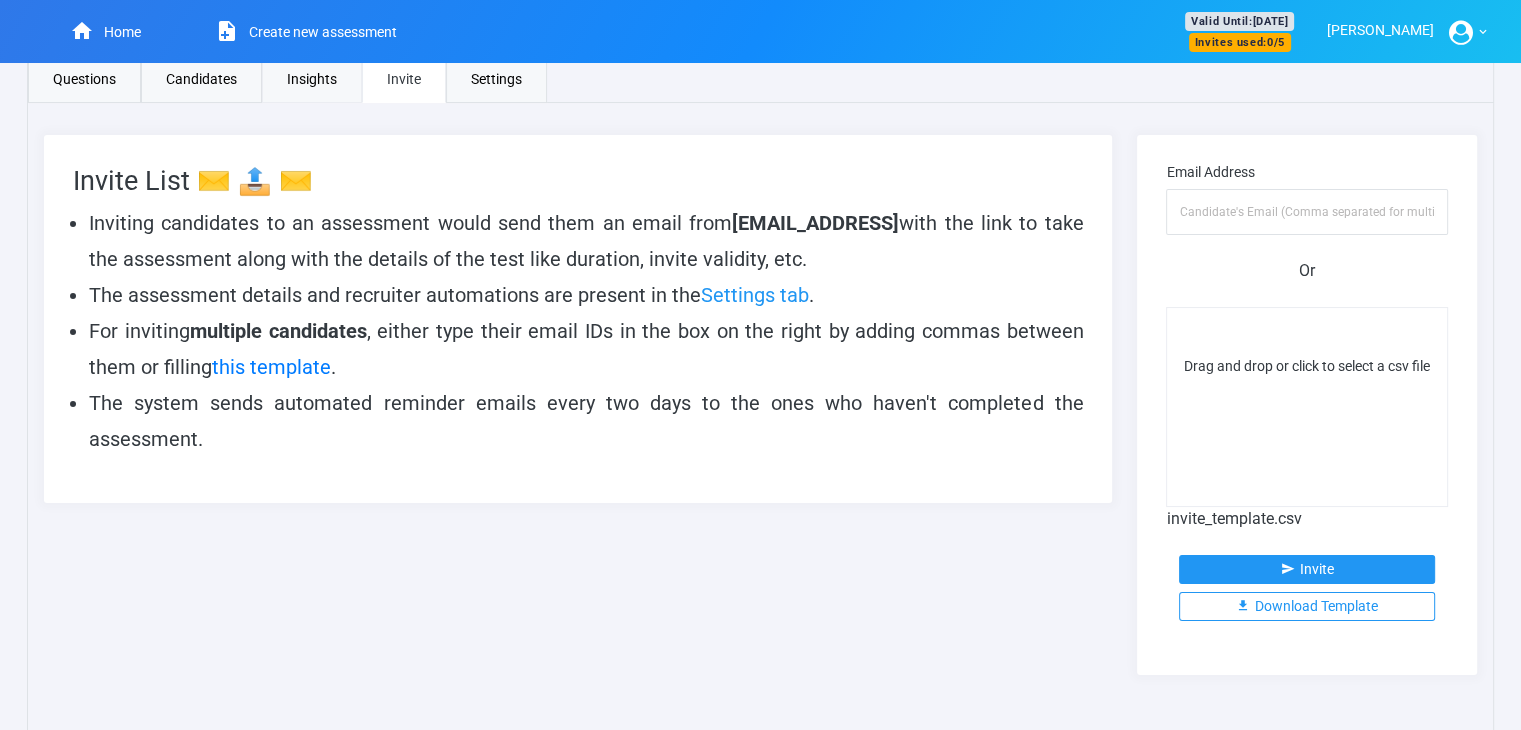 click on "Insights" at bounding box center (312, 79) 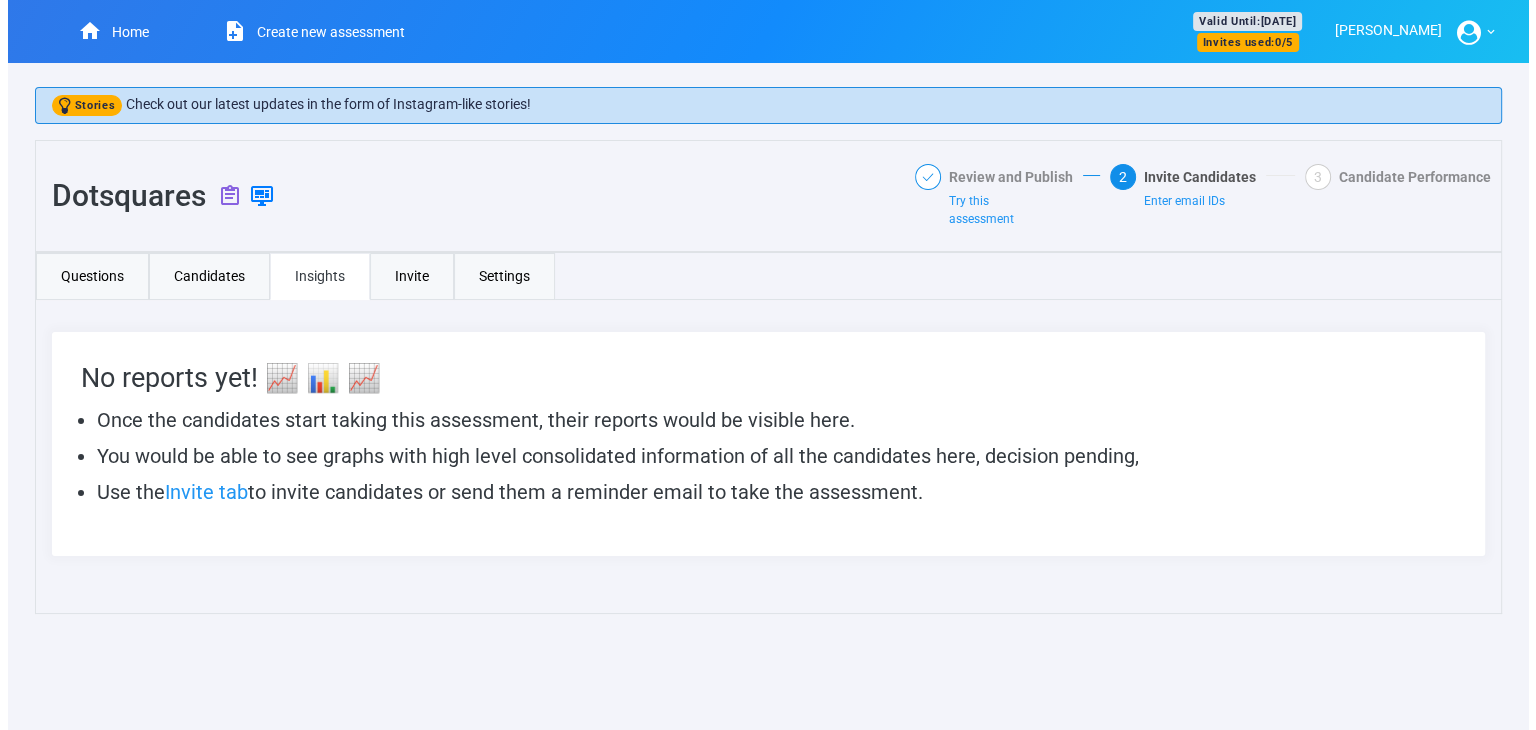 scroll, scrollTop: 0, scrollLeft: 0, axis: both 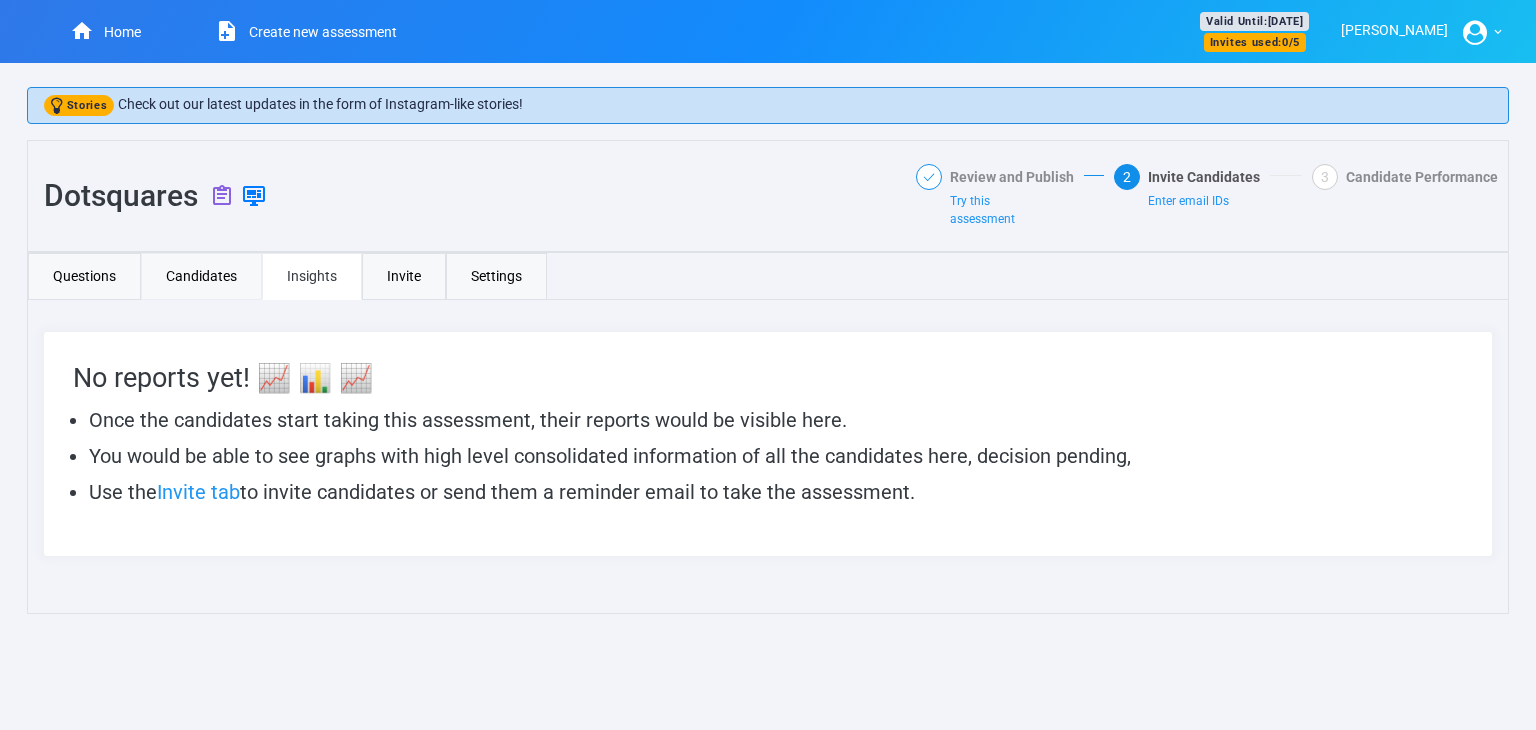 click on "Candidates" at bounding box center (201, 276) 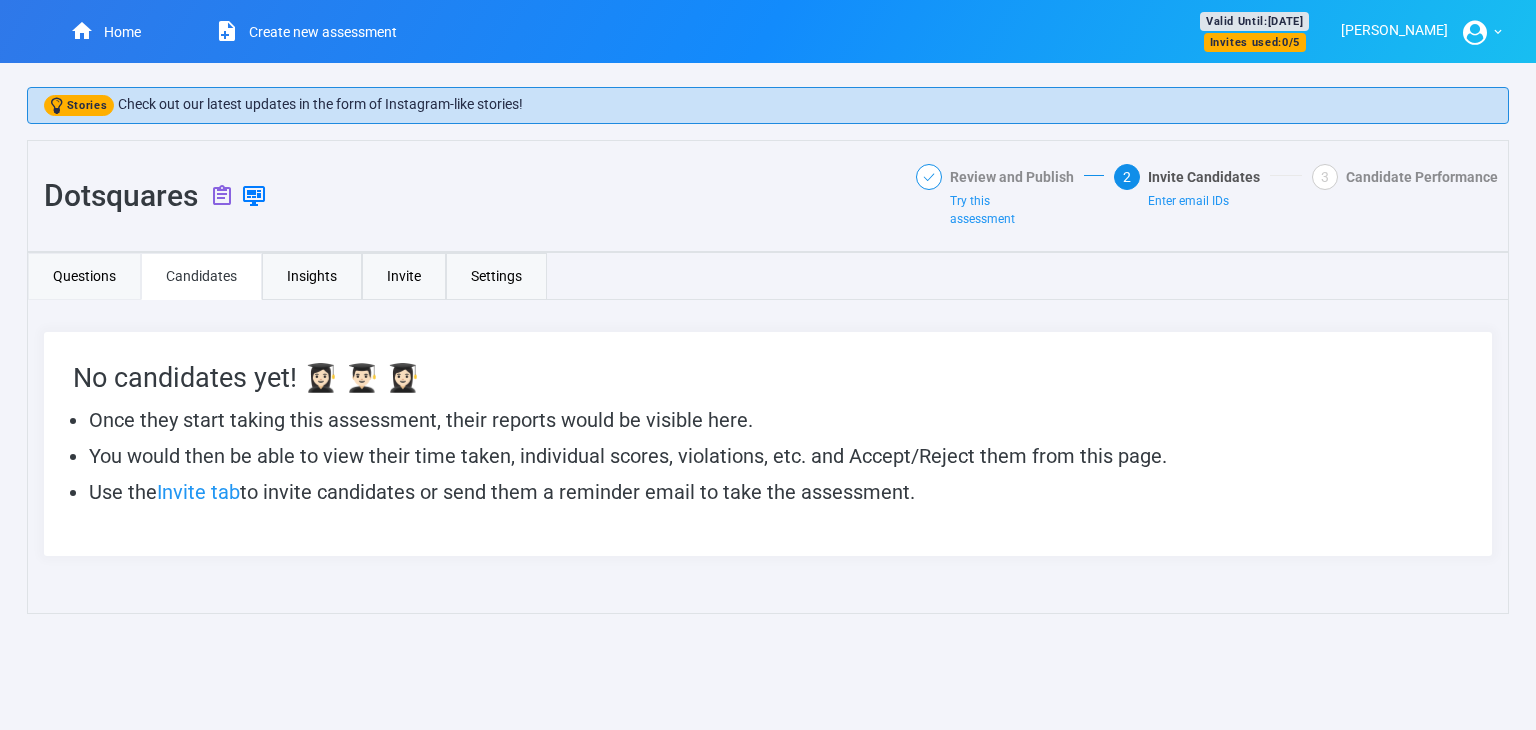 click on "Questions" at bounding box center (84, 276) 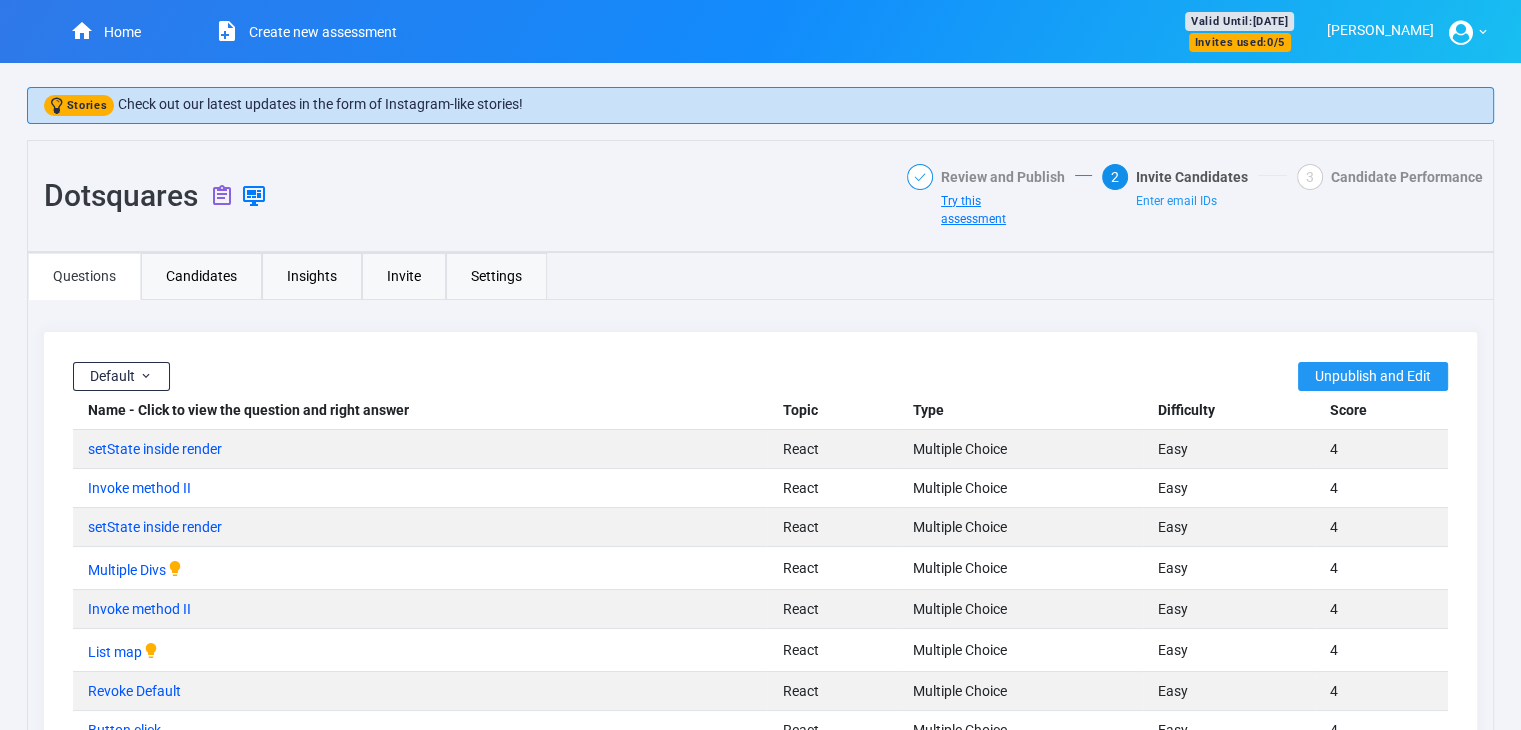 click on "Try this assessment" at bounding box center [973, 210] 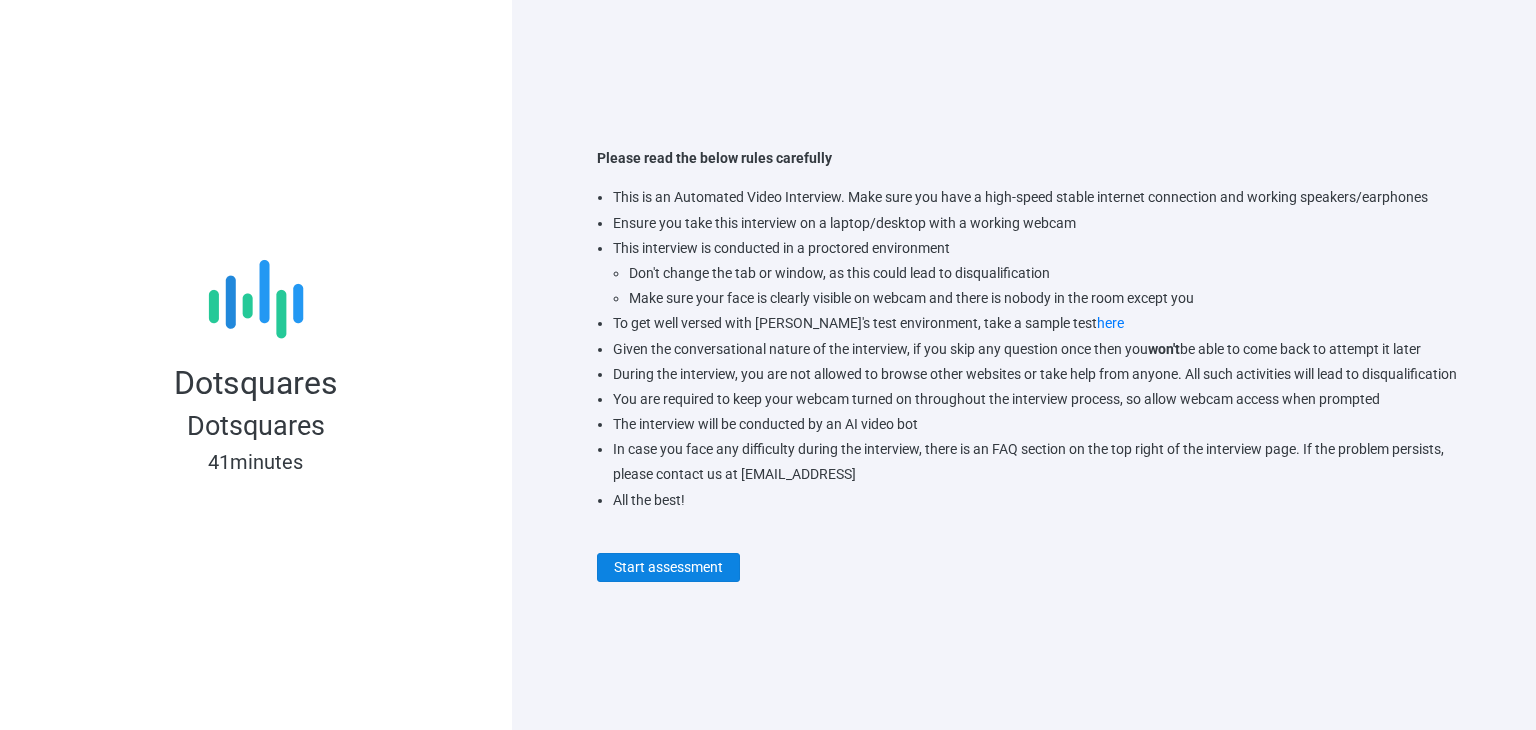 click on "Start assessment" at bounding box center (668, 567) 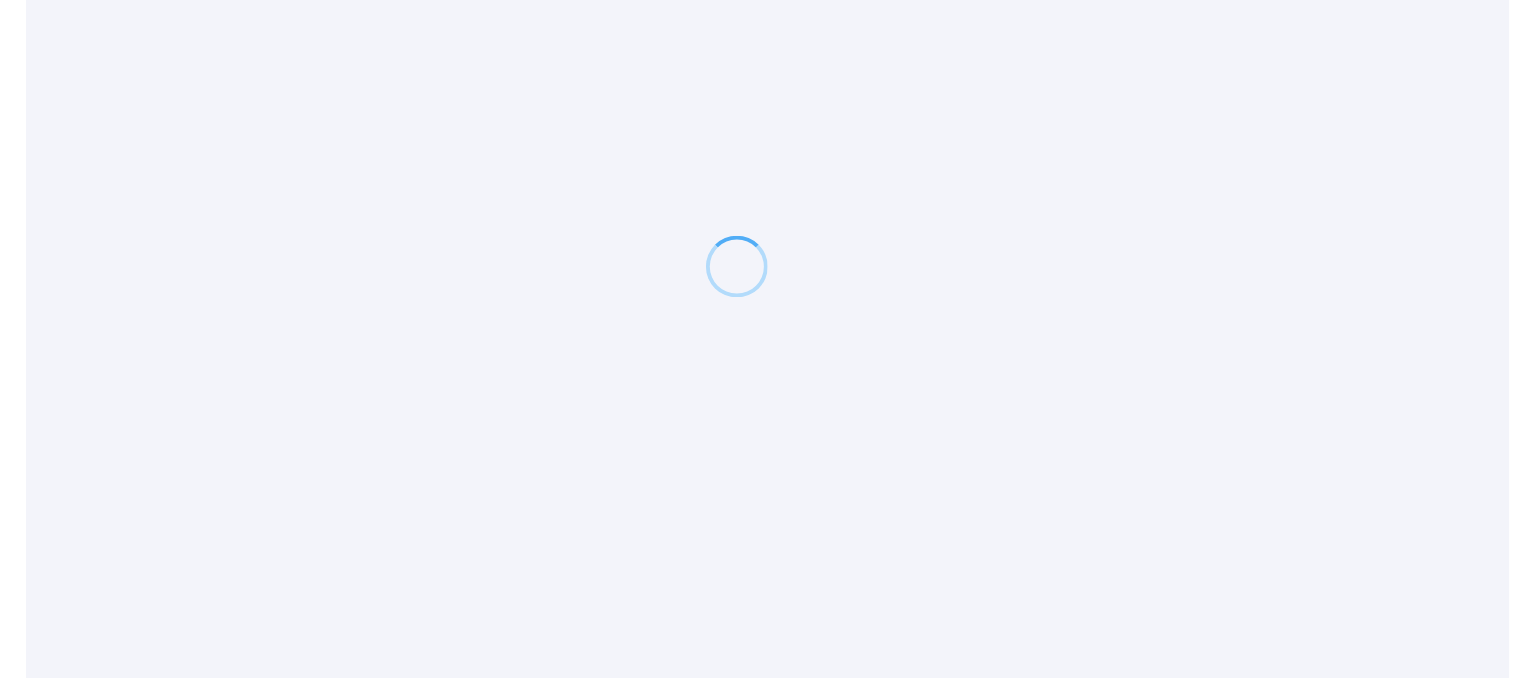 scroll, scrollTop: 0, scrollLeft: 0, axis: both 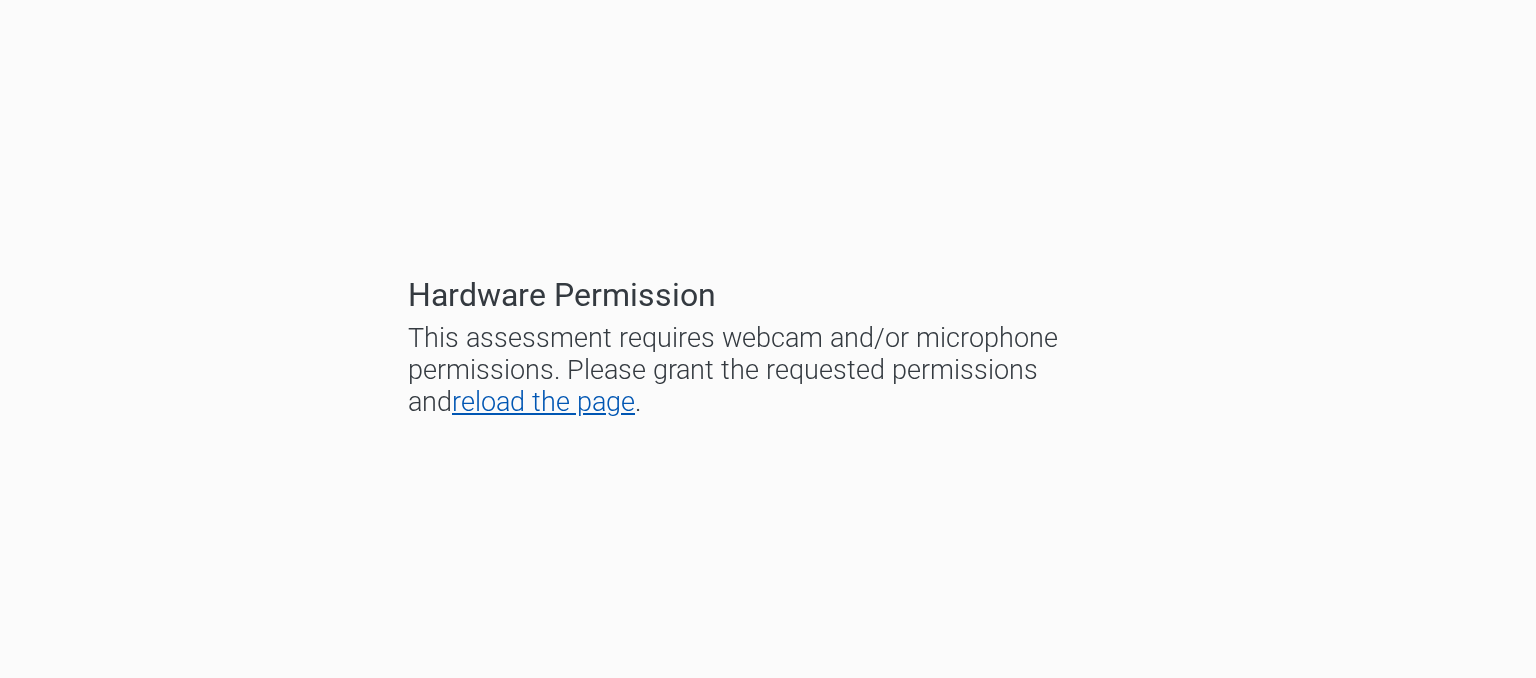 click on "reload the page" at bounding box center (543, 402) 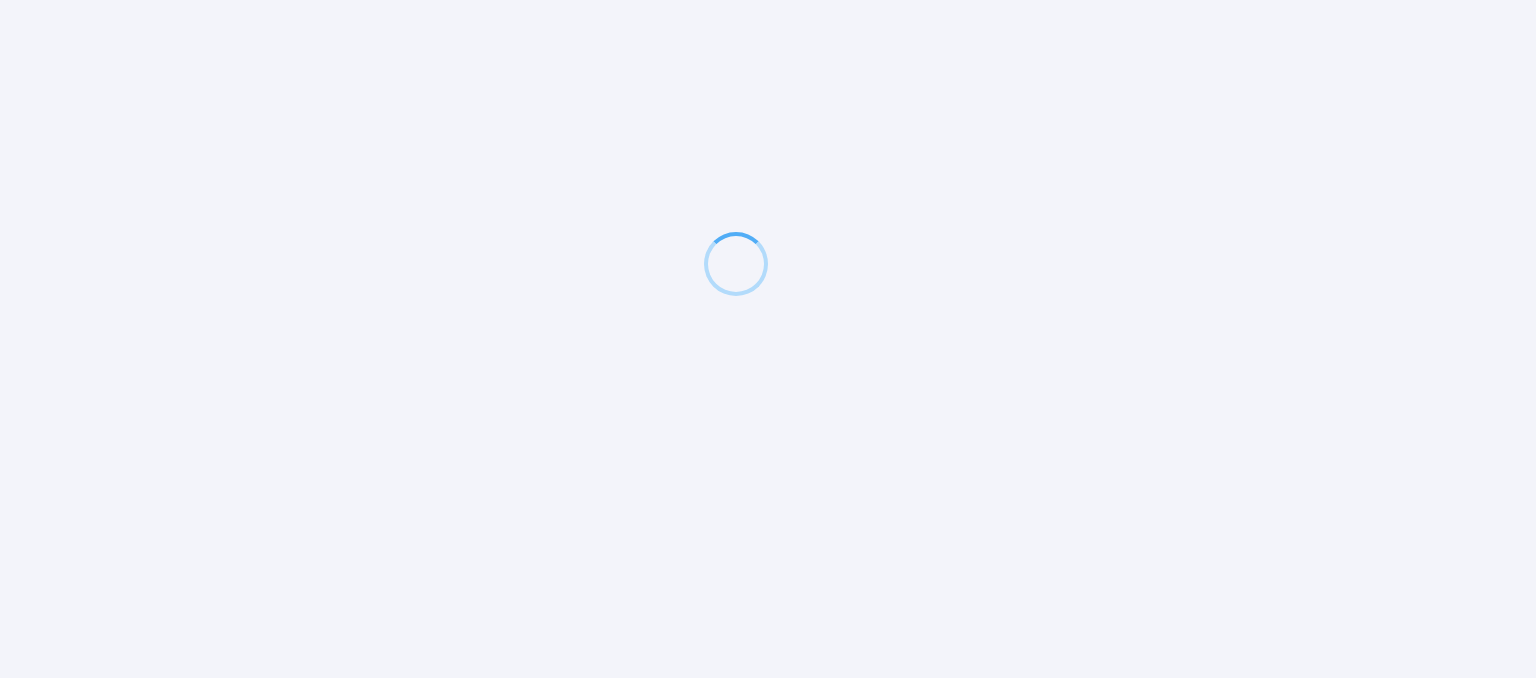 scroll, scrollTop: 0, scrollLeft: 0, axis: both 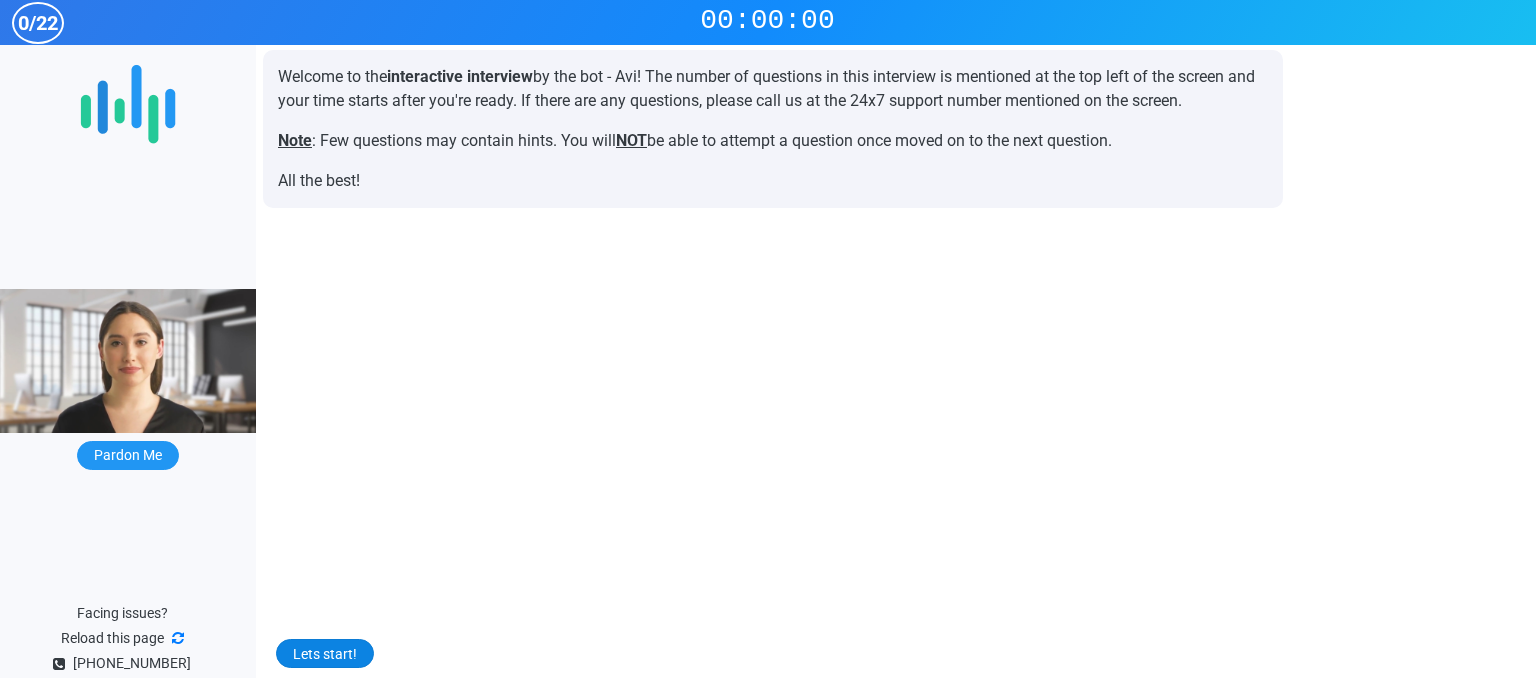 click on "Lets start!" at bounding box center [325, 653] 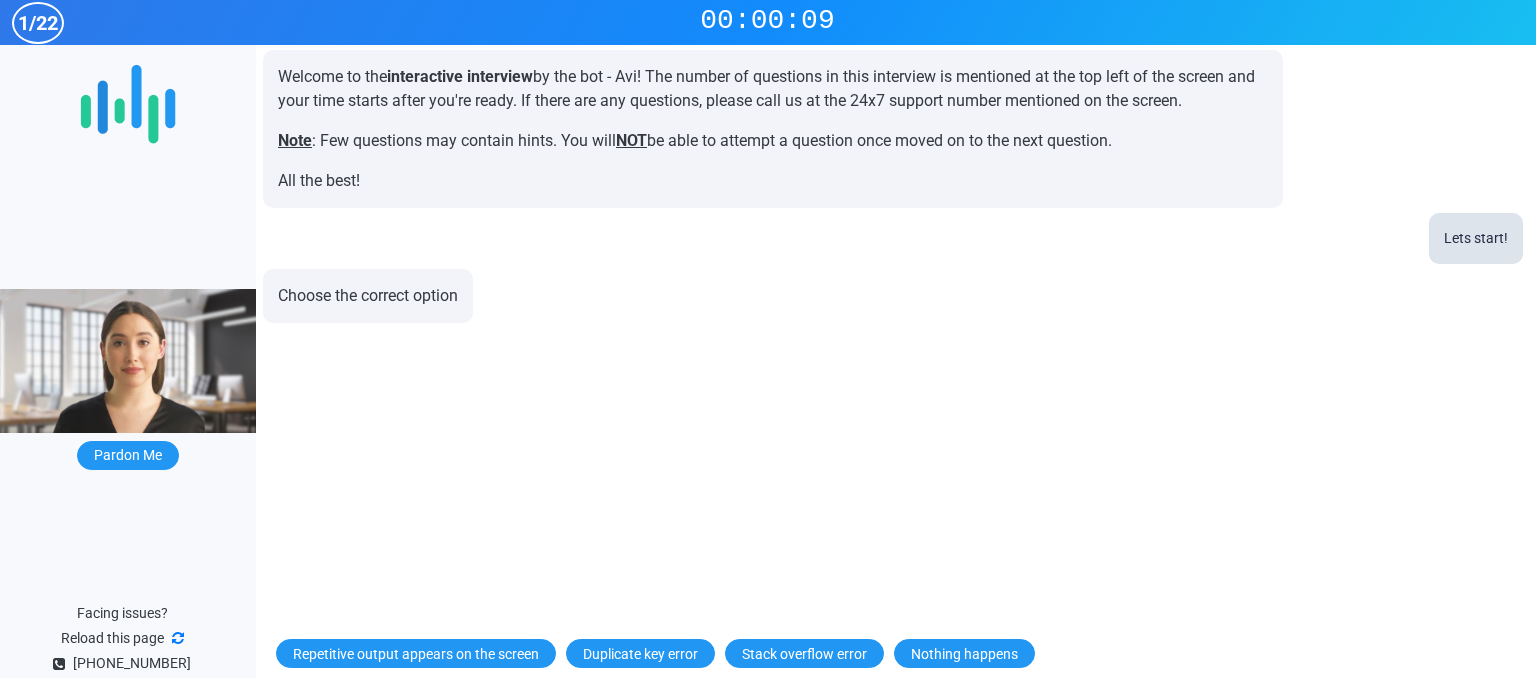 click on "Choose the correct option" at bounding box center [368, 296] 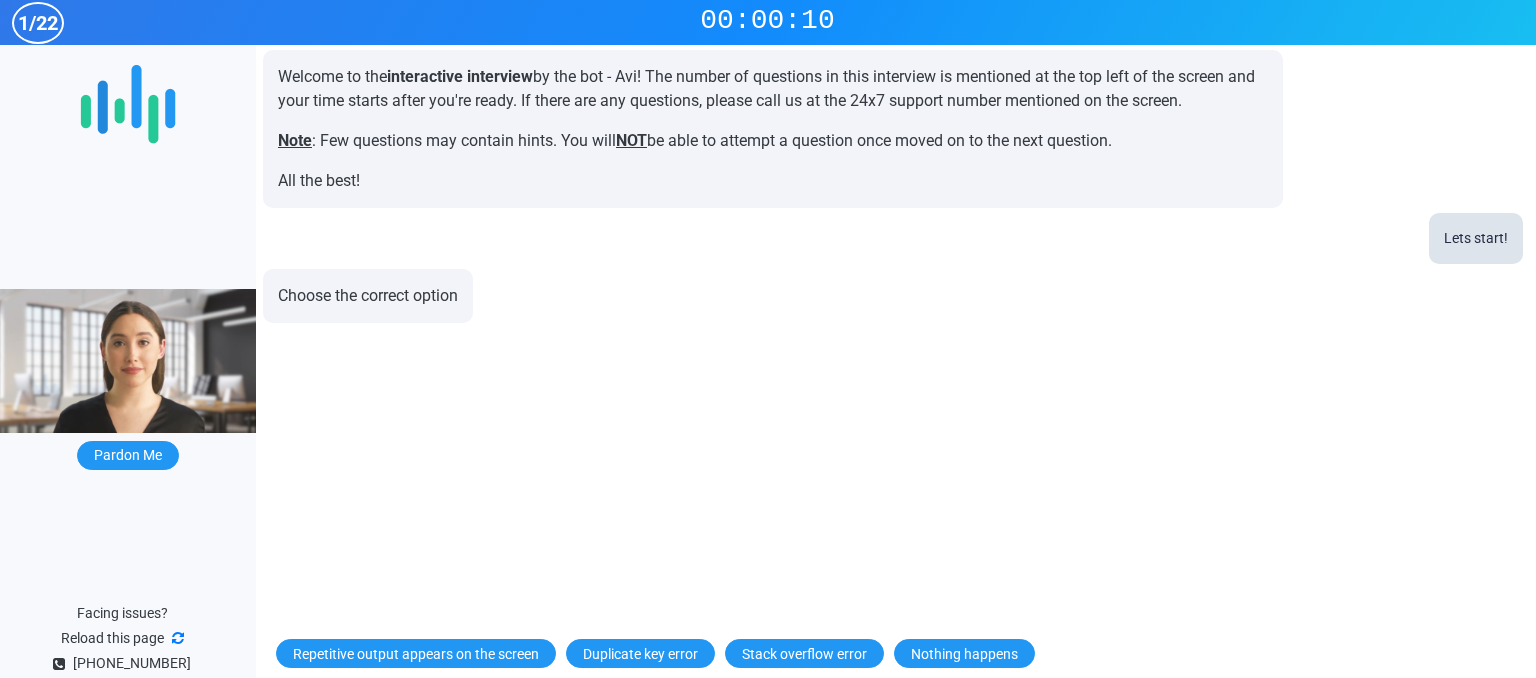 drag, startPoint x: 364, startPoint y: 277, endPoint x: 341, endPoint y: 499, distance: 223.18826 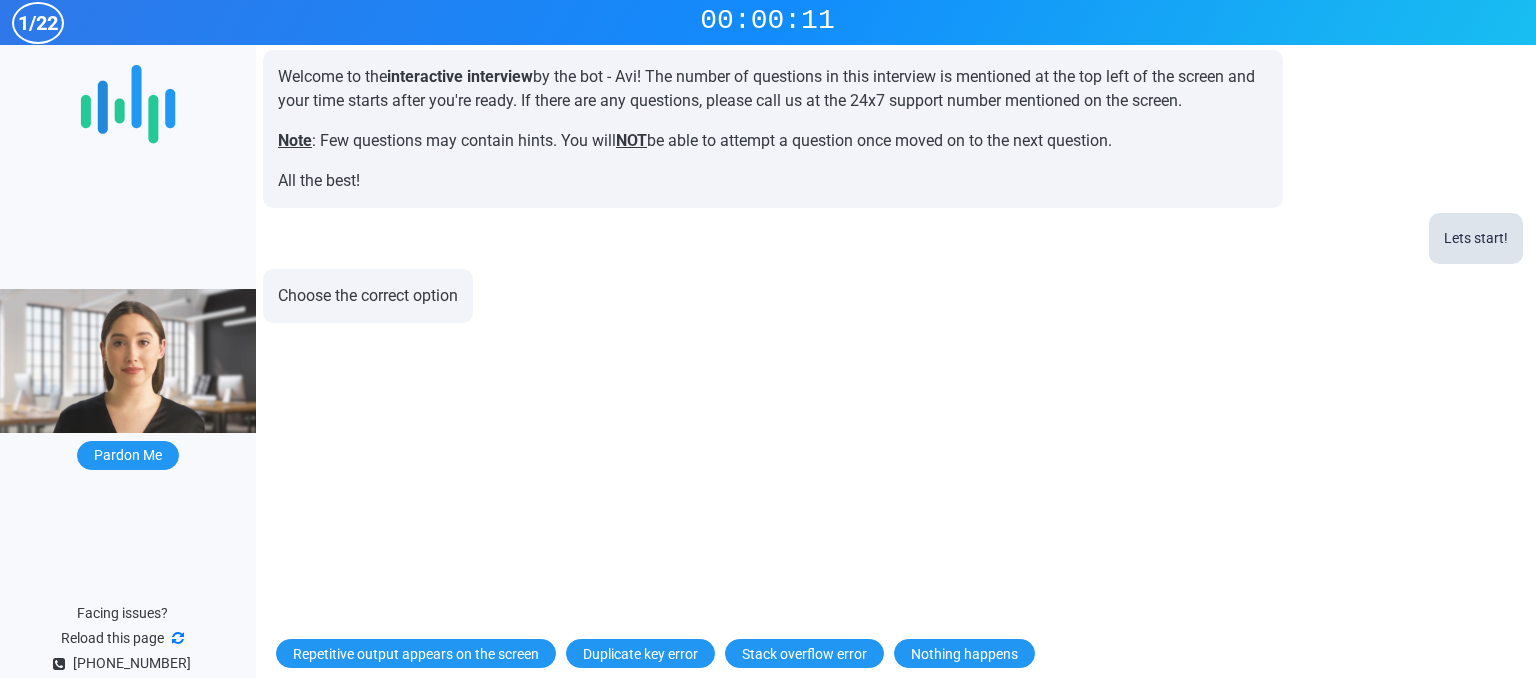 click on "Welcome to the  interactive interview  by the bot - Avi! The number of questions in this interview is mentioned at the top left of the screen and your time starts after you're ready. If there are any questions, please call us at the 24x7 support number mentioned on the screen. Note : Few questions may contain hints. You will  NOT  be able to attempt a question once moved on to the next question. All the best! Lets start! Choose the correct option" at bounding box center [895, 336] 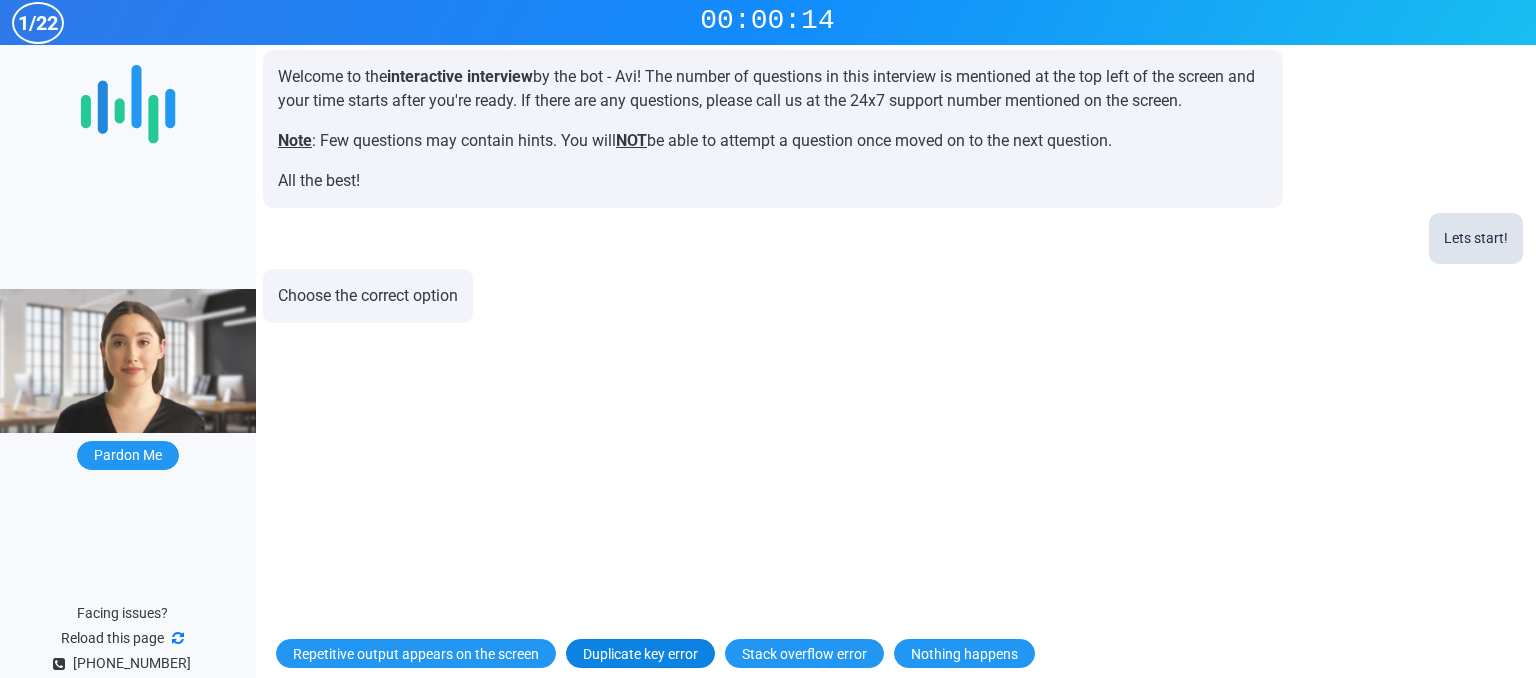 click on "Duplicate key error" at bounding box center (640, 653) 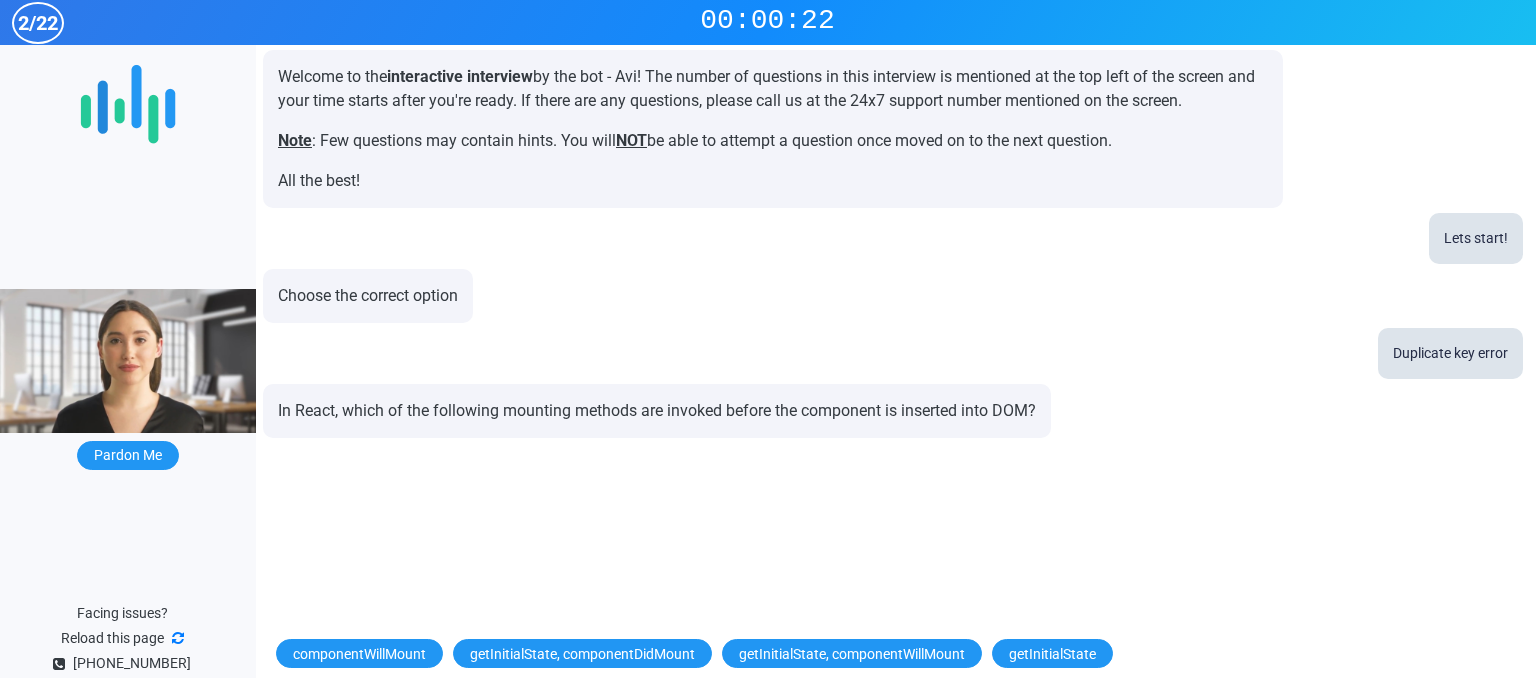 click on "In React, which of the following mounting methods are invoked before the component is inserted into DOM?" at bounding box center [657, 411] 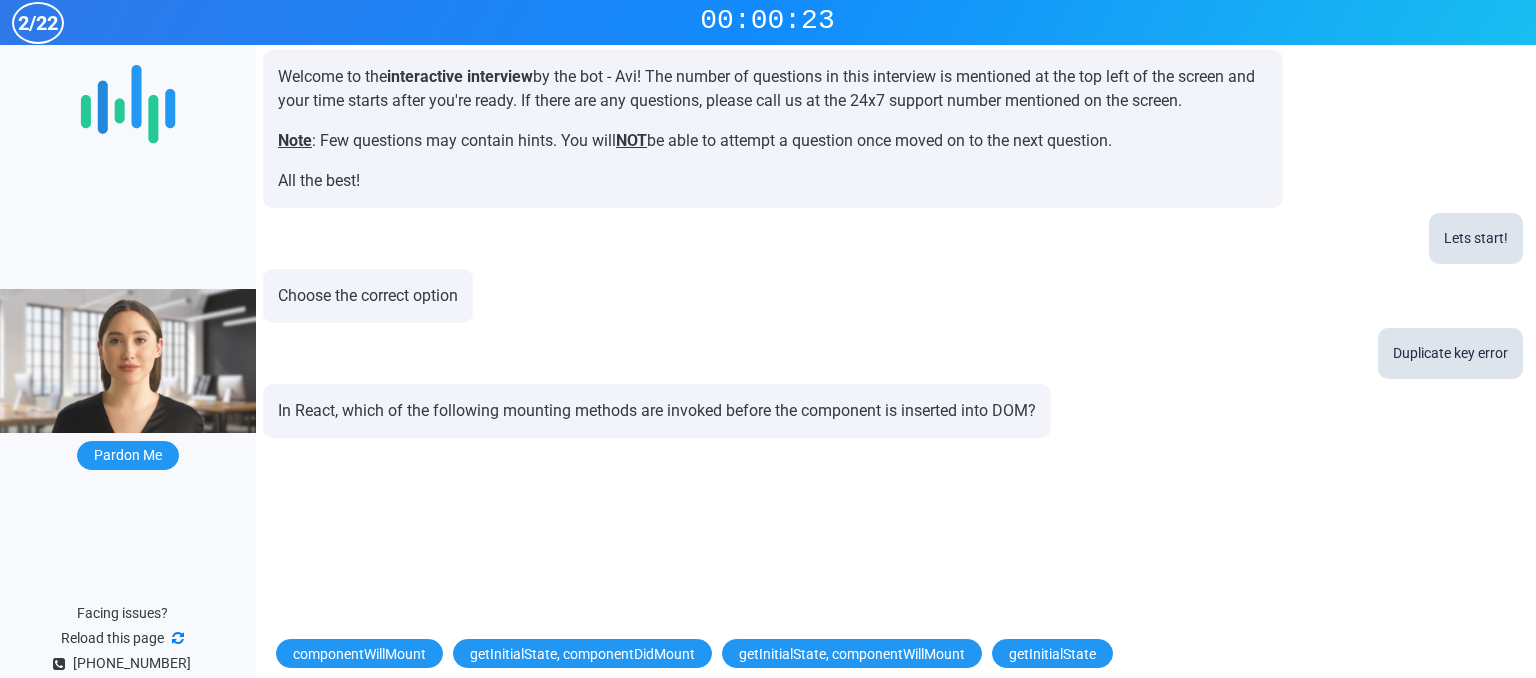 drag, startPoint x: 840, startPoint y: 398, endPoint x: 874, endPoint y: 620, distance: 224.58852 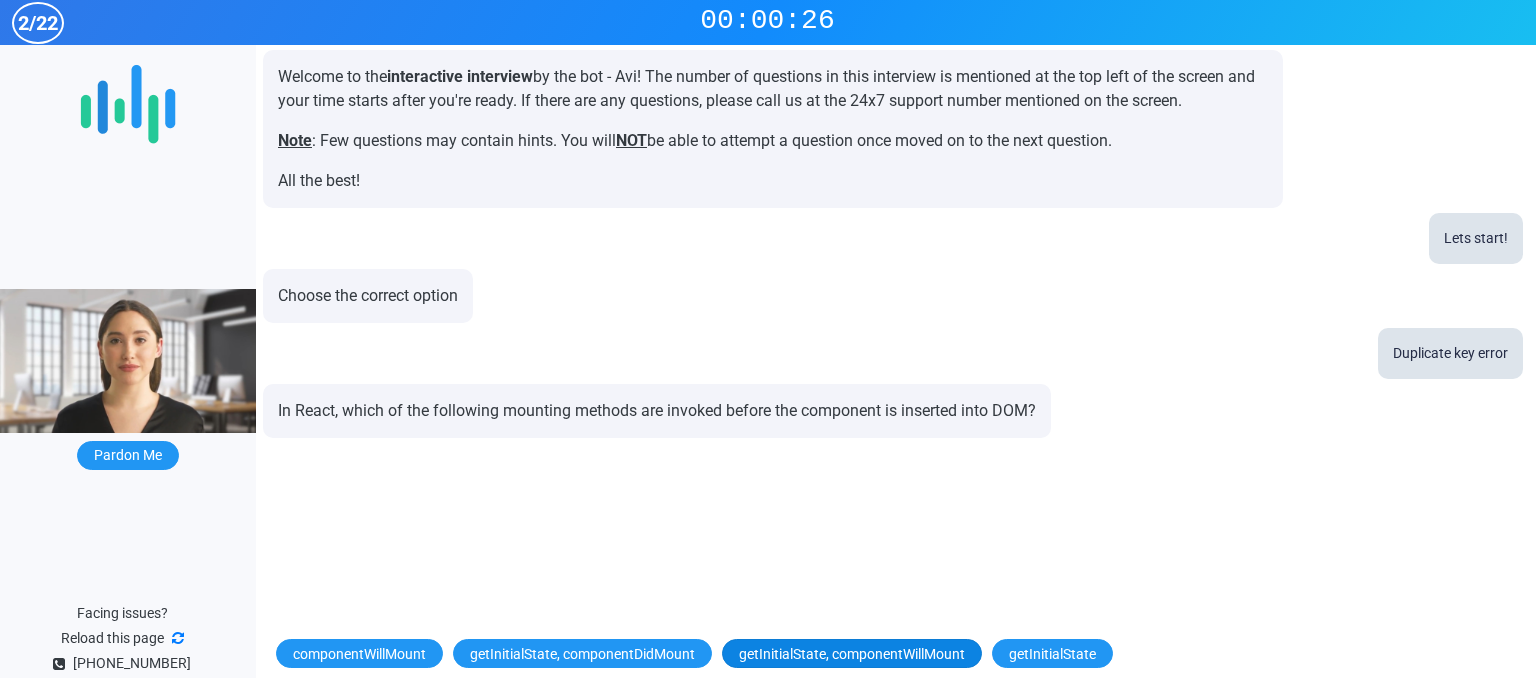 click on "getInitialState, componentWillMount" at bounding box center (852, 653) 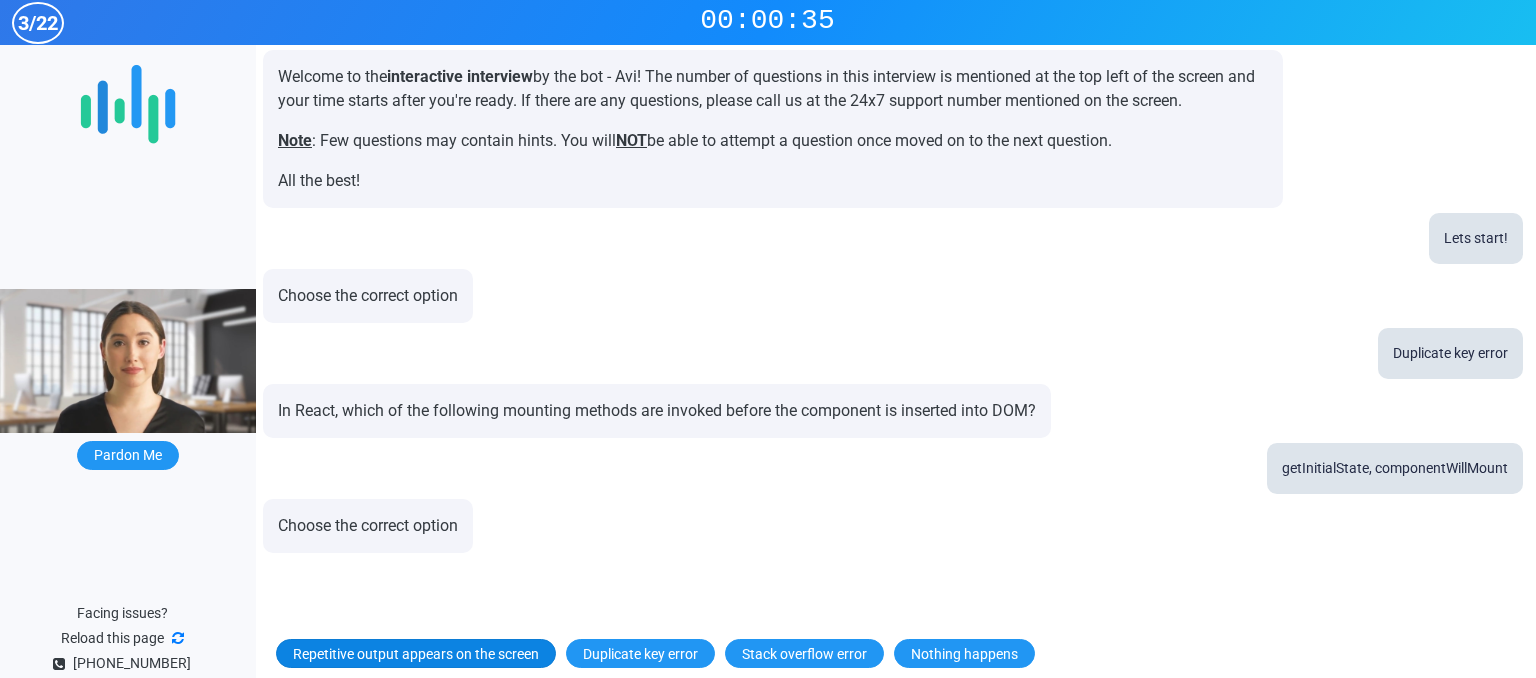 click on "Repetitive output appears on the screen" at bounding box center [416, 653] 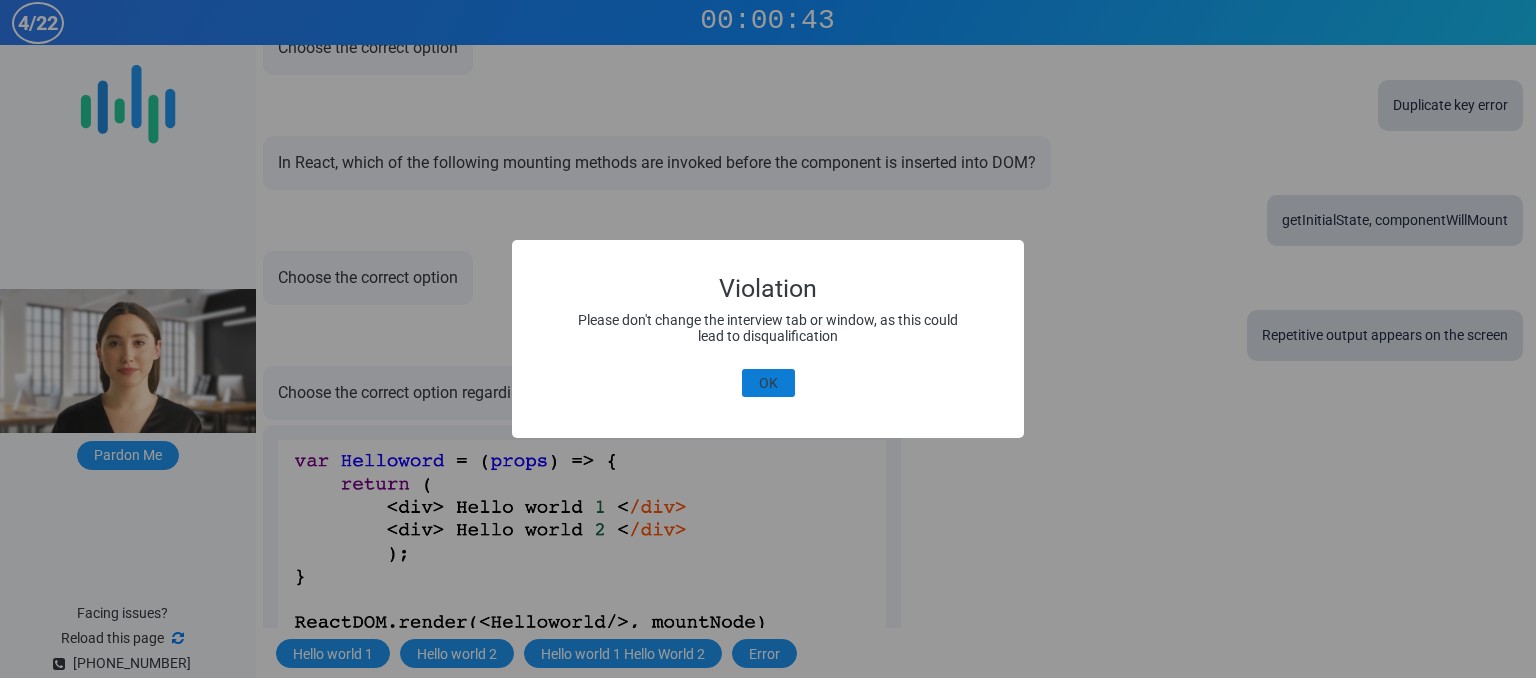 scroll, scrollTop: 291, scrollLeft: 0, axis: vertical 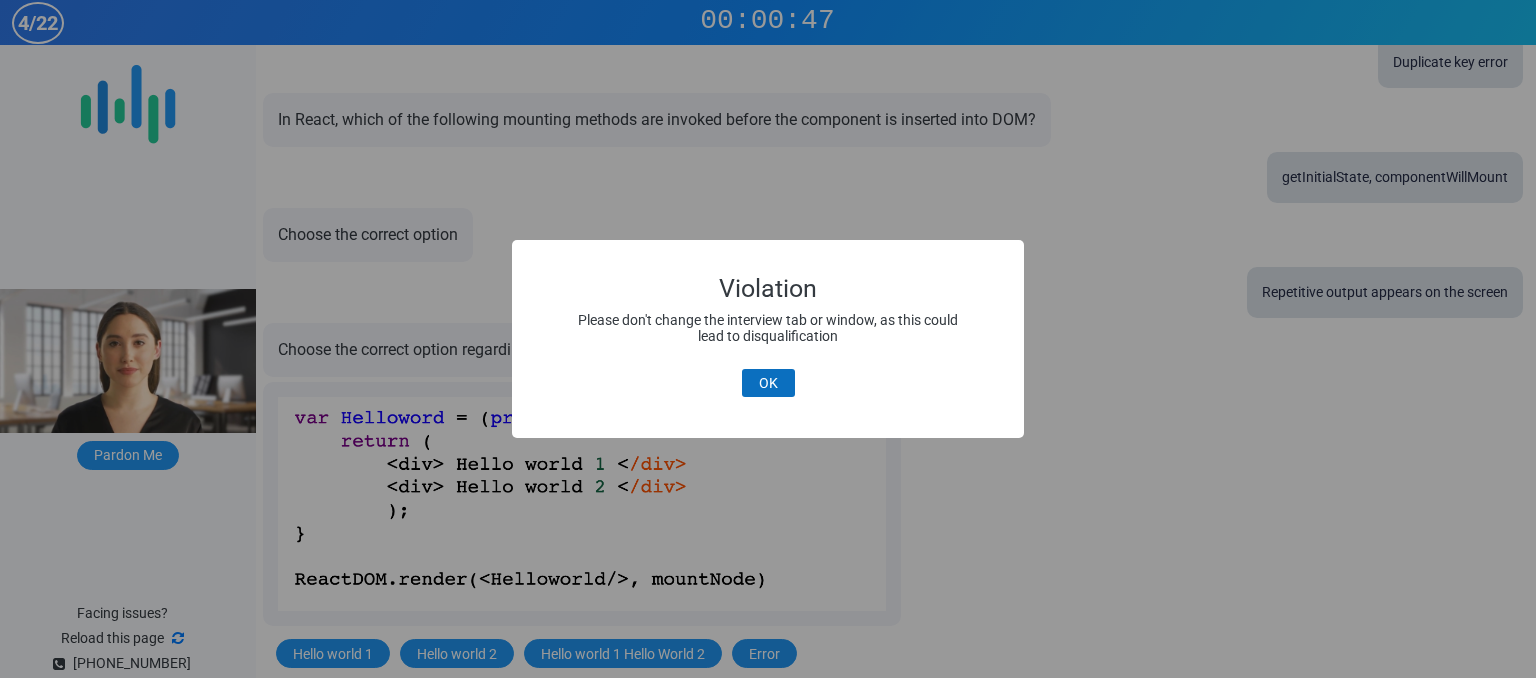 click on "OK" at bounding box center (768, 383) 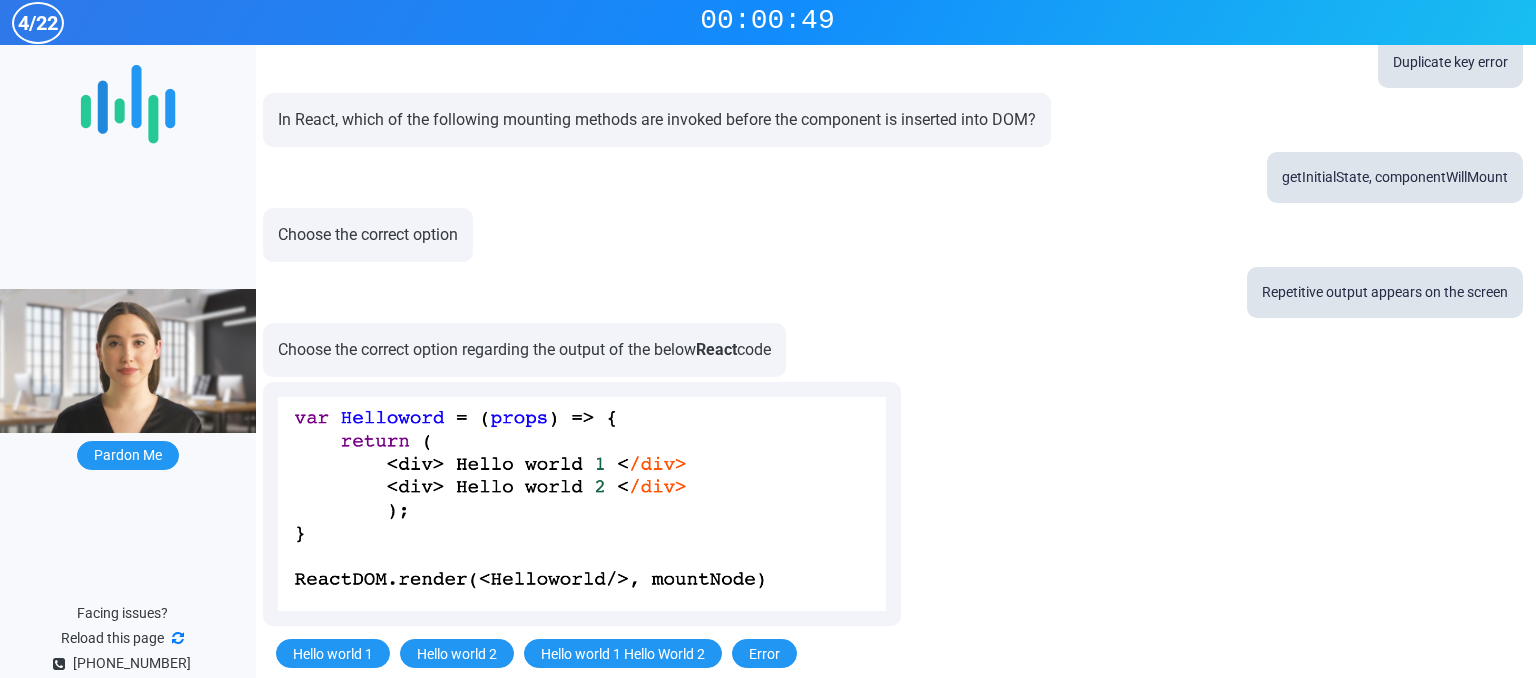click on "Choose the correct option regarding the output of the below  React  code" at bounding box center [524, 350] 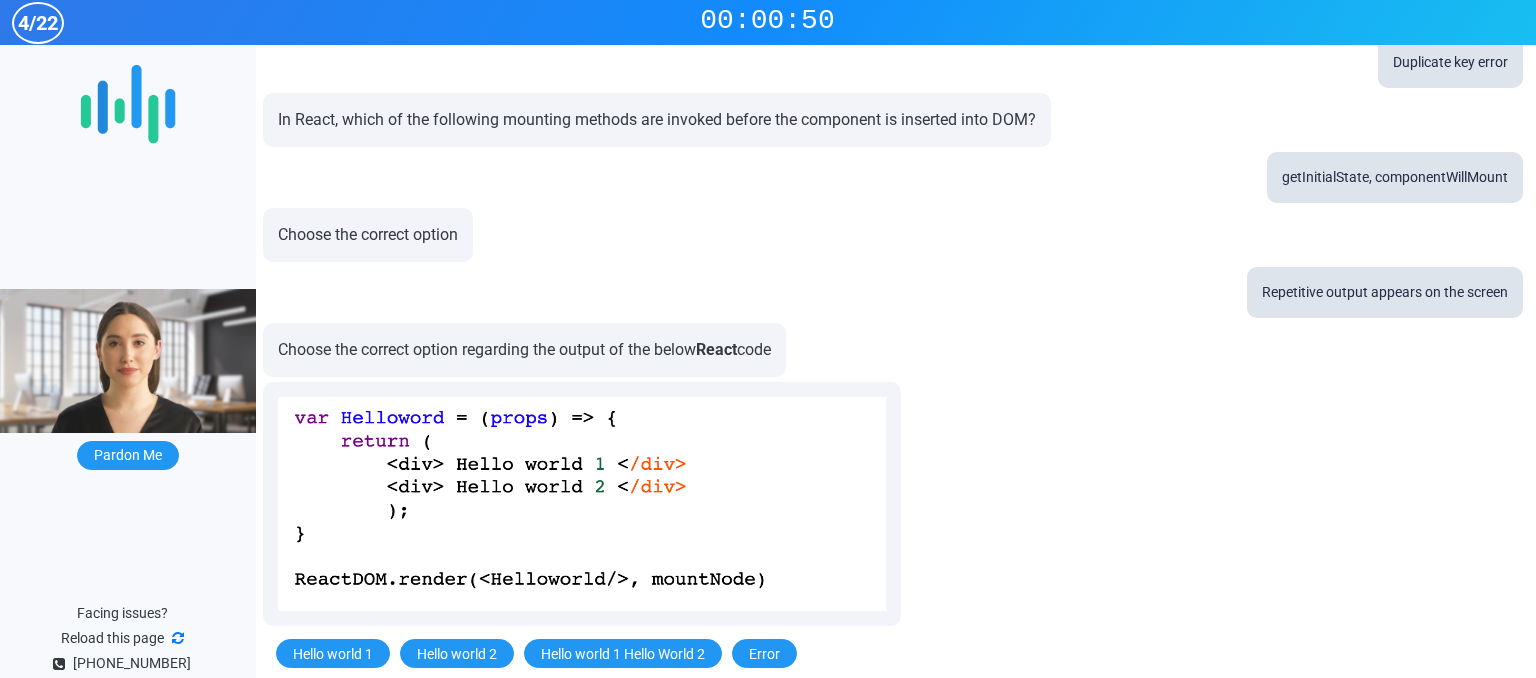 drag, startPoint x: 508, startPoint y: 333, endPoint x: 632, endPoint y: 580, distance: 276.37836 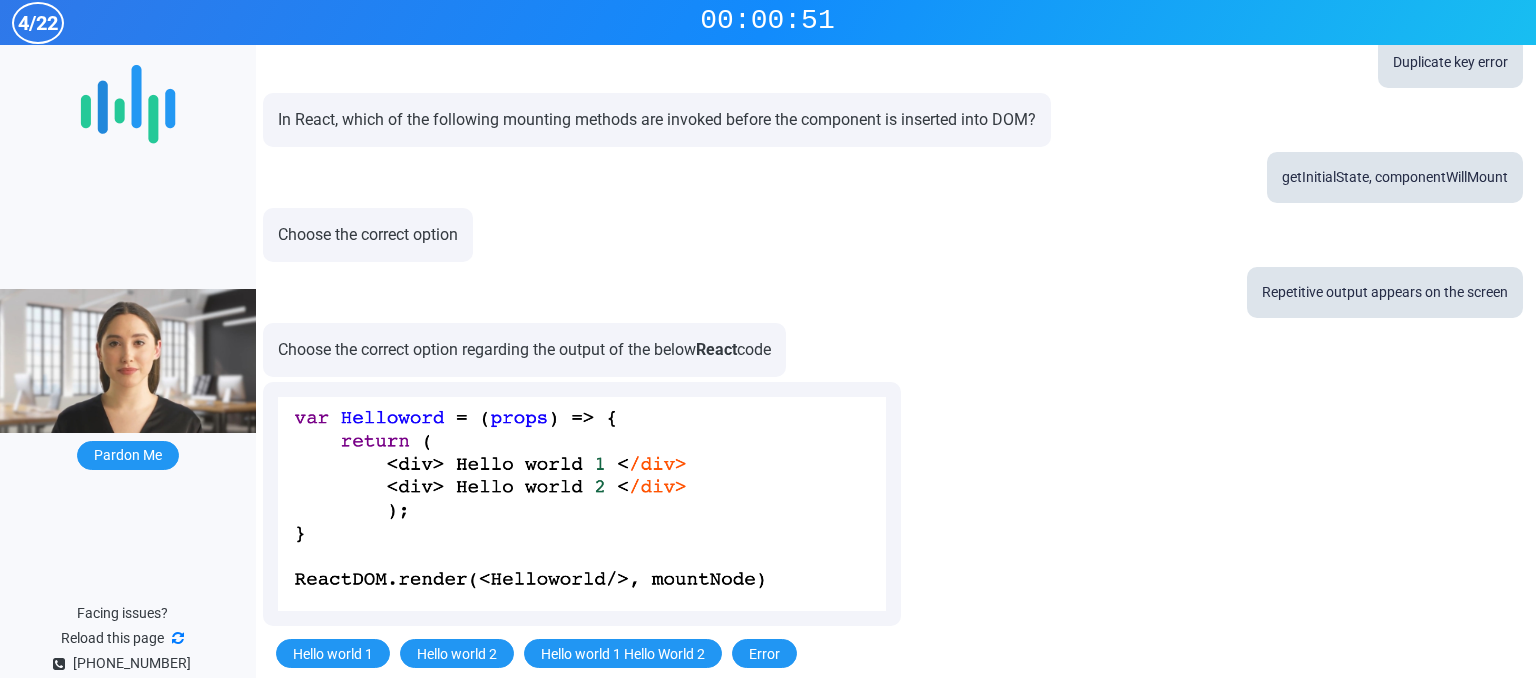 click at bounding box center [582, 504] 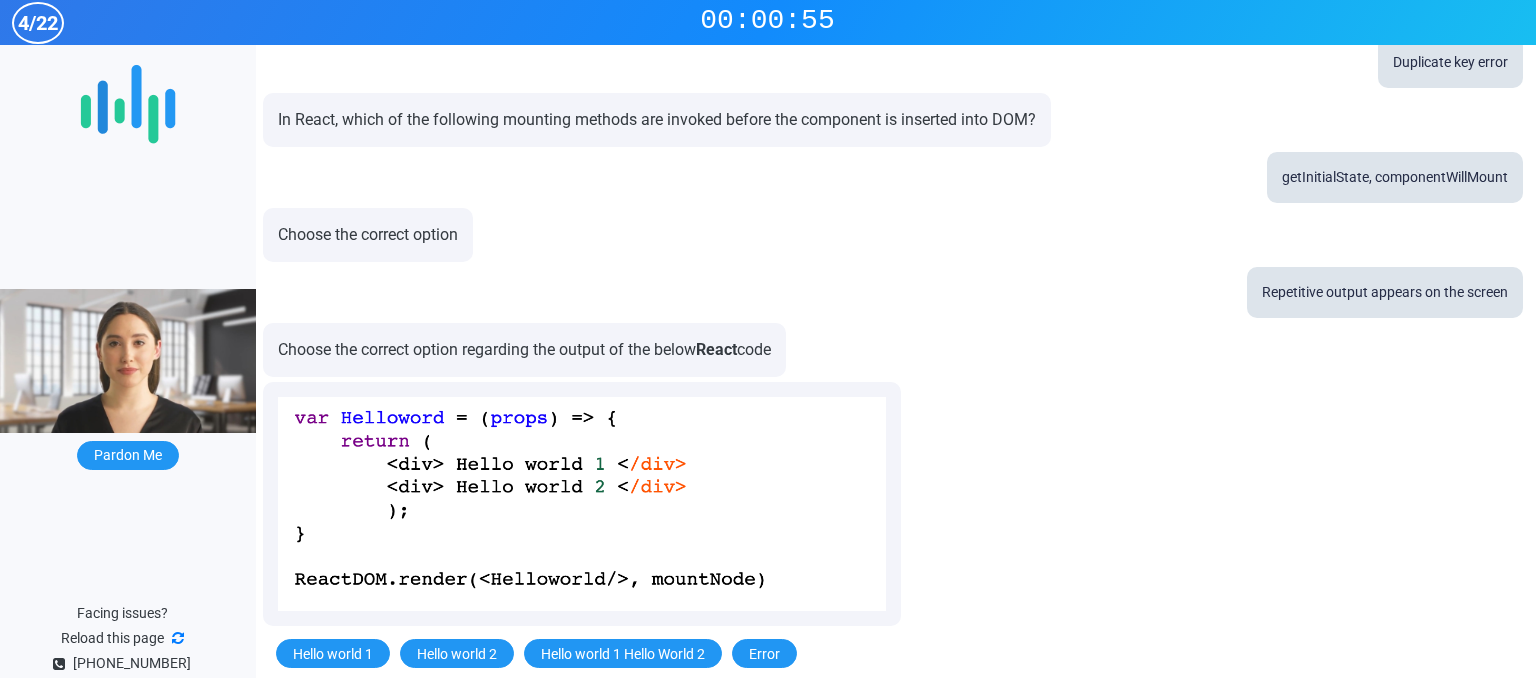 click on "Hello world 1 Hello world 2 Hello world 1 Hello World 2 Error" at bounding box center (896, 650) 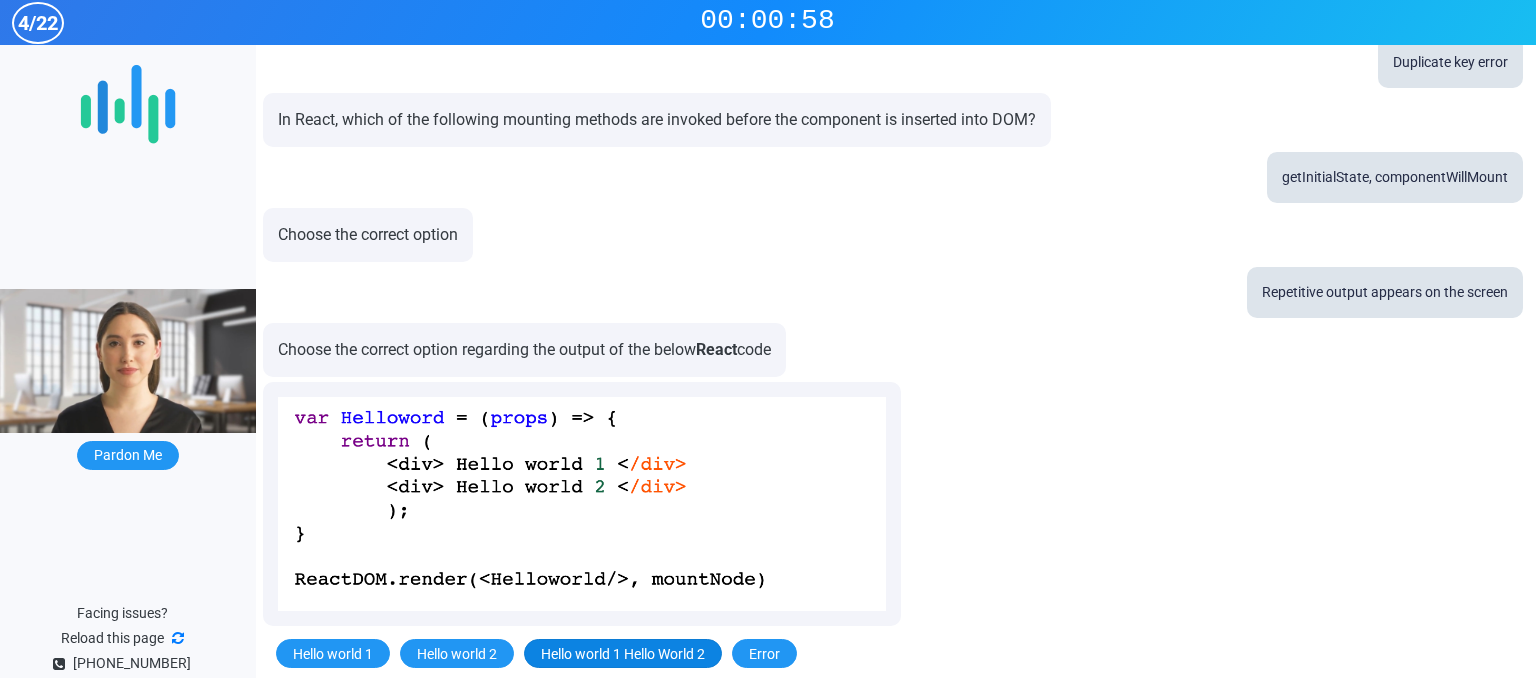 click on "Hello world 1 Hello World 2" at bounding box center [623, 653] 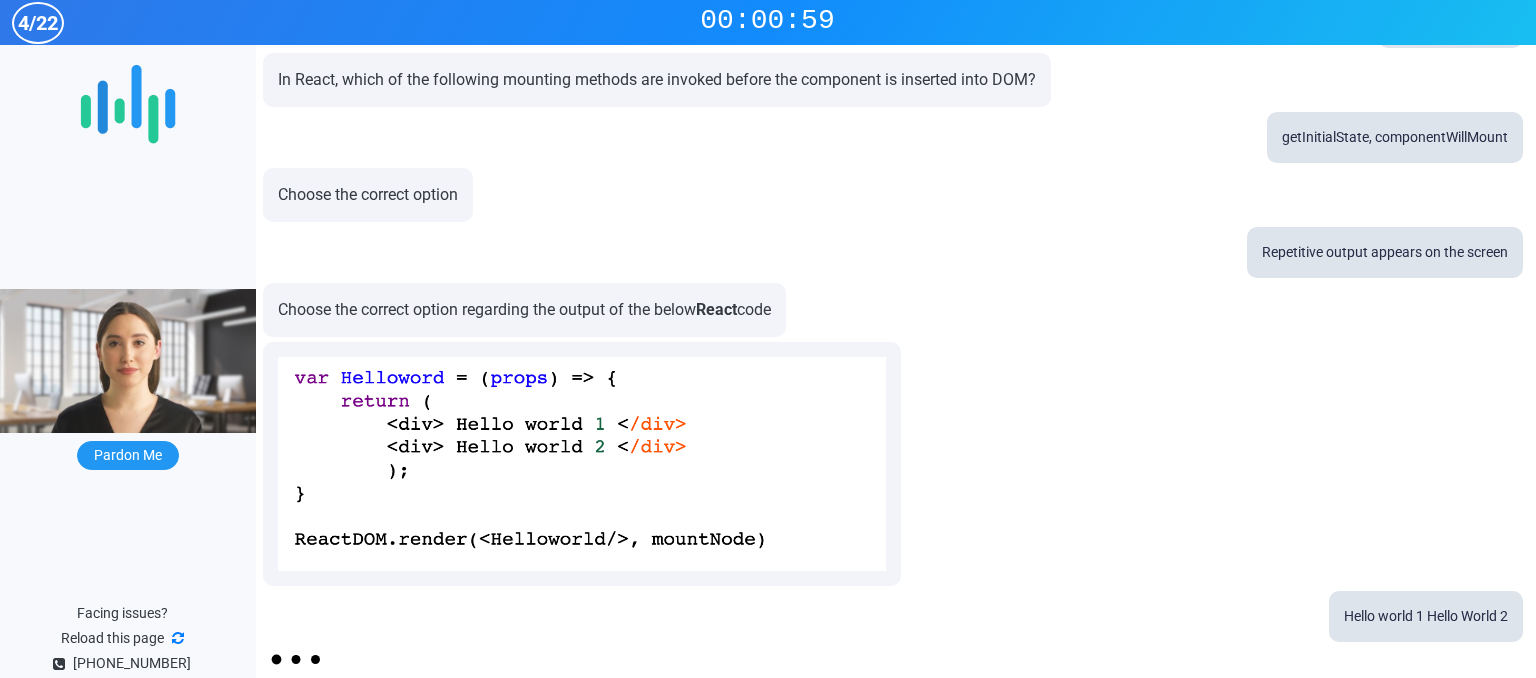 scroll, scrollTop: 308, scrollLeft: 0, axis: vertical 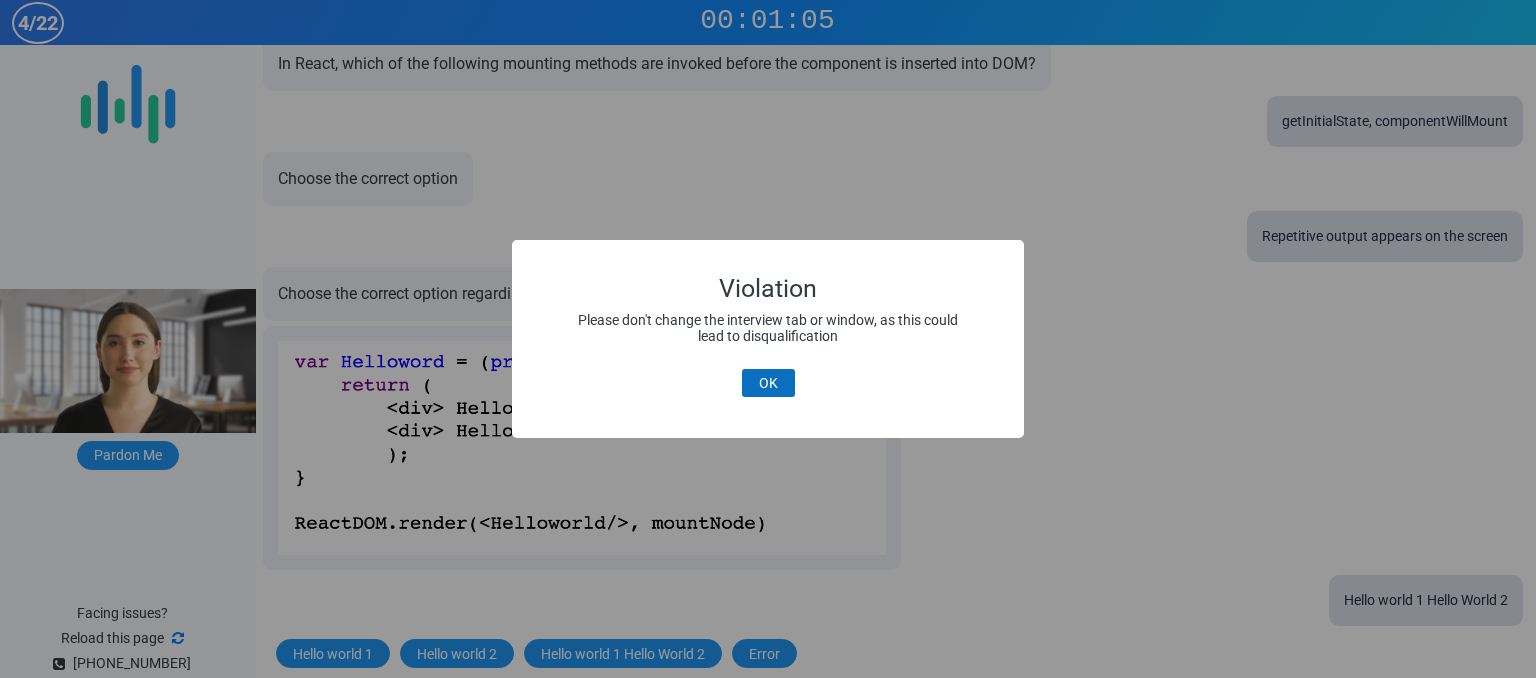 click on "OK" at bounding box center (768, 383) 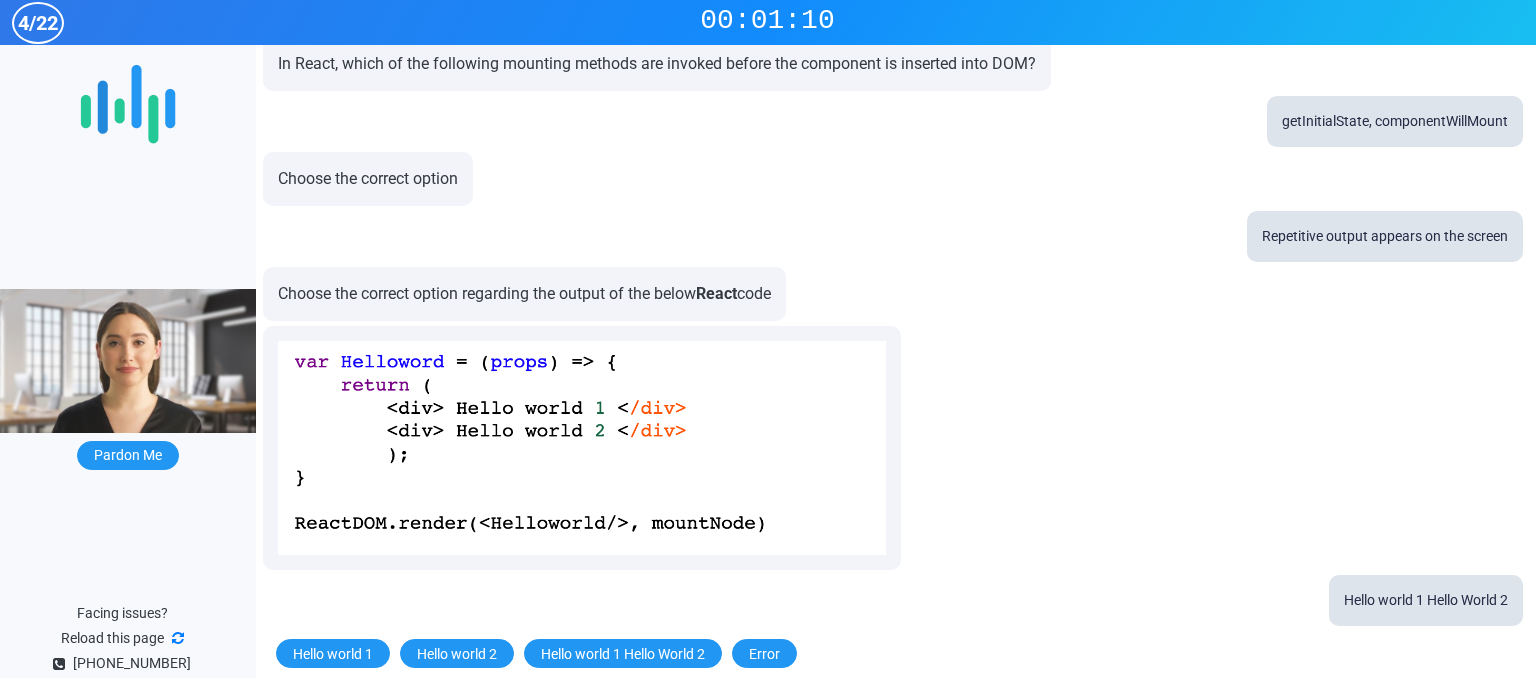 drag, startPoint x: 1535, startPoint y: 348, endPoint x: 1454, endPoint y: 545, distance: 213.00235 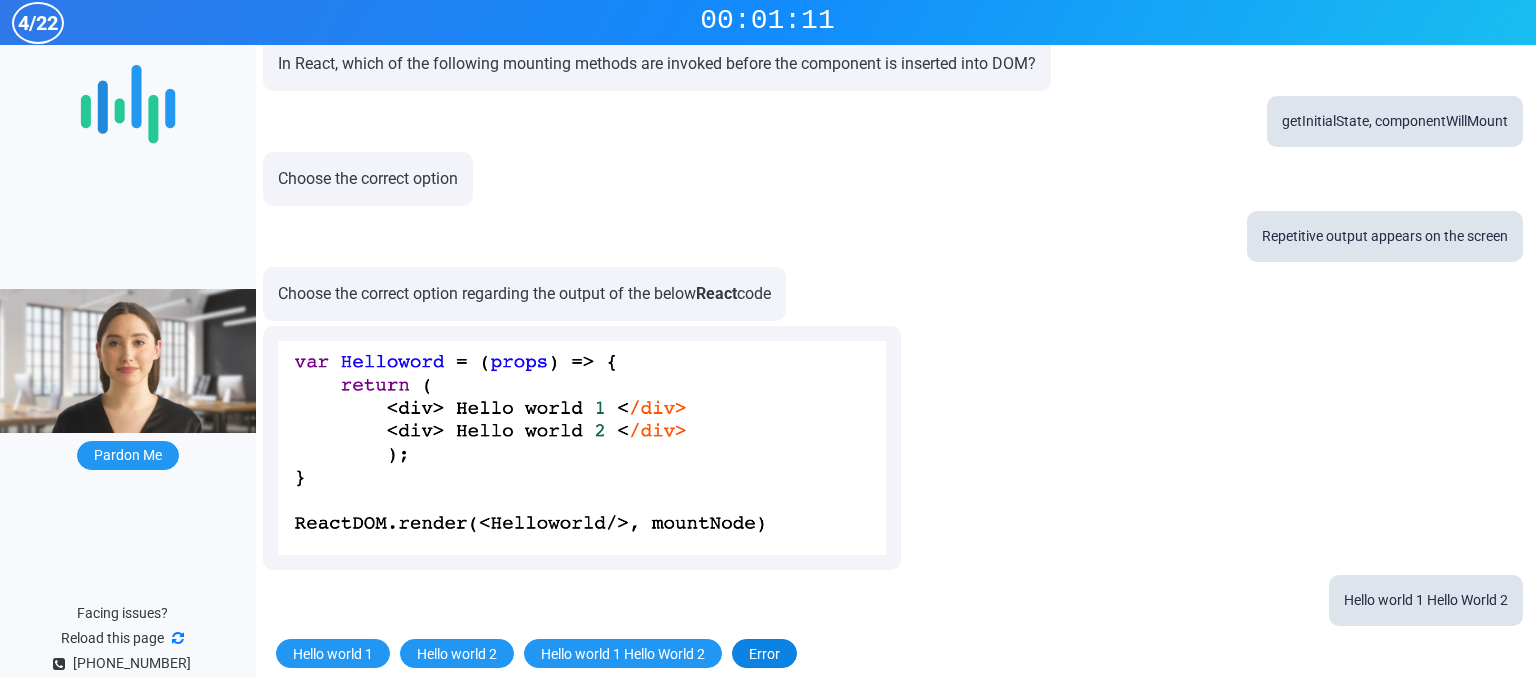 click on "Error" at bounding box center (764, 653) 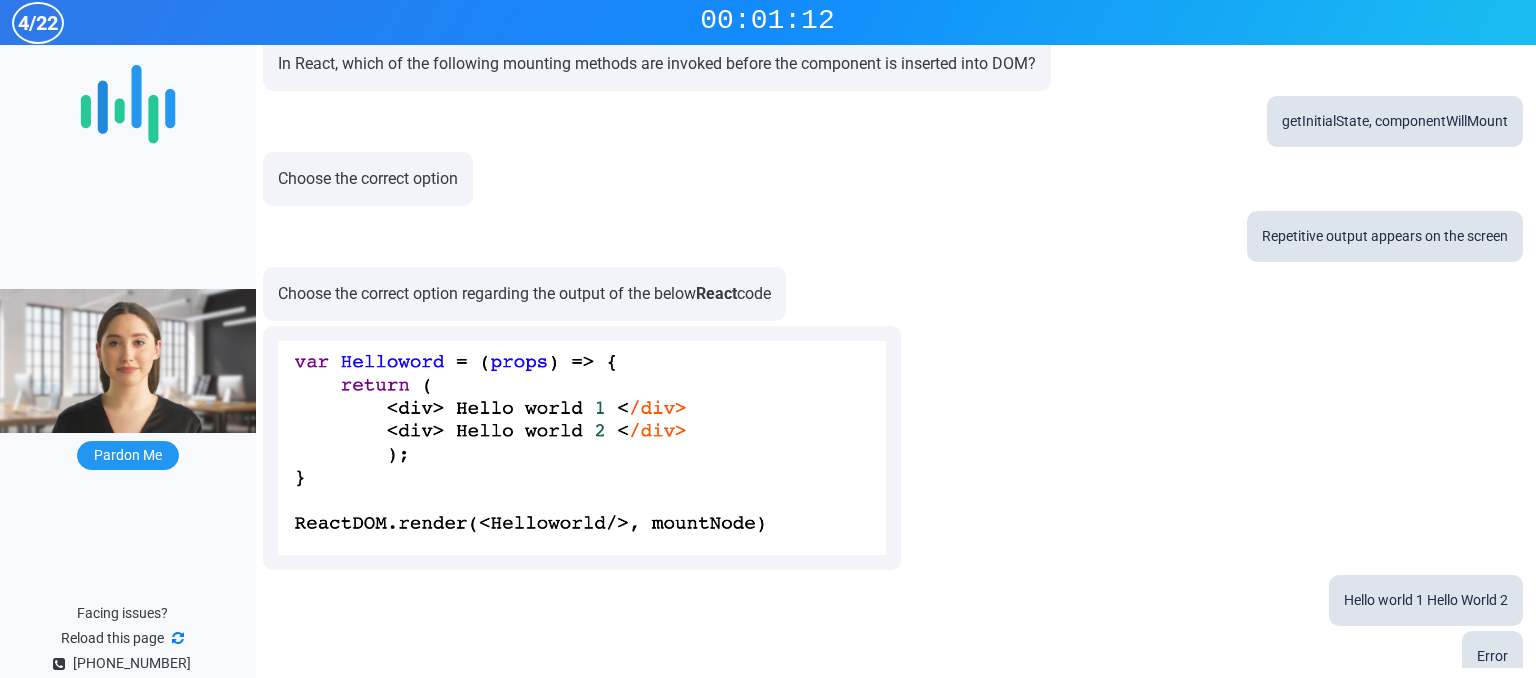scroll, scrollTop: 387, scrollLeft: 0, axis: vertical 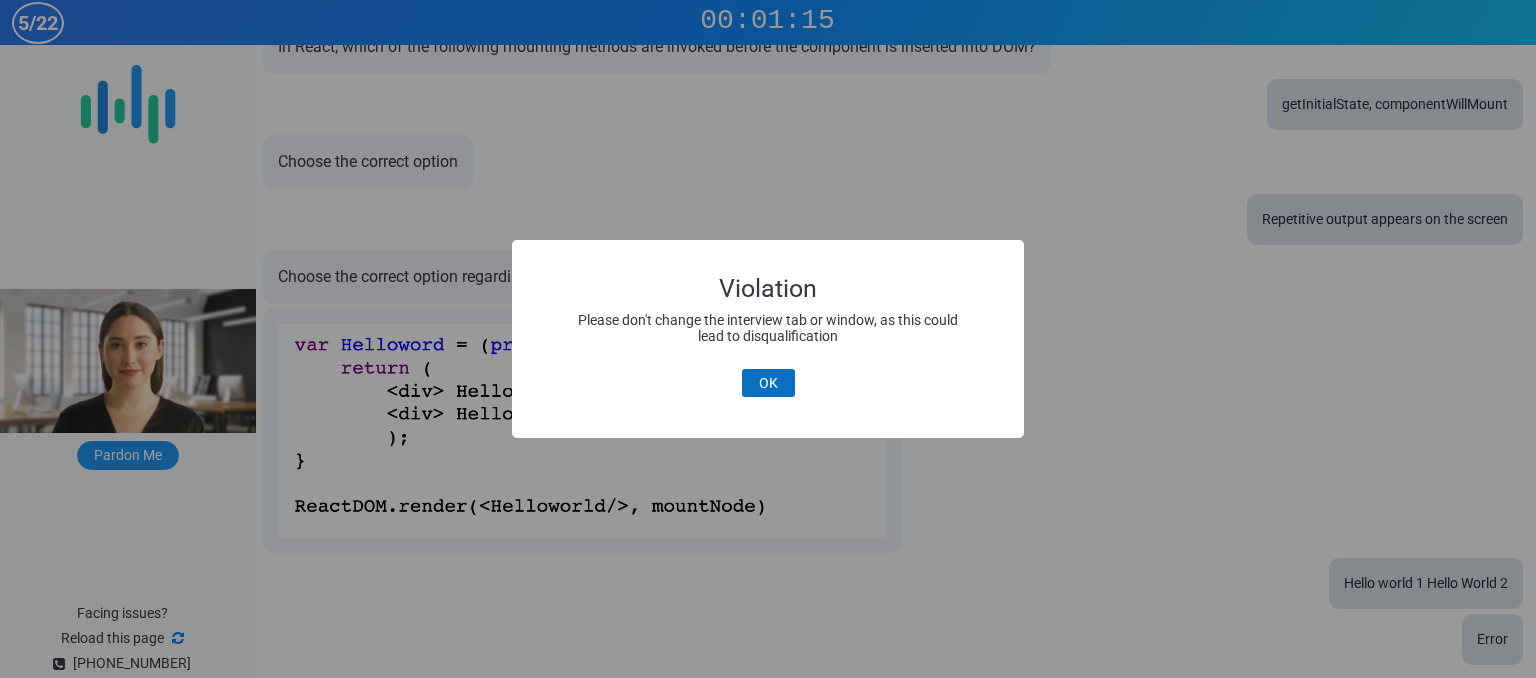 click on "OK" at bounding box center (768, 383) 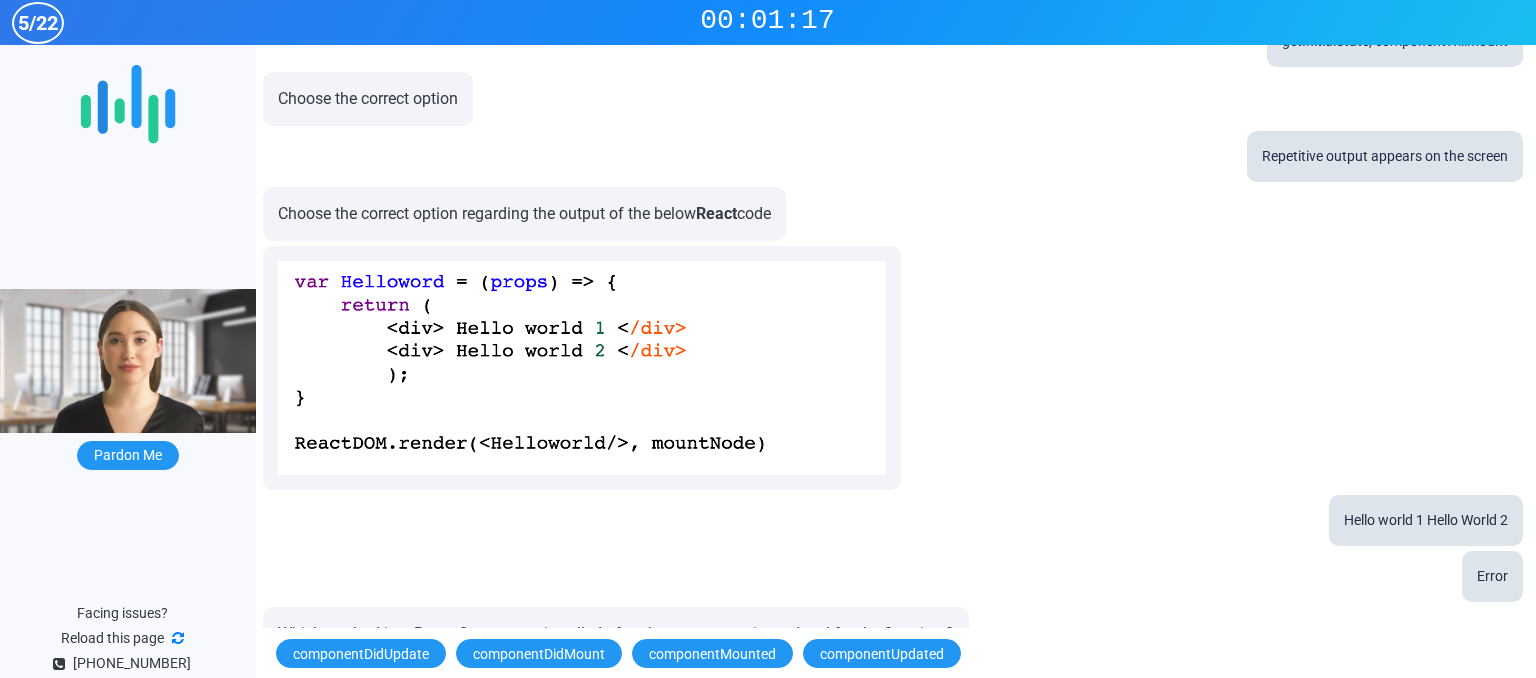 scroll, scrollTop: 461, scrollLeft: 0, axis: vertical 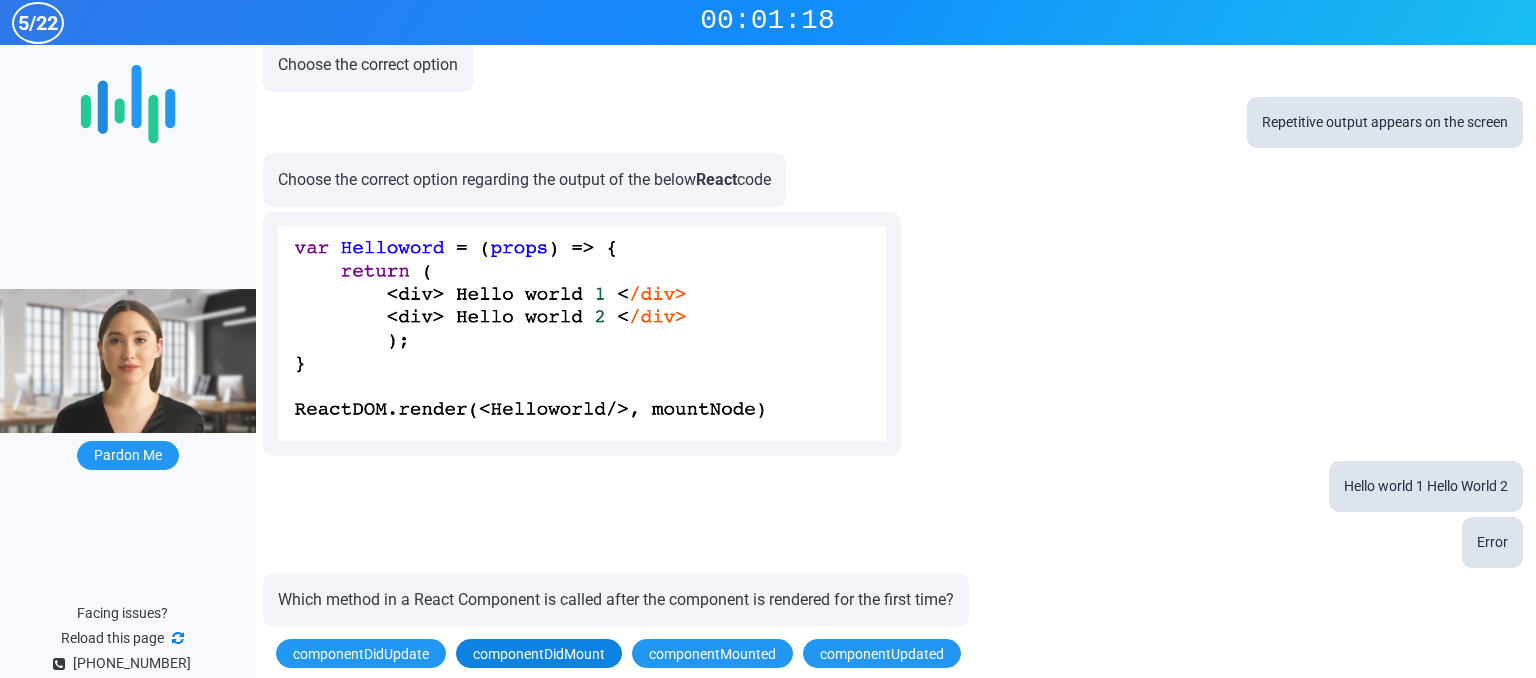 click on "componentDidMount" at bounding box center (539, 653) 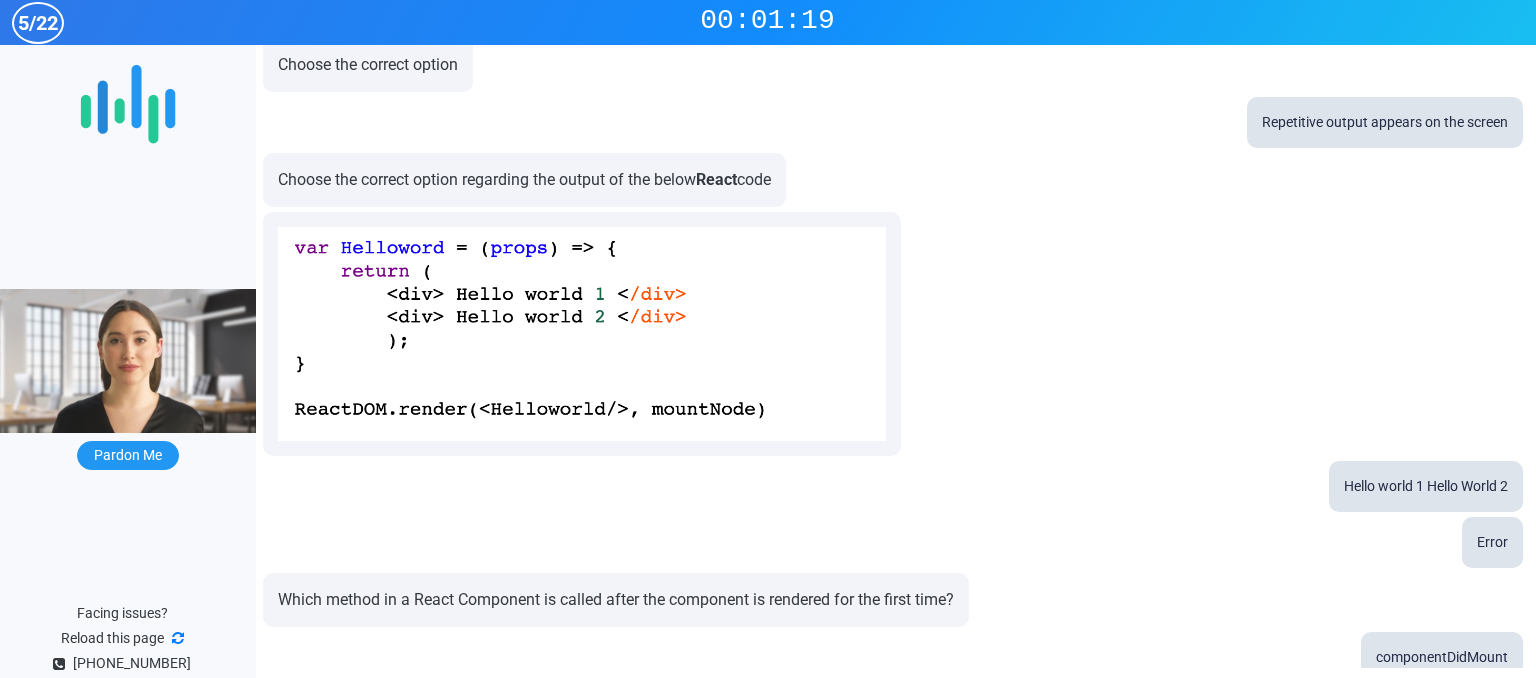 scroll, scrollTop: 502, scrollLeft: 0, axis: vertical 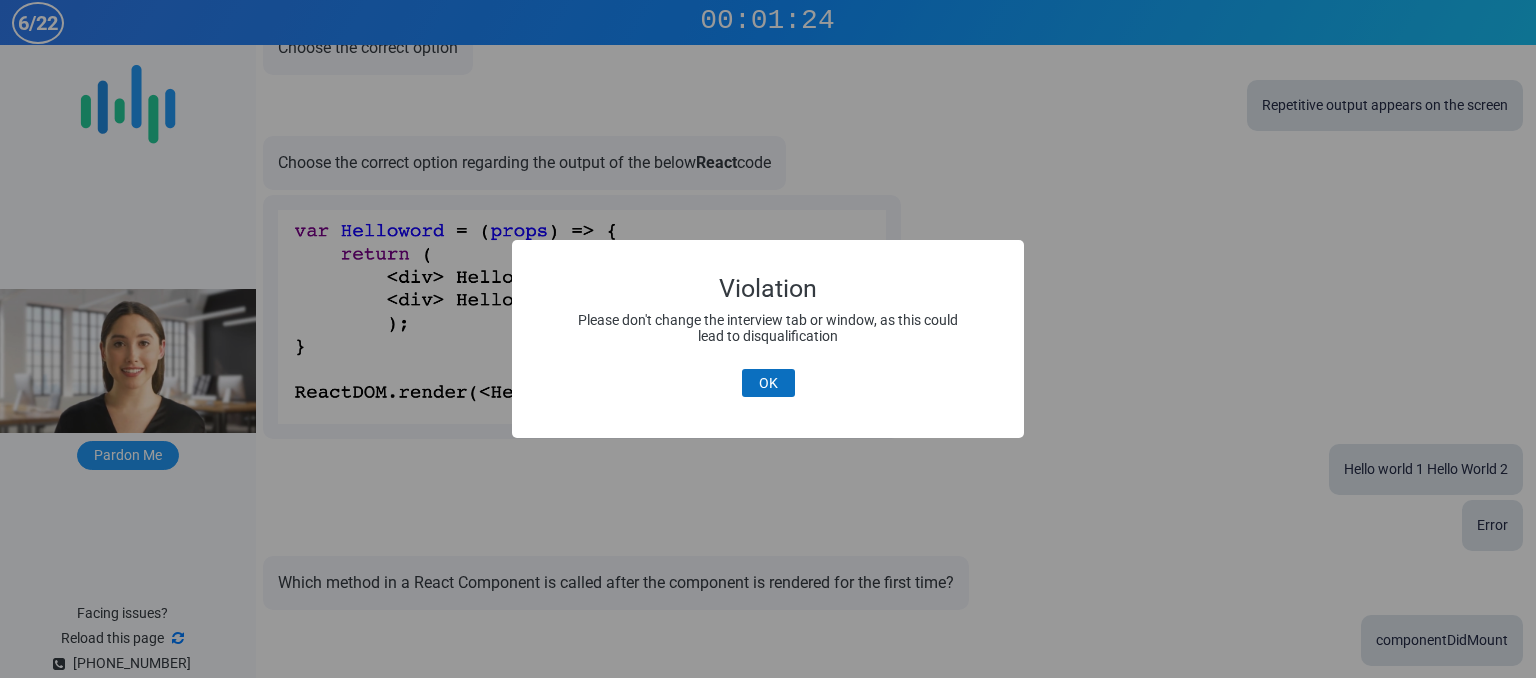 click on "OK" at bounding box center (768, 383) 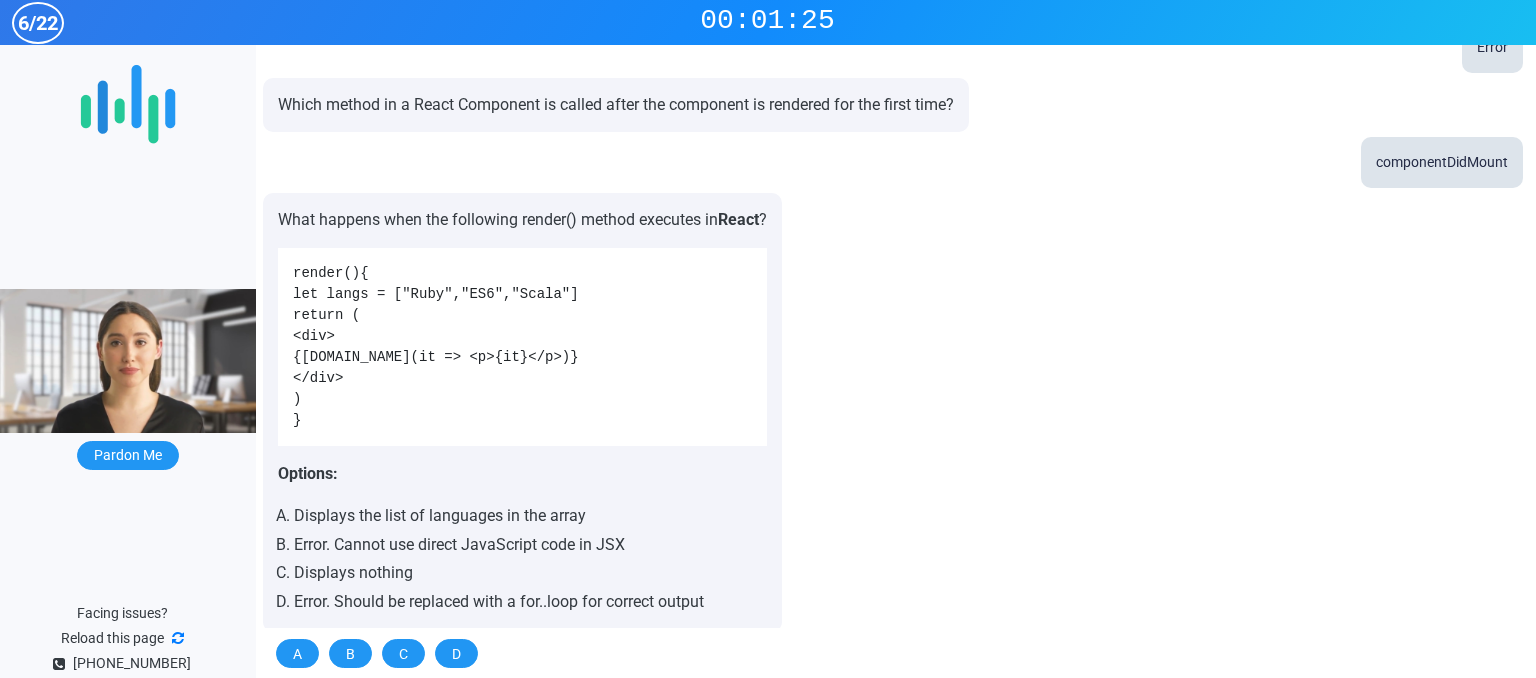 scroll, scrollTop: 962, scrollLeft: 0, axis: vertical 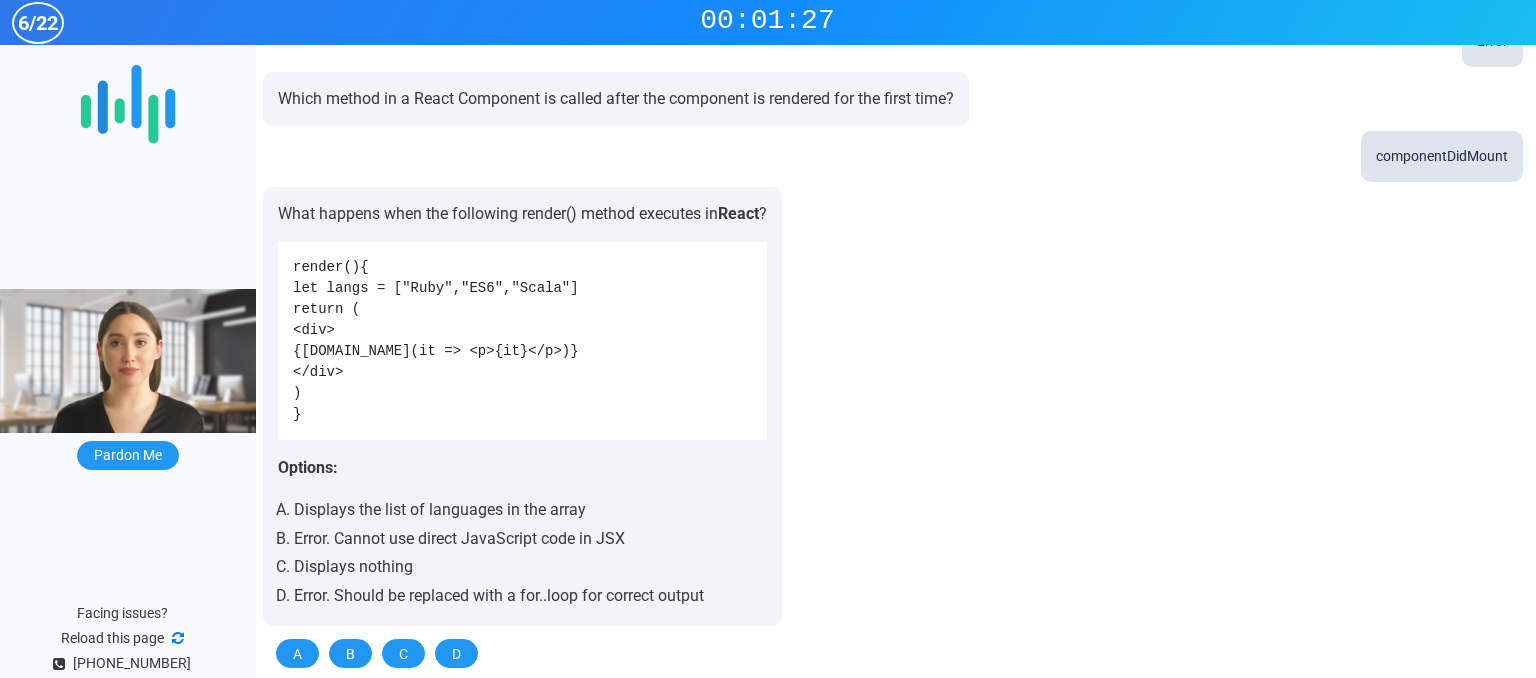 click on "Displays the list of languages in the array" at bounding box center (530, 510) 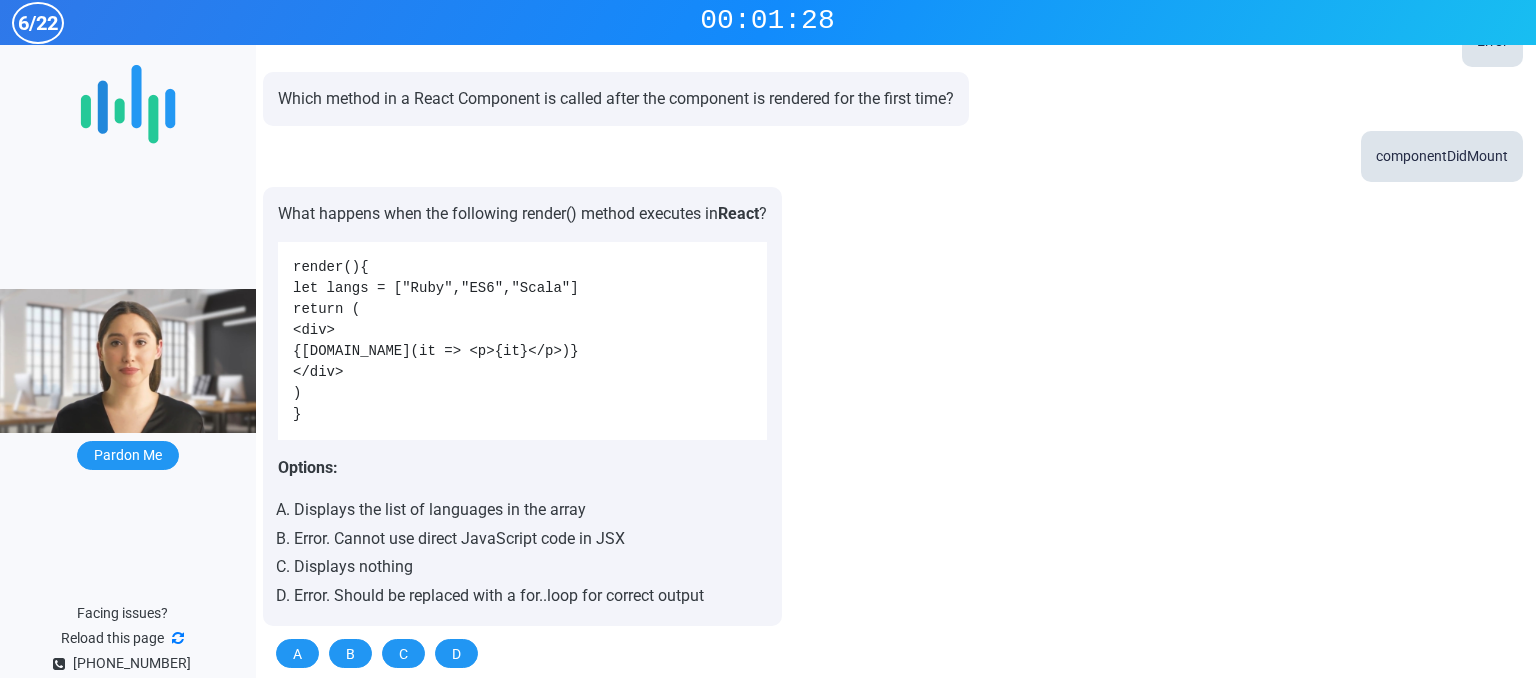 drag, startPoint x: 328, startPoint y: 504, endPoint x: 444, endPoint y: 550, distance: 124.78782 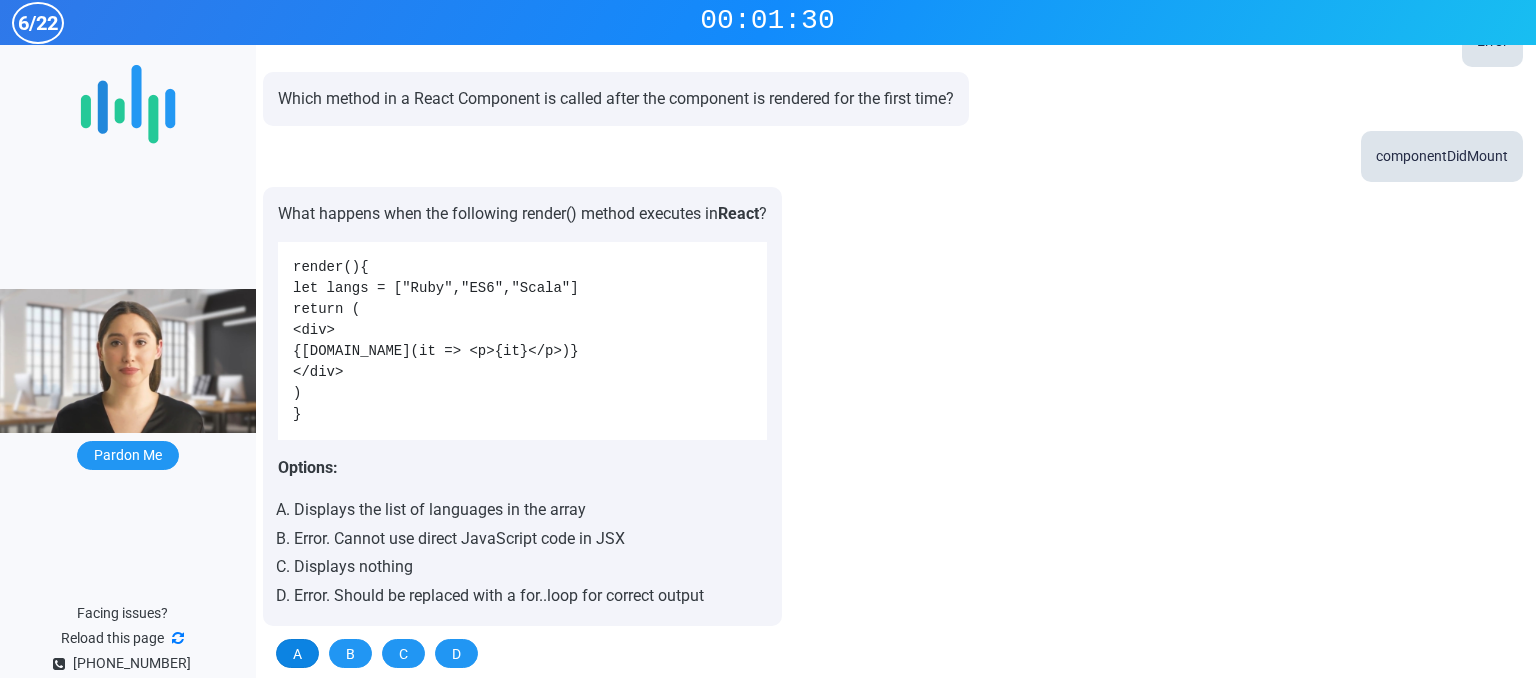 click on "A" at bounding box center (297, 653) 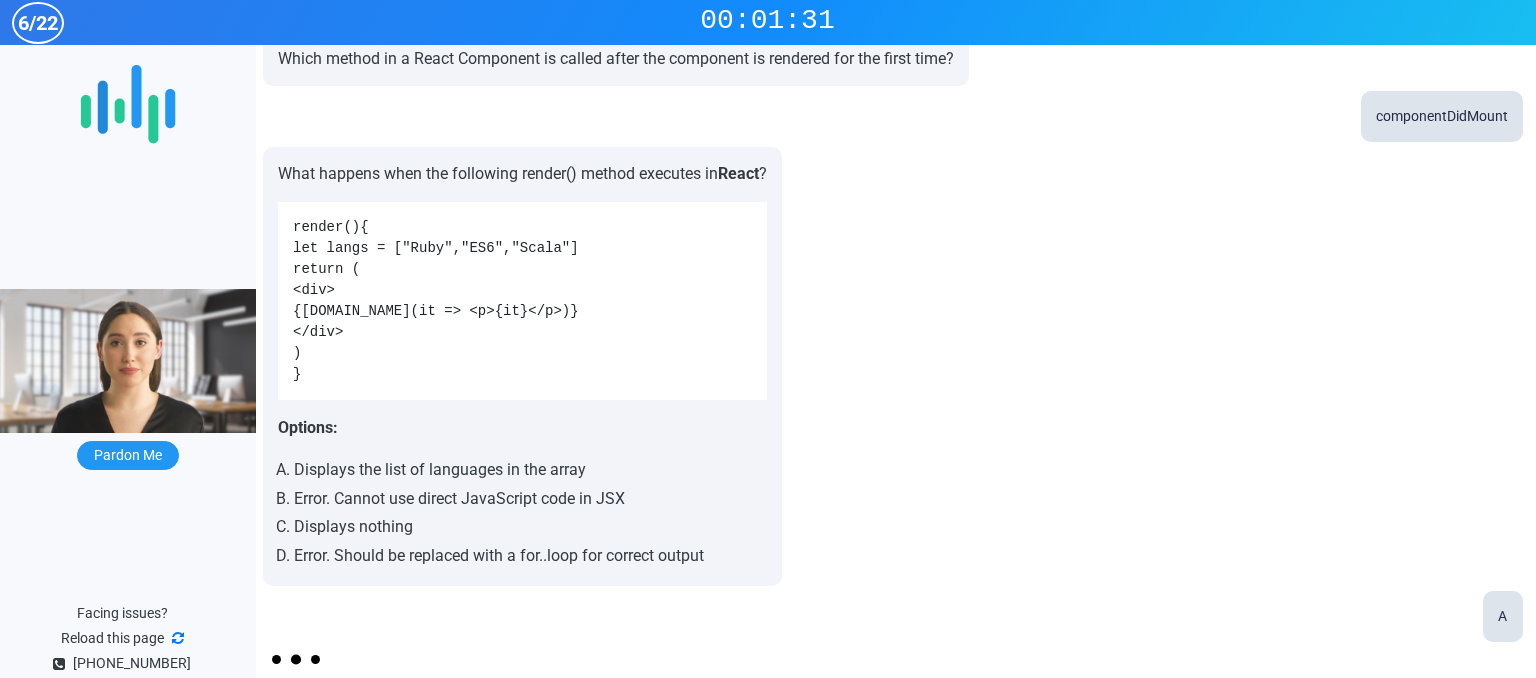 scroll, scrollTop: 979, scrollLeft: 0, axis: vertical 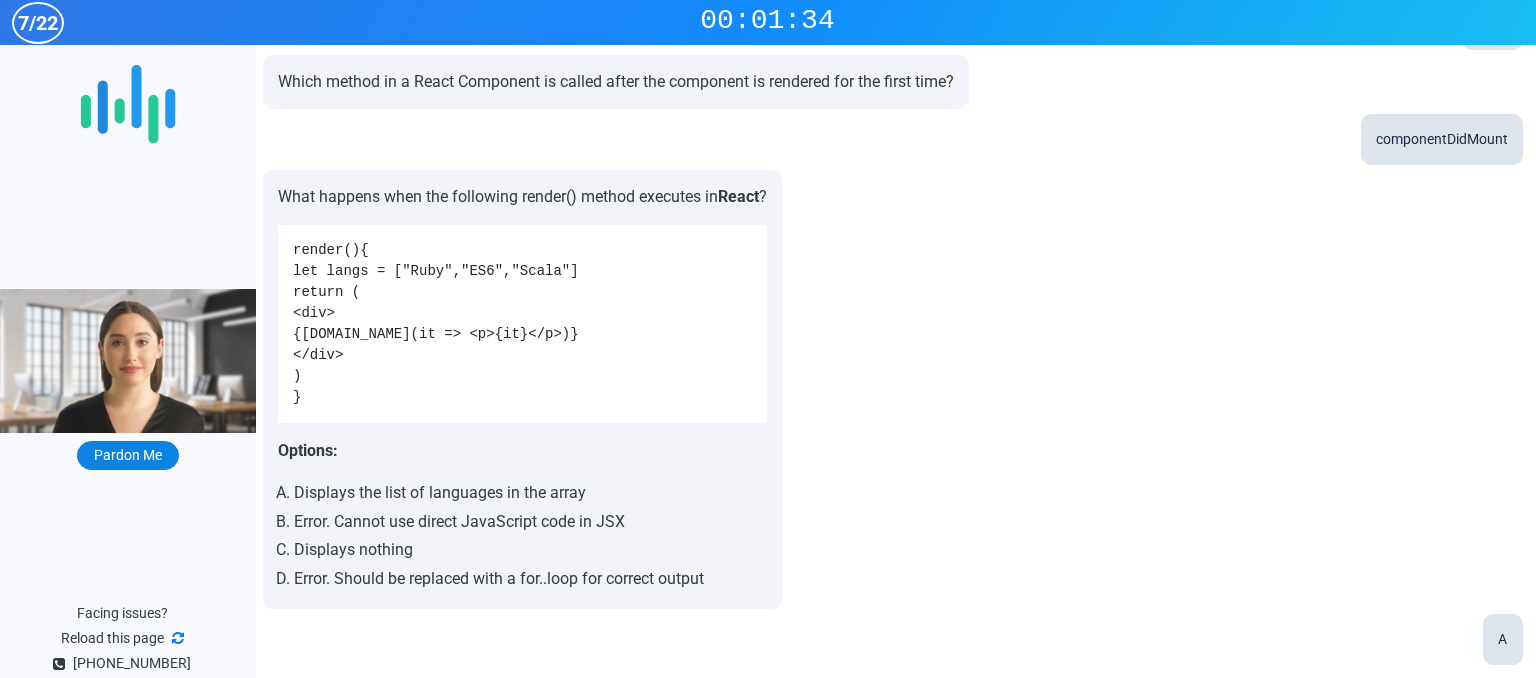 click on "Pardon Me" at bounding box center (128, 455) 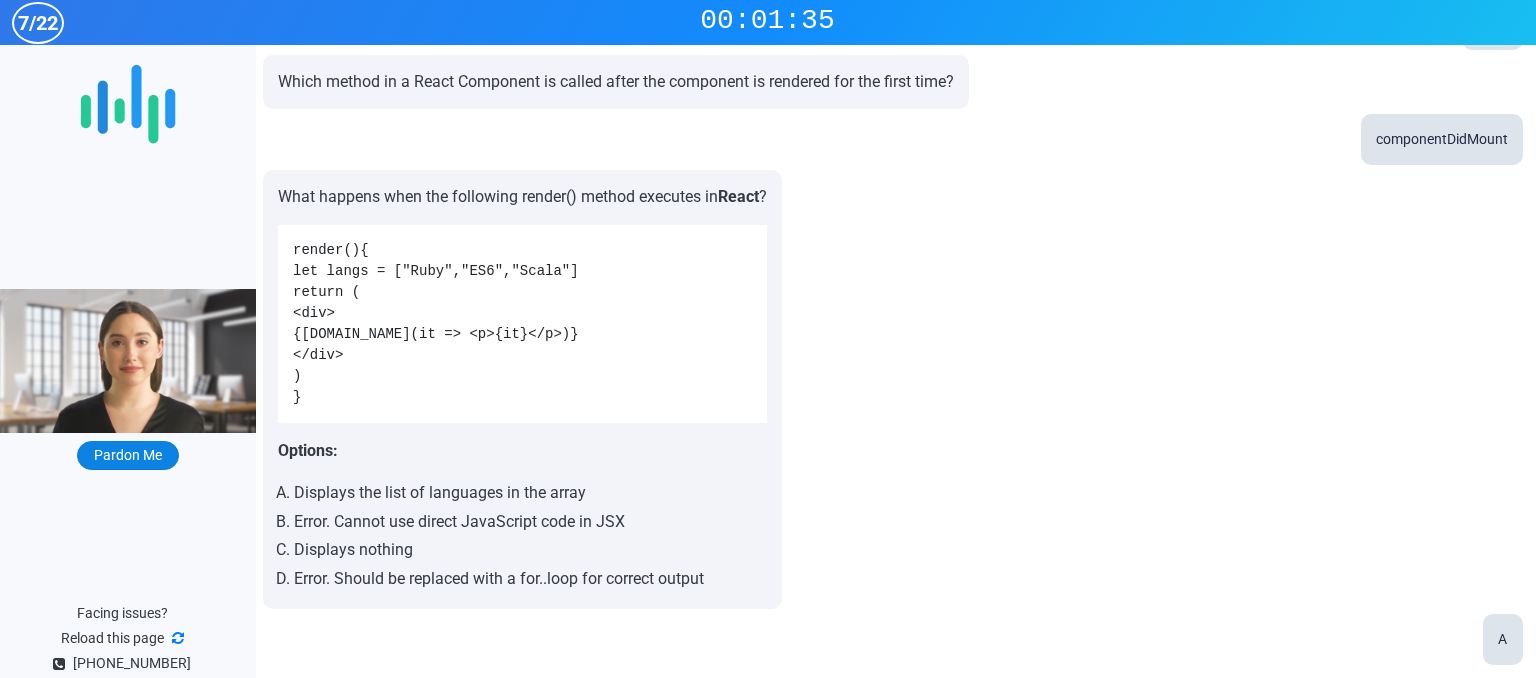 click on "Pardon Me" at bounding box center (128, 455) 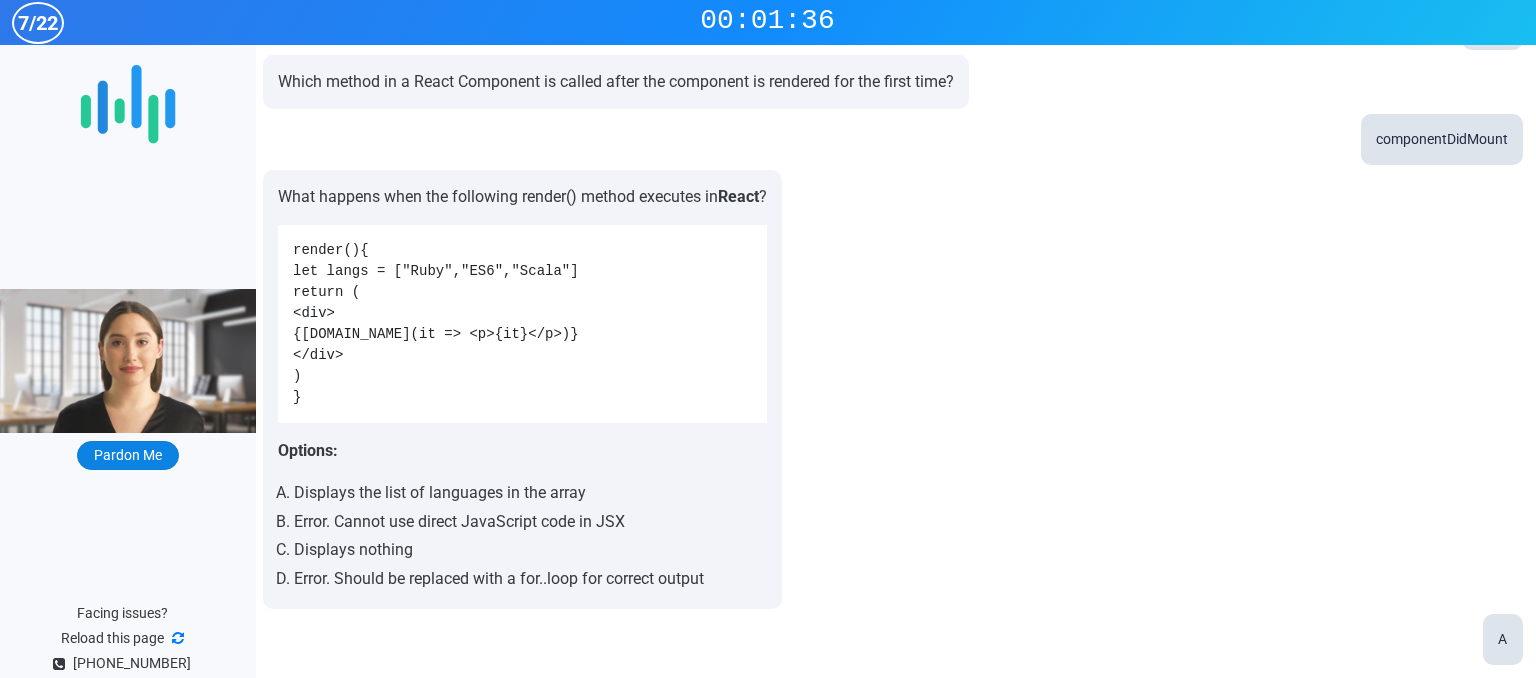 click on "Pardon Me" at bounding box center (128, 455) 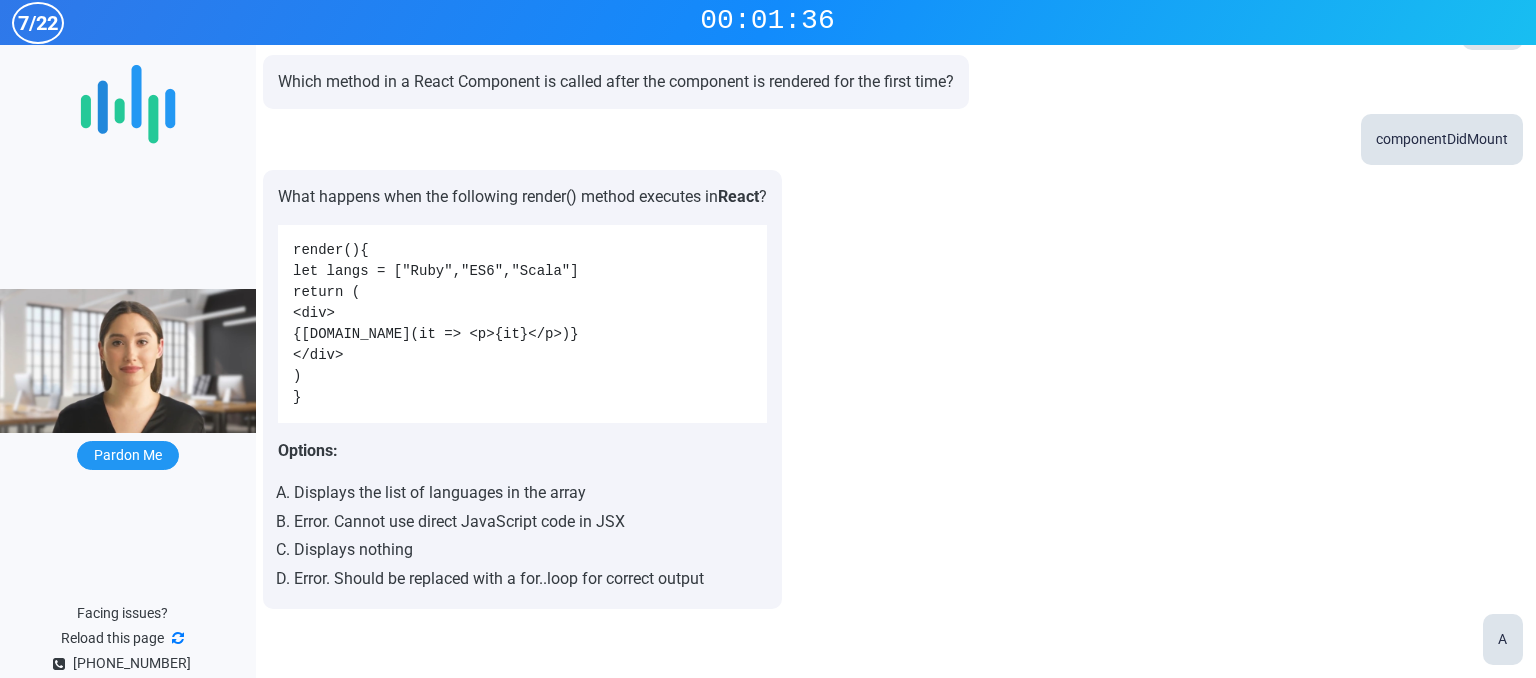 click at bounding box center [128, 361] 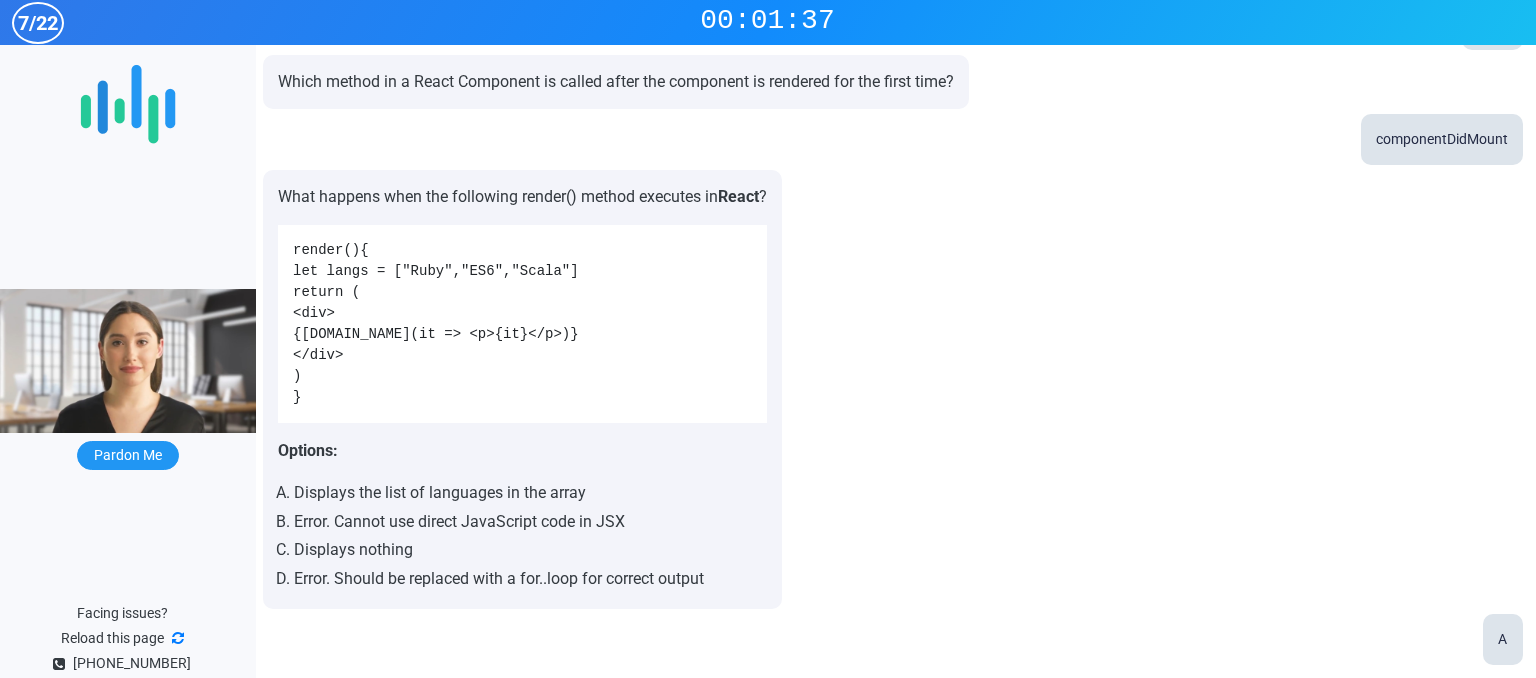 click at bounding box center (128, 361) 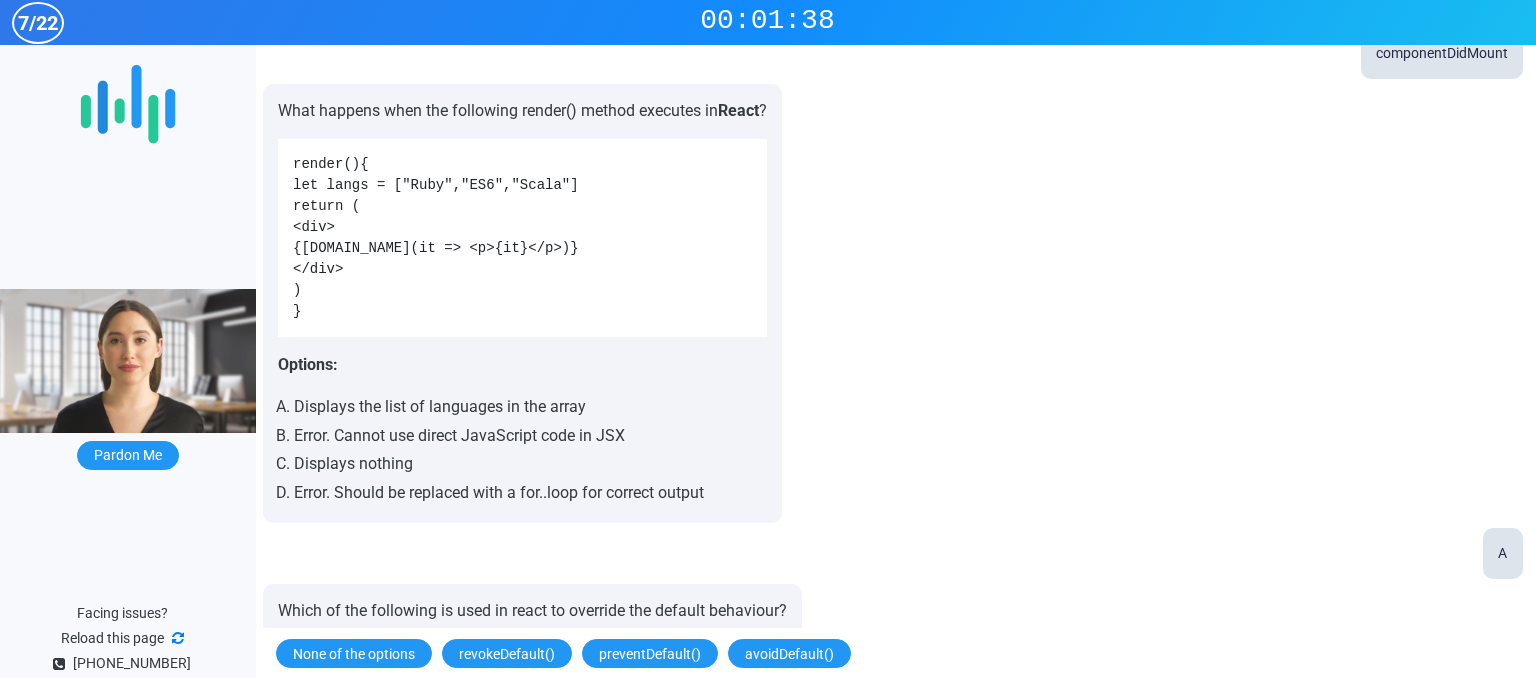 scroll, scrollTop: 1076, scrollLeft: 0, axis: vertical 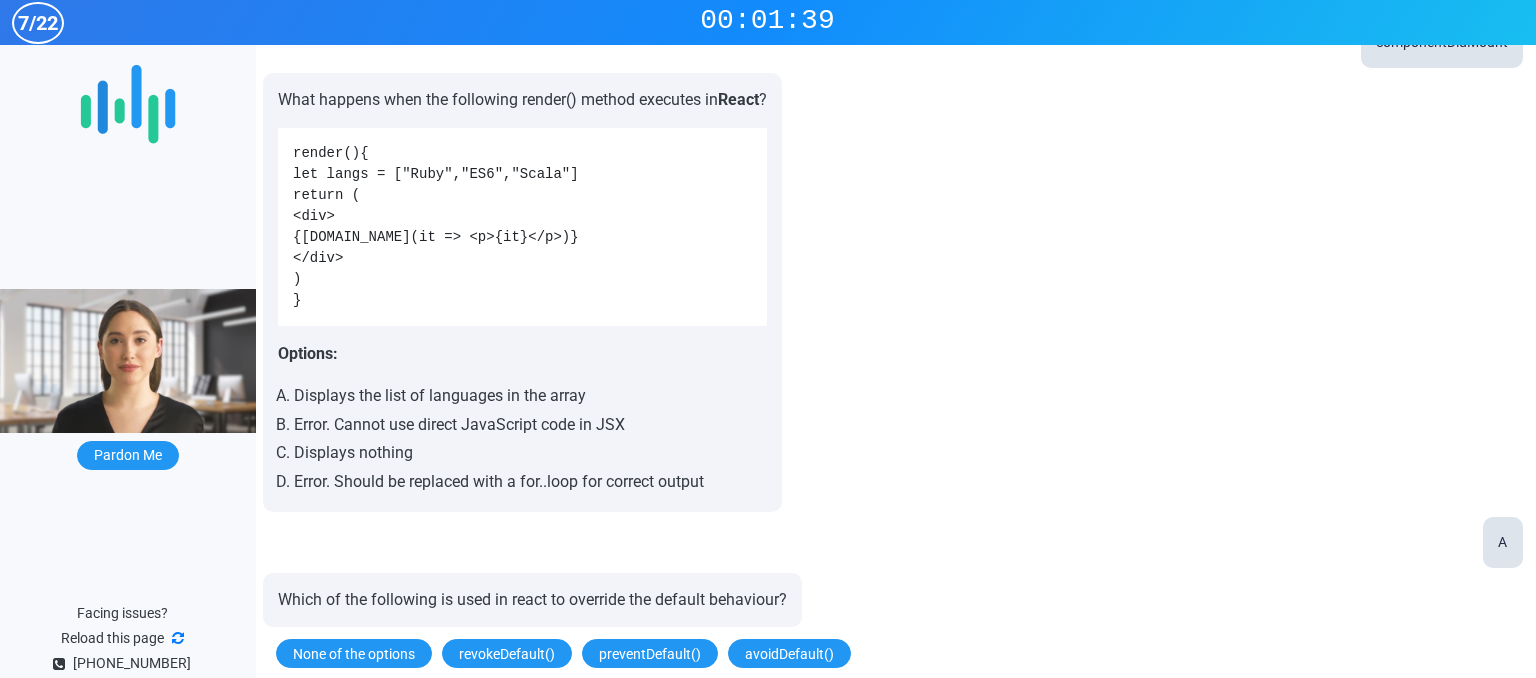 click on "Which of the following is used in react to override the default behaviour?" at bounding box center [532, 600] 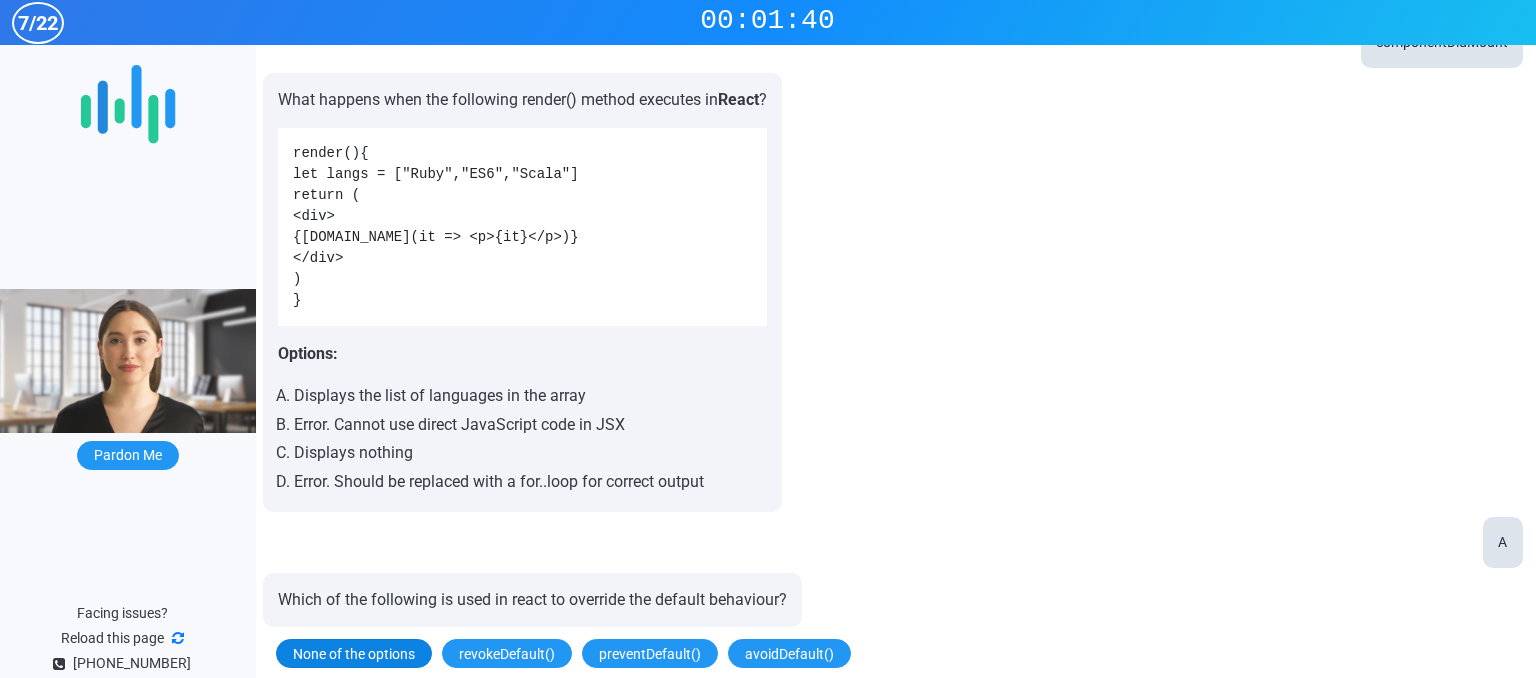drag, startPoint x: 324, startPoint y: 594, endPoint x: 361, endPoint y: 655, distance: 71.34424 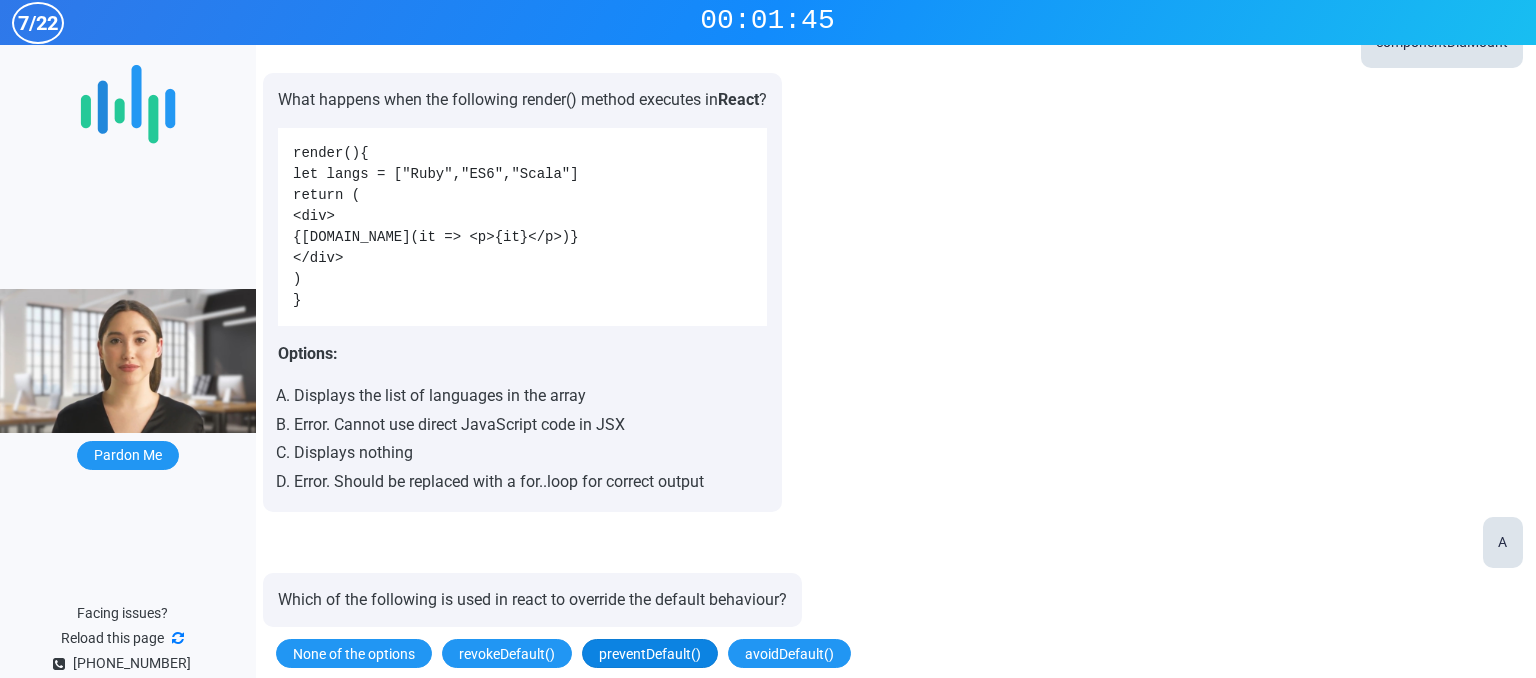 click on "preventDefault()" at bounding box center [650, 653] 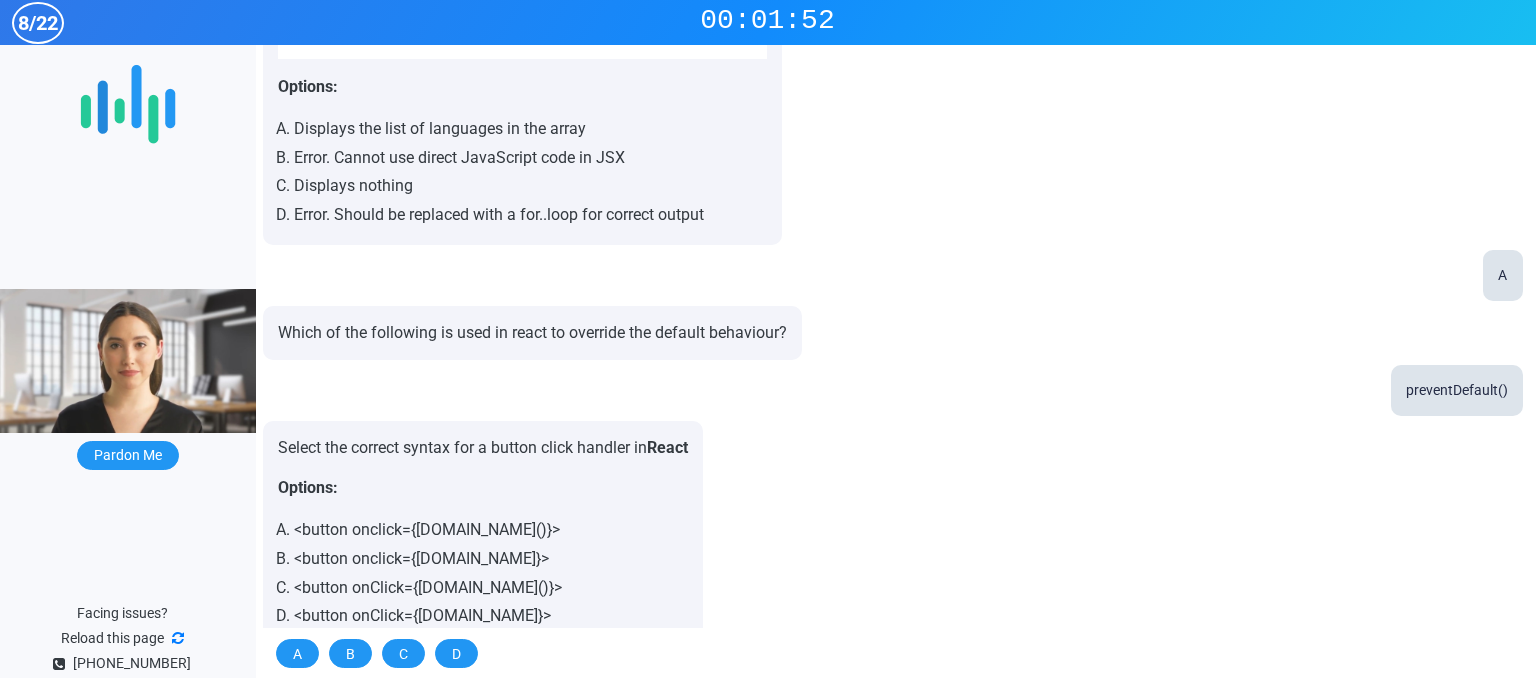 scroll, scrollTop: 1363, scrollLeft: 0, axis: vertical 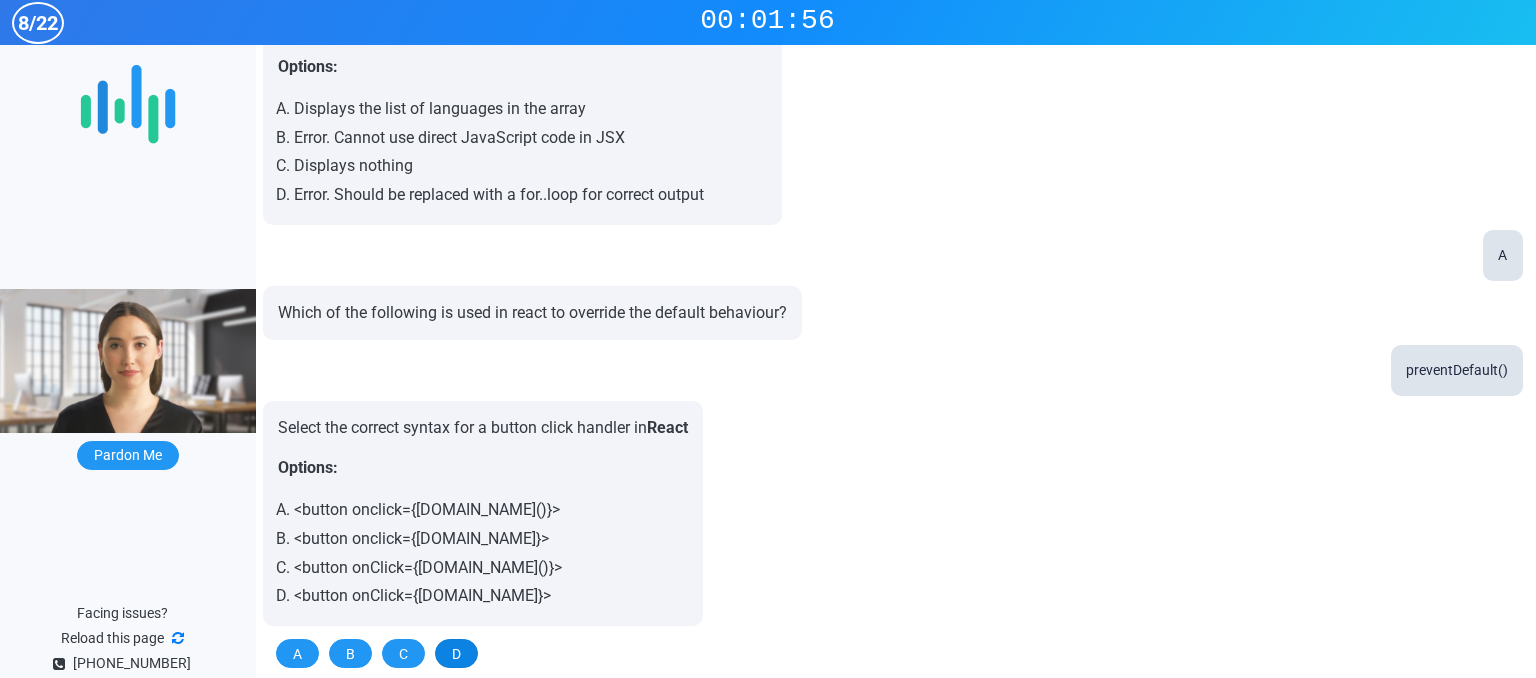 click on "D" at bounding box center (456, 653) 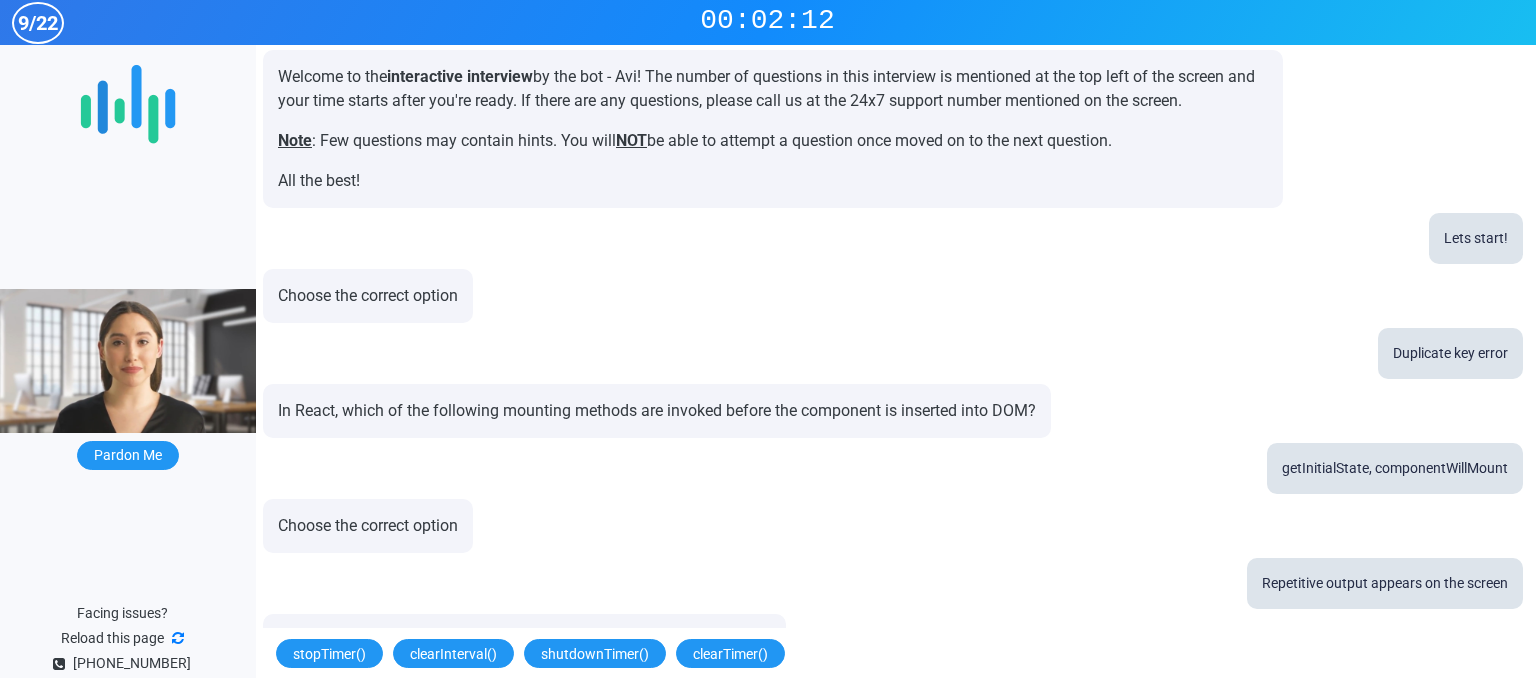 scroll, scrollTop: 1478, scrollLeft: 0, axis: vertical 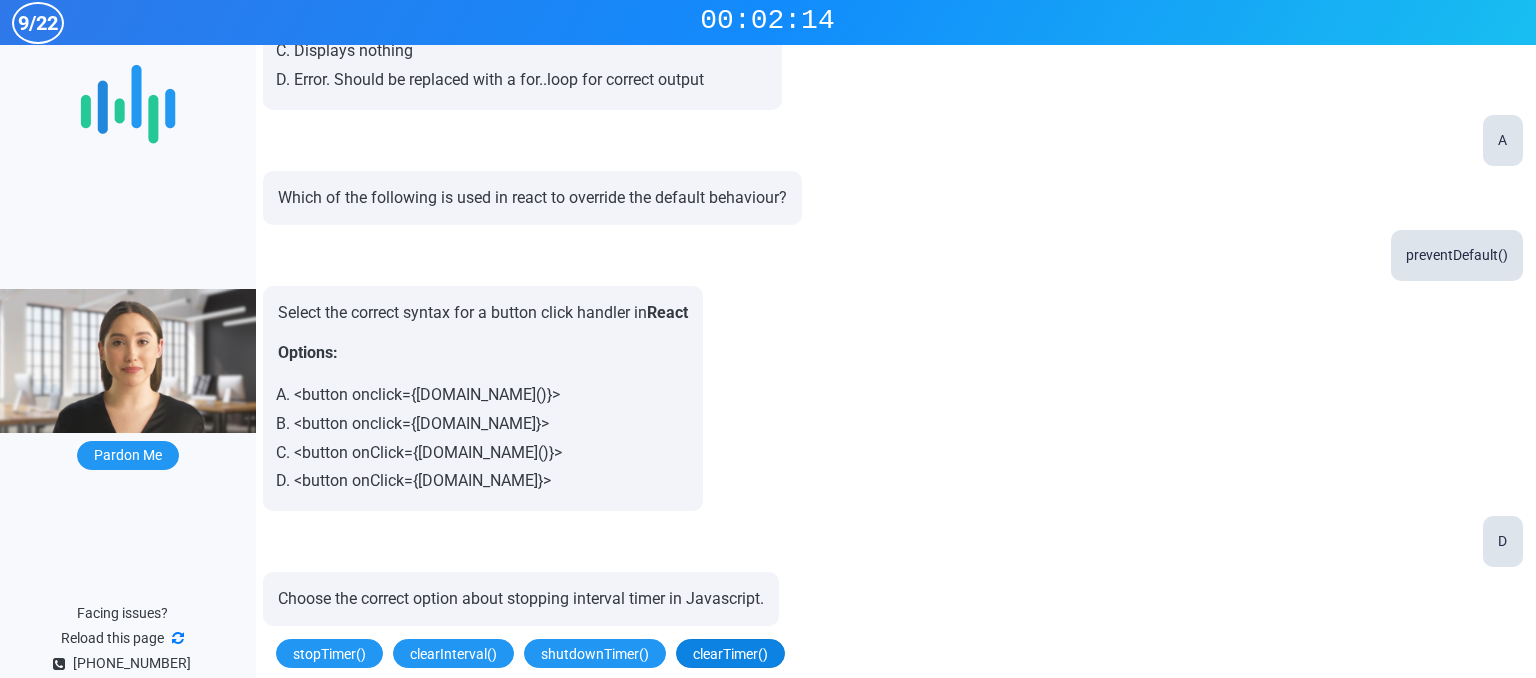 click on "clearTimer()" at bounding box center (730, 653) 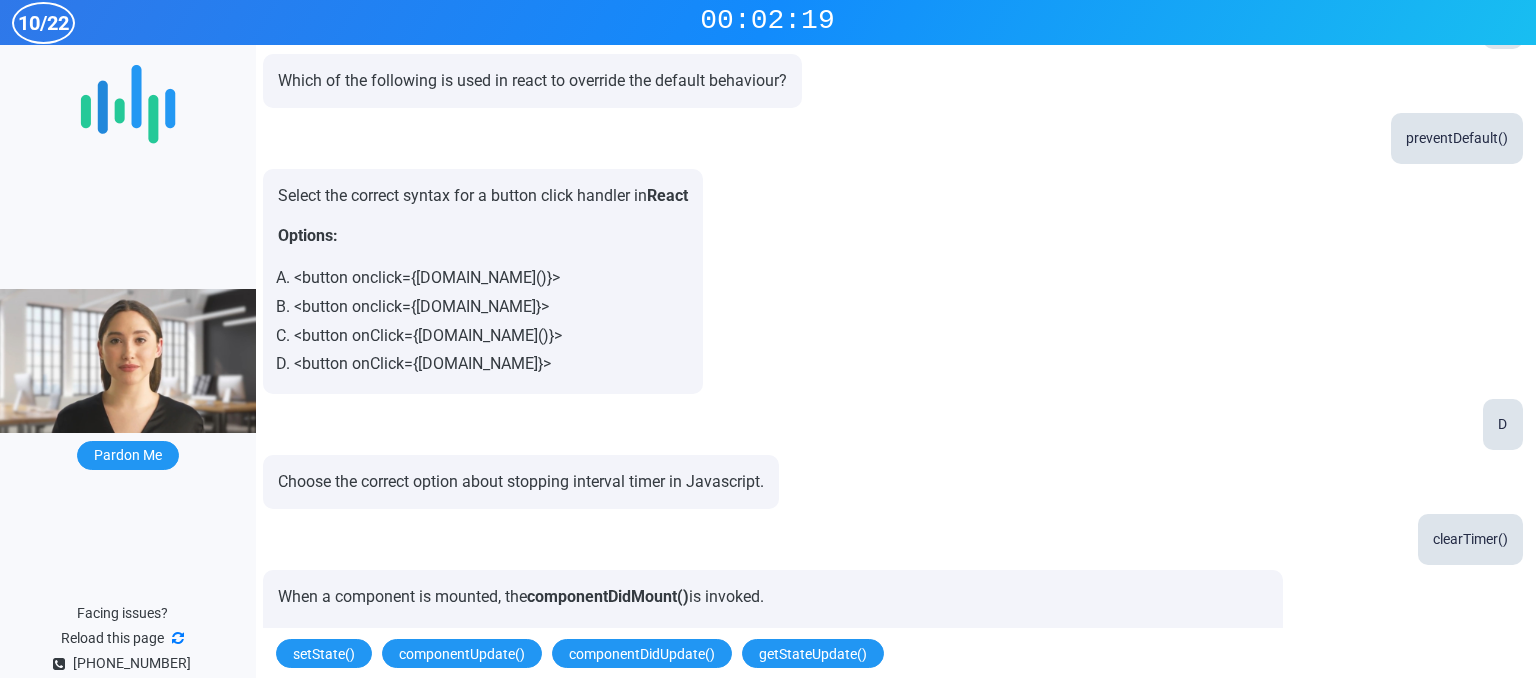 scroll, scrollTop: 1657, scrollLeft: 0, axis: vertical 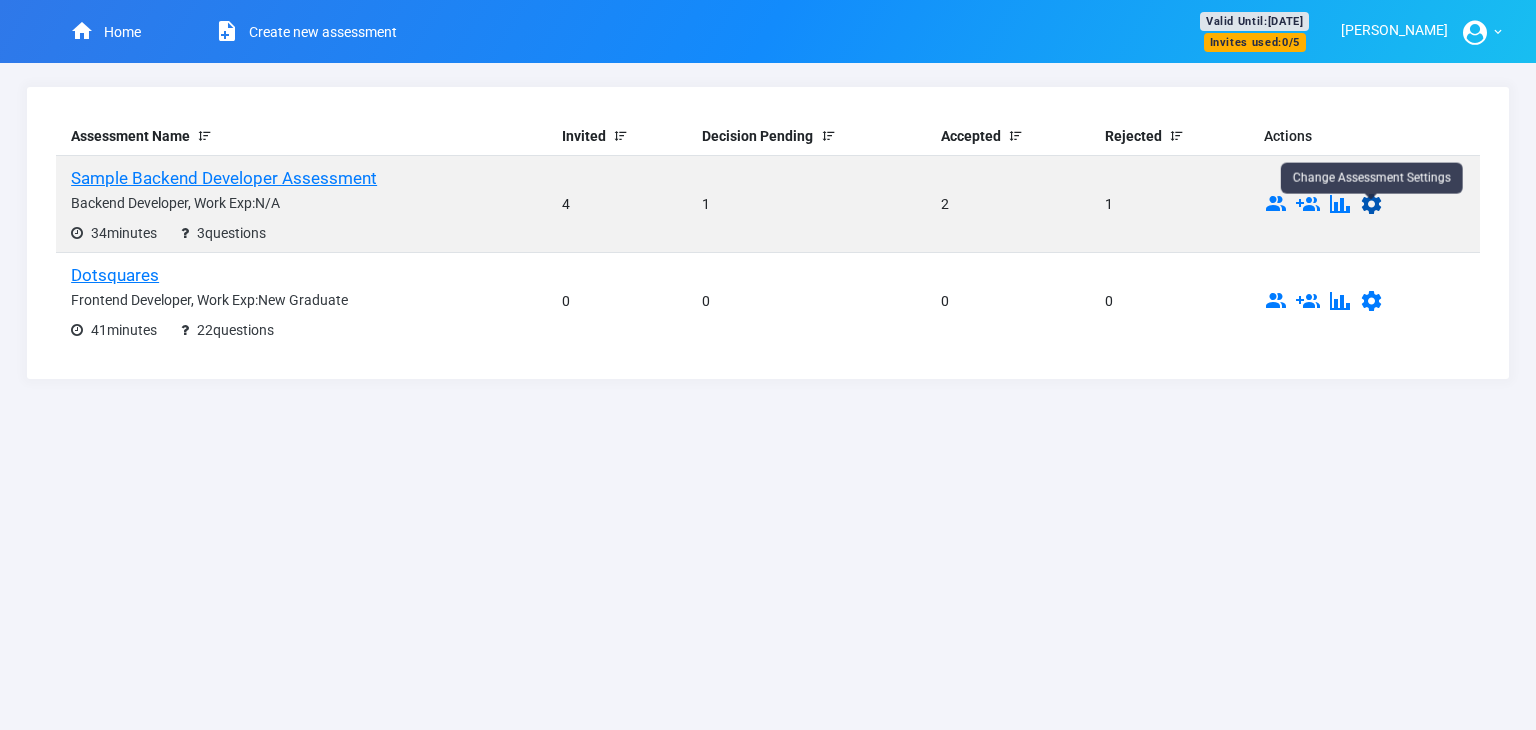 click at bounding box center (1372, 208) 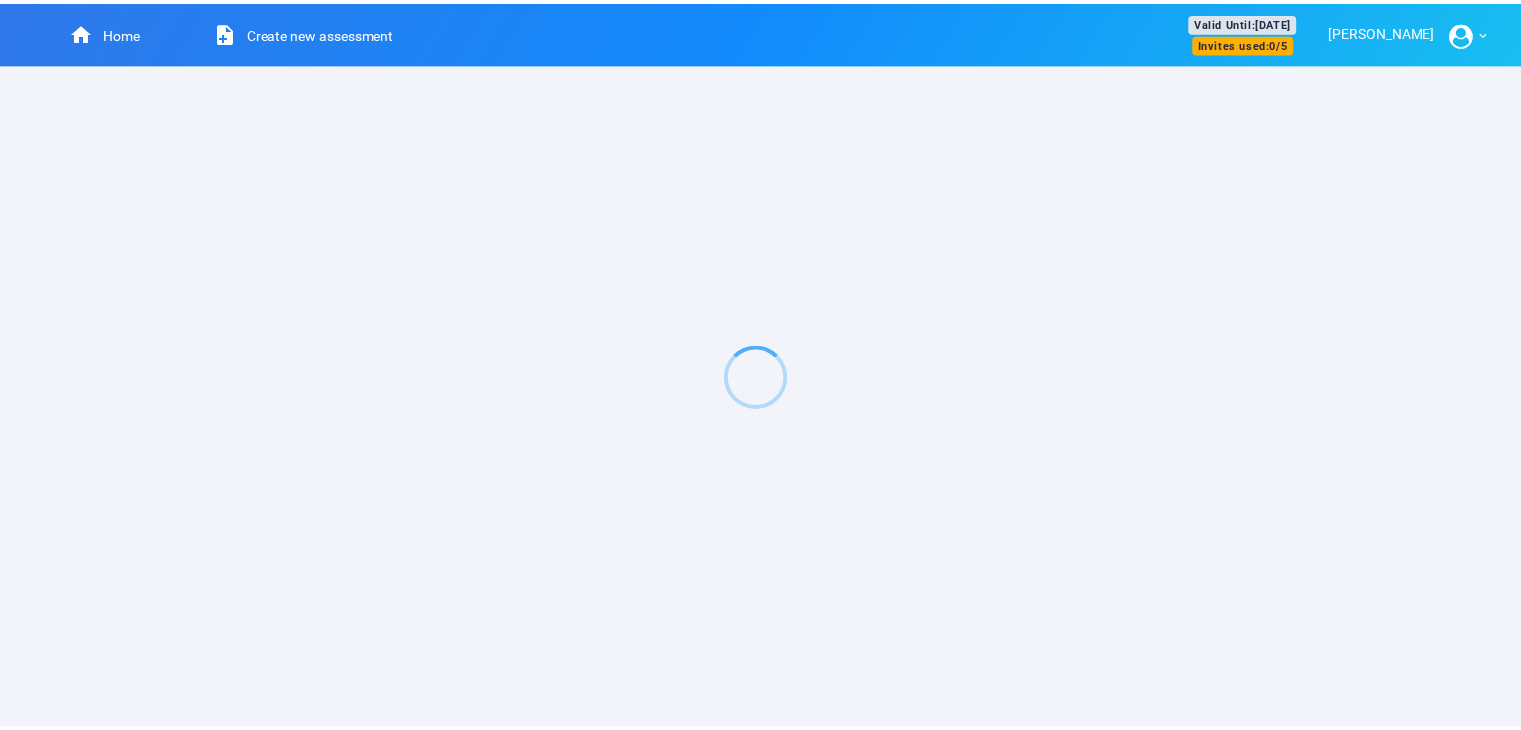 scroll, scrollTop: 0, scrollLeft: 0, axis: both 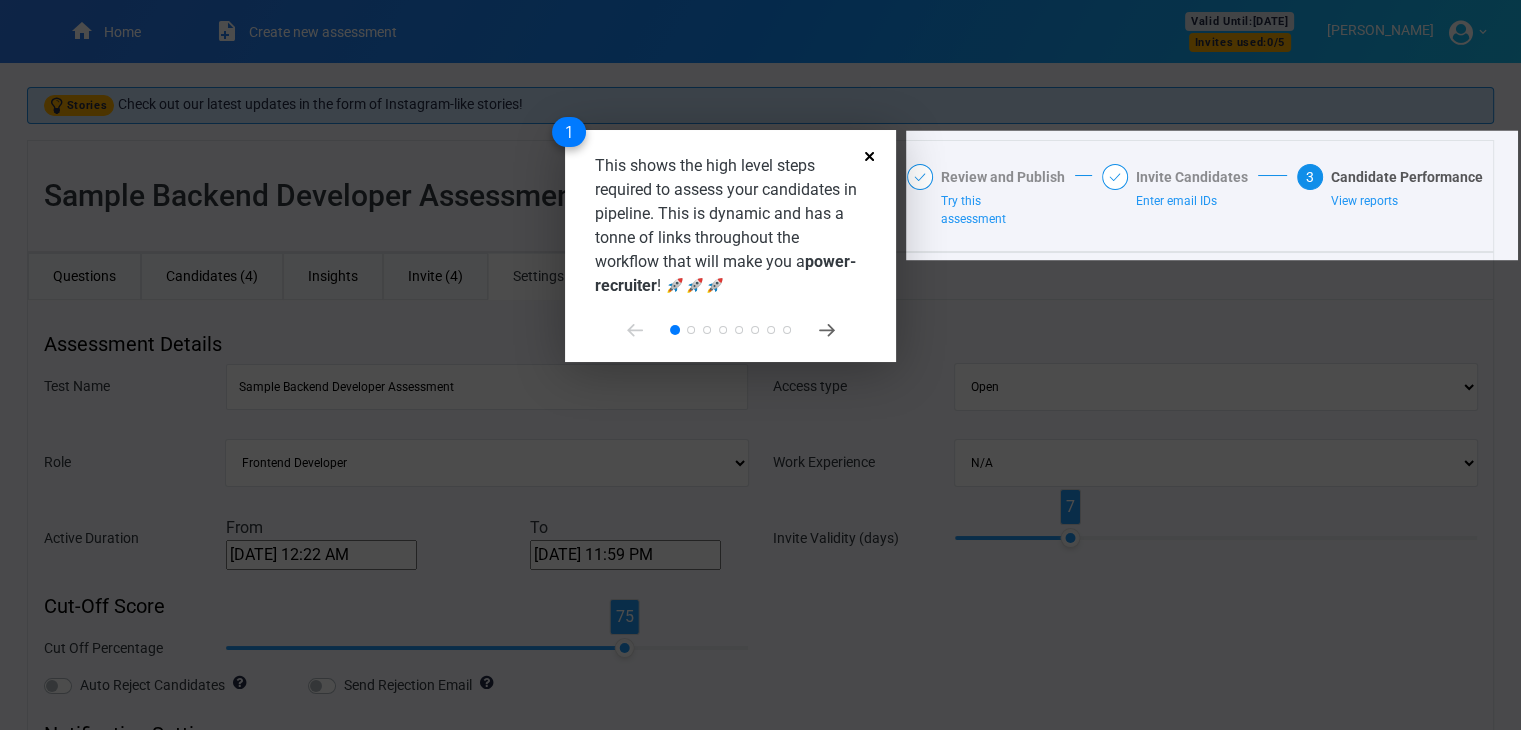 click 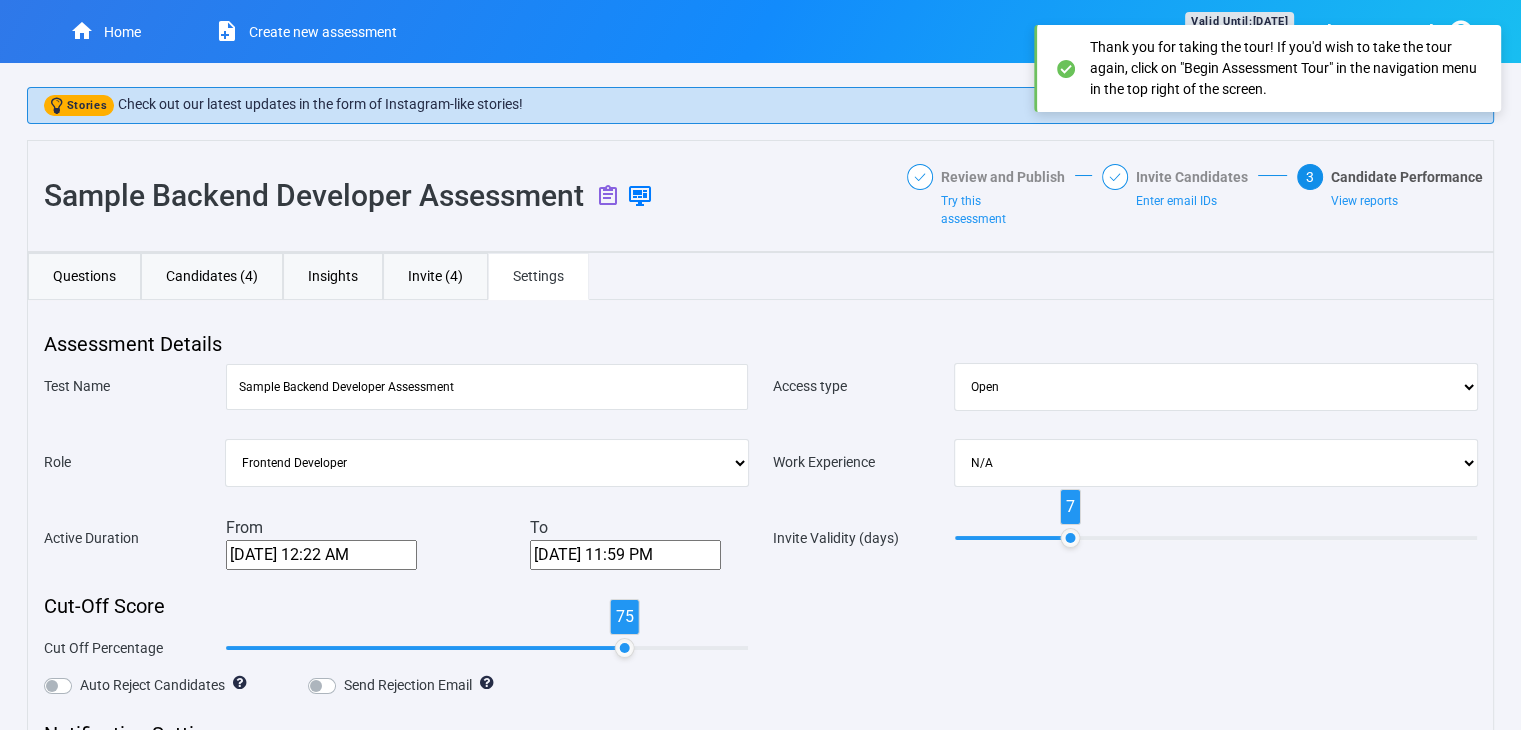 click on "Stories Check out our latest updates in the form of Instagram-like stories! Sample Backend Developer Assessment Review and Publish Try this assessment Invite Candidates Enter email IDs 3 Candidate Performance View reports Questions Candidates (4) Insights Invite (4) Settings Java + Spring Name - Click to view the question and right answer Topic Type Difficulty Score Stream and Filter Java Subjective Medium 6 Complexity in microservice Spring Framework Multiple Choice Medium 6 Coding - Trading Strategy Problem Data Structure & Algorithms Coding Medium 50 Search this table Bulk Accept/Reject Download Report Total Score  62 Assessments Taken  4 Name Score Web Proctoring Violations Taken On Duration Language Interview Status Evaluation Status Actions Sachin Bansal 3 4 2020-09-02 6m 10s Java + Spring Accepted Below Cut-Off Score View Mukesh 43.5 3 2020-09-02 4m 36s Java + Spring Decision Pending Below Cut-Off Score View Ritesh Agarwal 47.5 6 2020-09-02 12m 19s Python + Django Accepted Above Cut-Off Score View 9 2" at bounding box center (760, 692) 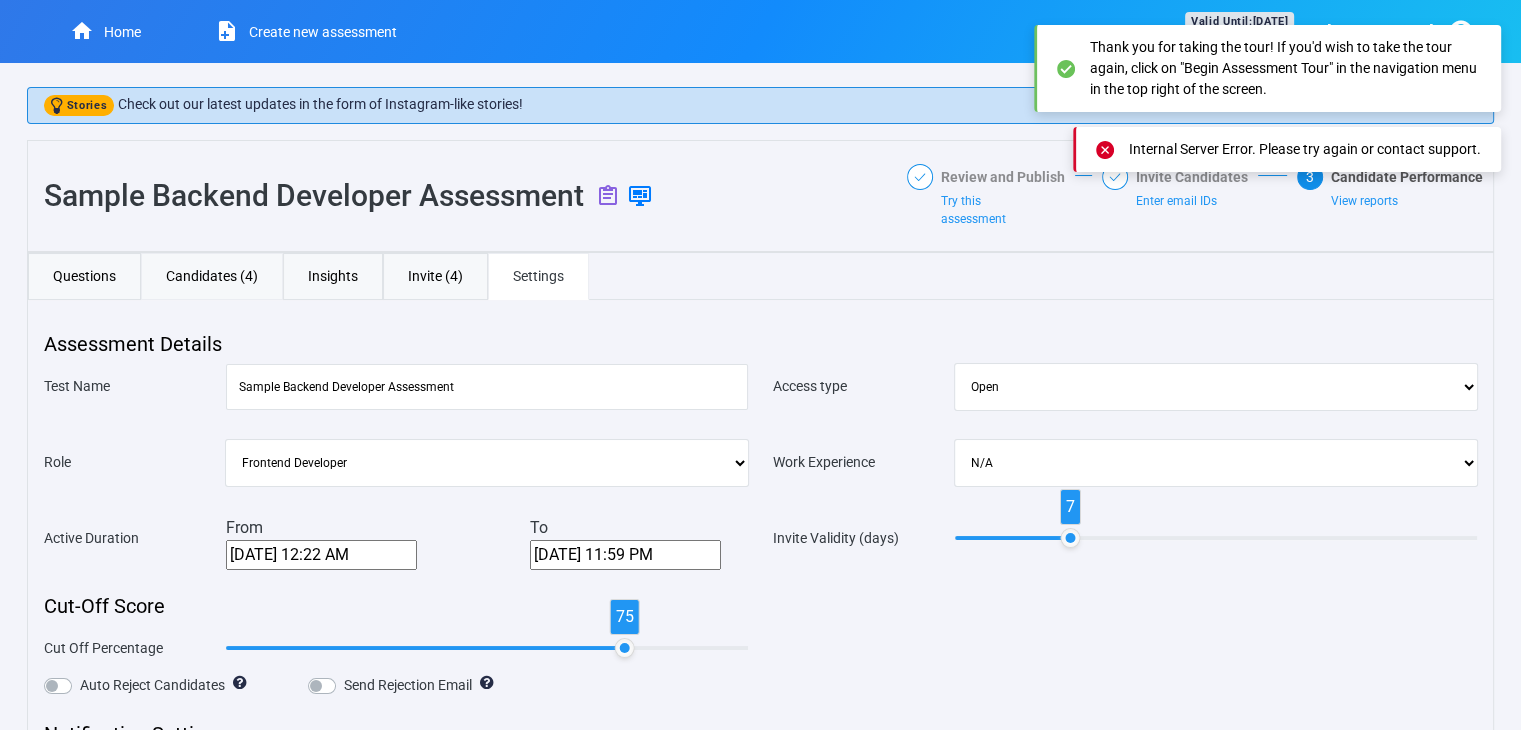 click on "Candidates (4)" at bounding box center [212, 276] 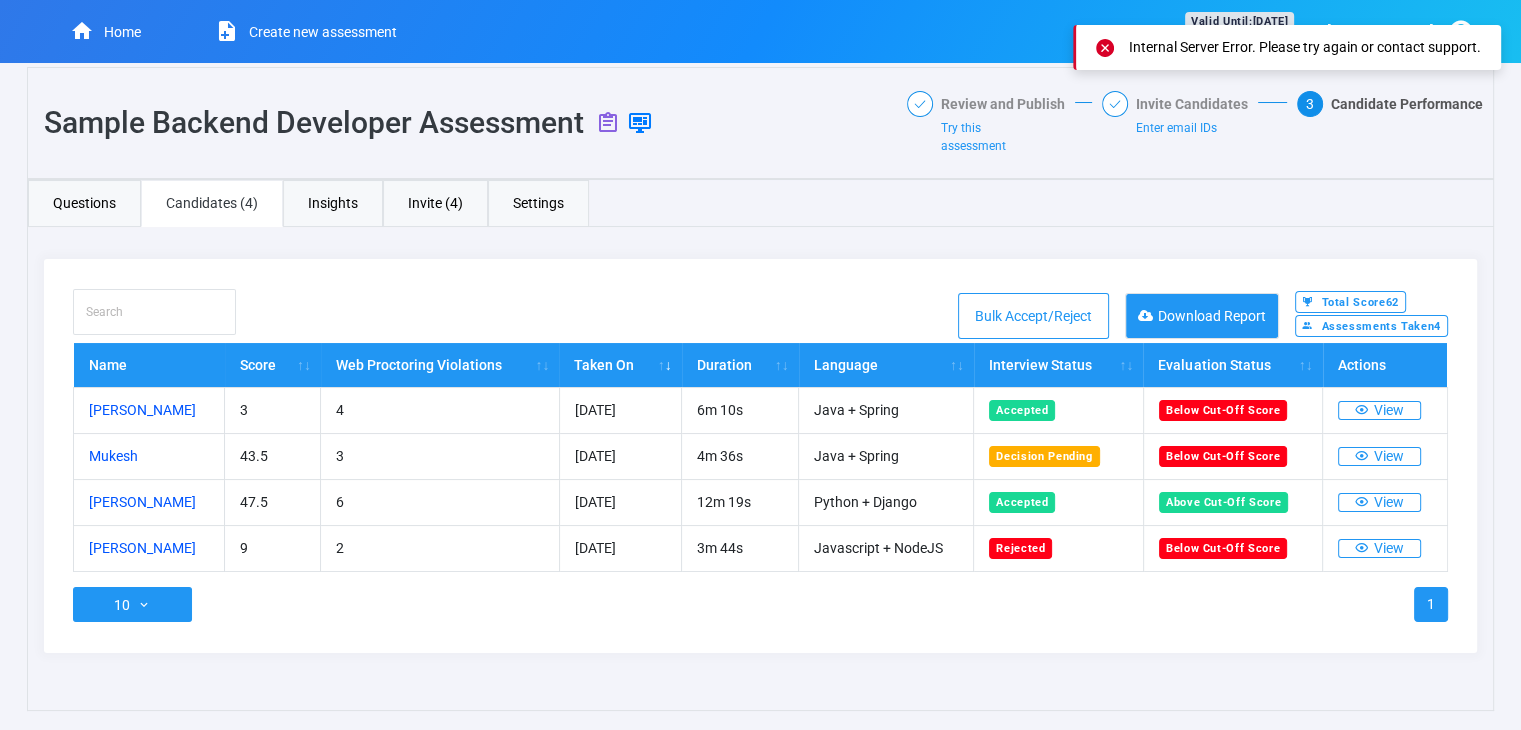 scroll, scrollTop: 71, scrollLeft: 0, axis: vertical 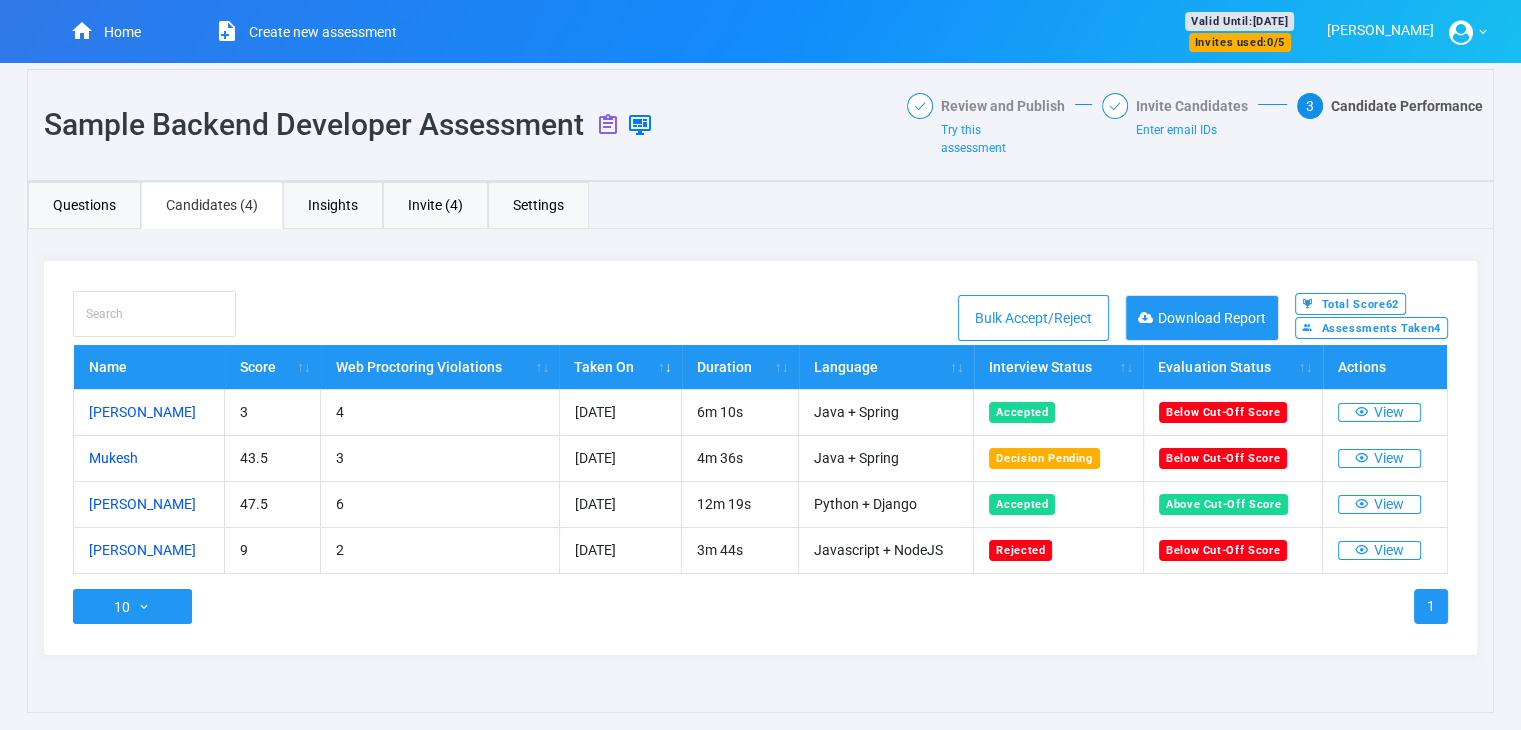 click at bounding box center (1460, 32) 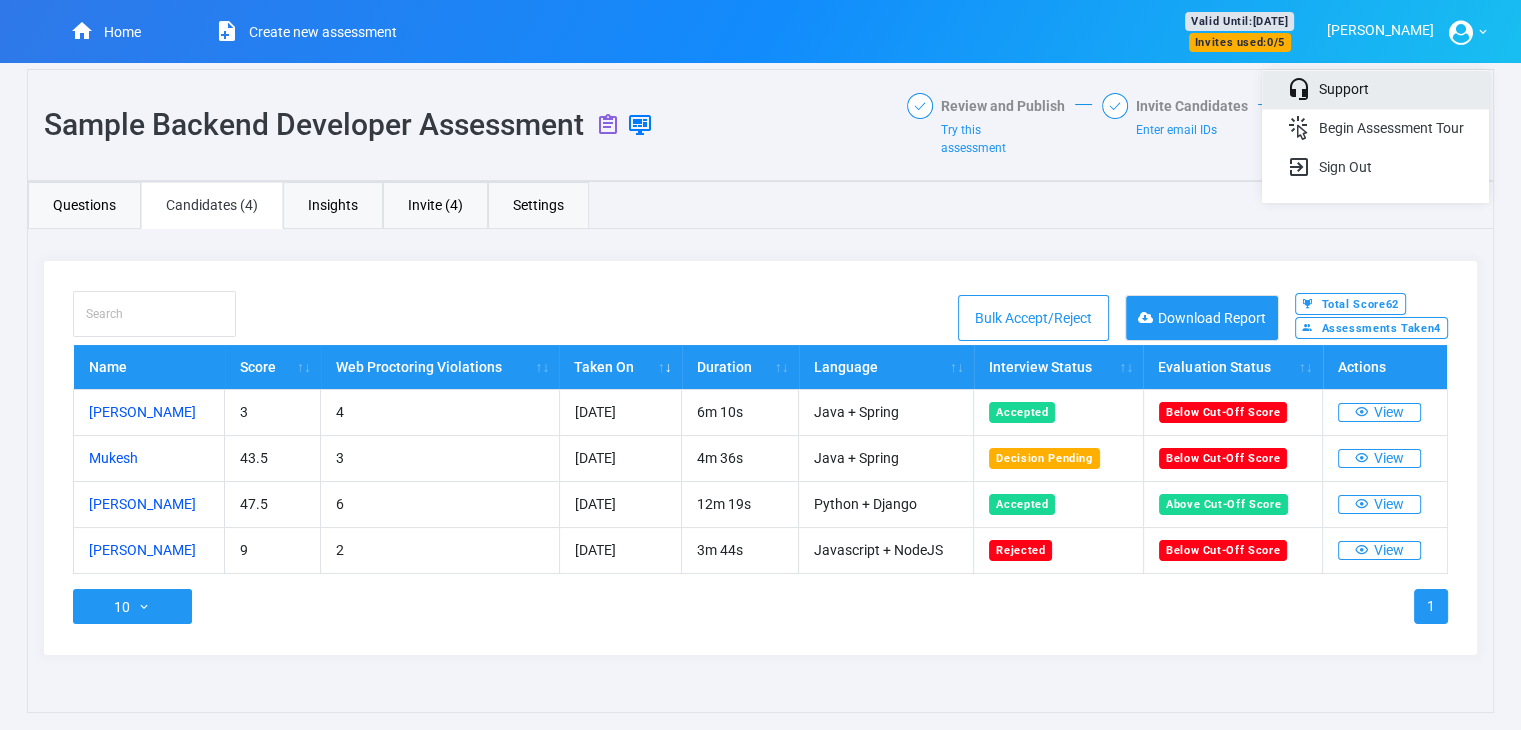 click on "Support" at bounding box center [1375, 89] 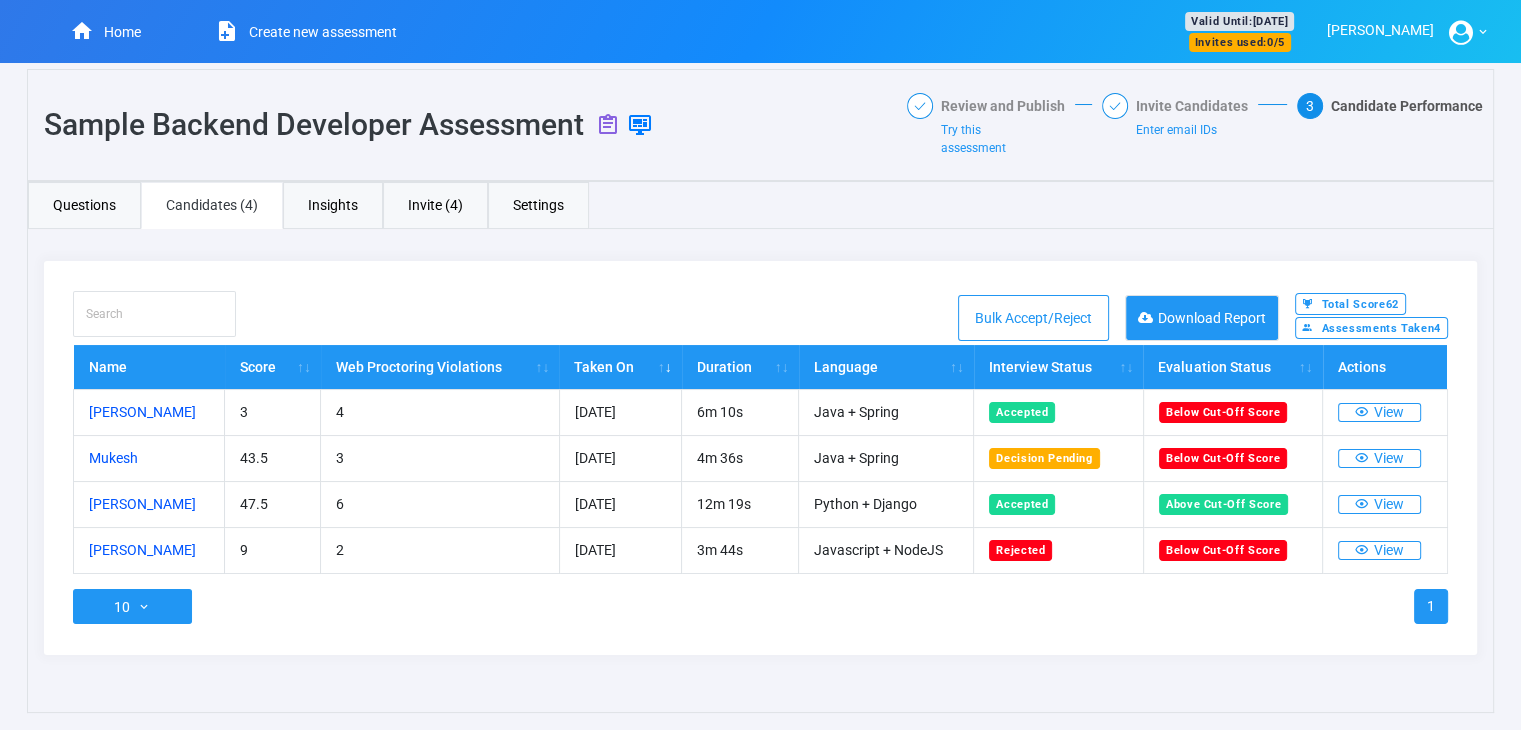 click on "Home" at bounding box center [105, 31] 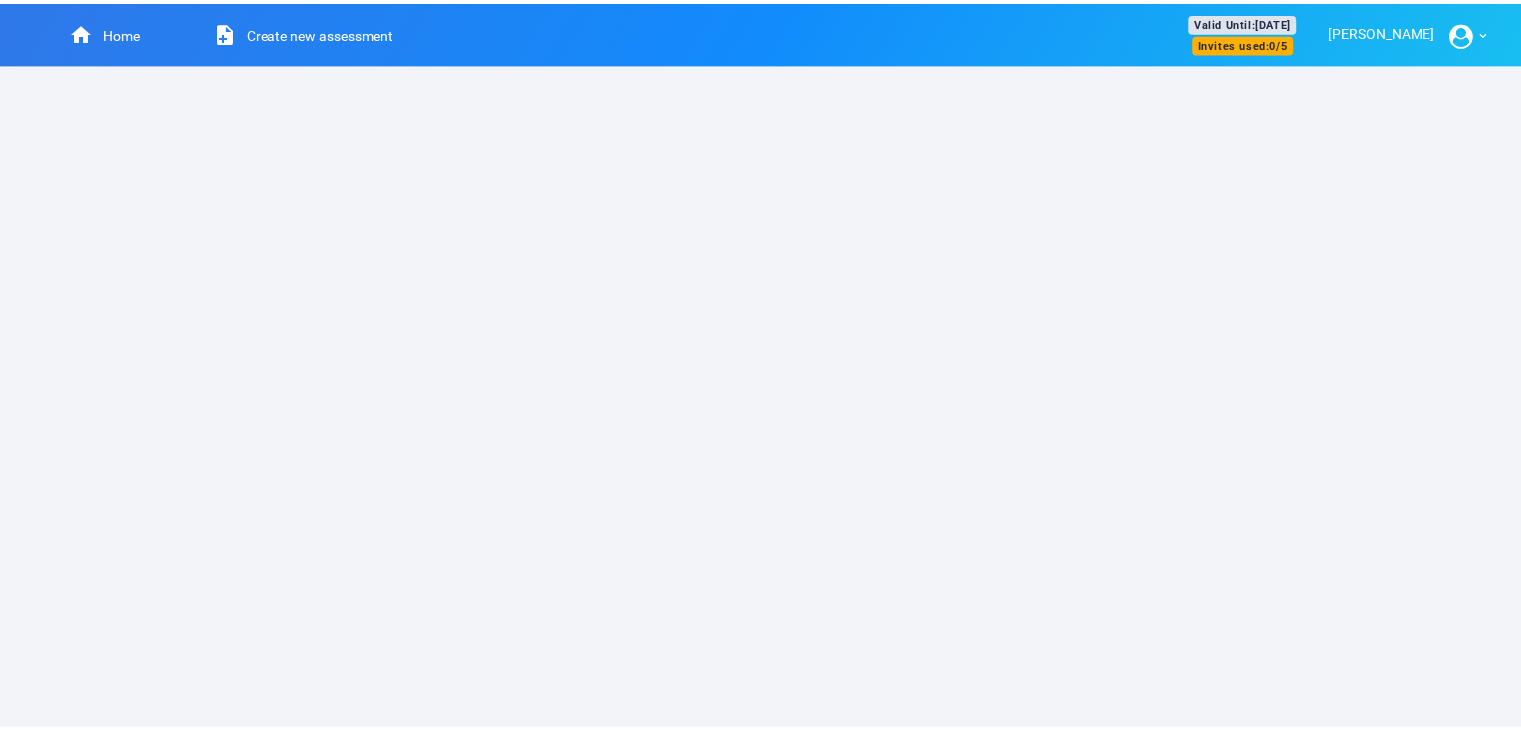 scroll, scrollTop: 0, scrollLeft: 0, axis: both 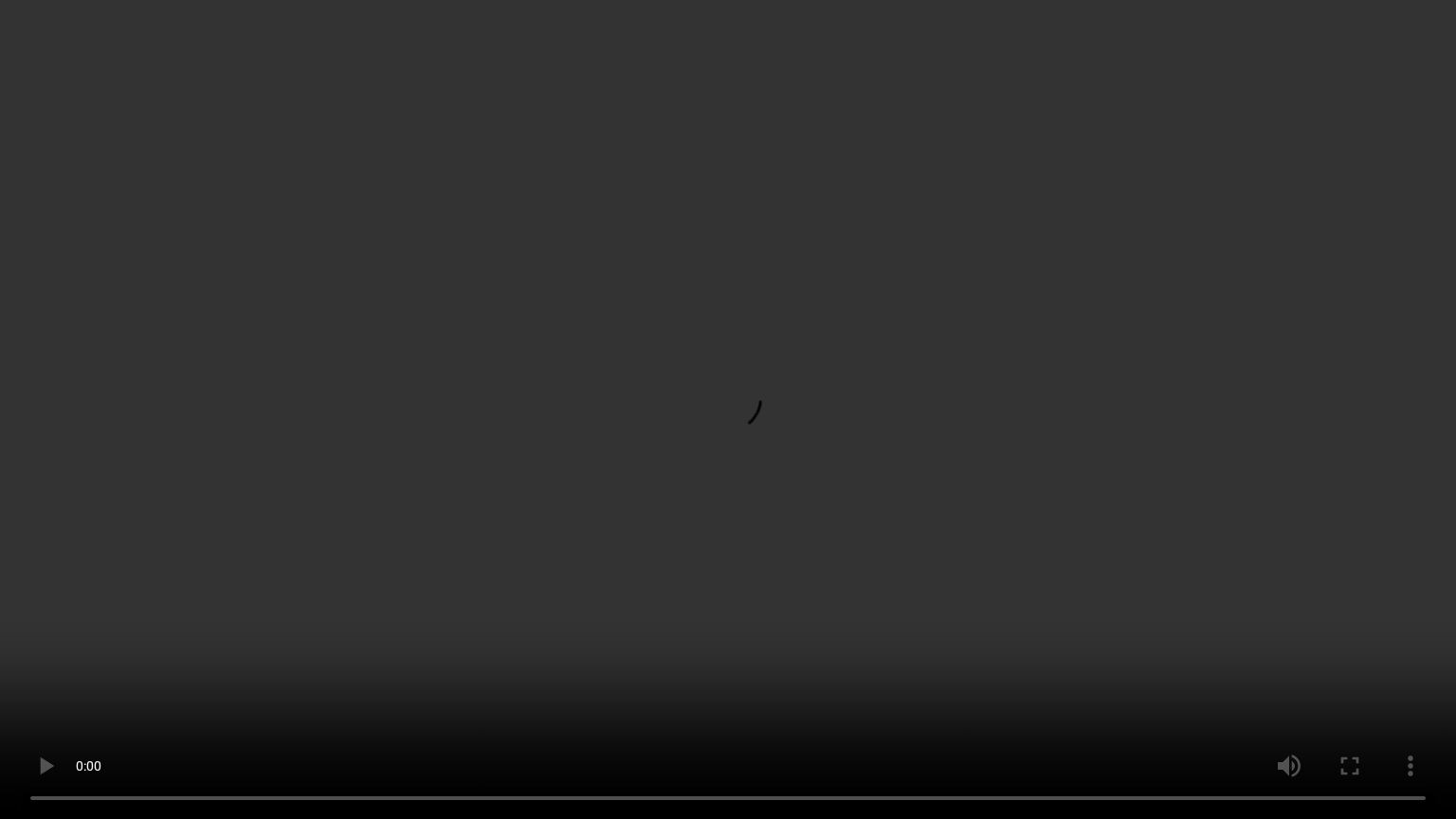 click at bounding box center [728, 410] 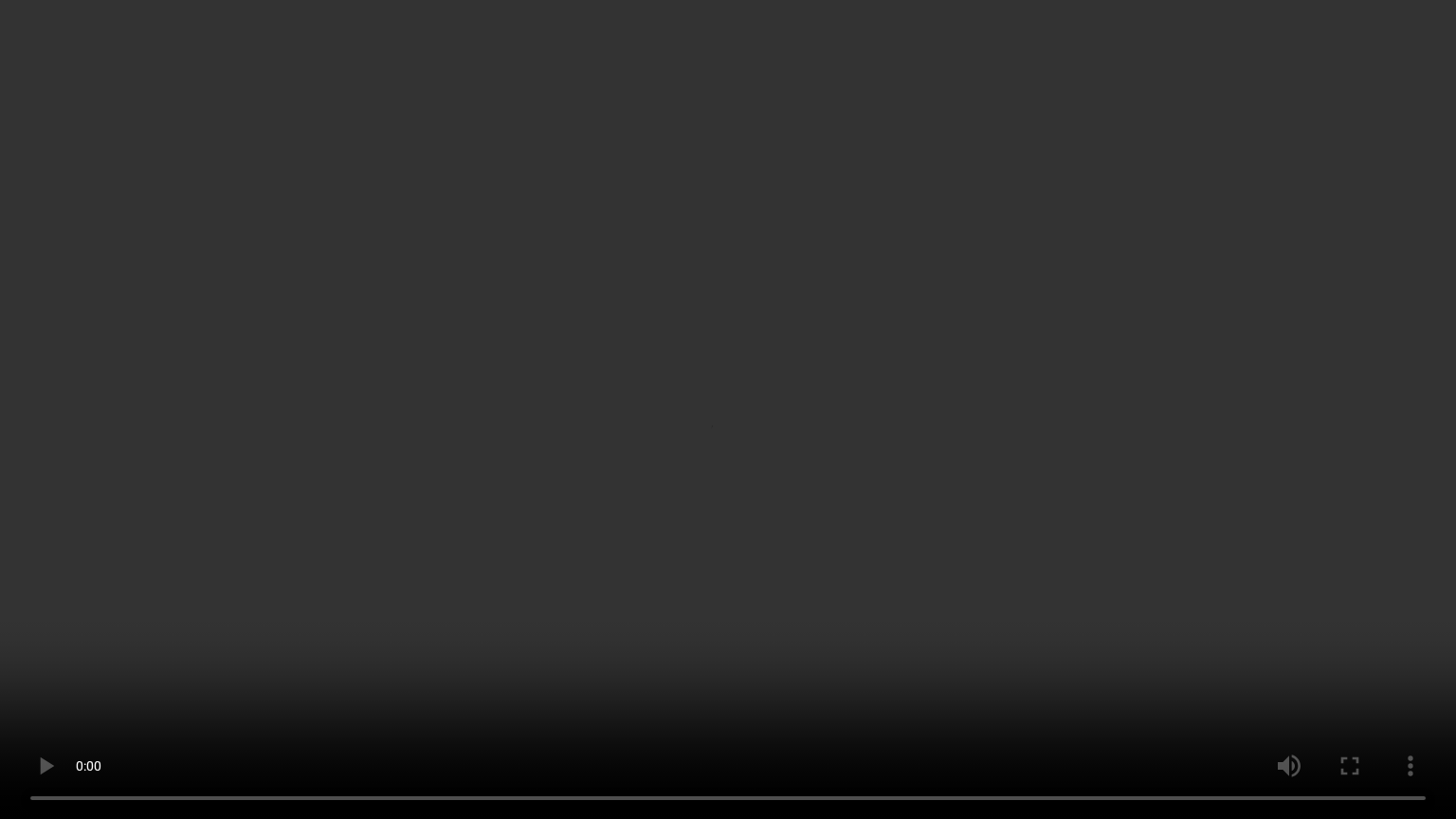 type 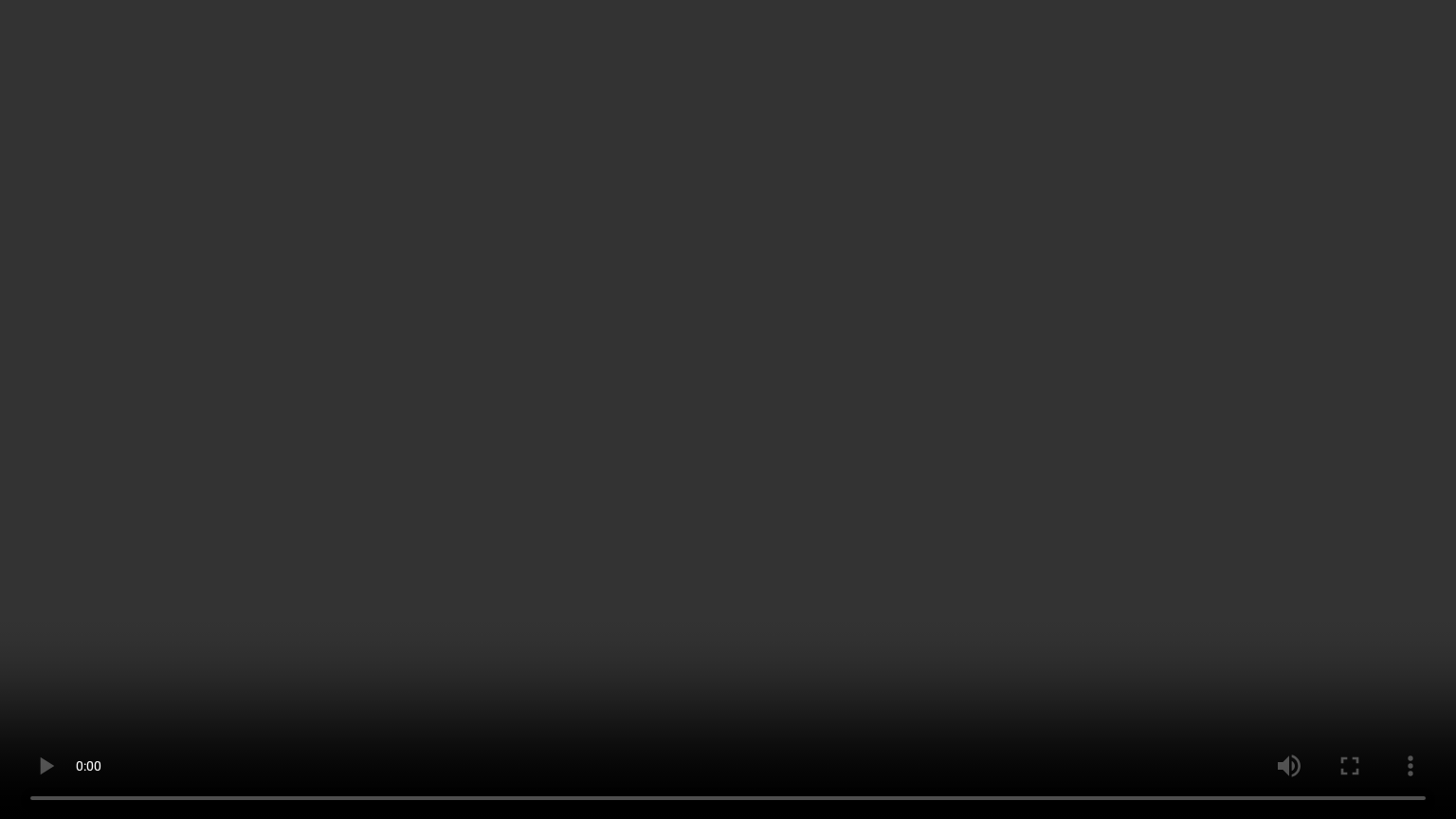 click at bounding box center (728, 410) 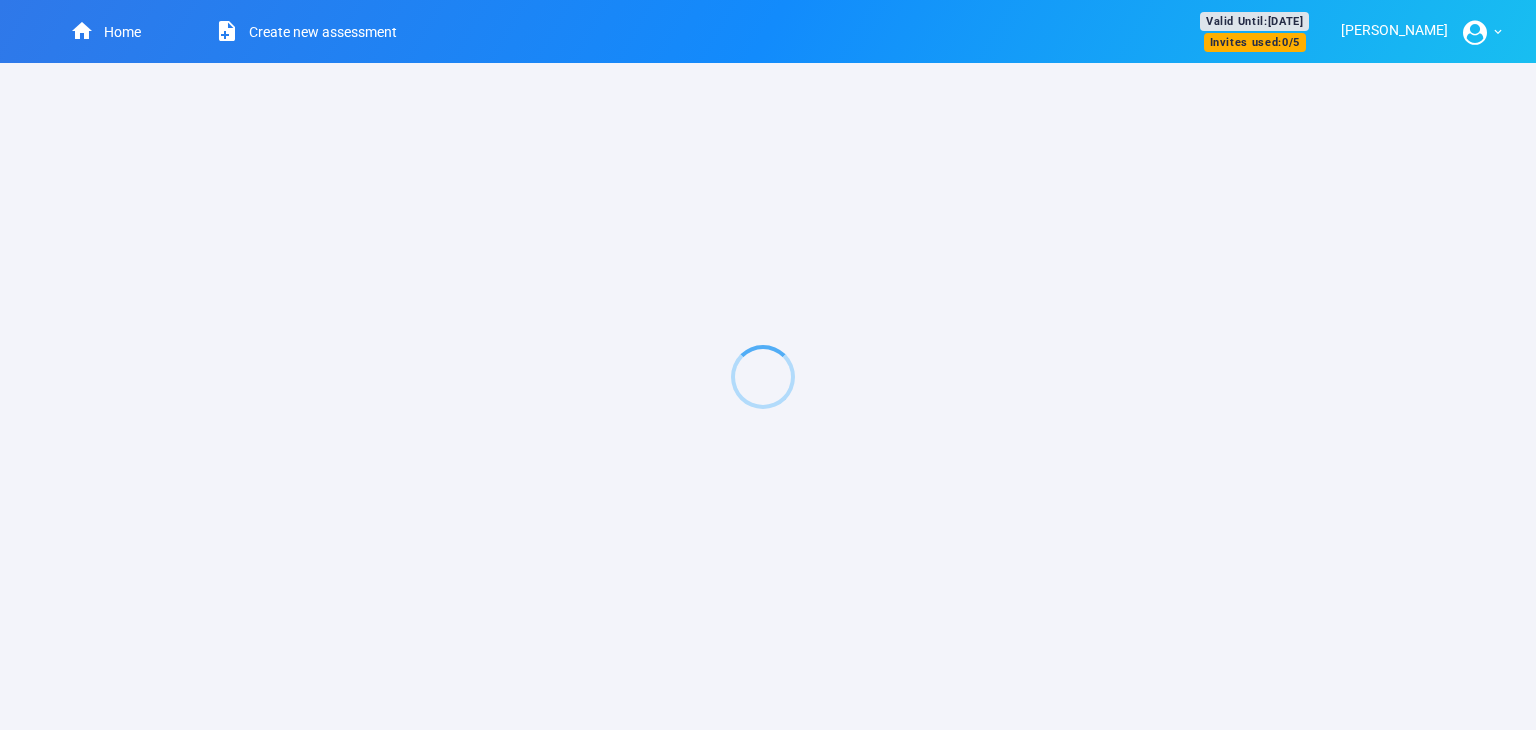 scroll, scrollTop: 0, scrollLeft: 0, axis: both 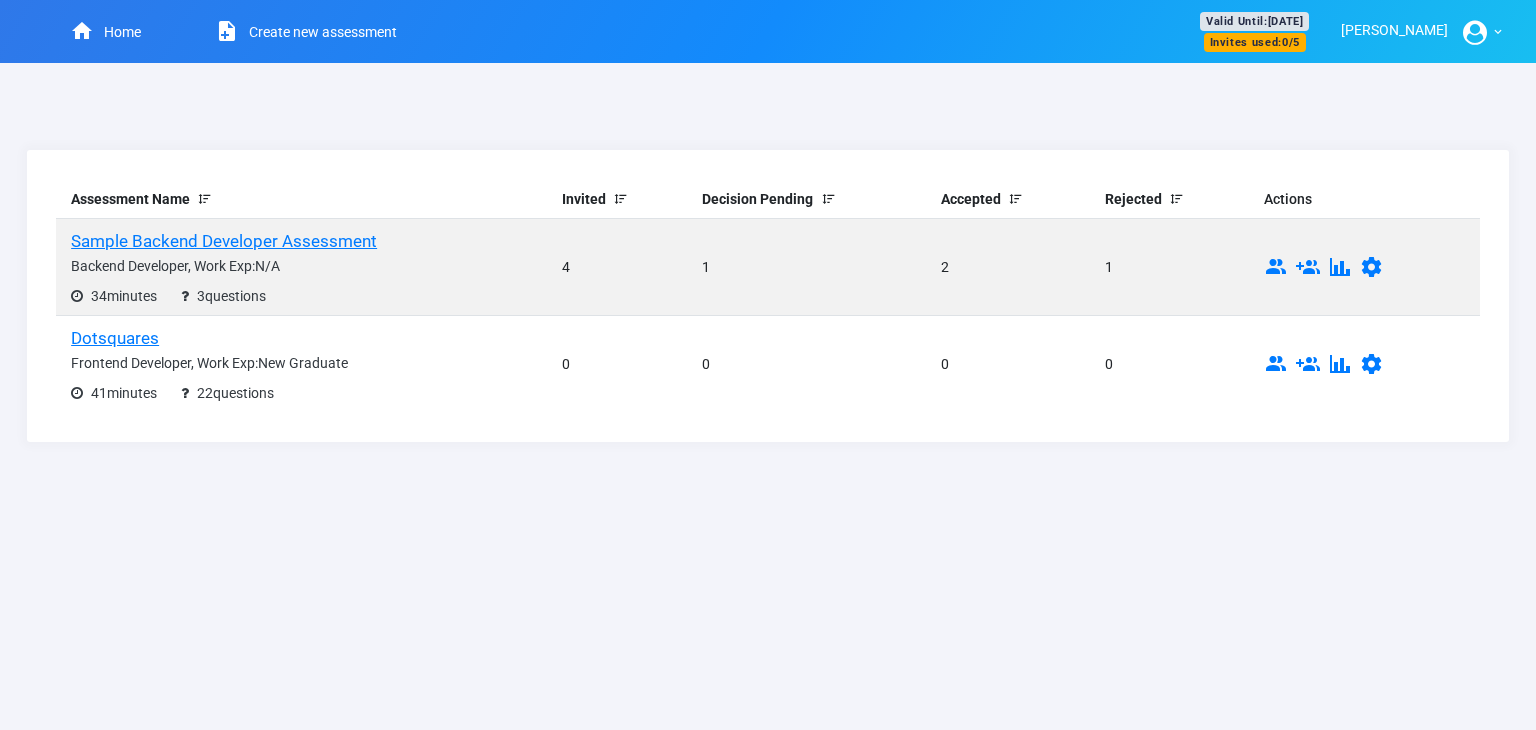 click on "[PERSON_NAME]" at bounding box center [1394, 30] 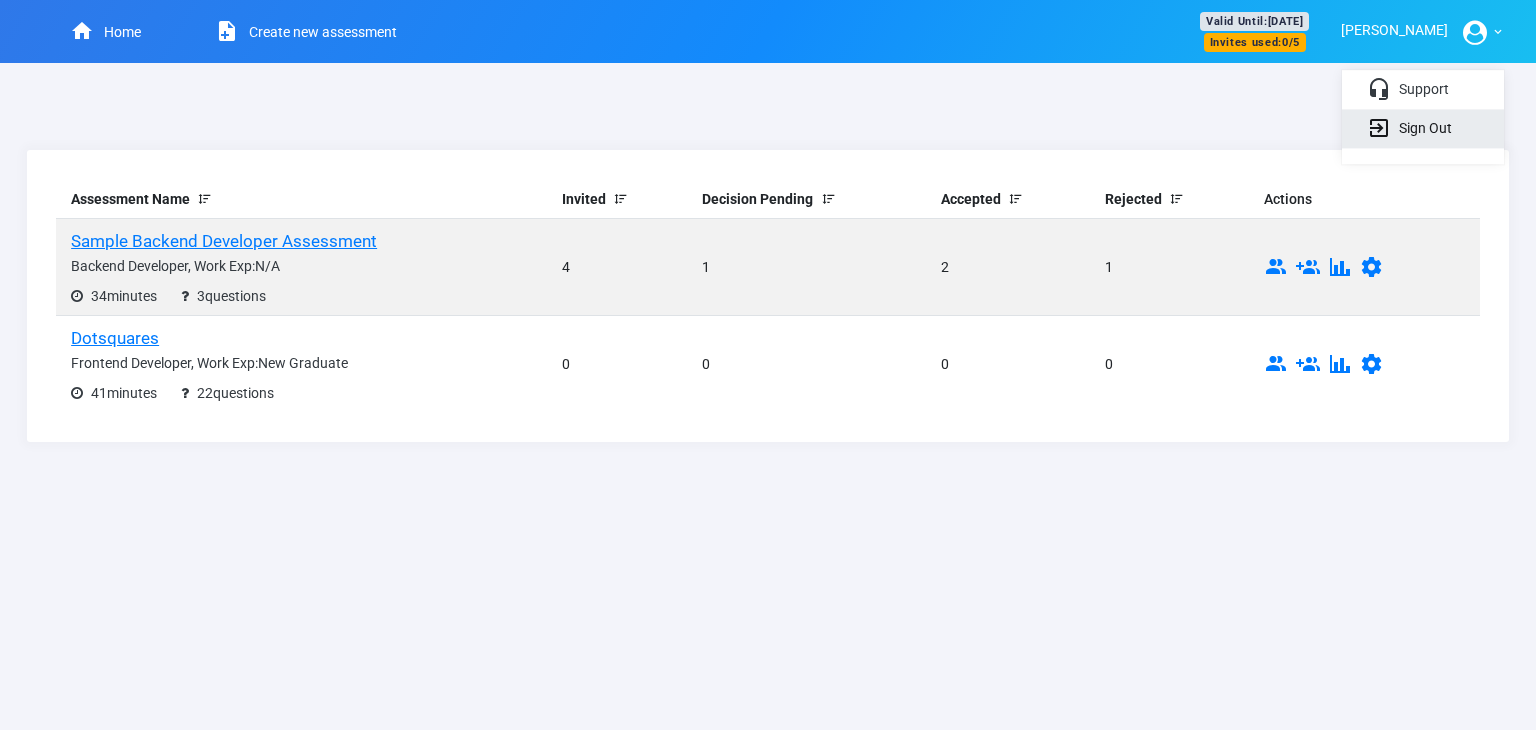 click at bounding box center (1379, 128) 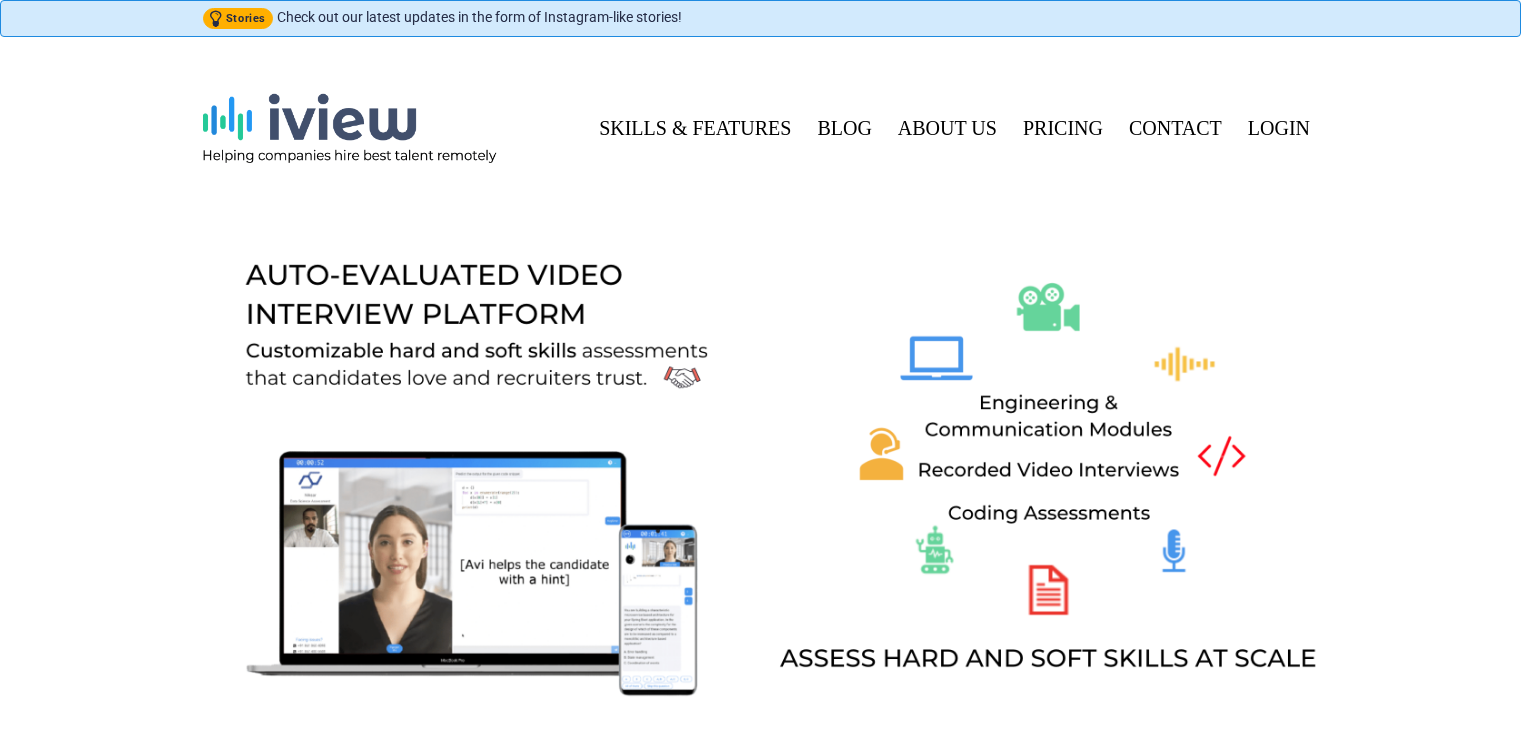 scroll, scrollTop: 0, scrollLeft: 0, axis: both 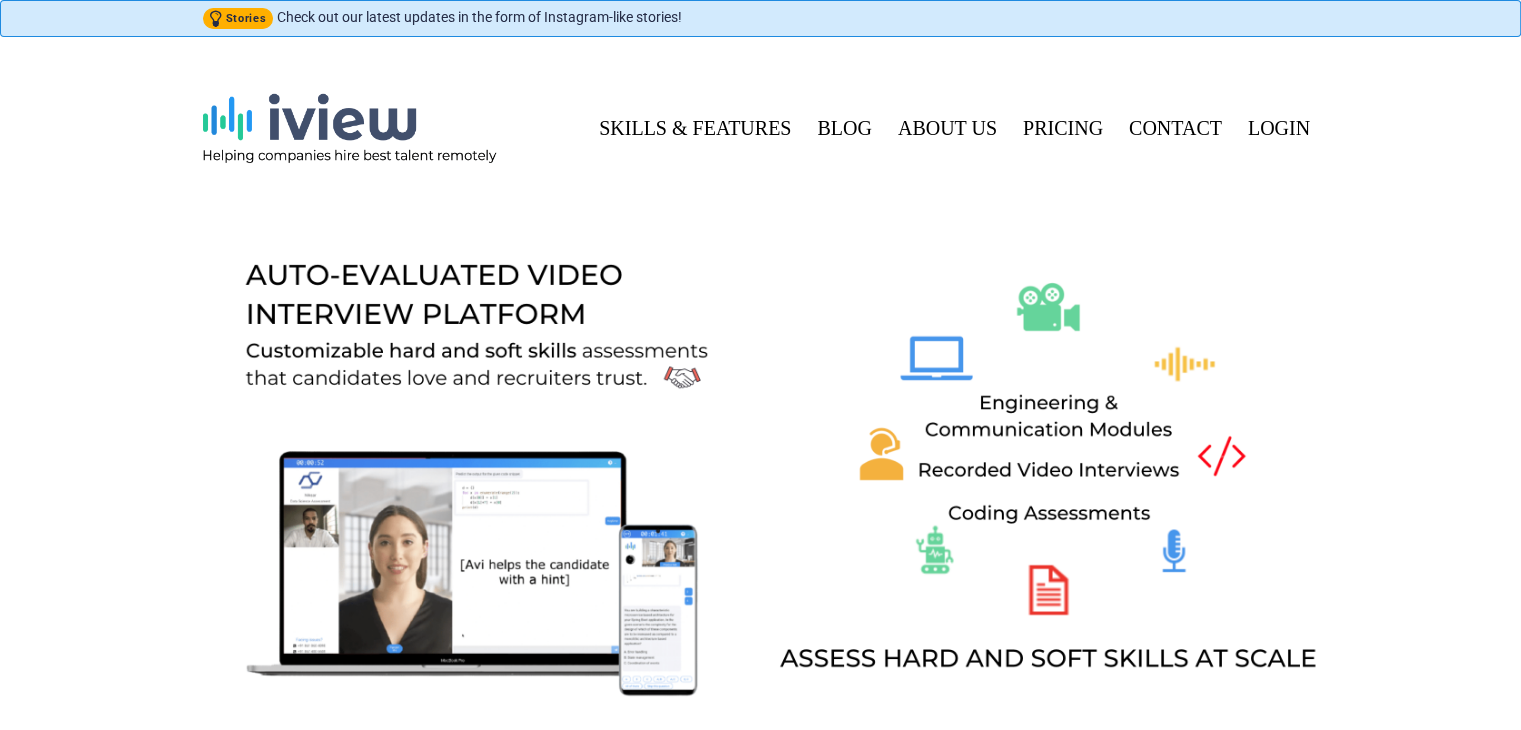 click on "LOGIN" at bounding box center (1274, 128) 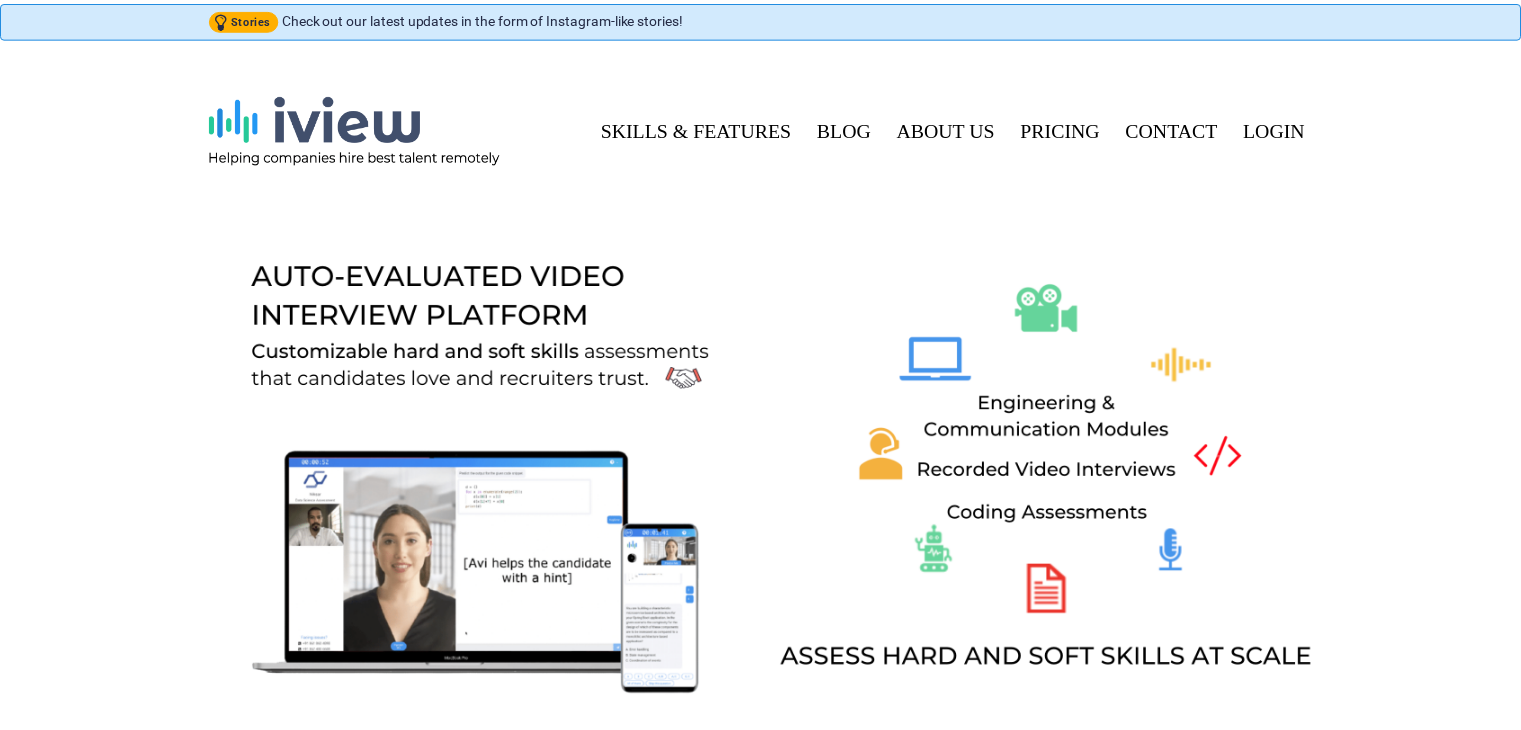 scroll, scrollTop: 0, scrollLeft: 0, axis: both 